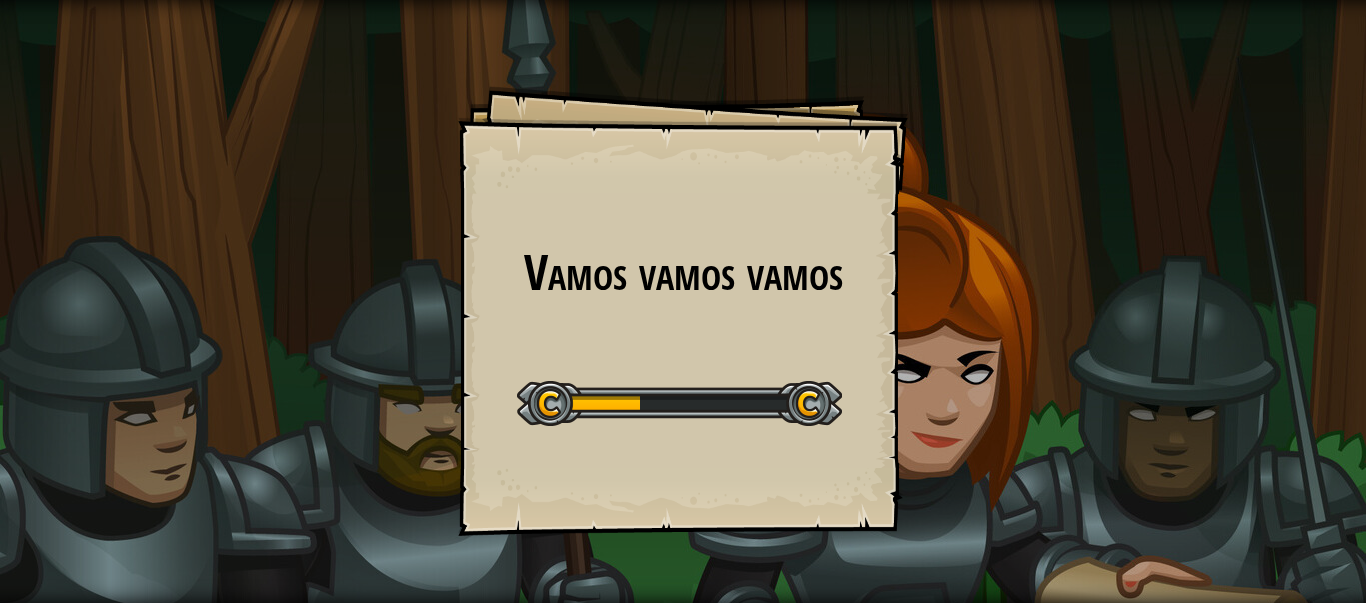 scroll, scrollTop: 0, scrollLeft: 0, axis: both 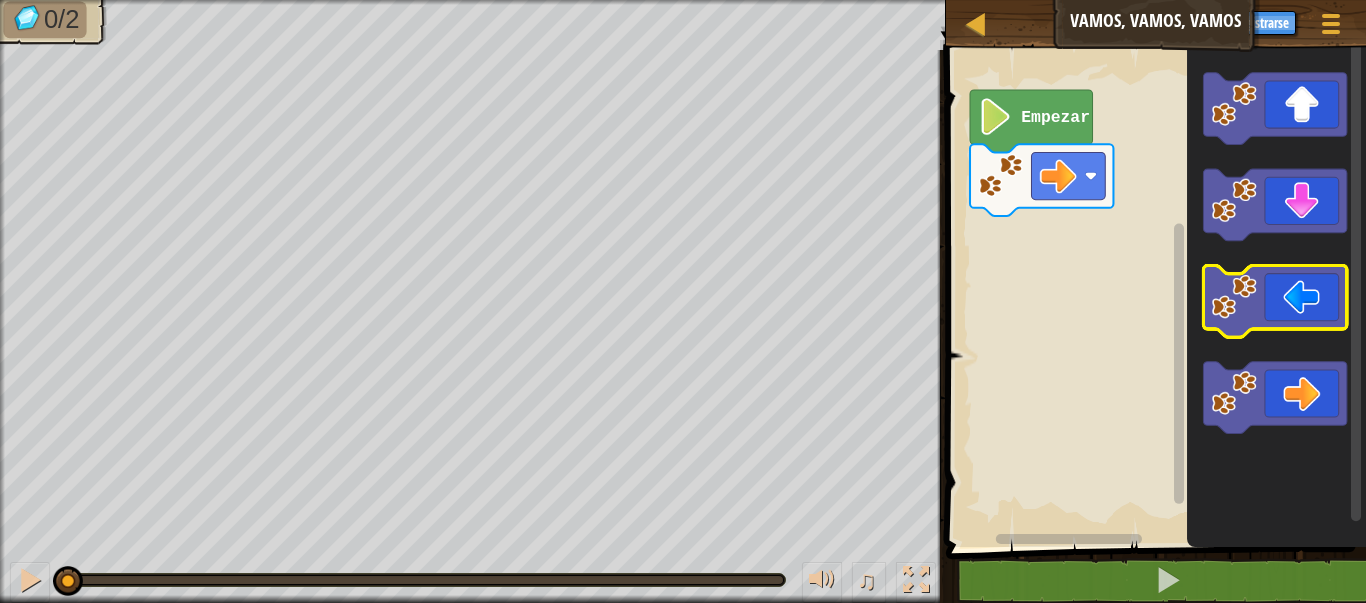 click 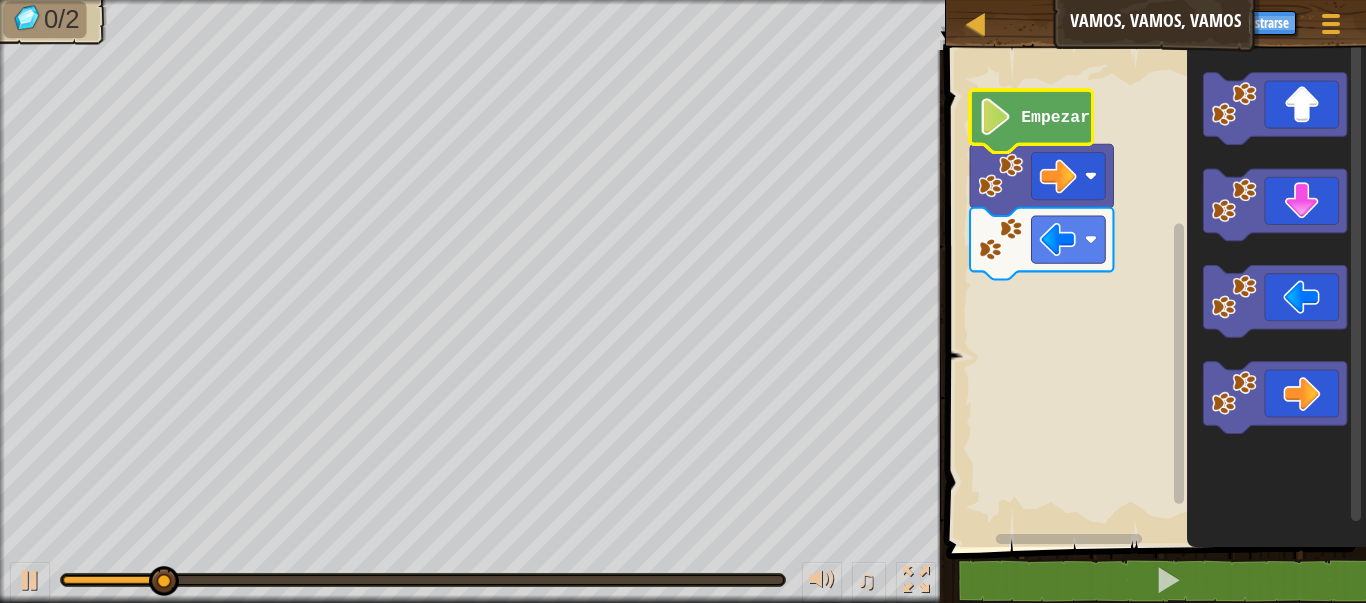 click on "Empezar" 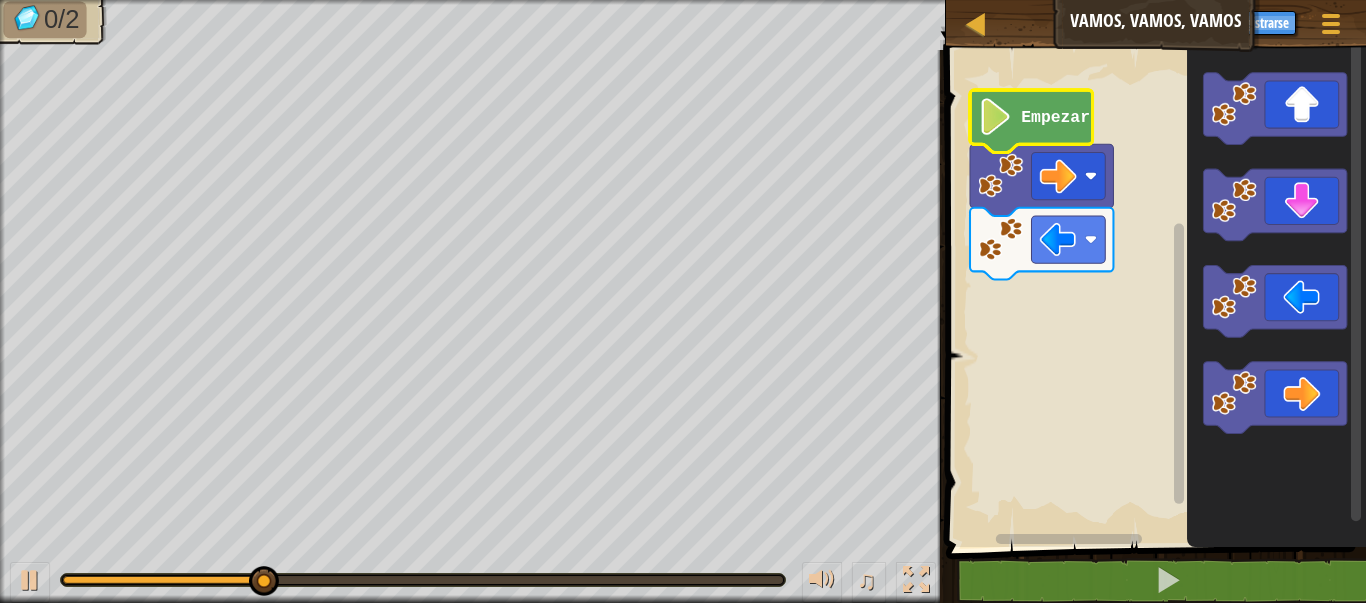 click on "Empezar" 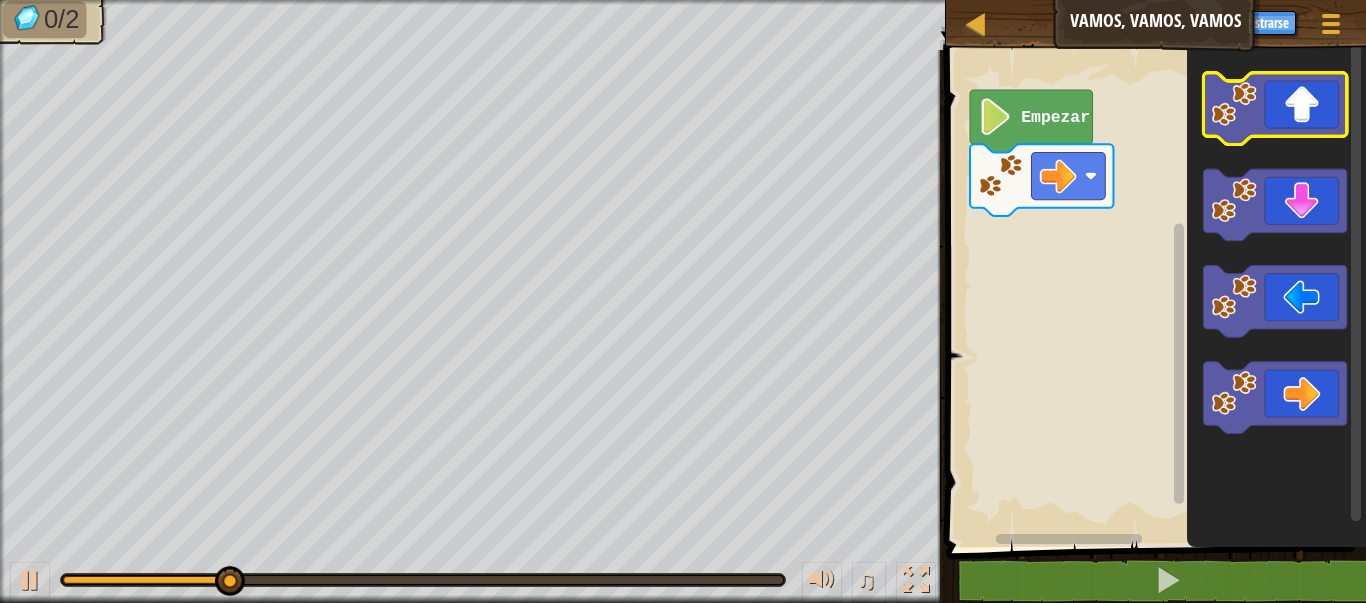 click 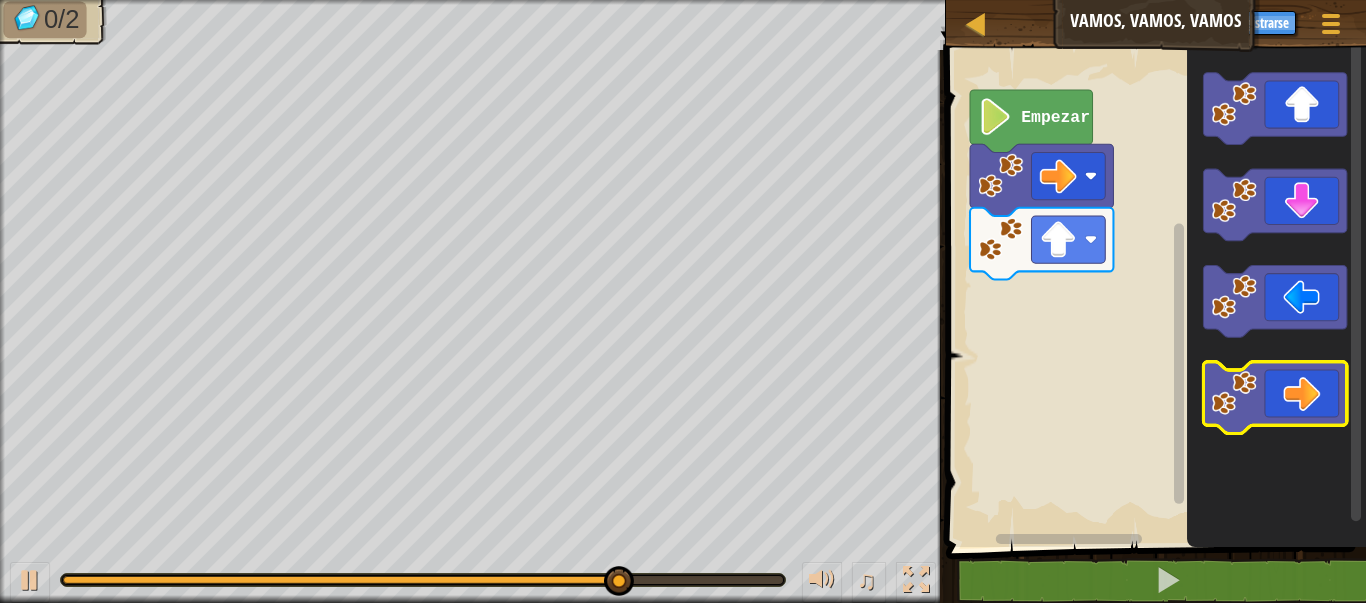 click 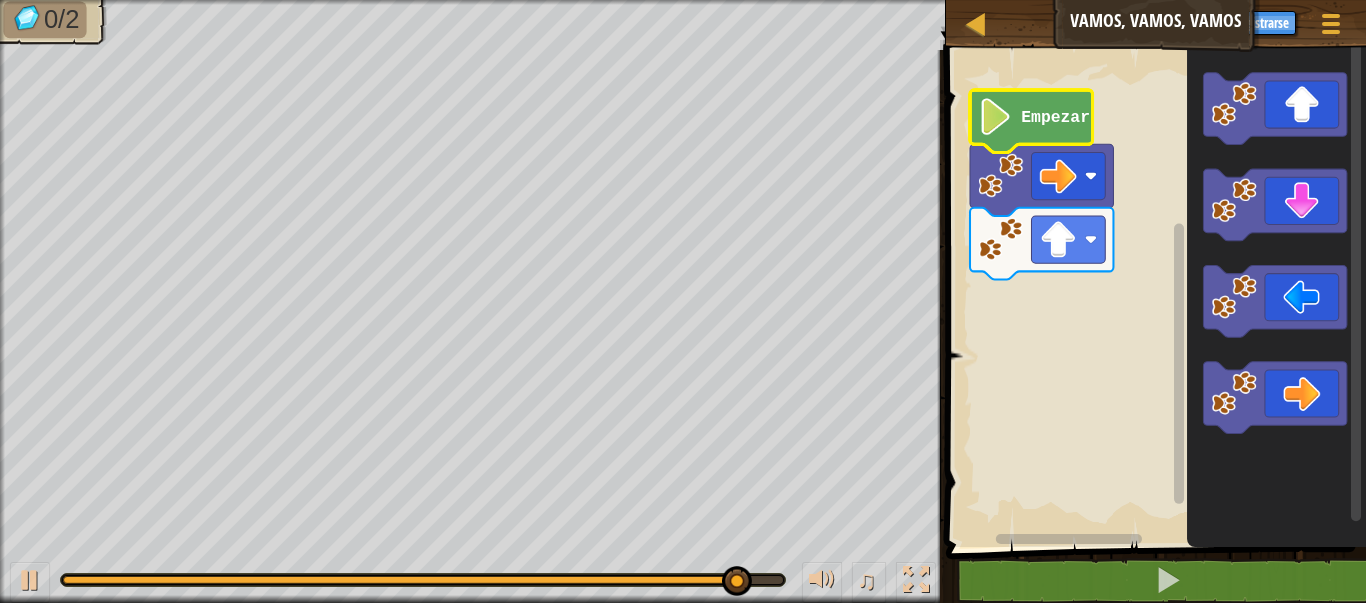 click 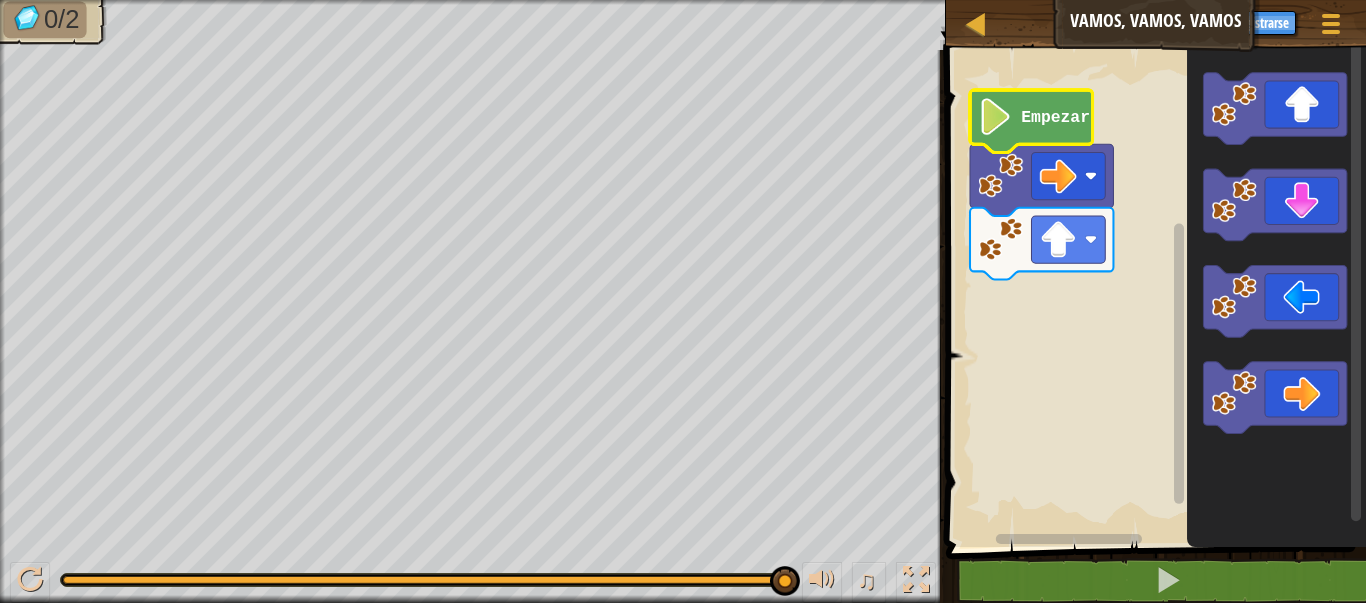 click on "Empezar" 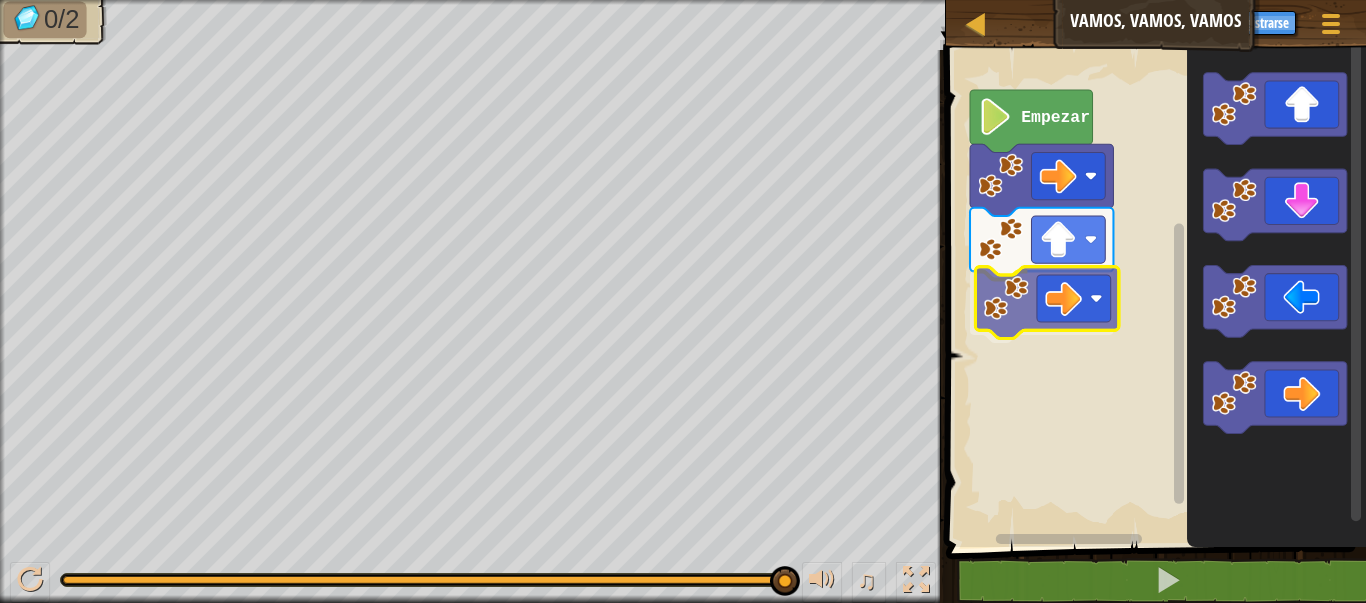 click on "Empezar" at bounding box center (1153, 293) 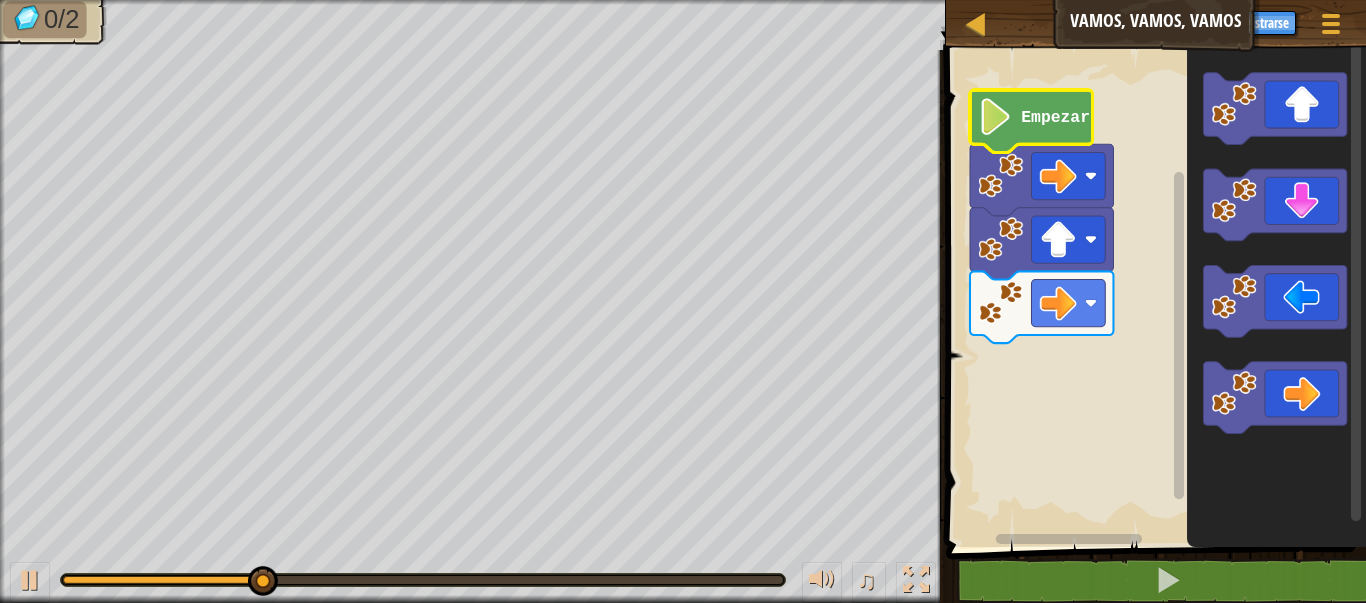 click on "Empezar" 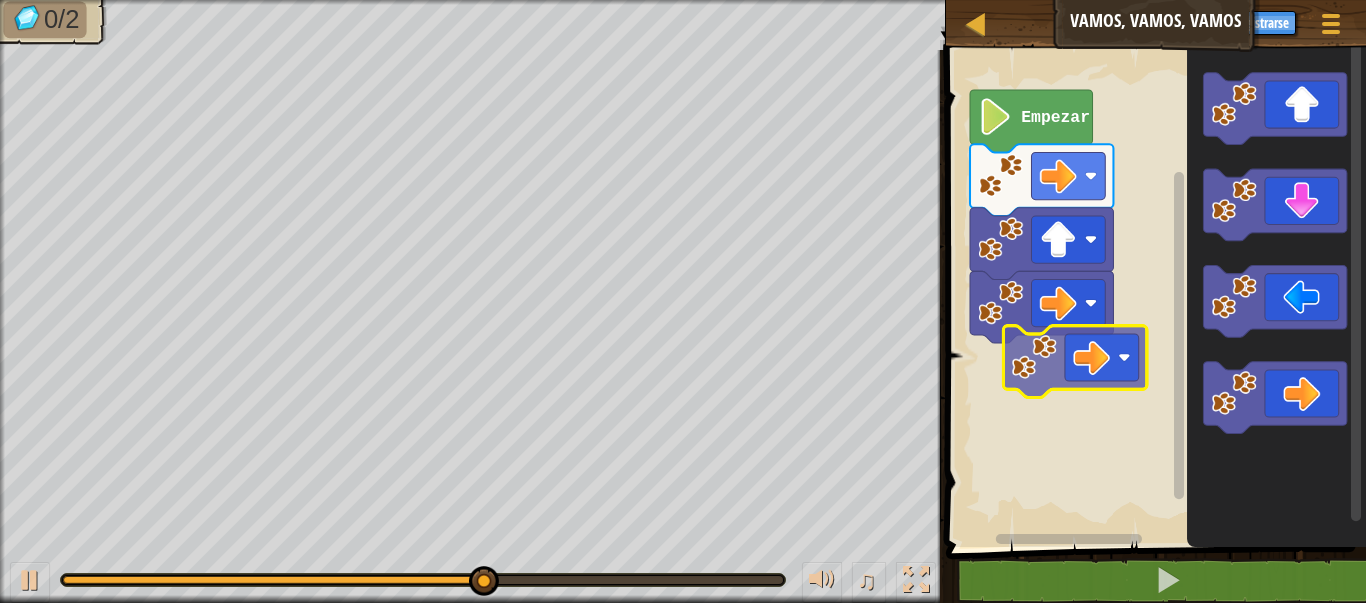 click on "Empezar" at bounding box center [1153, 293] 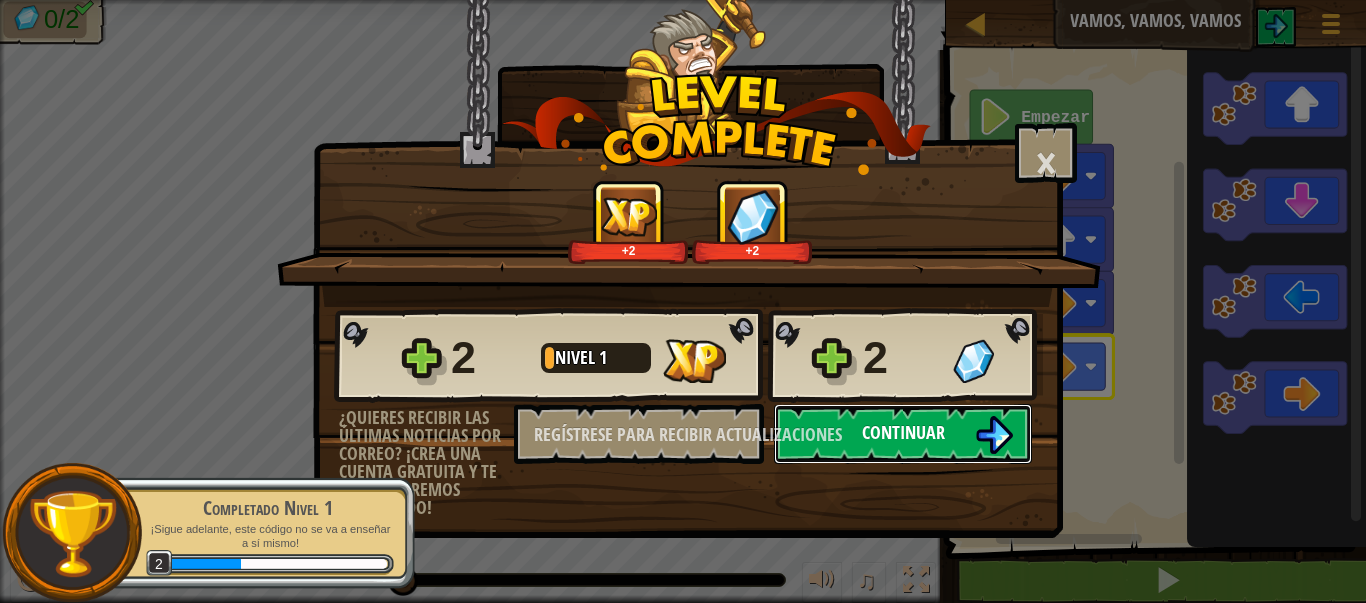 click on "Continuar" at bounding box center (903, 432) 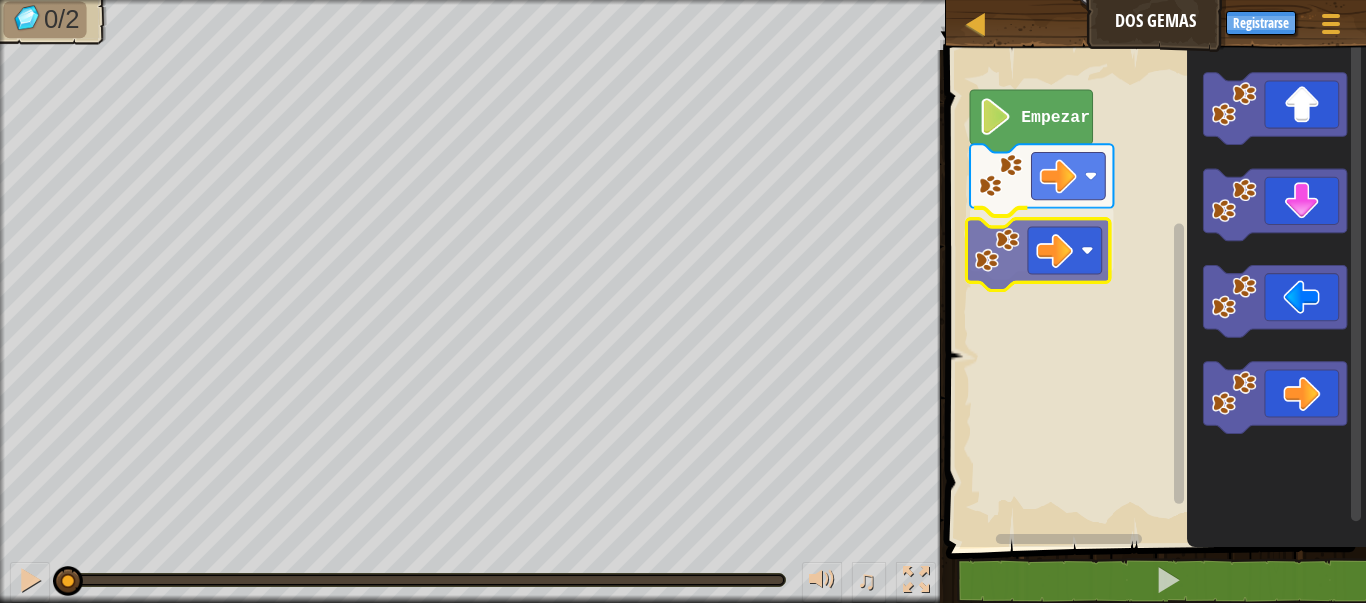 click on "Empezar" at bounding box center [1153, 293] 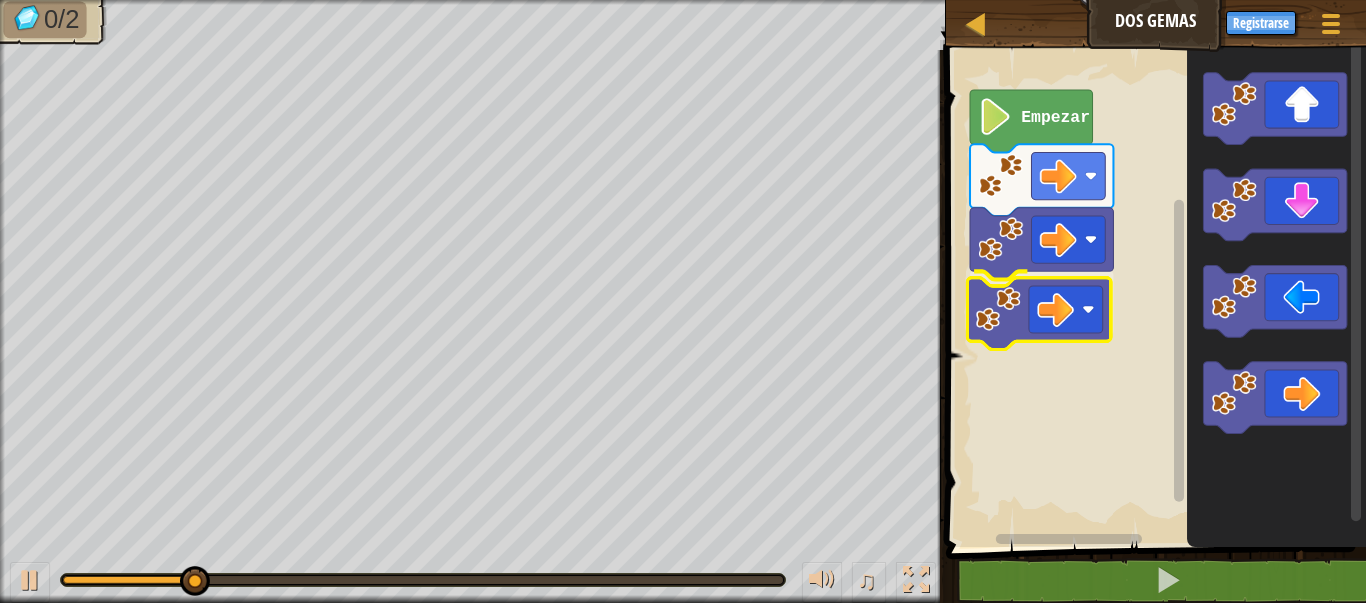 click on "Empezar" at bounding box center (1153, 293) 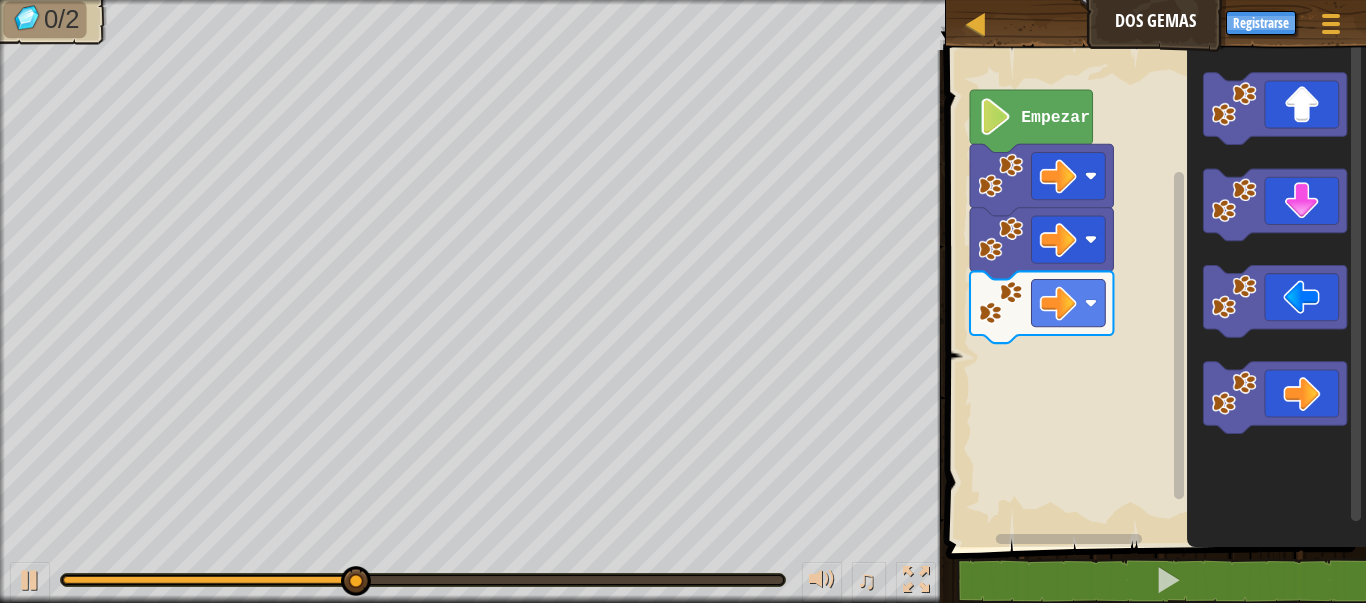 click 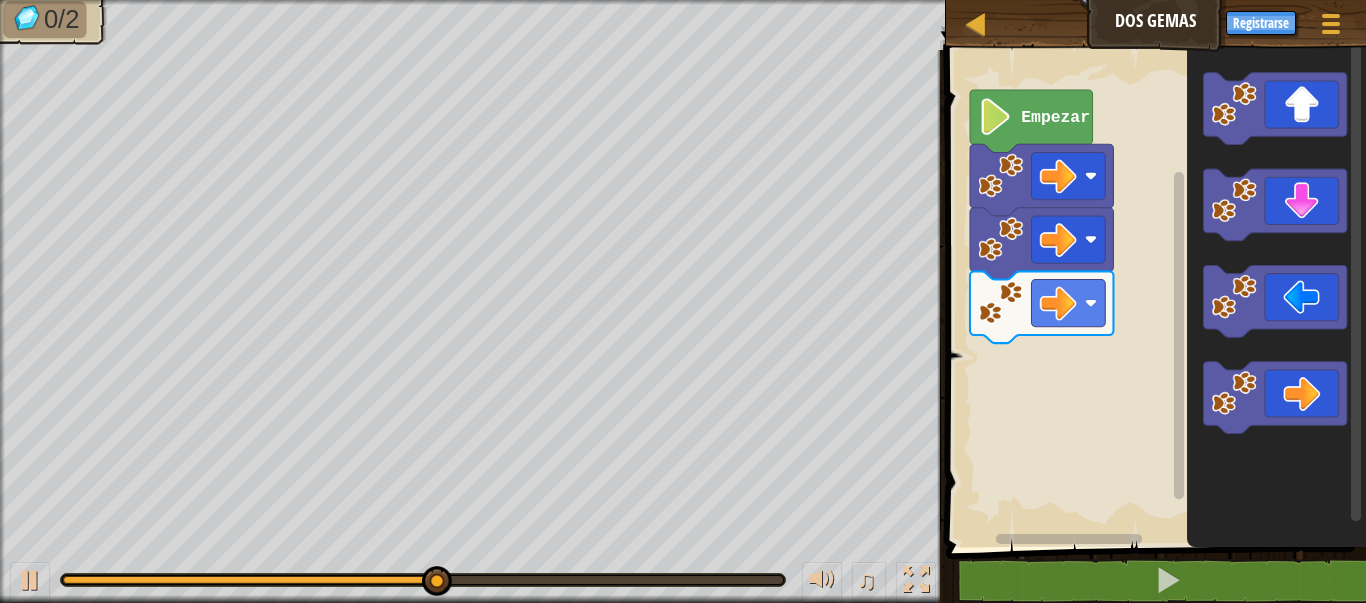 click 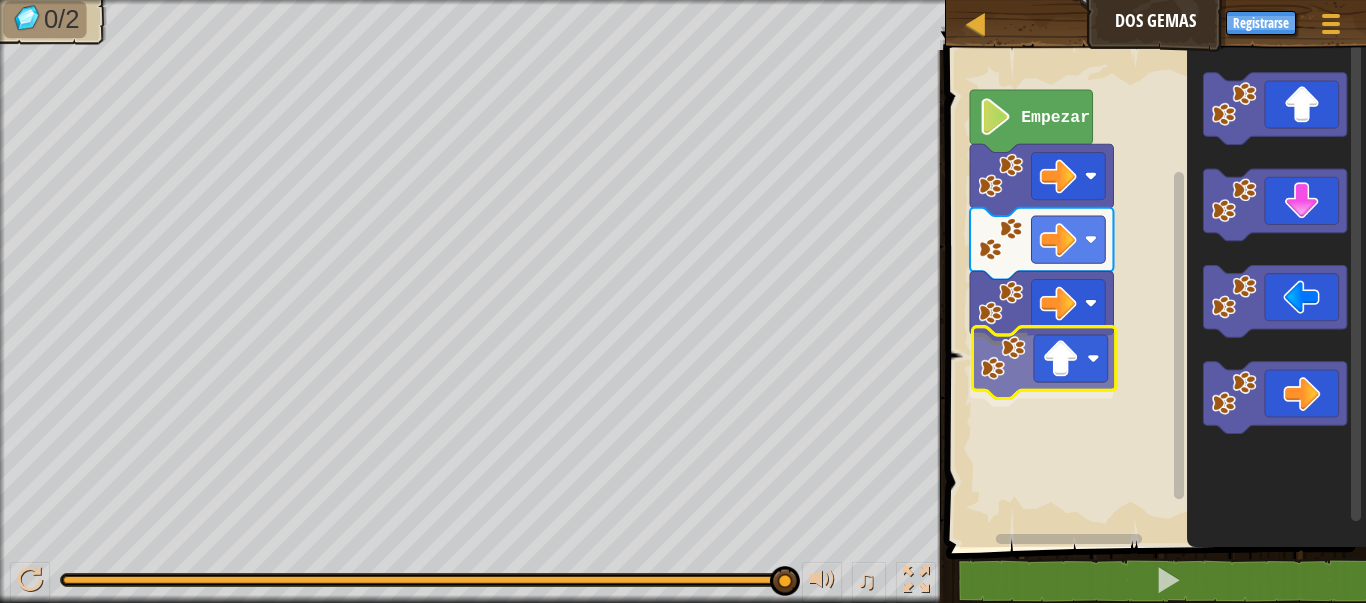 click on "Empezar" at bounding box center [1153, 293] 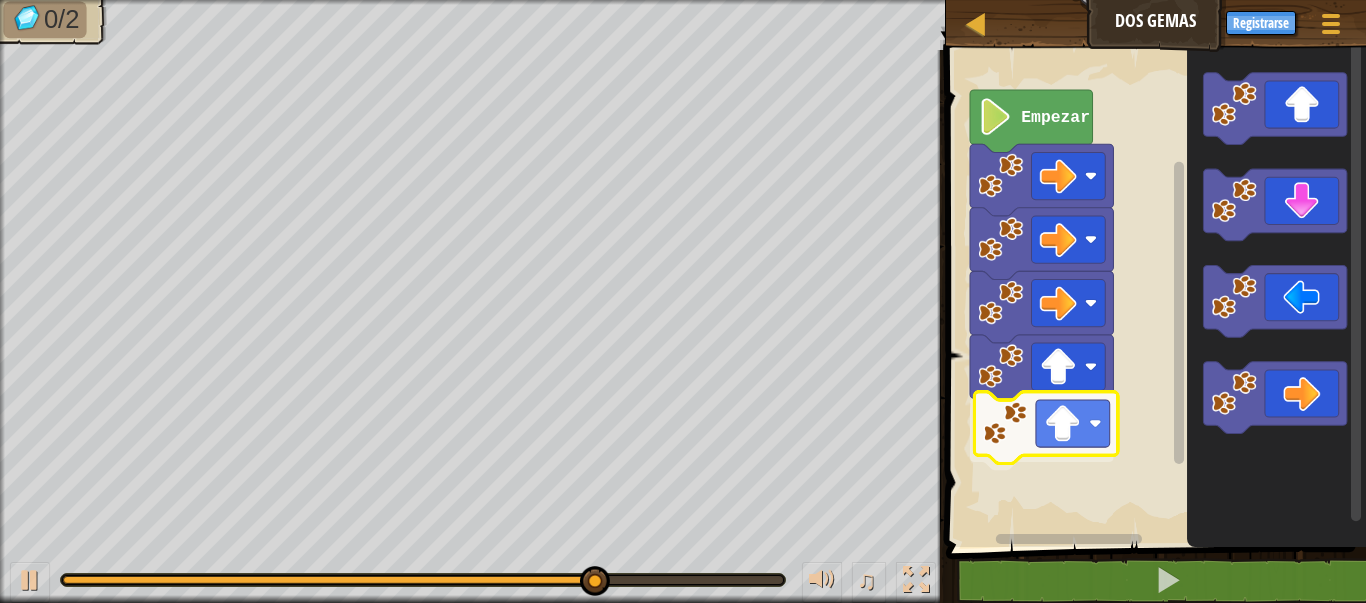 click on "Empezar" at bounding box center [1153, 293] 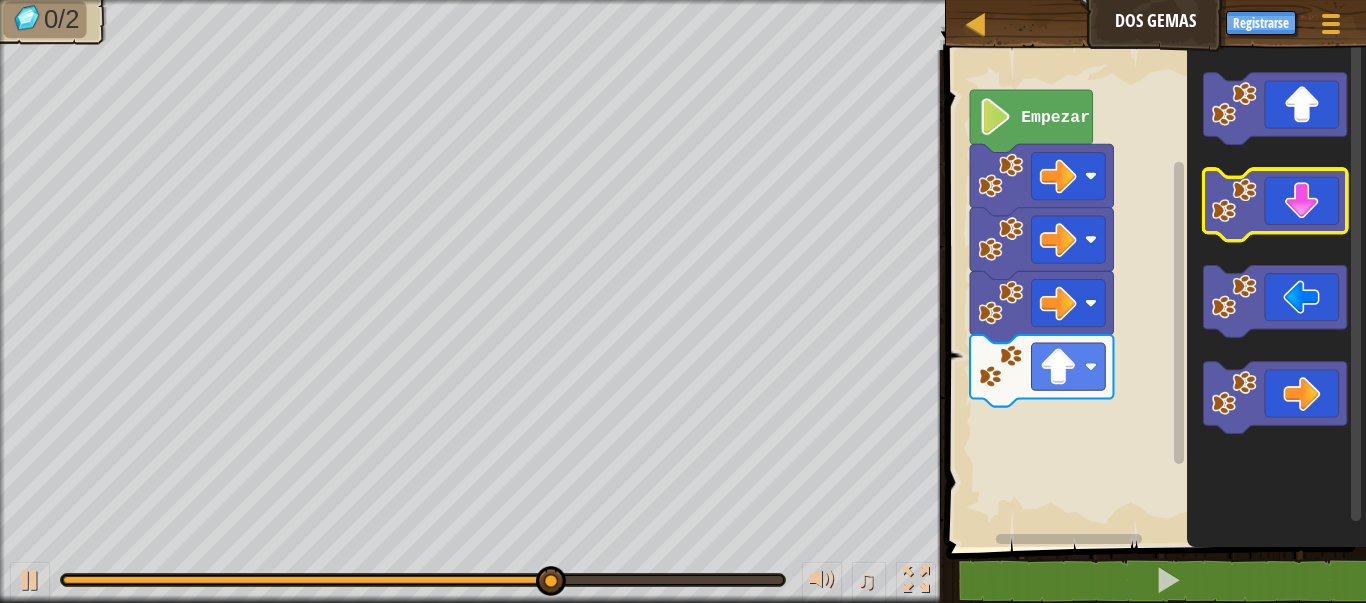 click 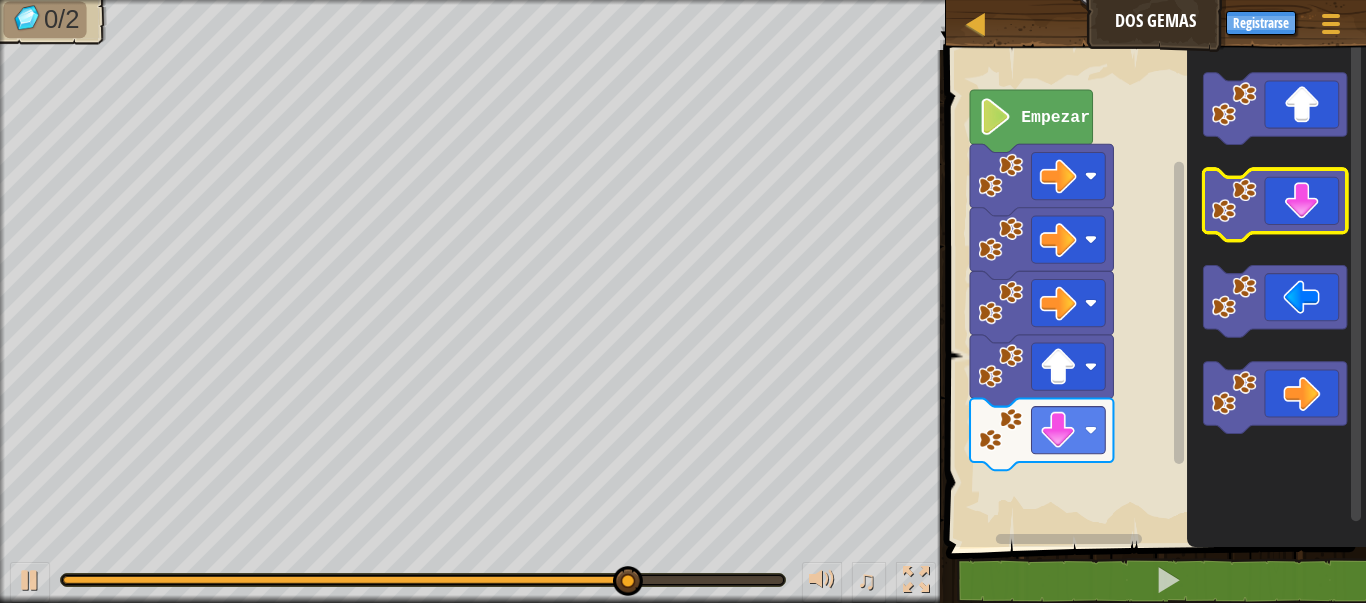click 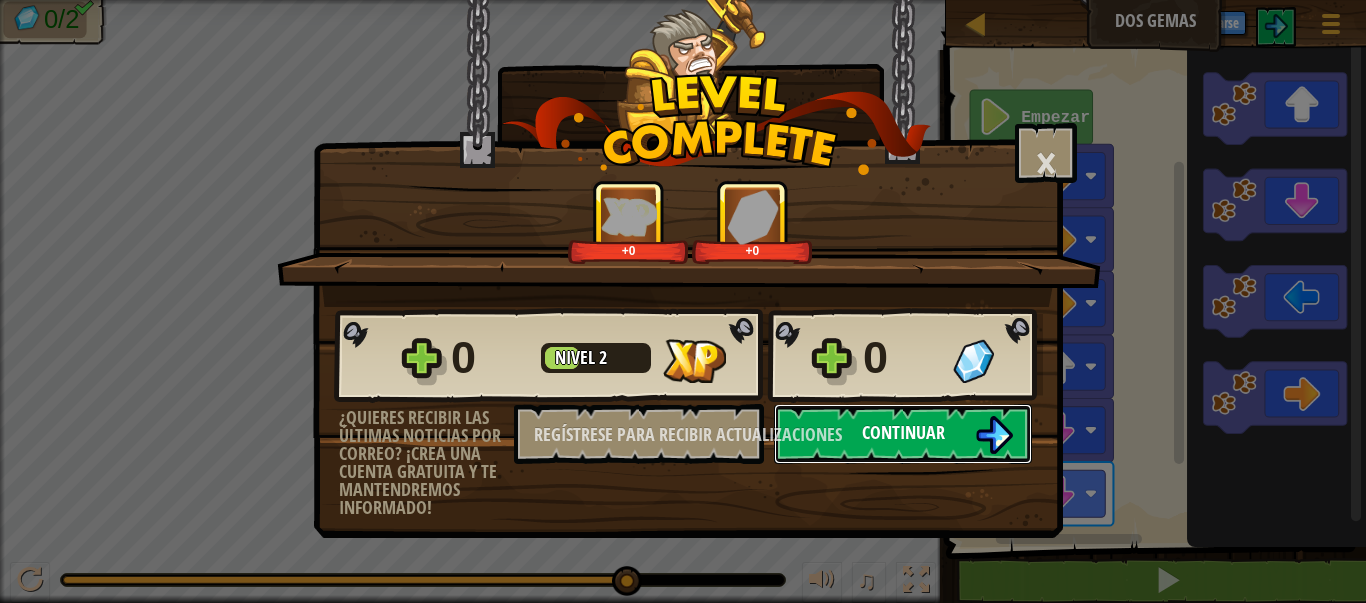 click on "Continuar" at bounding box center (903, 432) 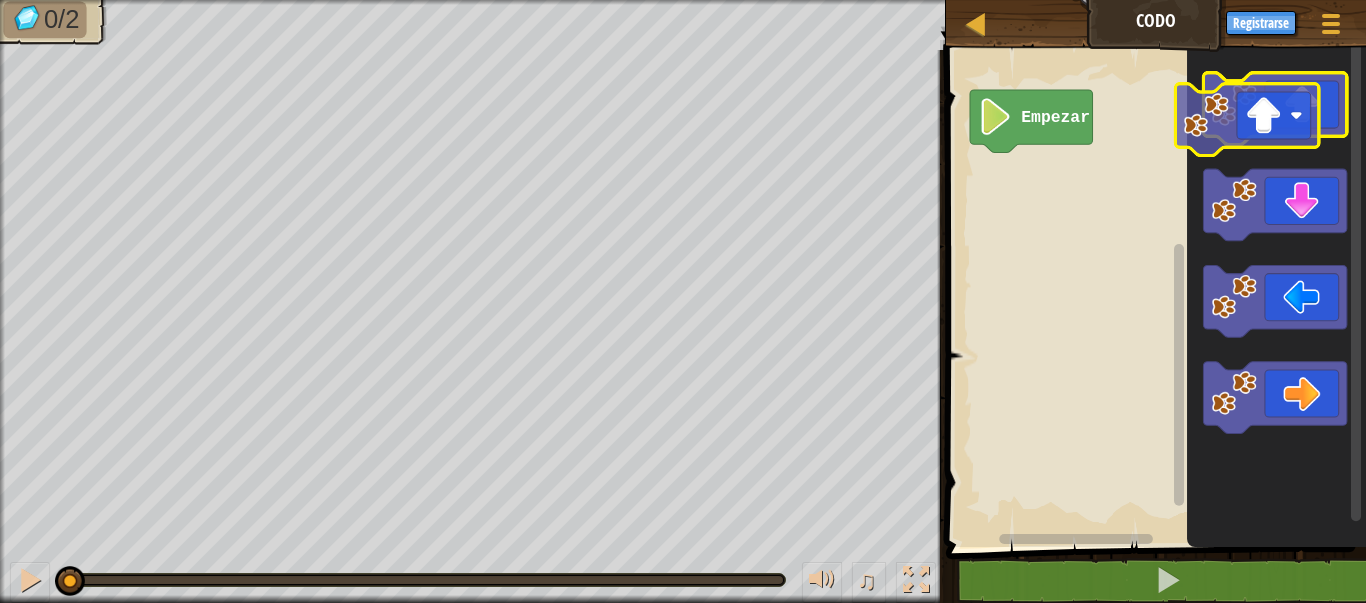 click 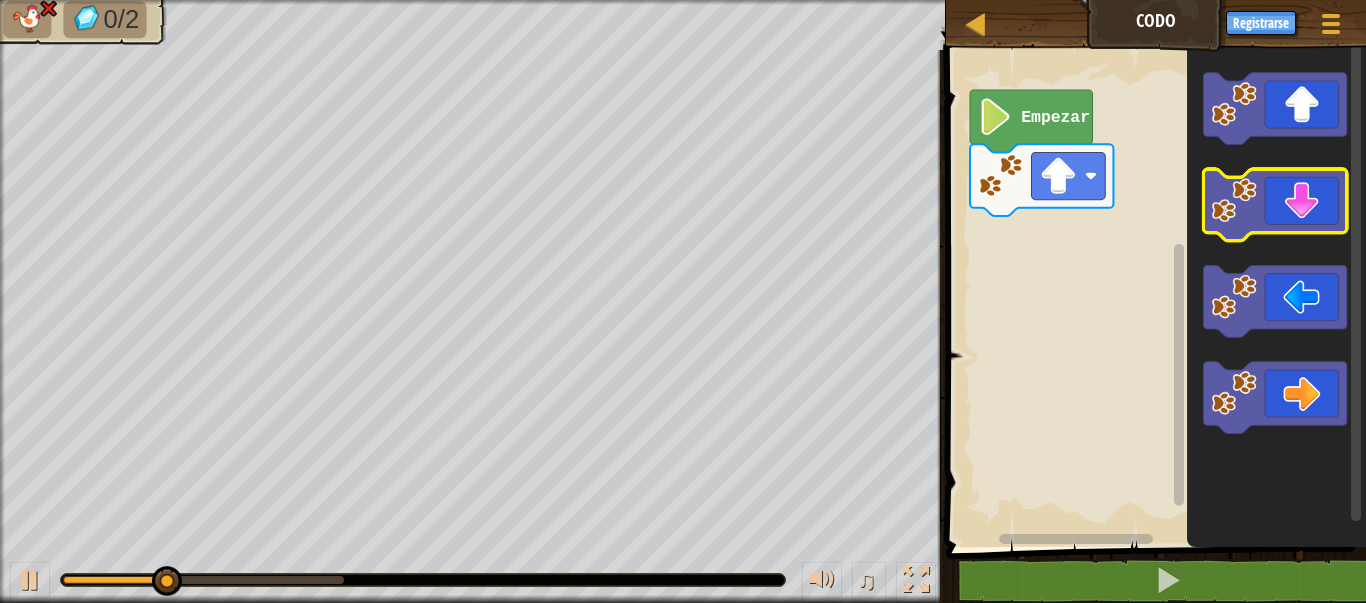 click 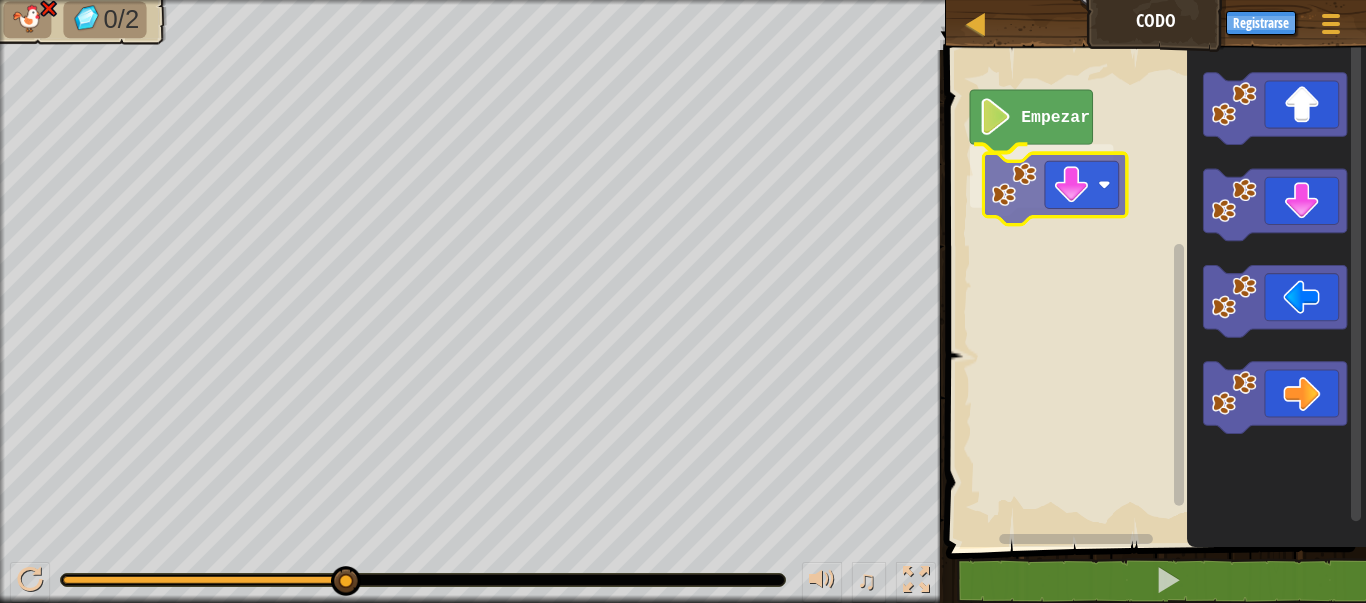 click on "Empezar" at bounding box center [1153, 293] 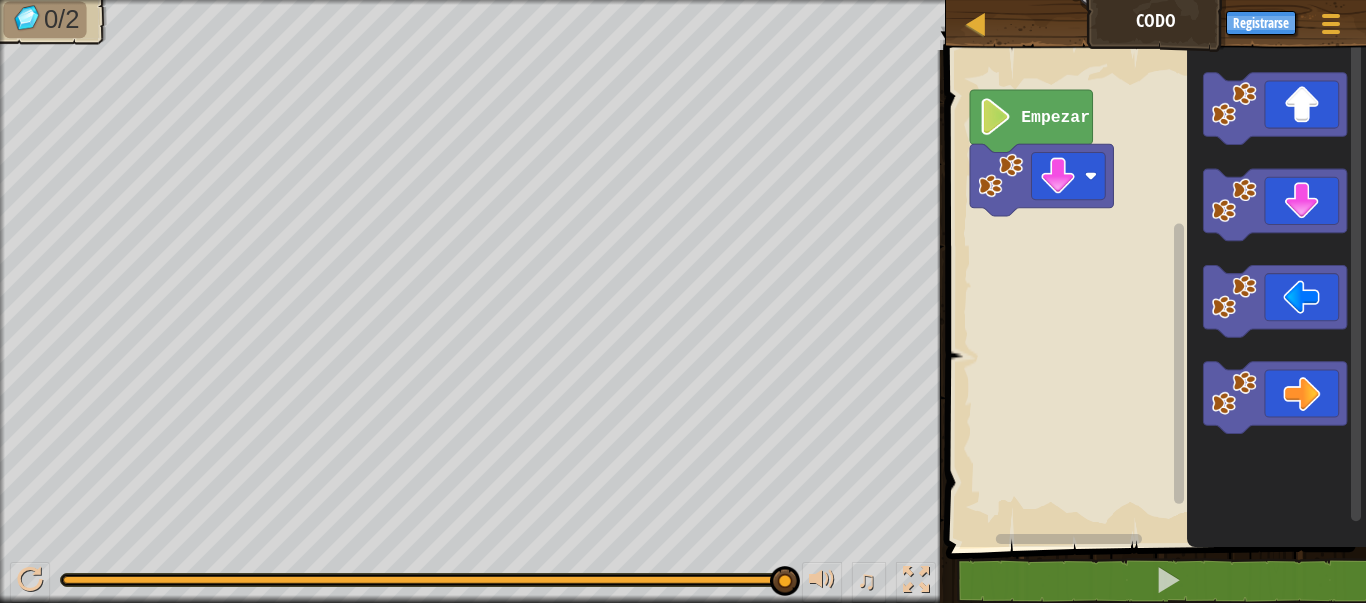 click on "Empezar" at bounding box center (1153, 293) 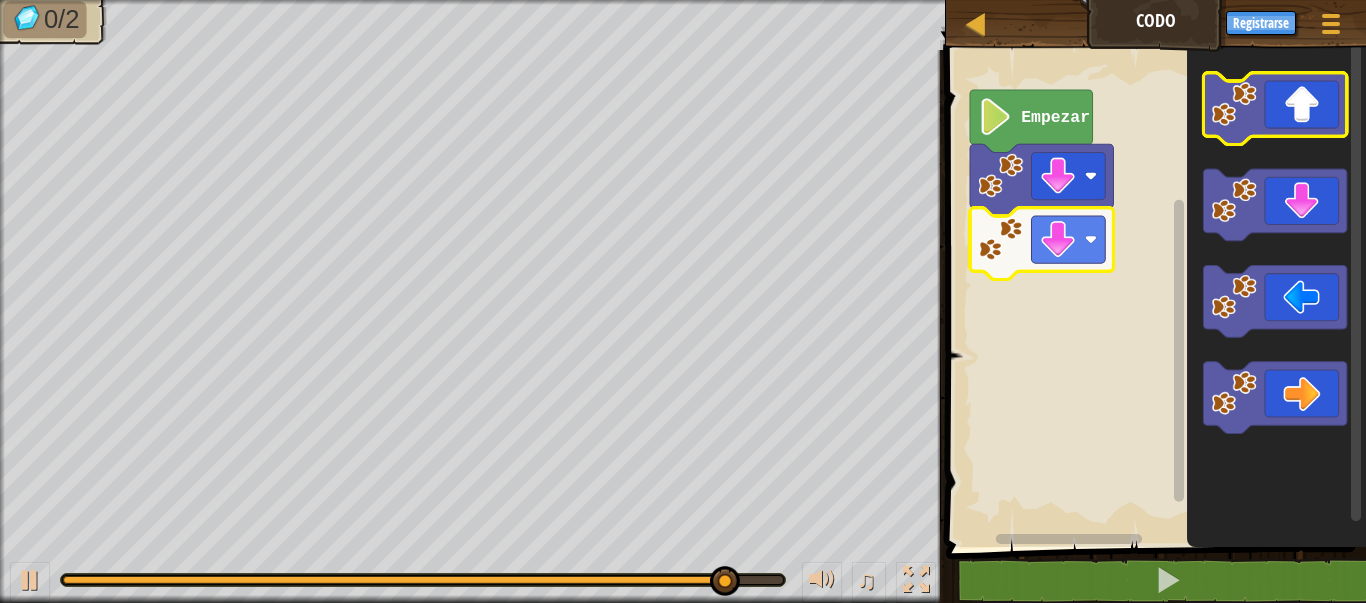 click 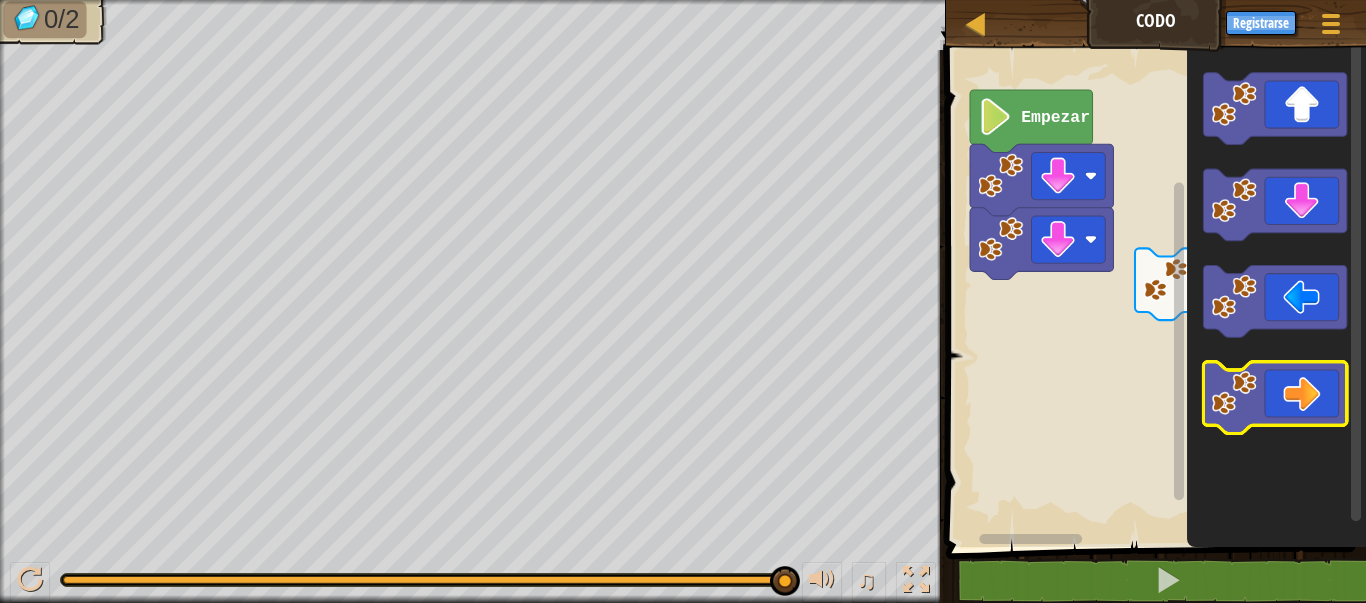 click 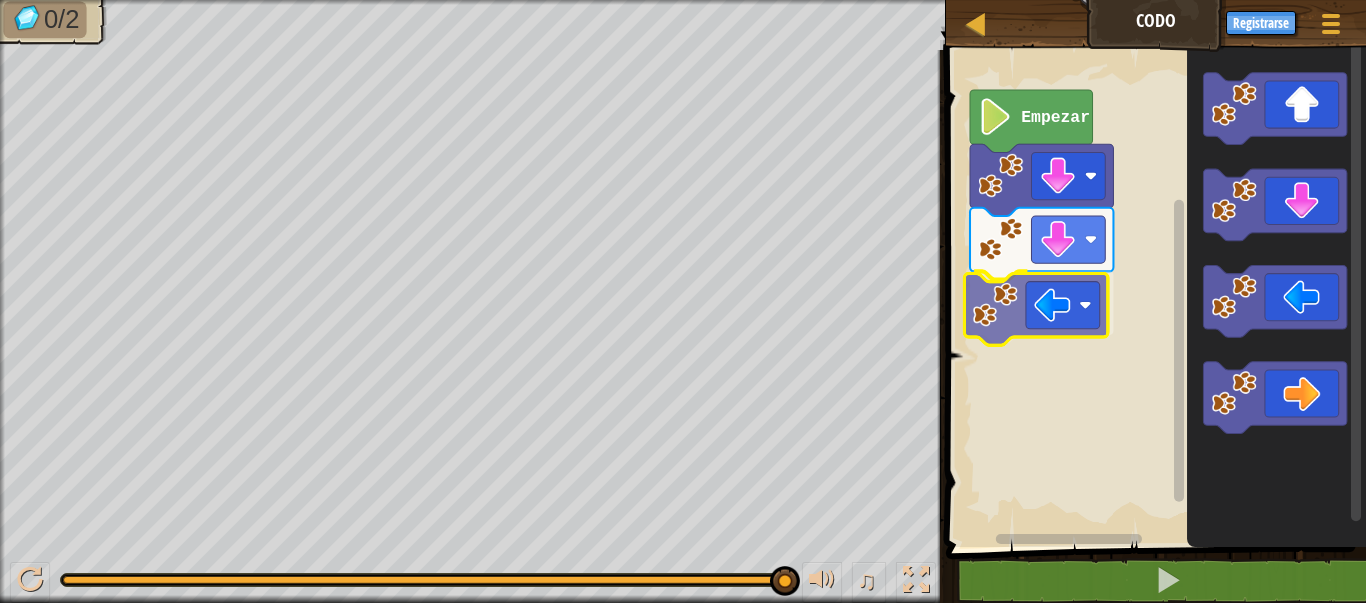 click on "Empezar" at bounding box center (1153, 293) 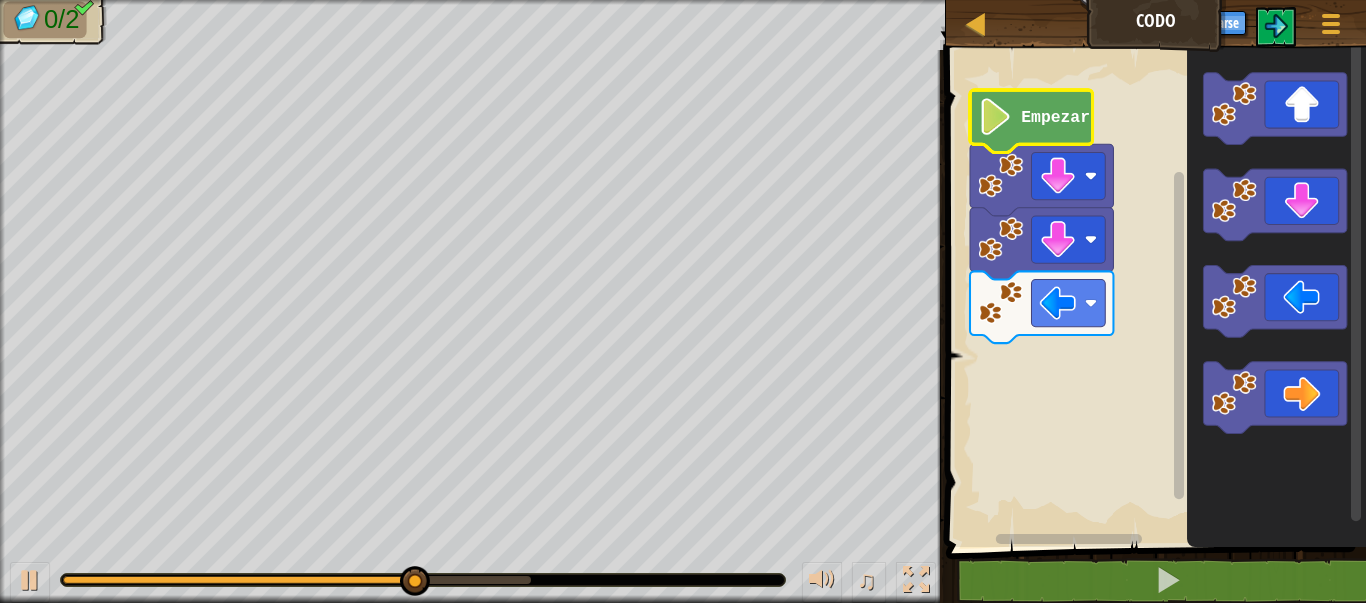 click on "Empezar" 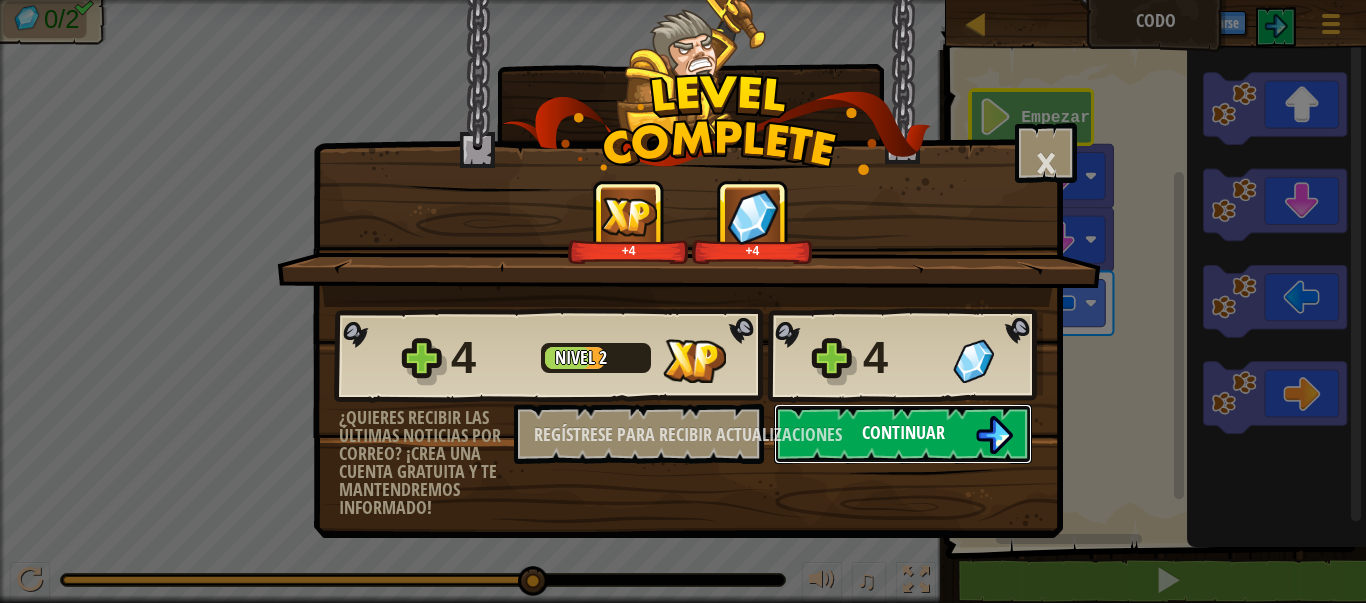click on "Continuar" at bounding box center (903, 434) 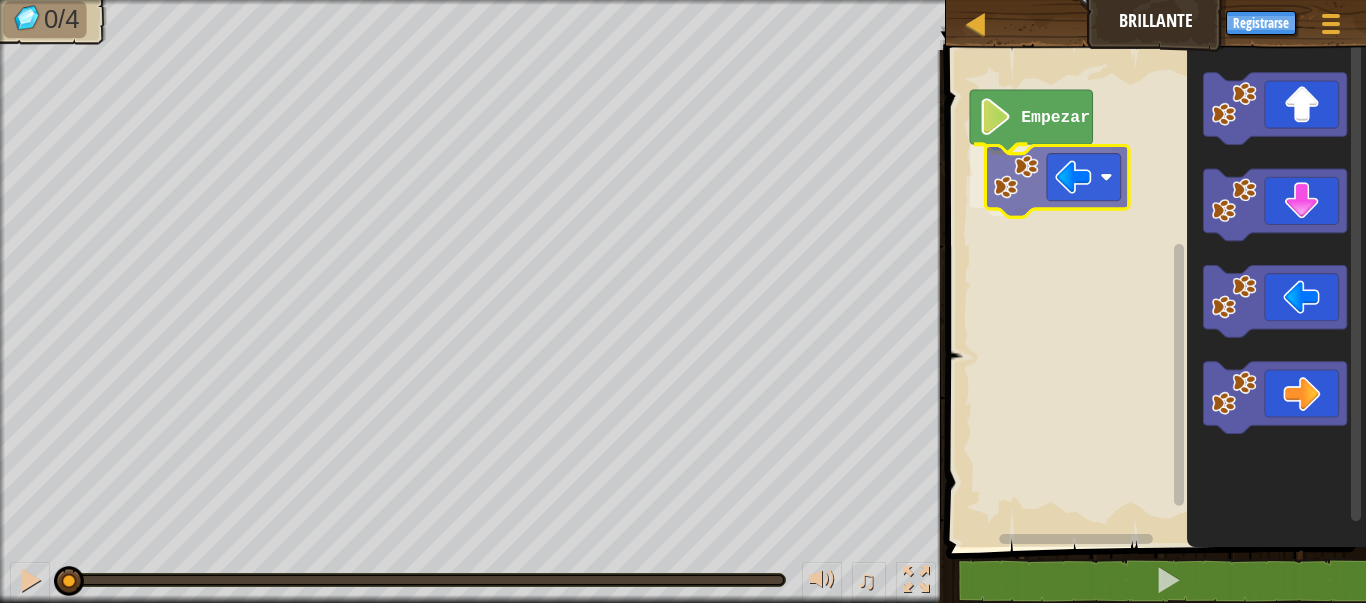 click on "Empezar" at bounding box center (1153, 293) 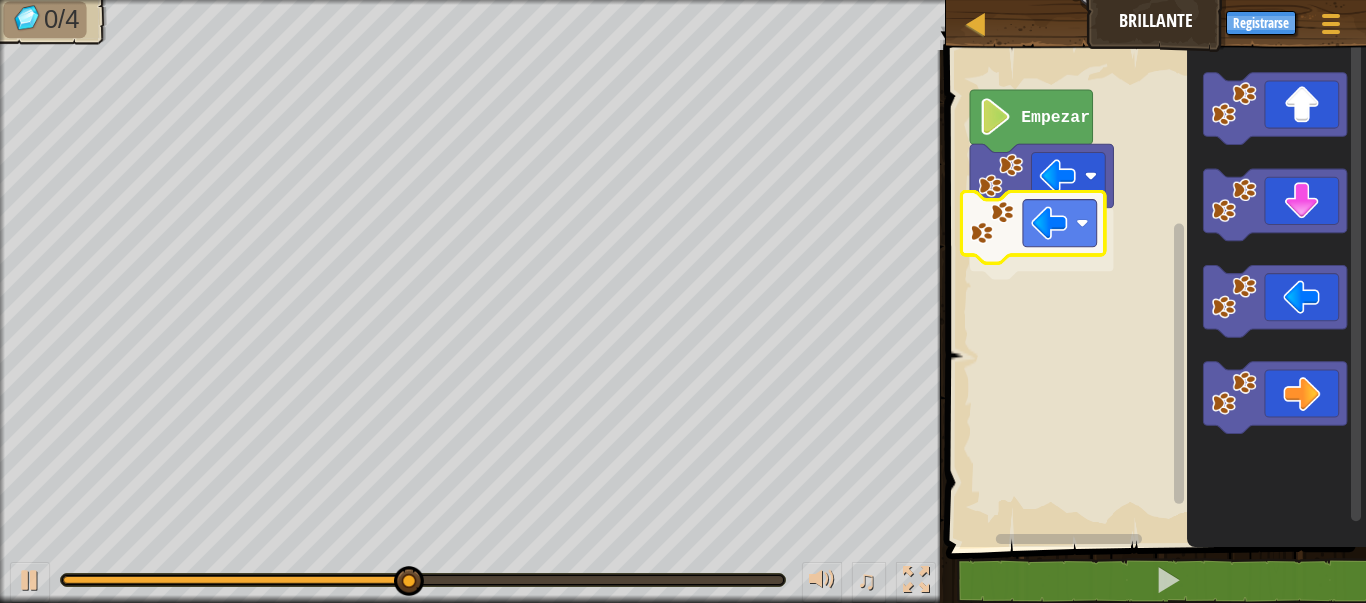 click on "Empezar" at bounding box center [1153, 293] 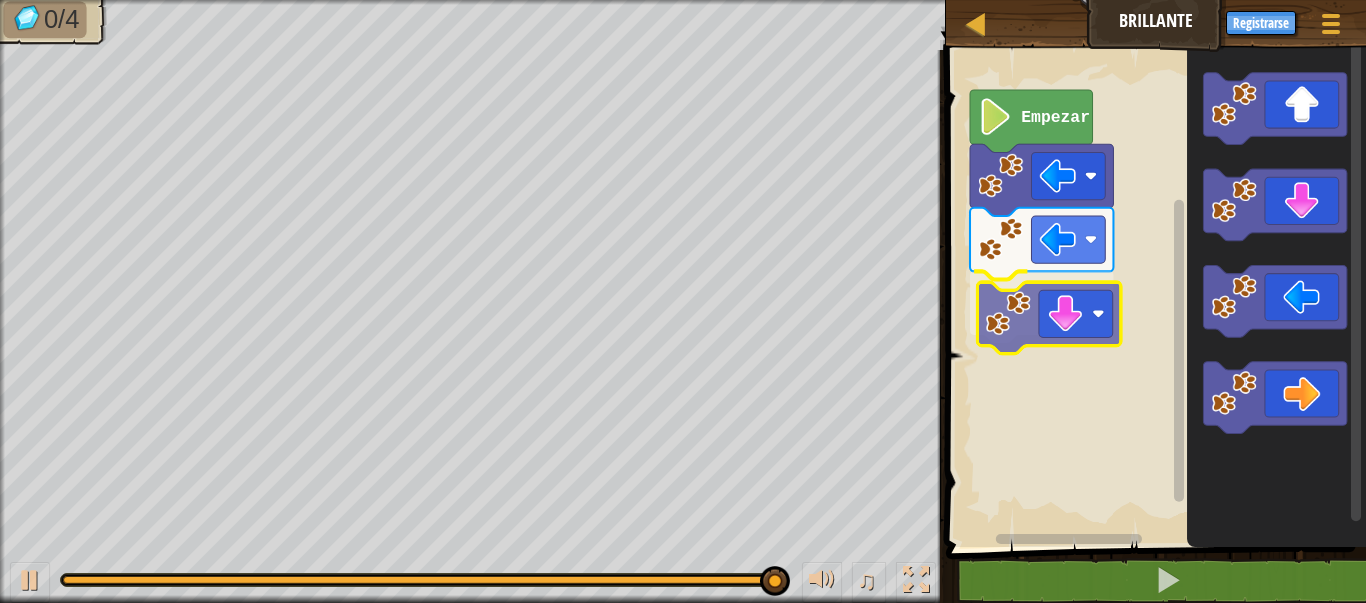 click on "Empezar" at bounding box center (1153, 293) 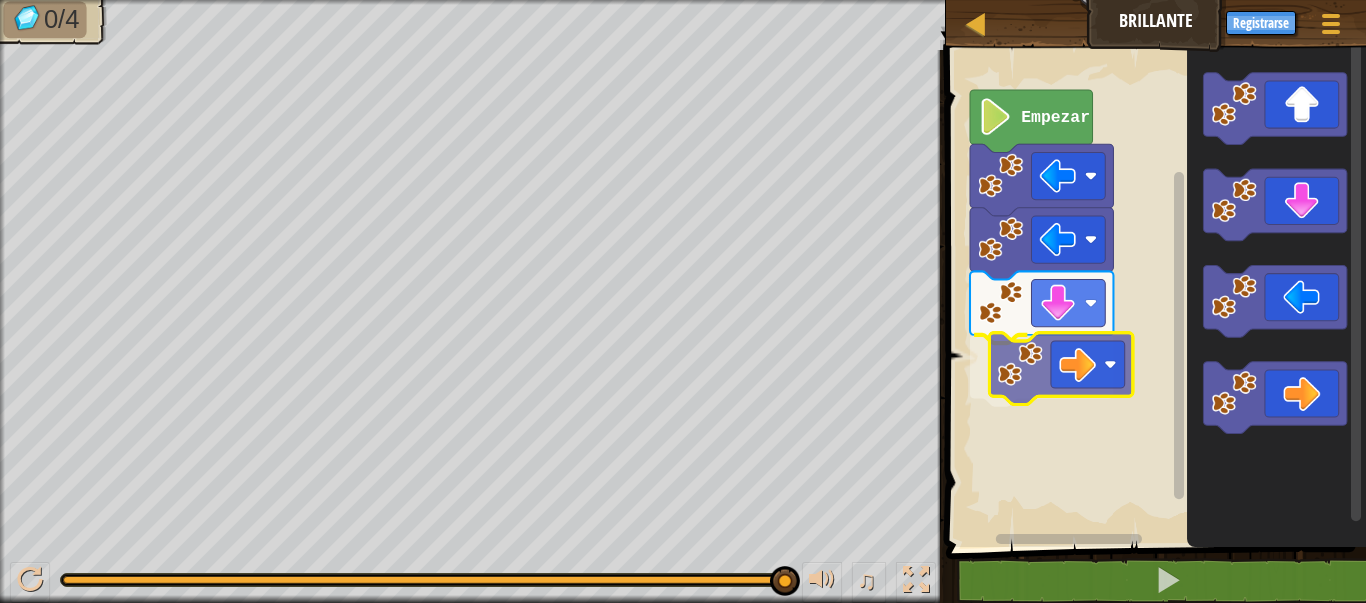 click on "Empezar" at bounding box center (1153, 293) 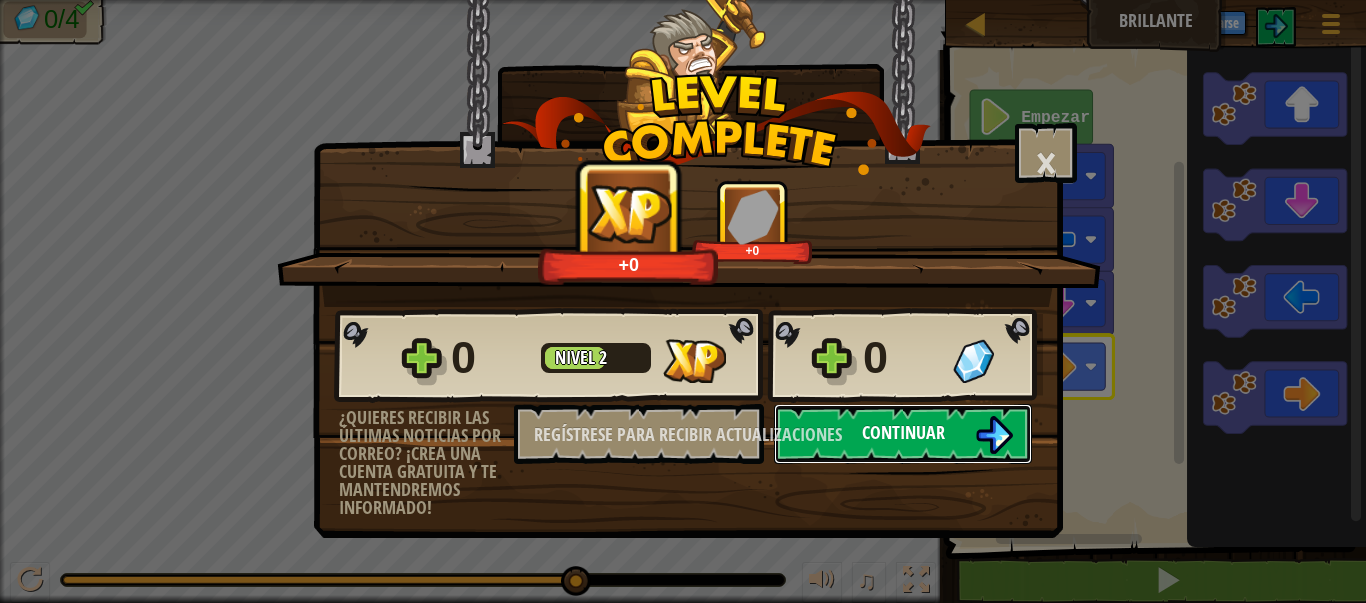 click on "Continuar" at bounding box center (903, 432) 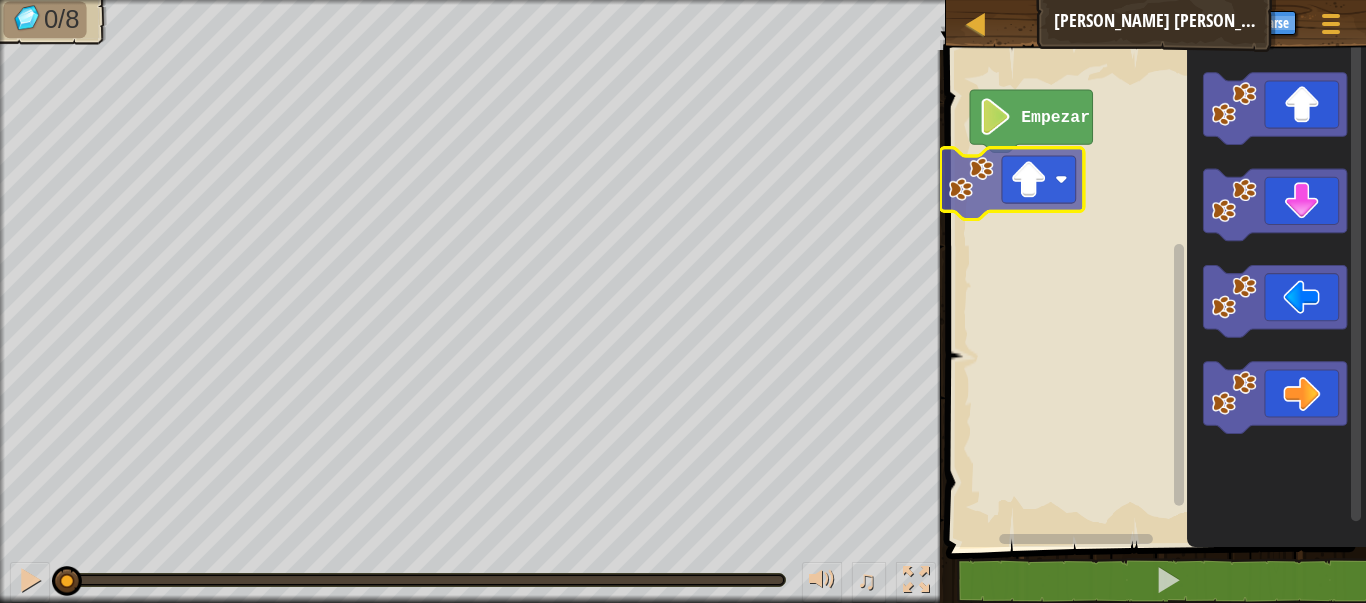 click on "Empezar" at bounding box center [1153, 293] 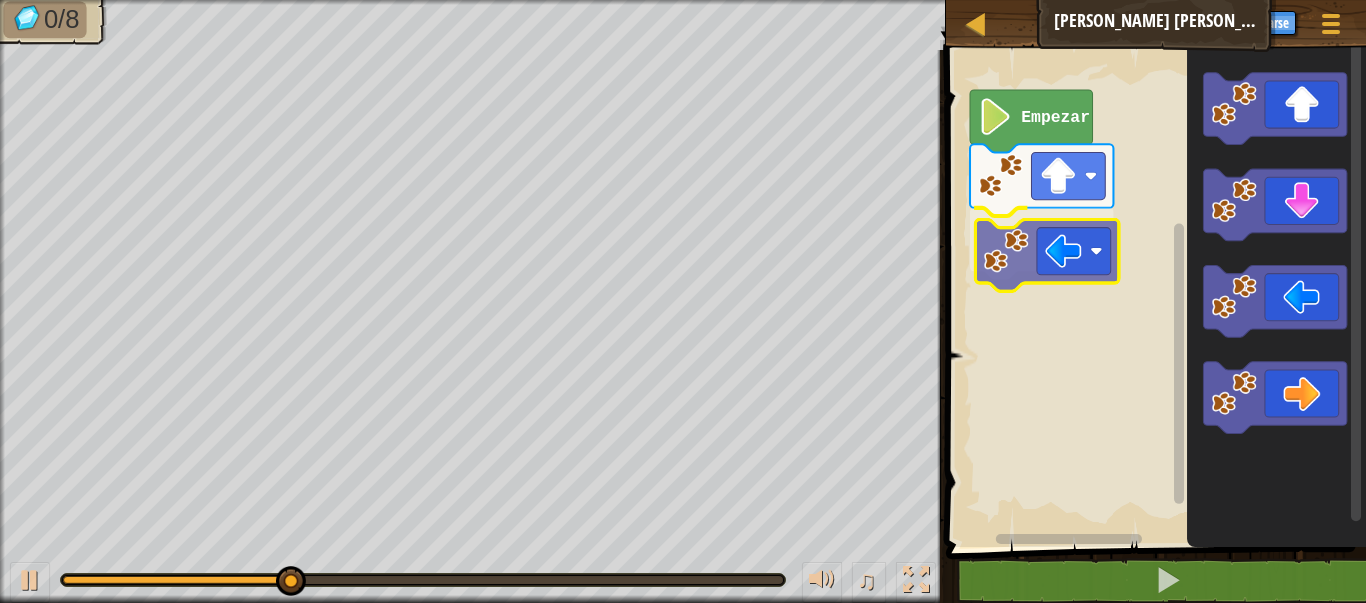 click on "Empezar" at bounding box center (1153, 293) 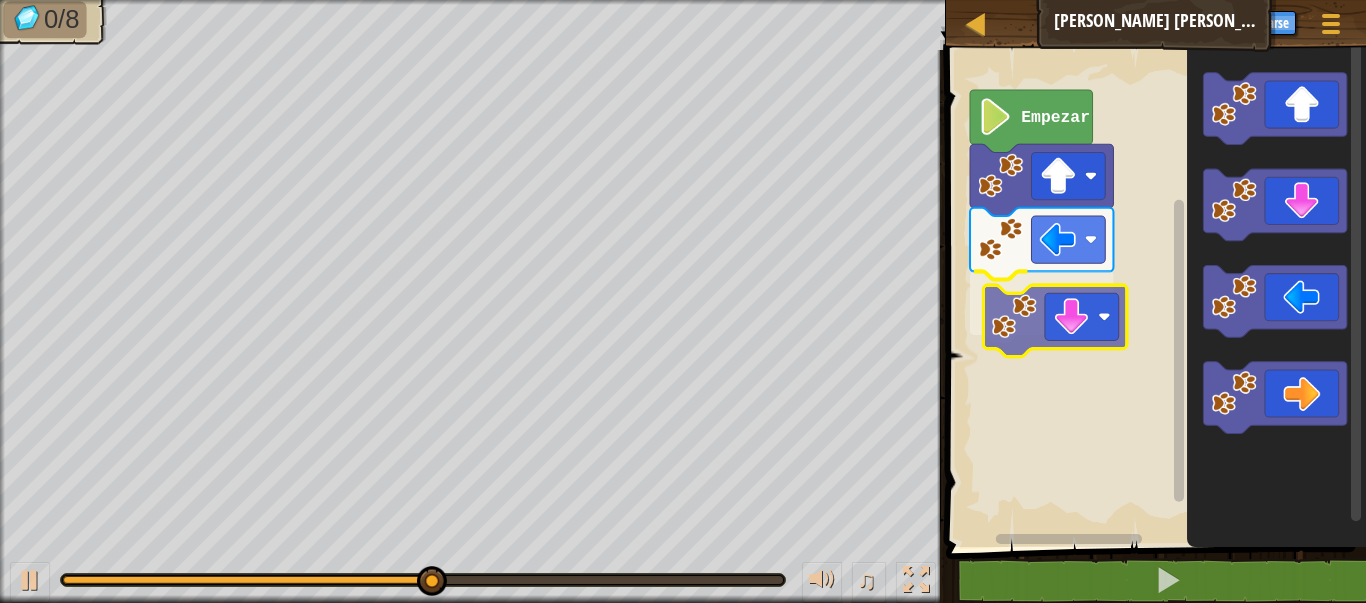 click on "Empezar" at bounding box center [1153, 293] 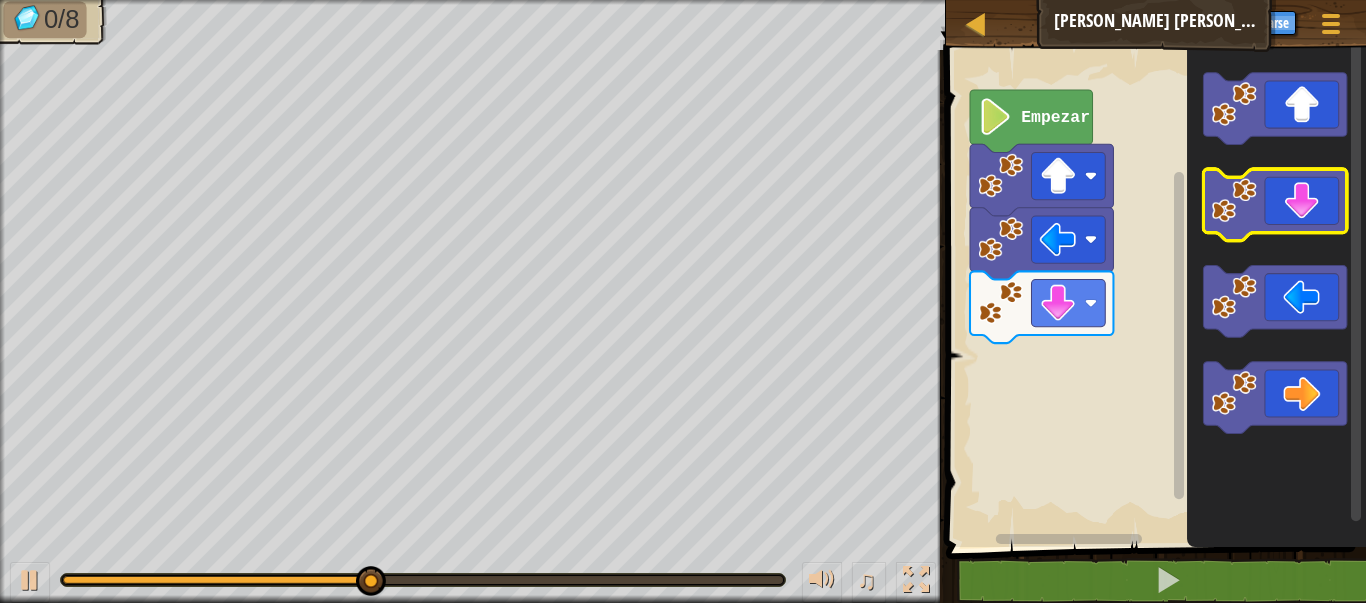 click 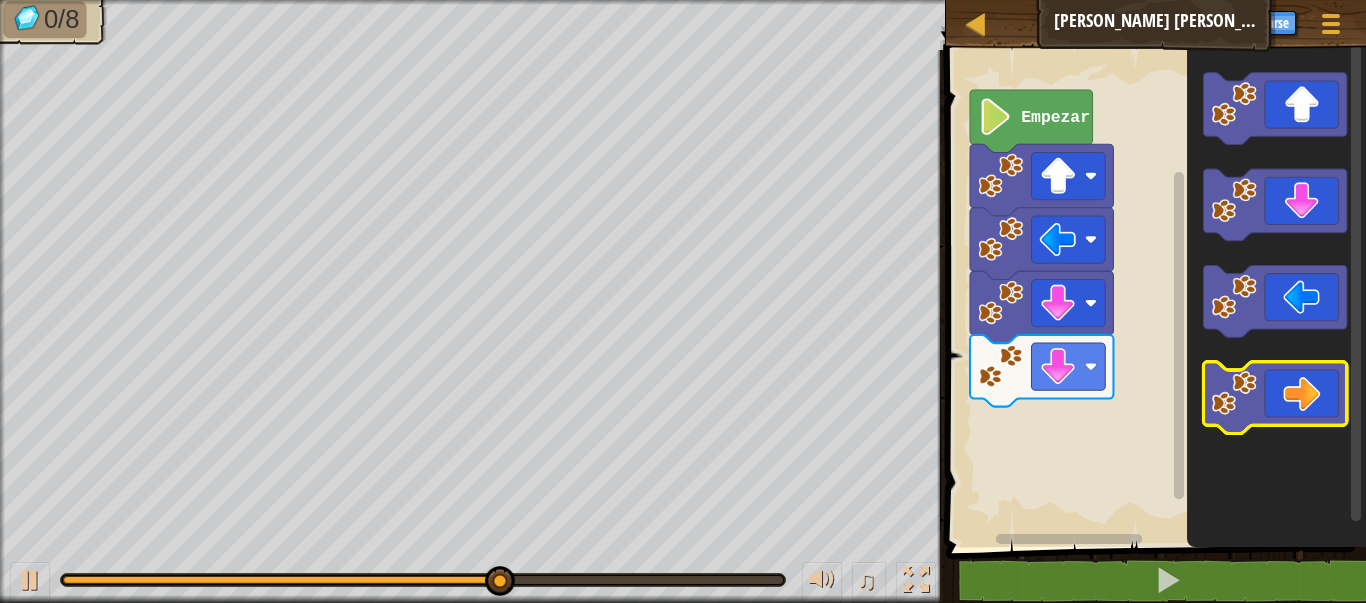 click 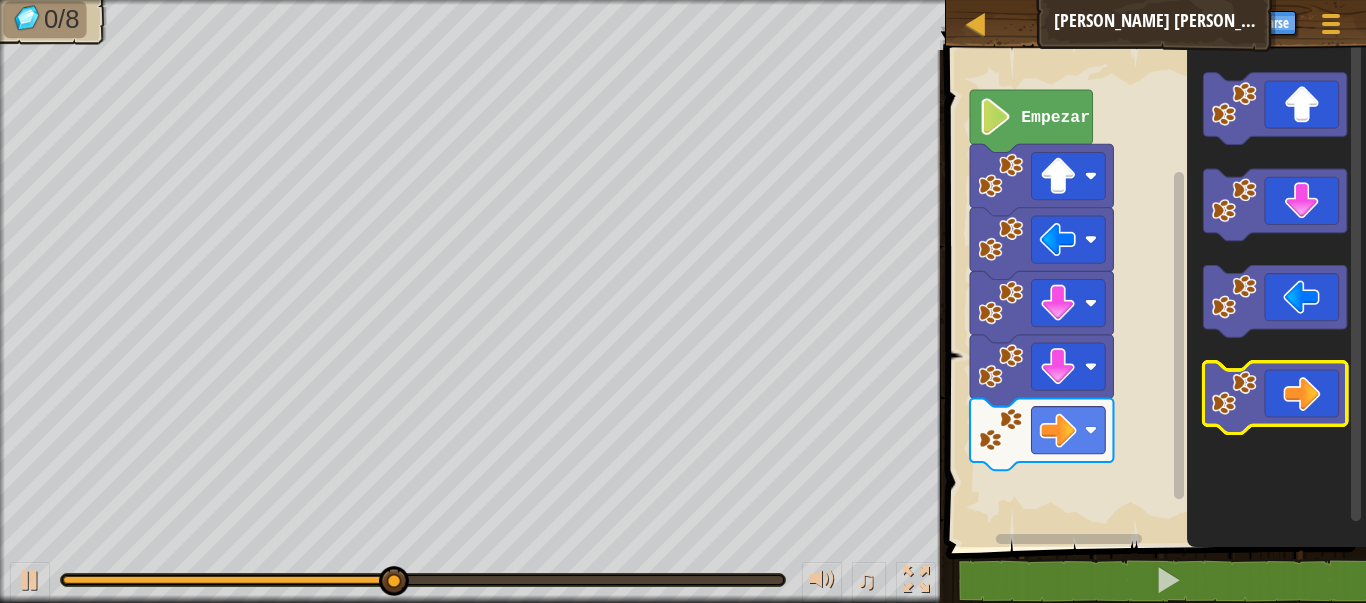 click 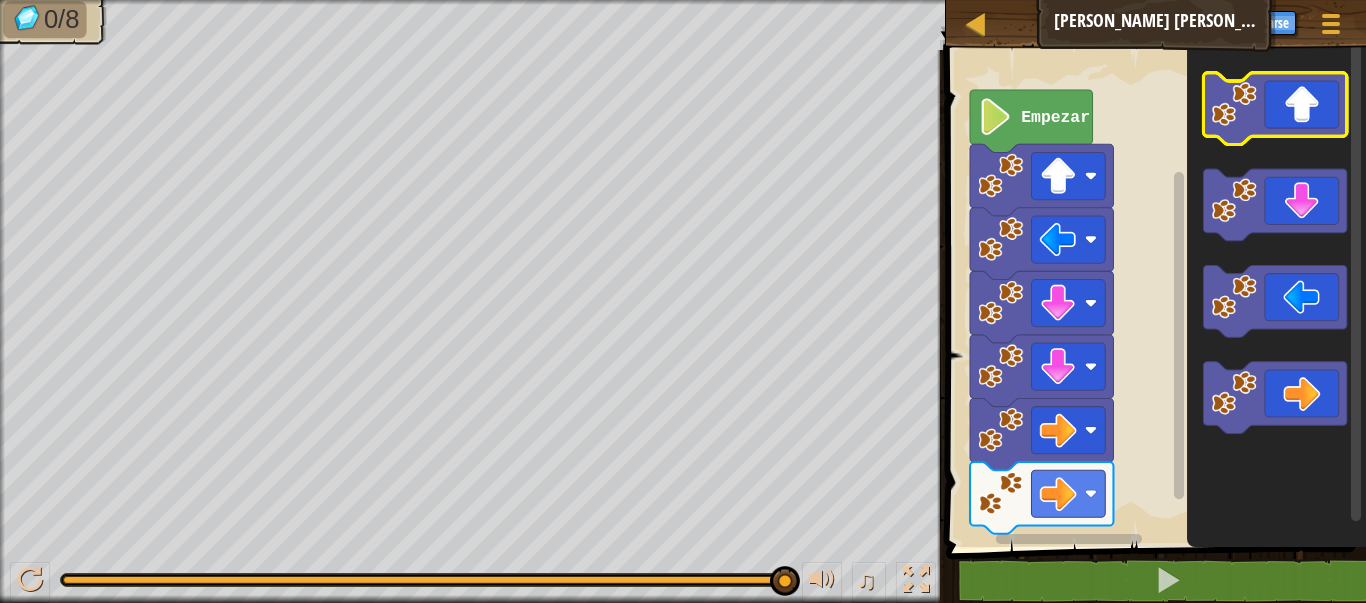 click 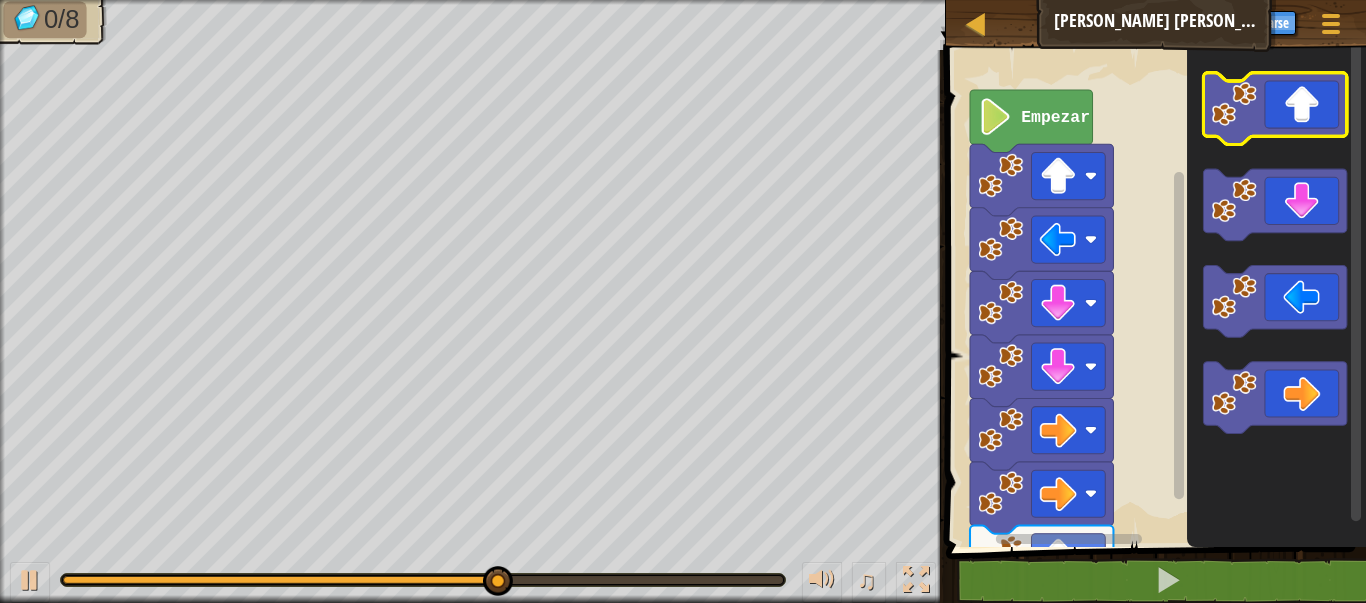click 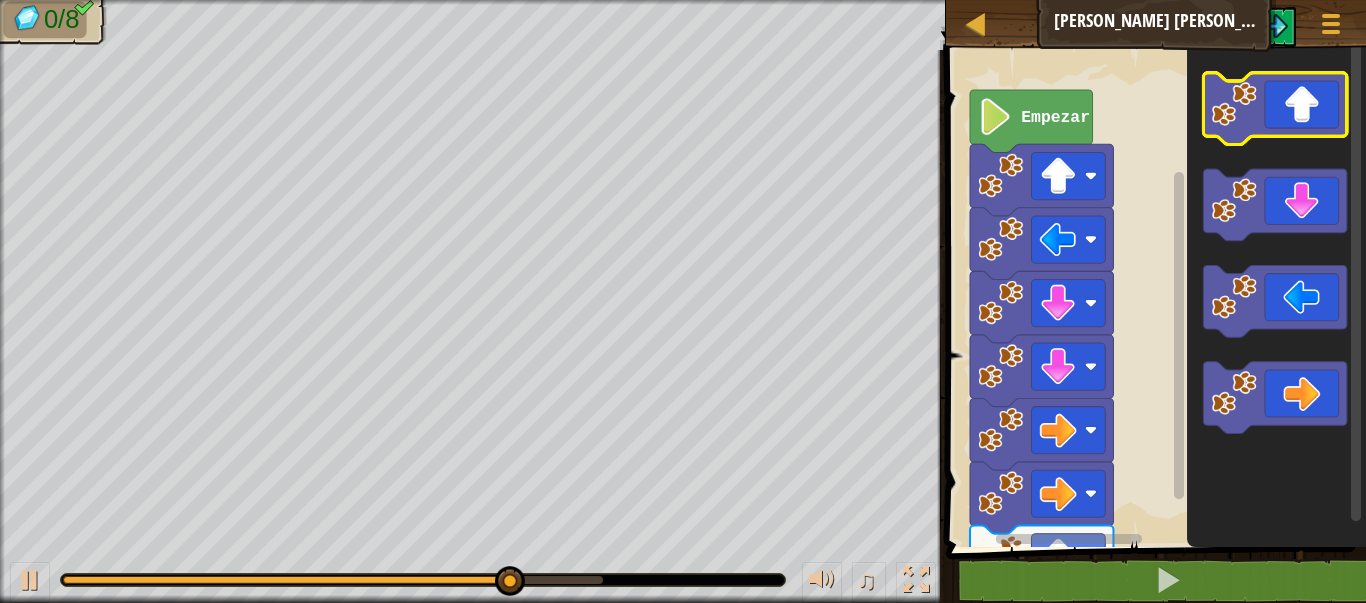 click 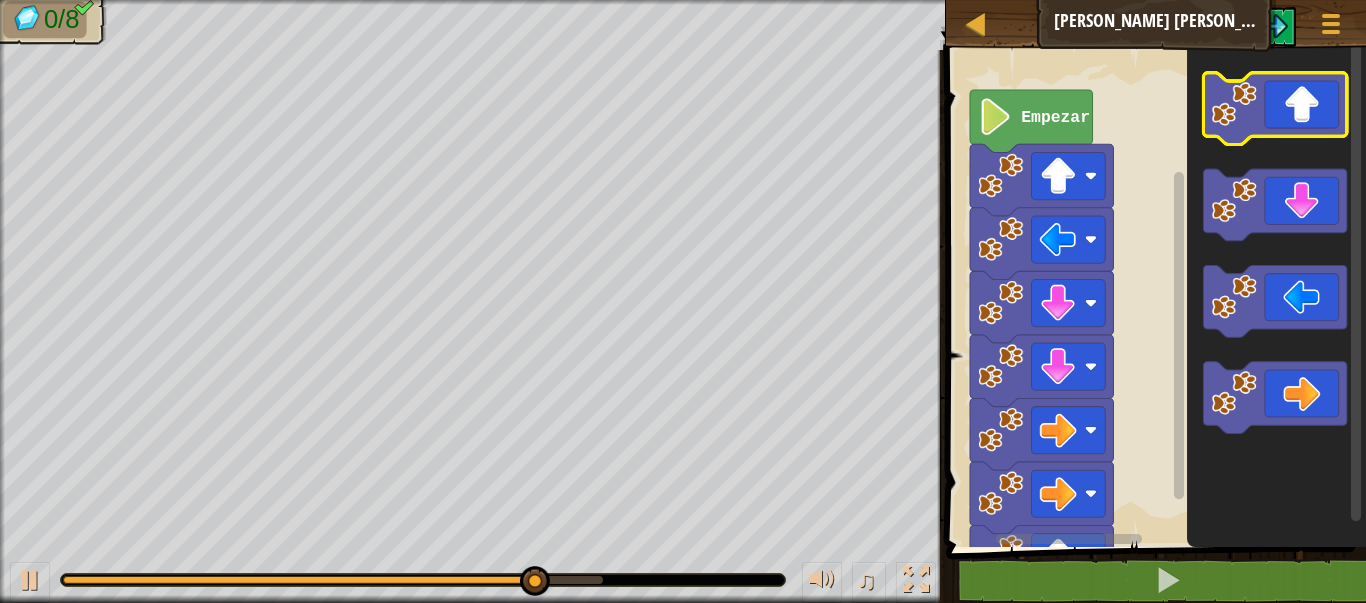 click 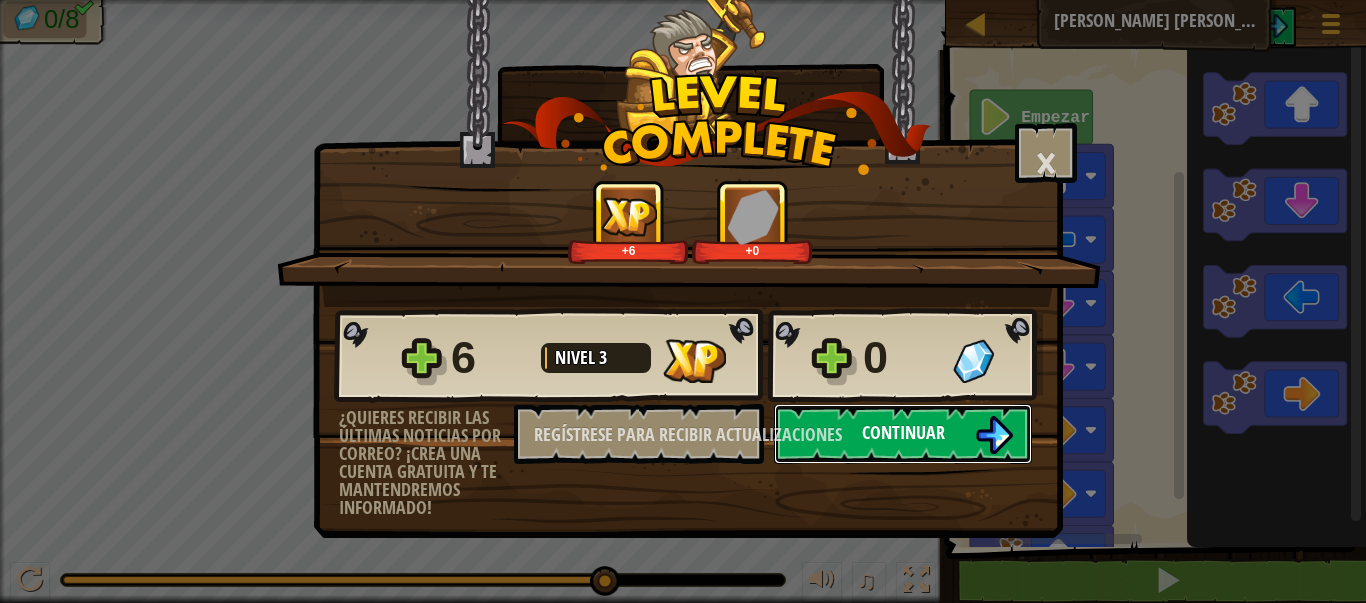 click at bounding box center (994, 435) 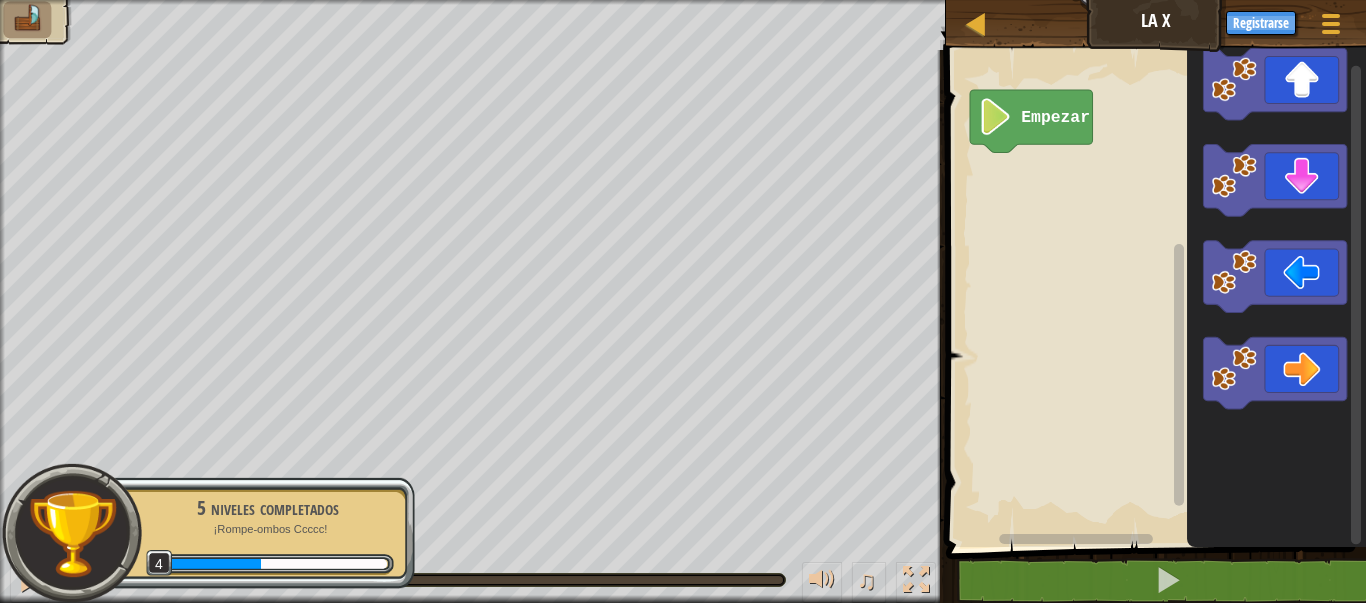 click 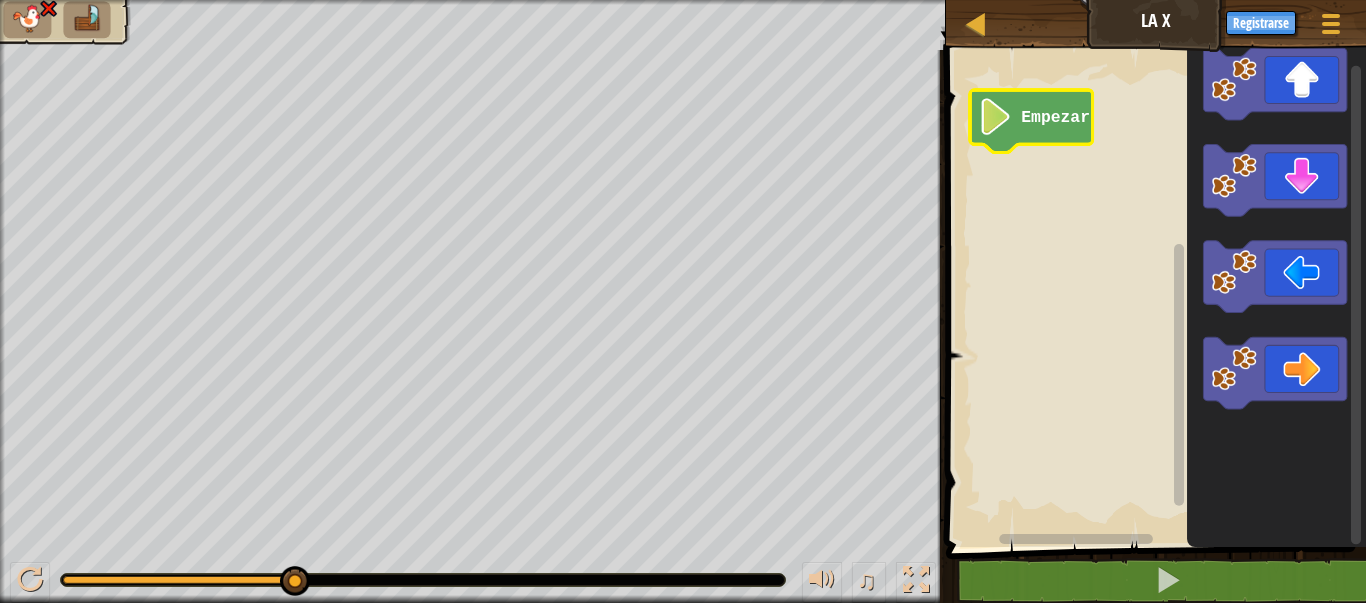 click on "Empezar" 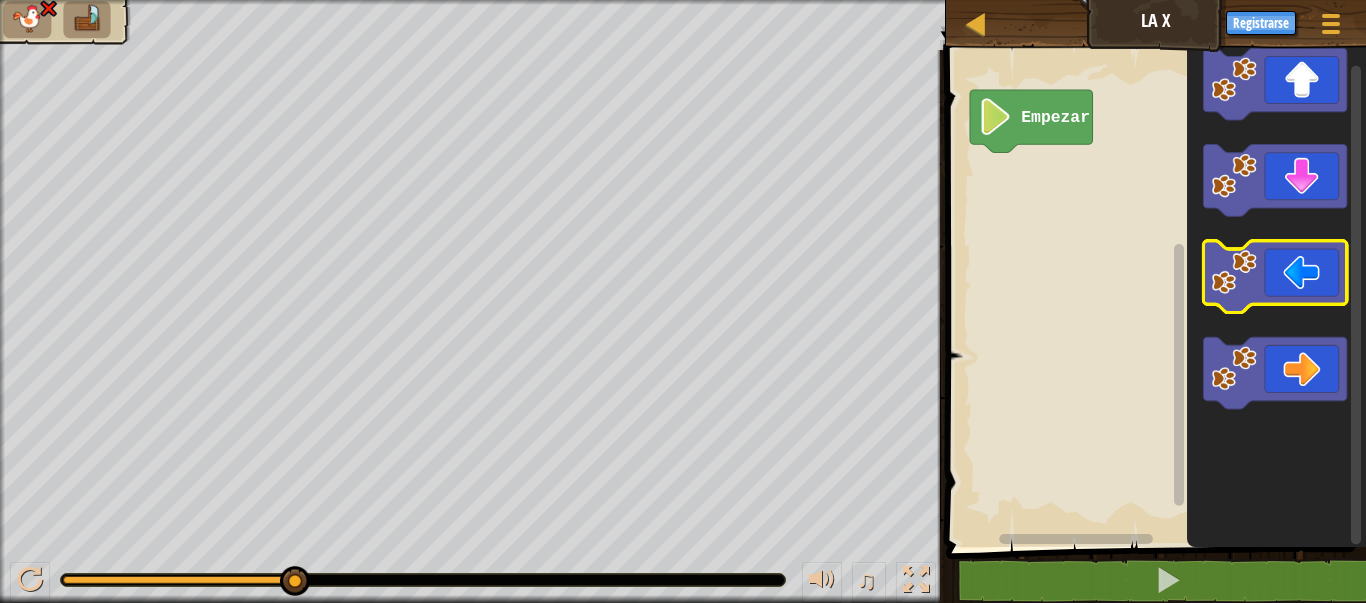 click 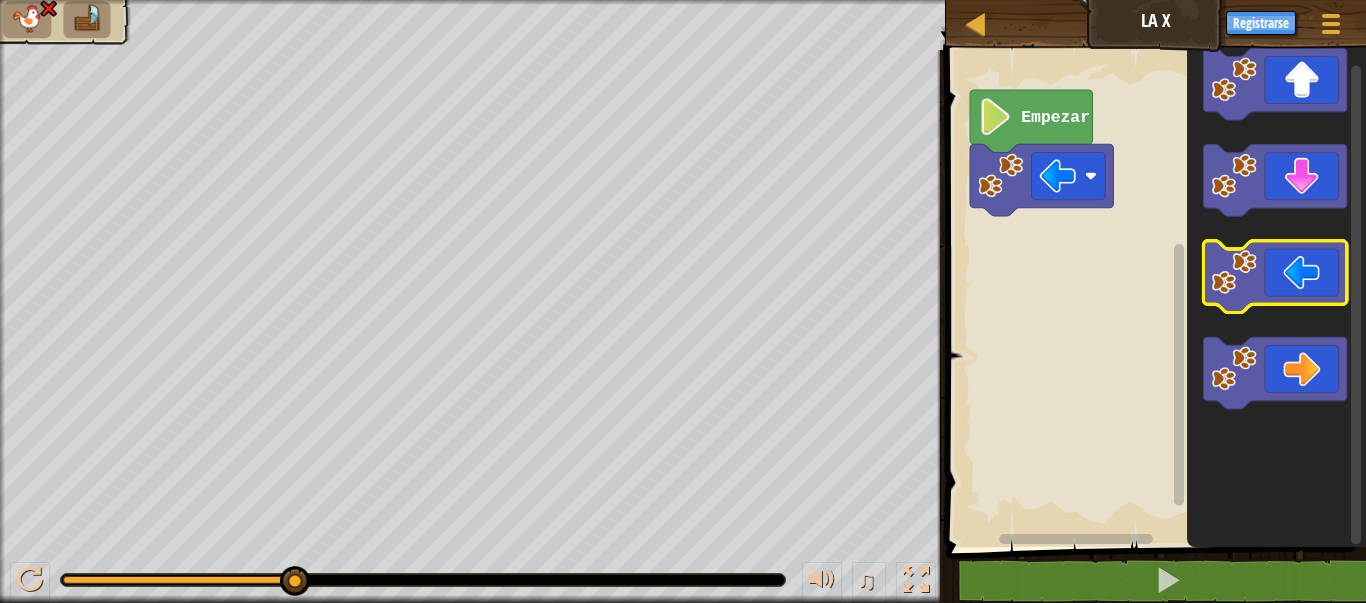 click 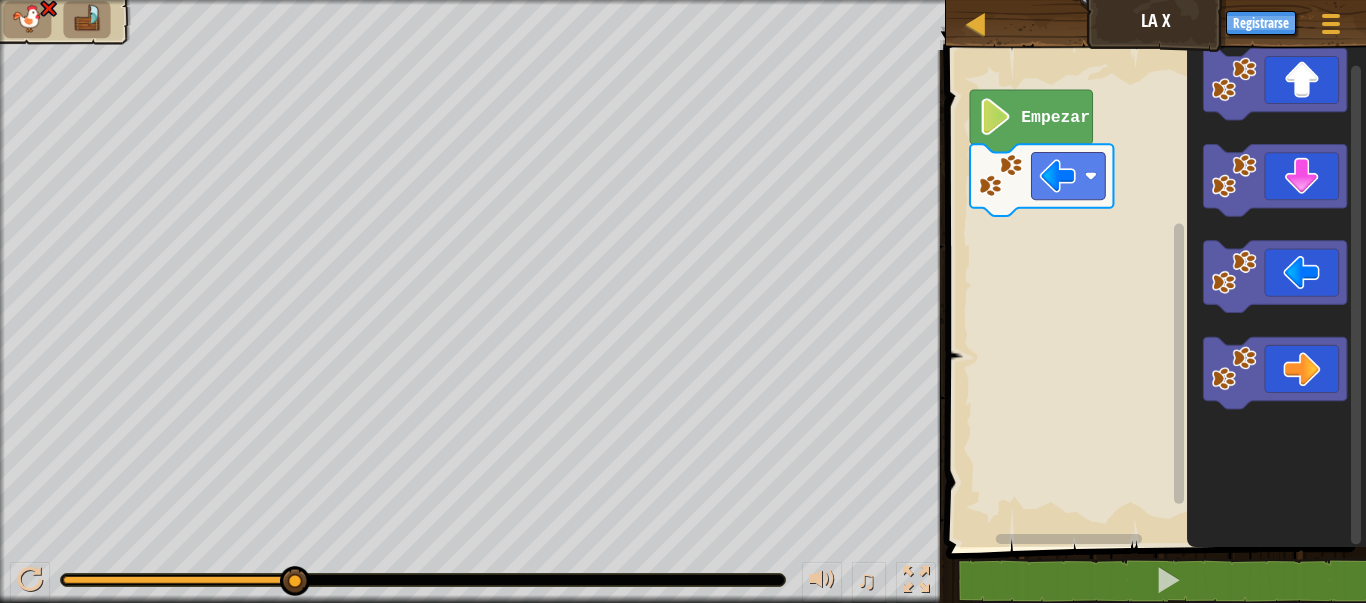 click 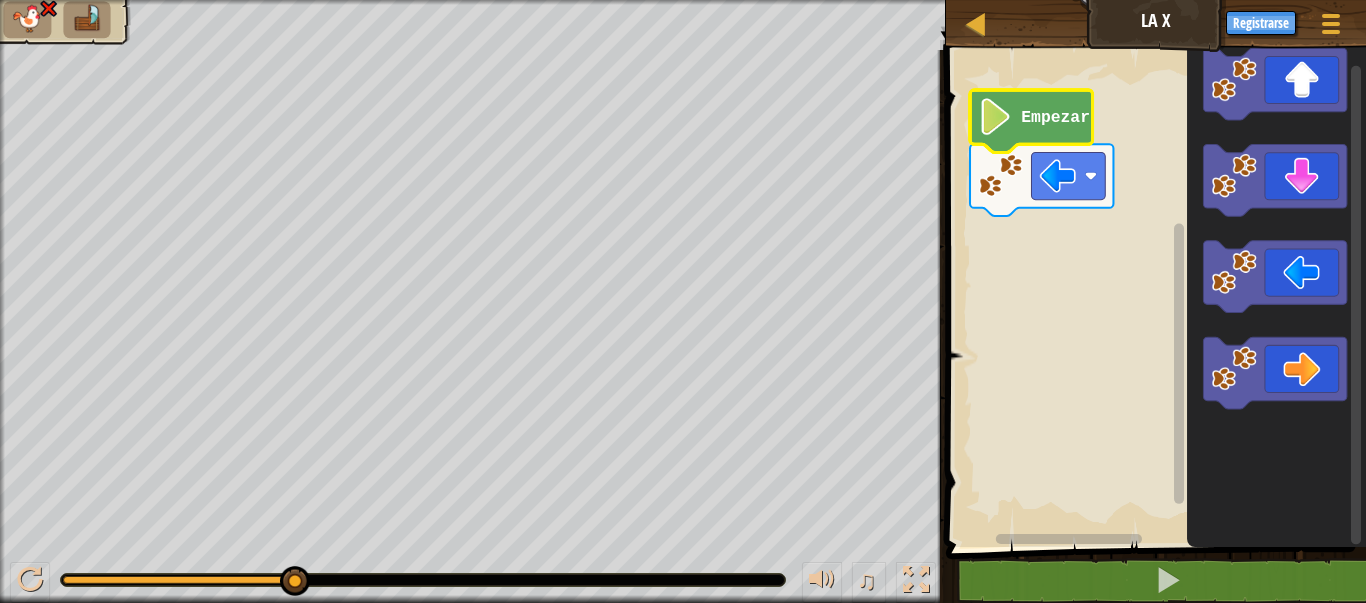 click 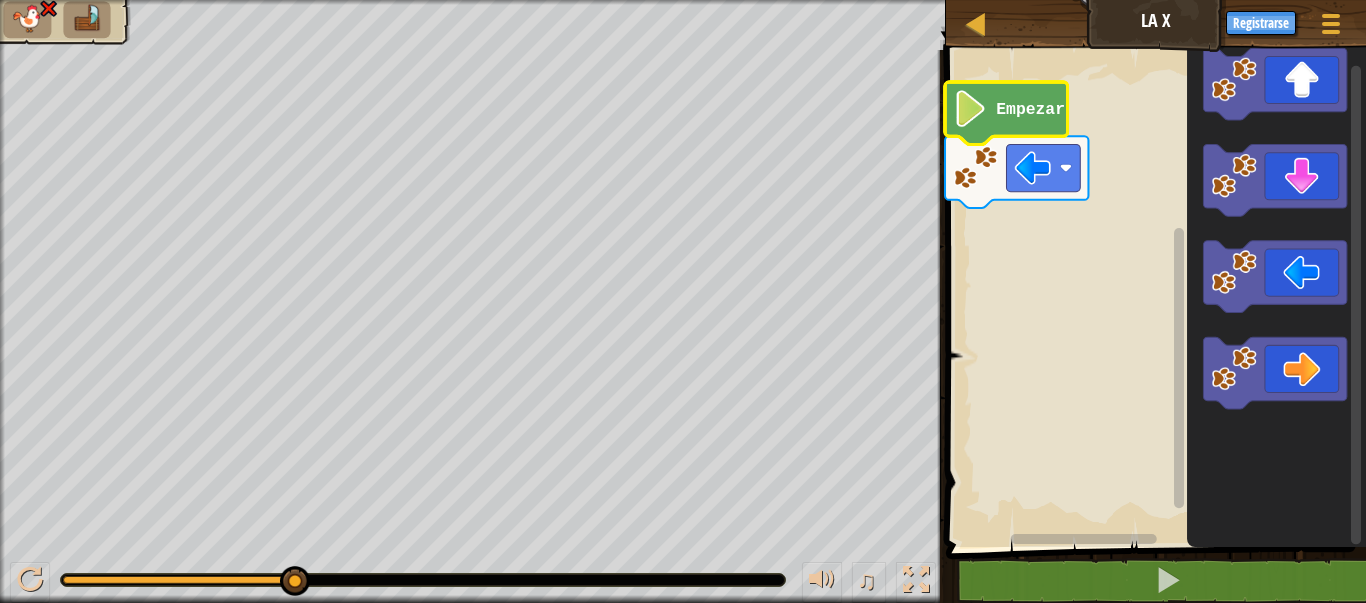 click 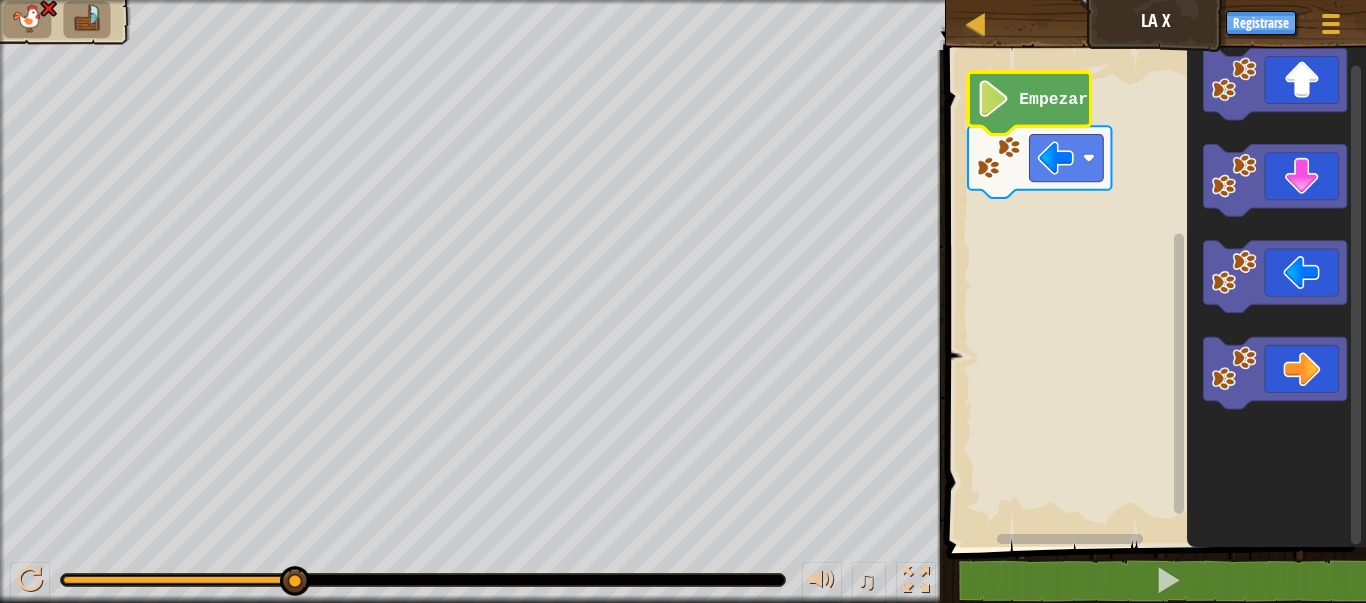 click 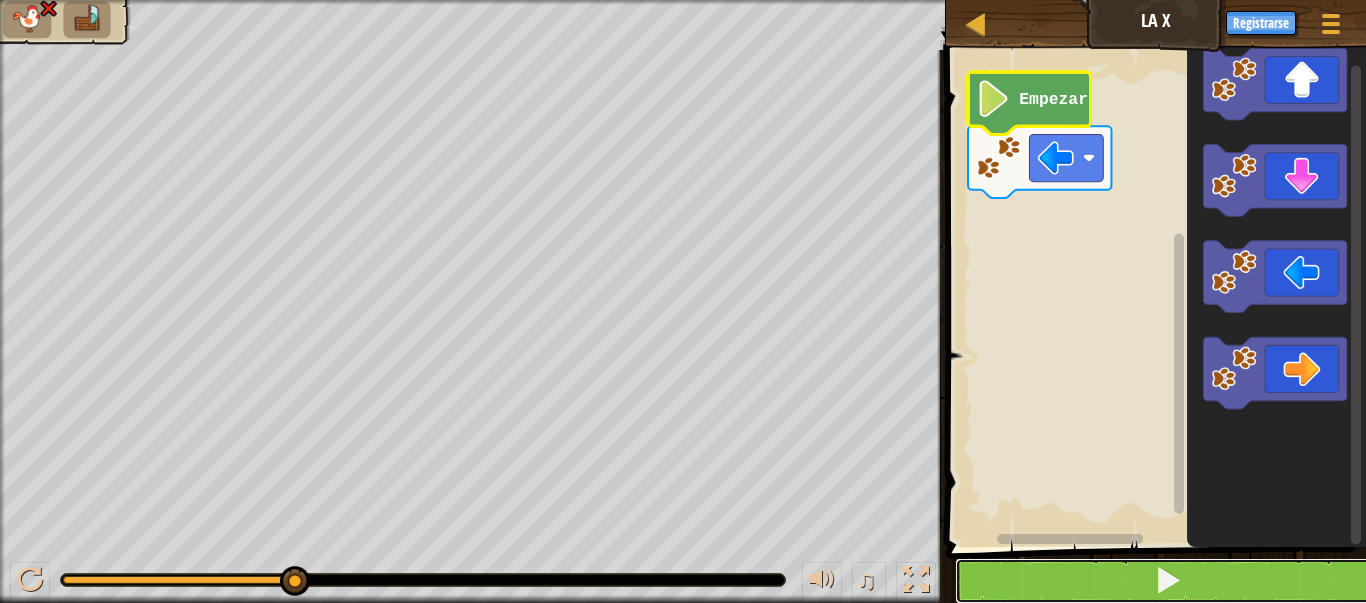click at bounding box center [1168, 581] 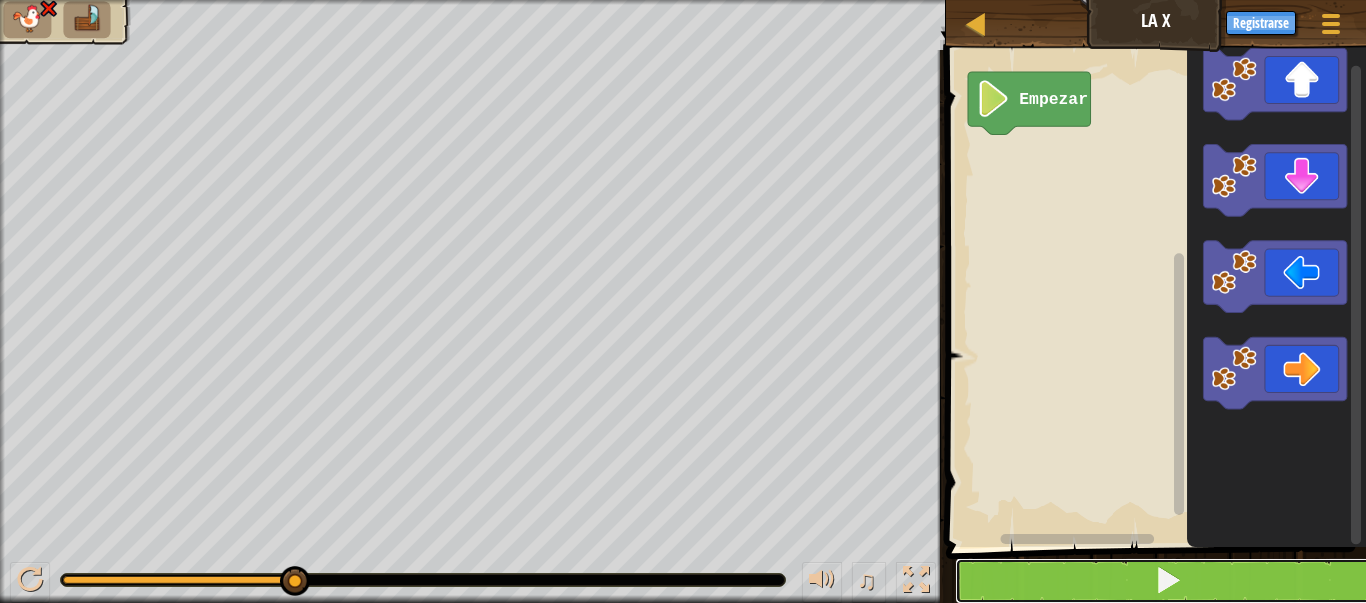 click at bounding box center [1168, 581] 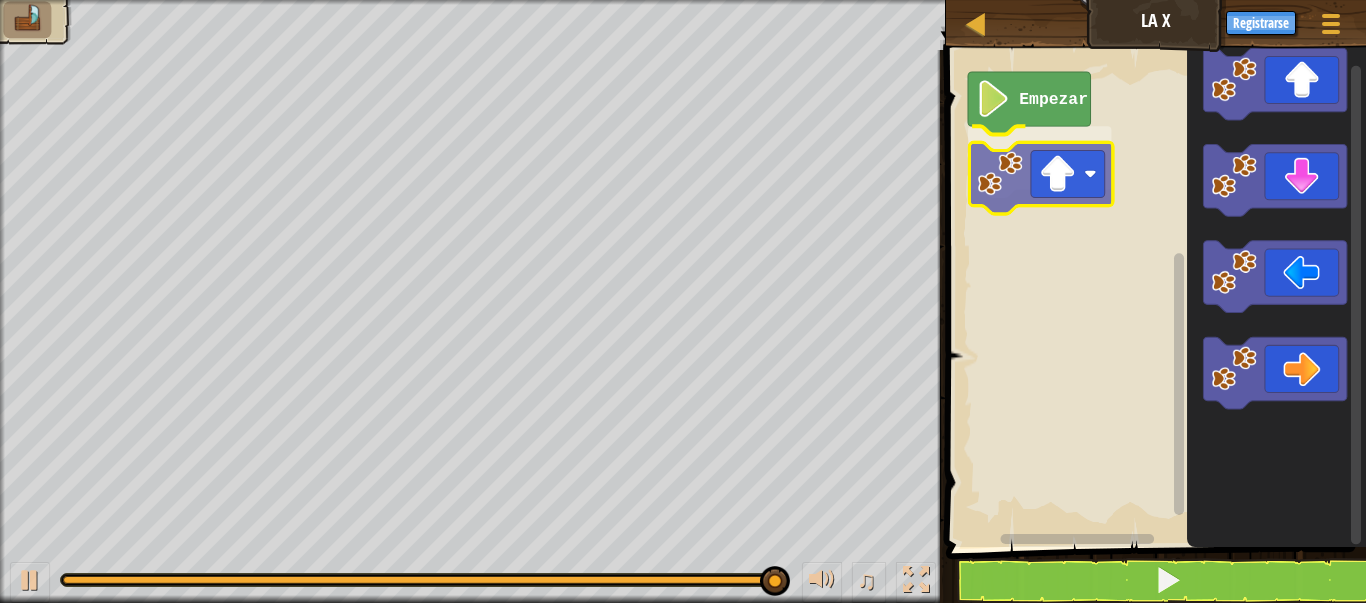 click on "Empezar" at bounding box center [1153, 293] 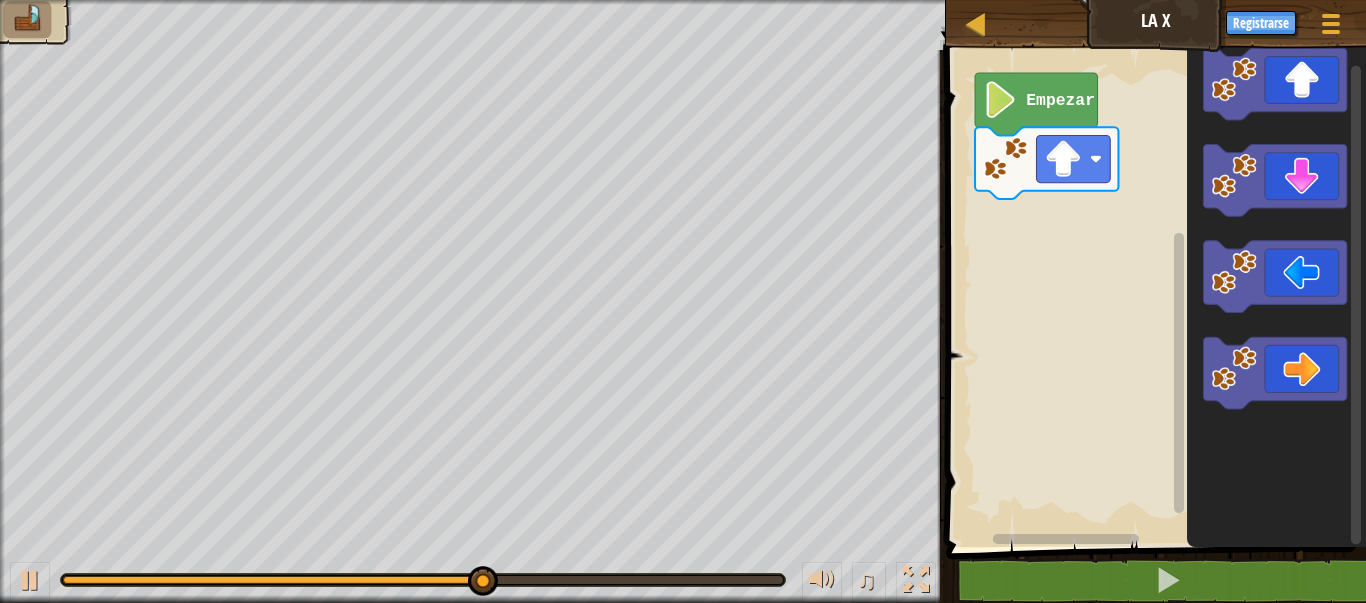 click on "Mapa La X Menú del [DEMOGRAPHIC_DATA] Registrarse 1     [DEMOGRAPHIC_DATA] הההההההההההההההההההההההההההההההה XXXXXXXXXXXXXXXXXXXXXXXXXXXXXXXXXXXXXXXXXXXXXXXXXXXXXXXXXXXXXXXXXXXXXXXXXXXXXXXXXXXXXXXXXXXXXXXXXXXXXXXXXXXXXXXXXXXXXXXXXXXXXXXXXXXXXXXXXXXXXXXXXXXXXXXXXXXXXXXXXXXXXXXXXXXXXXXXXXXXXXXXXXXXXXXXXXXXXXXXXXXXXXXXXXXXXXXXXXXXXXXXXXXXXXXXXXXXXXXXXXXXXXXXXXXXXXXX Solución × Bloques 1     Empezar Código [PERSON_NAME] Lenguajes de programación : Pitón Declaración / Llamar / subir('arriba') ir('abajo') ir('izquierda') ir('derecha') × Revisa tu código ♫ Puma" at bounding box center (683, 301) 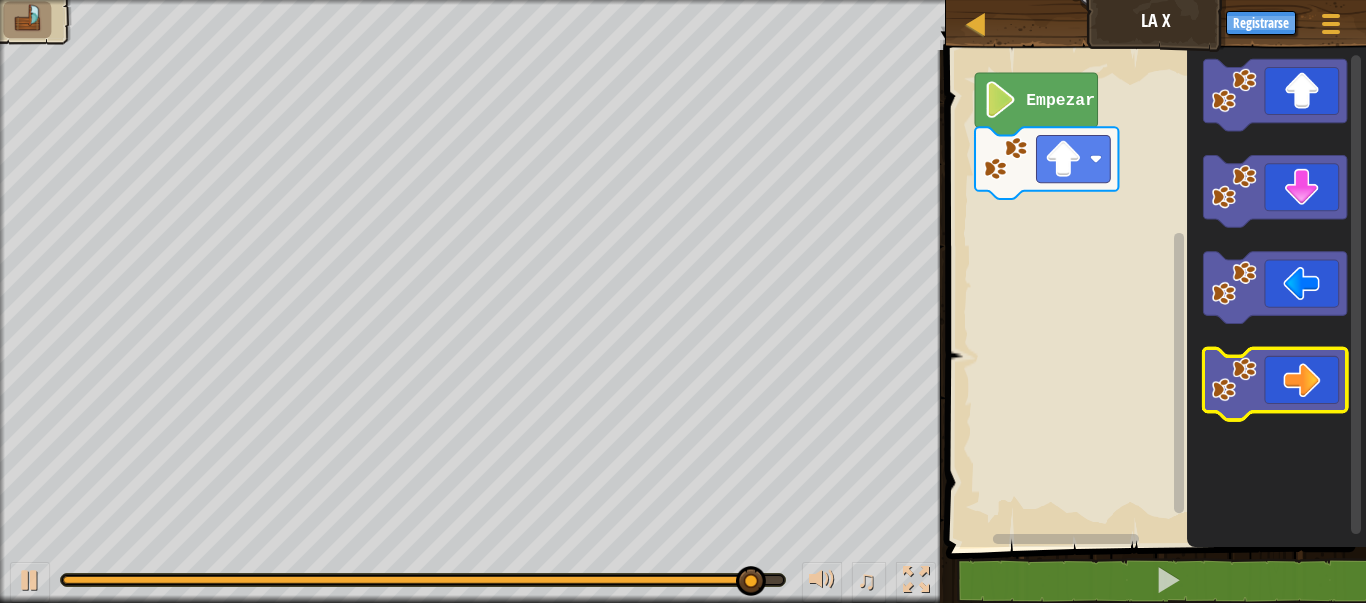 click 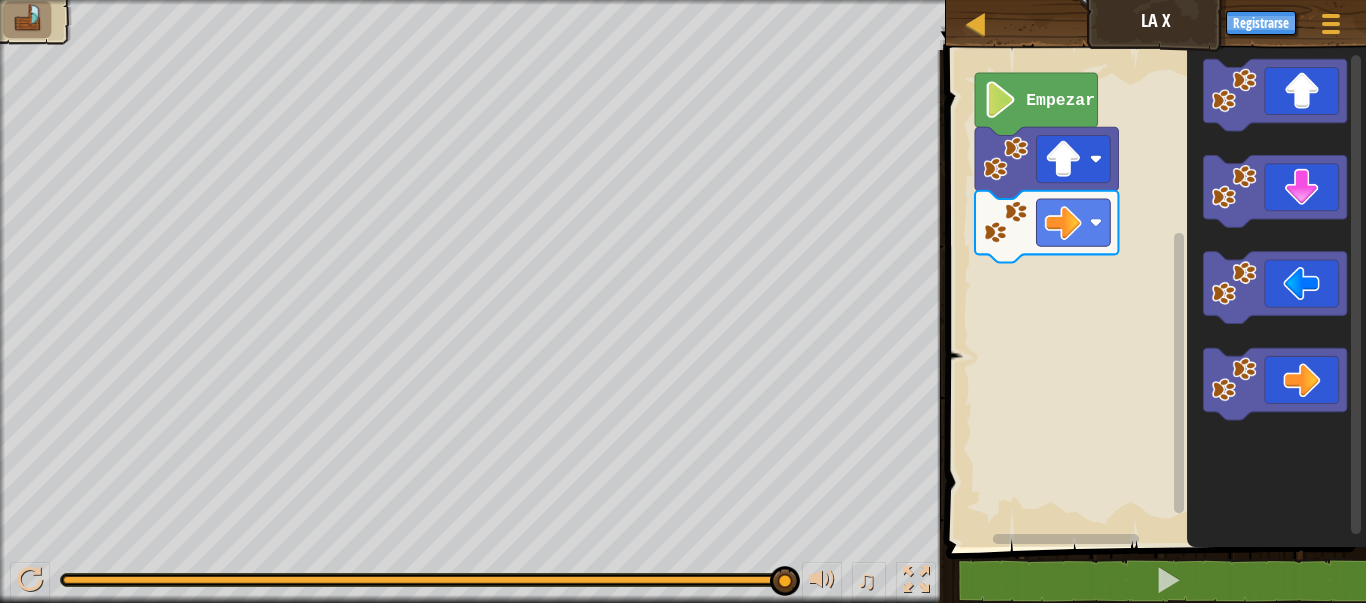 click 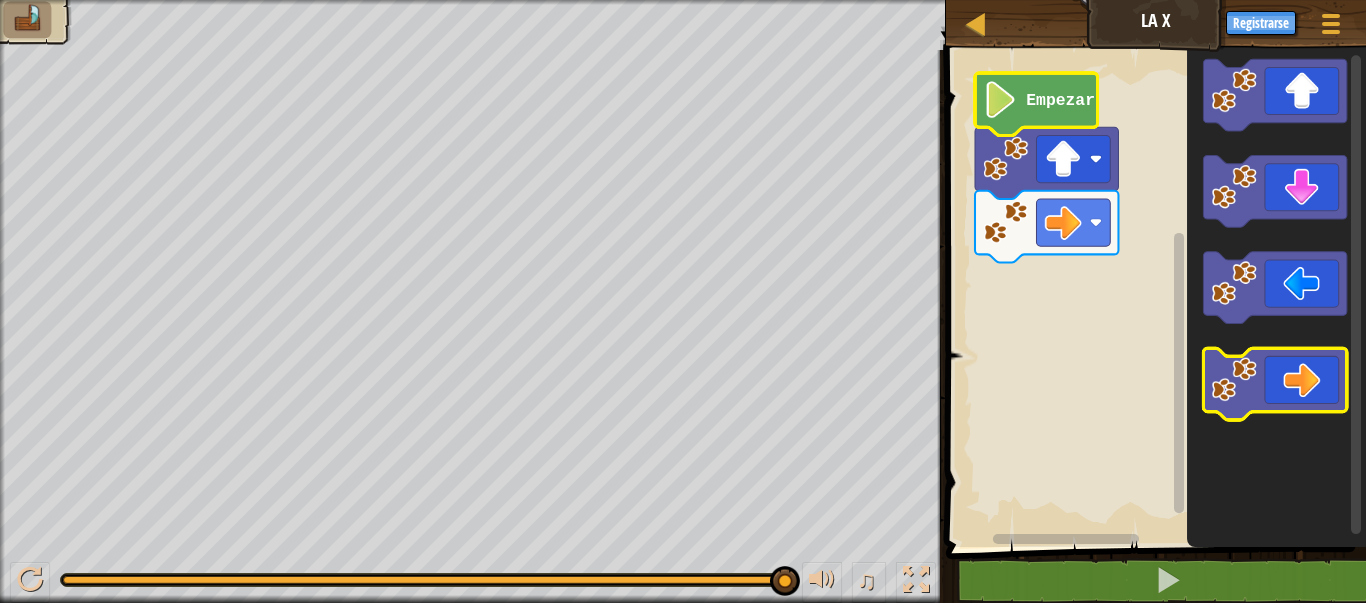 click 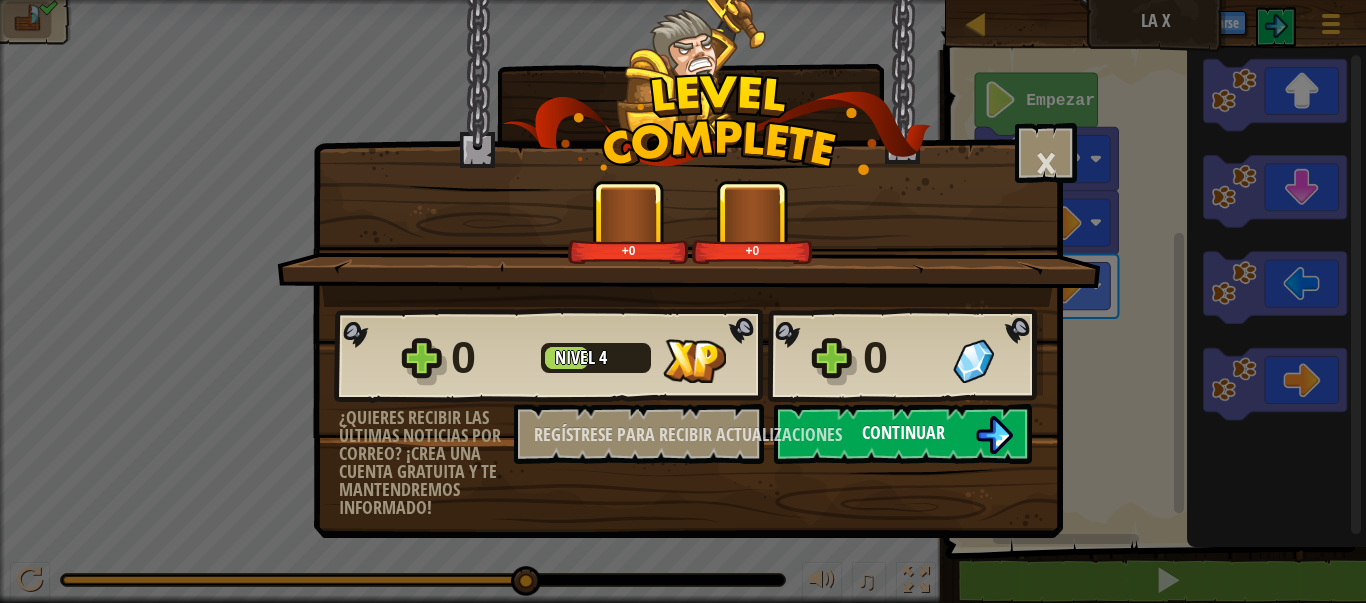 click on "Continuar" at bounding box center (903, 434) 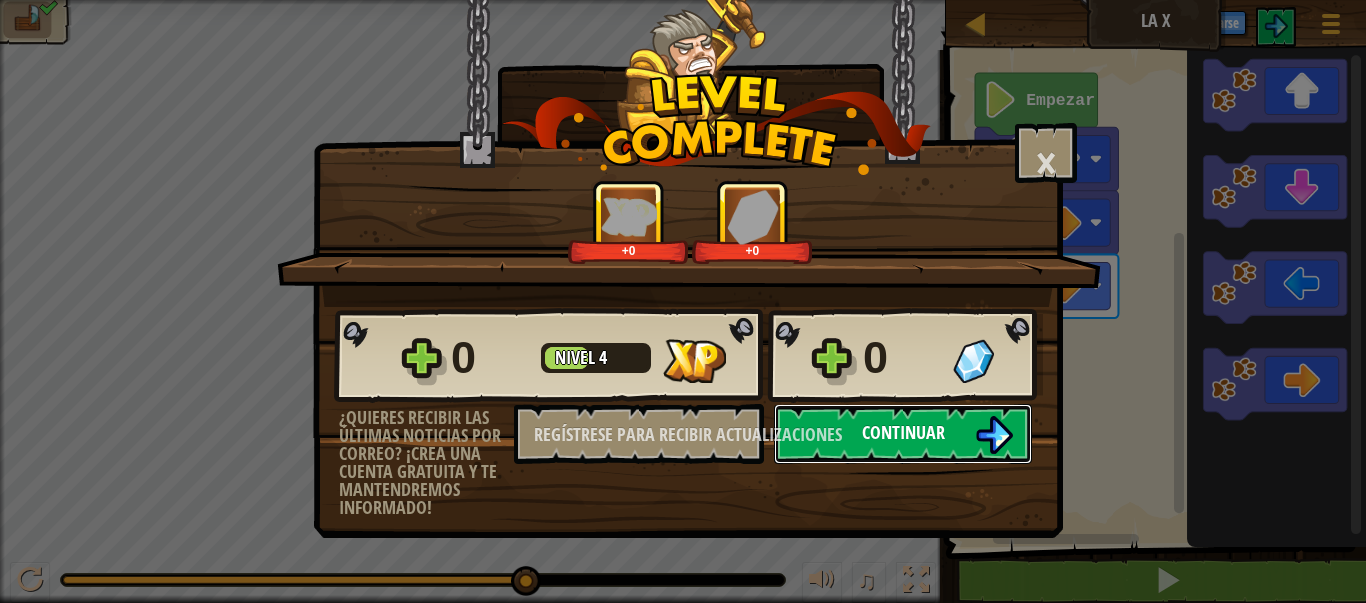 click on "Continuar" at bounding box center [903, 434] 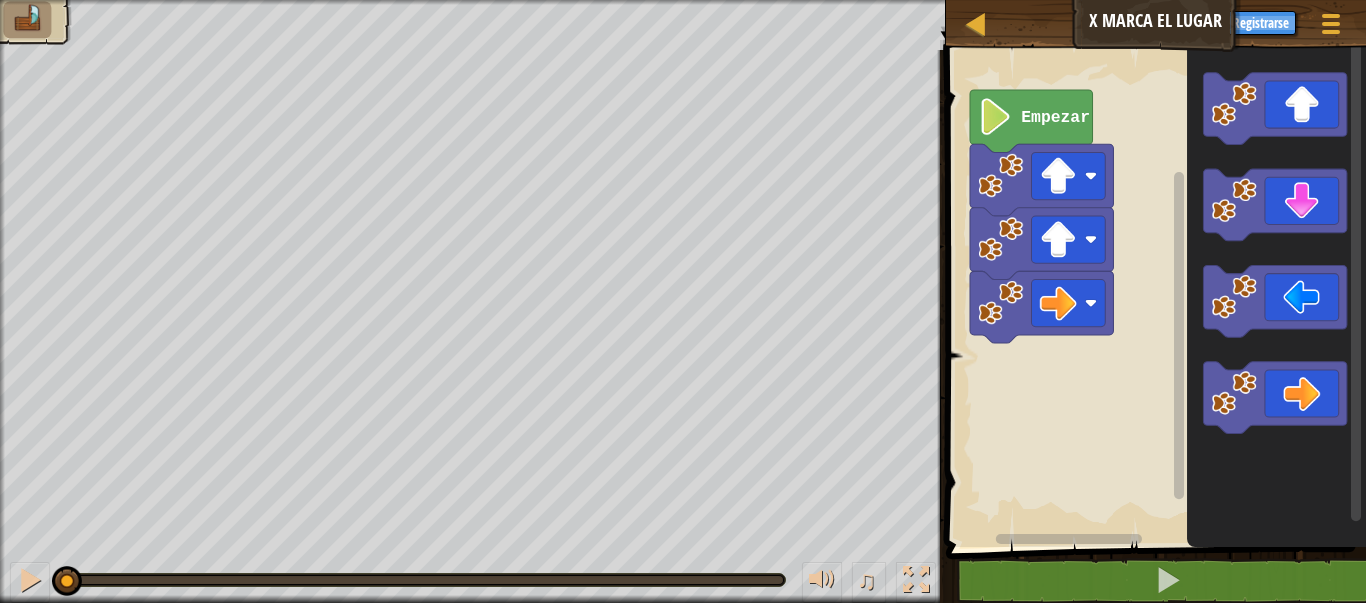 click on "Empezar" 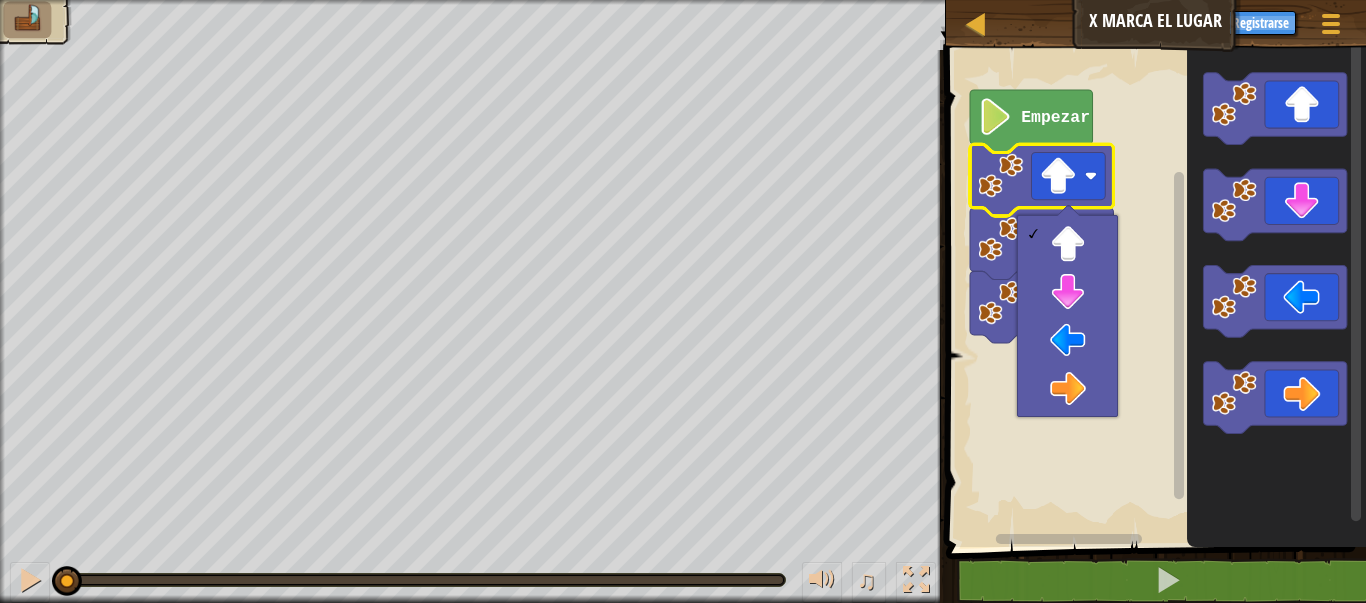 click 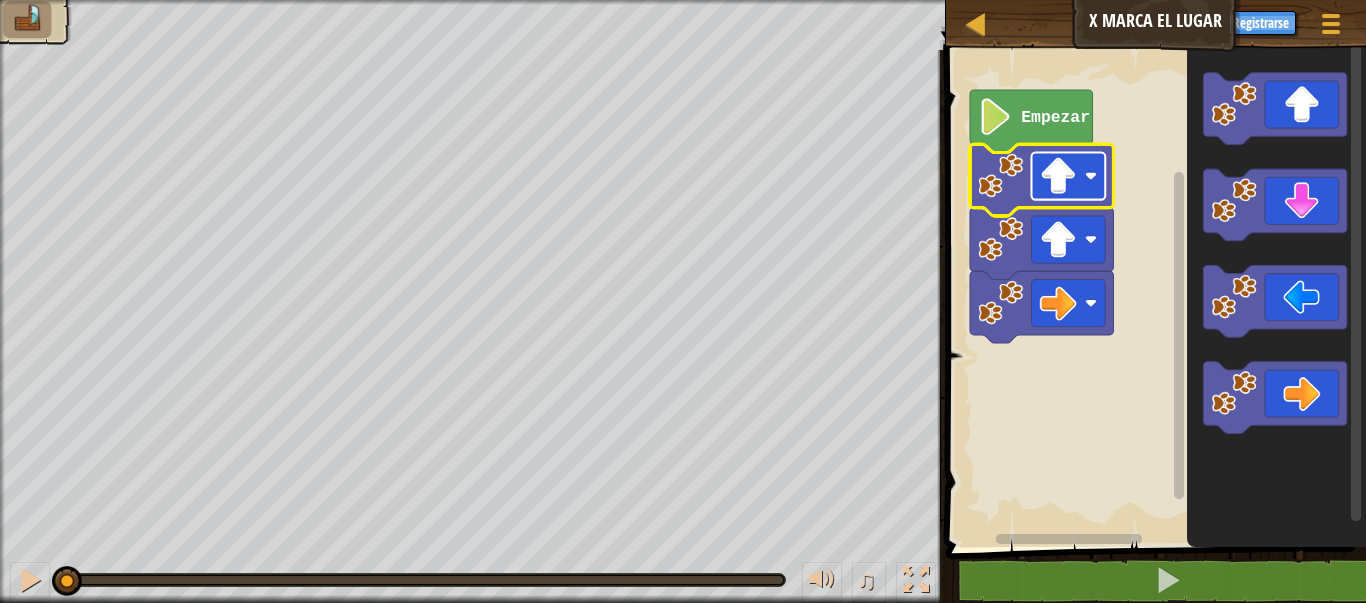 click 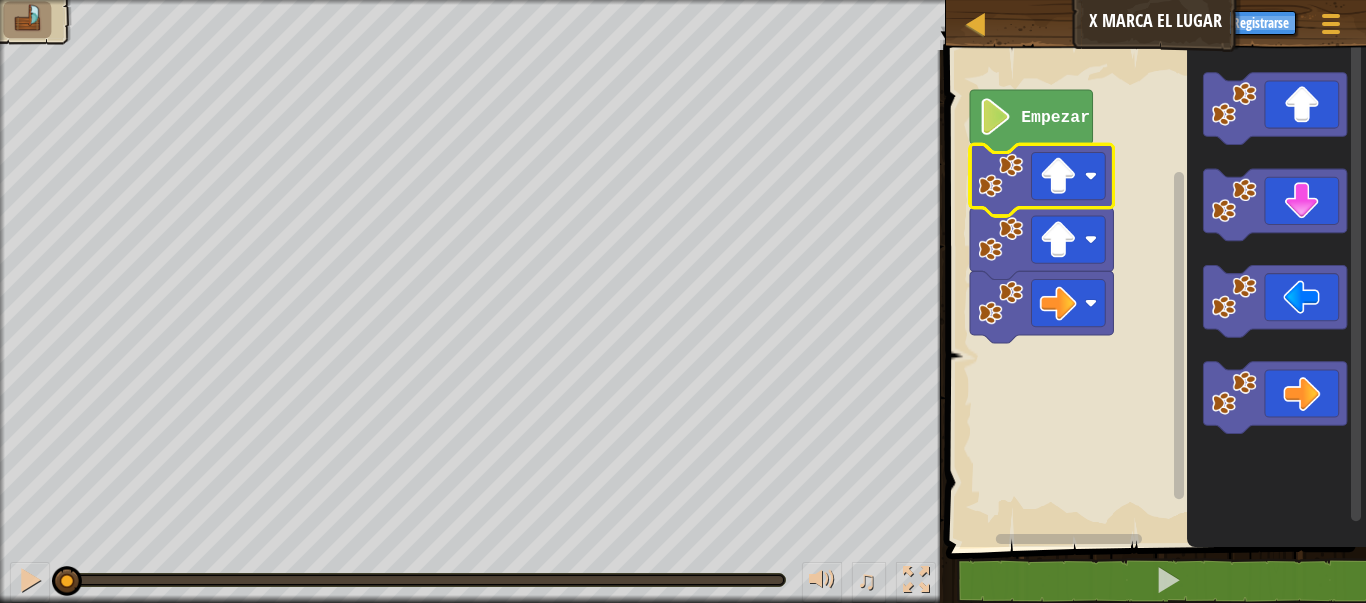 click 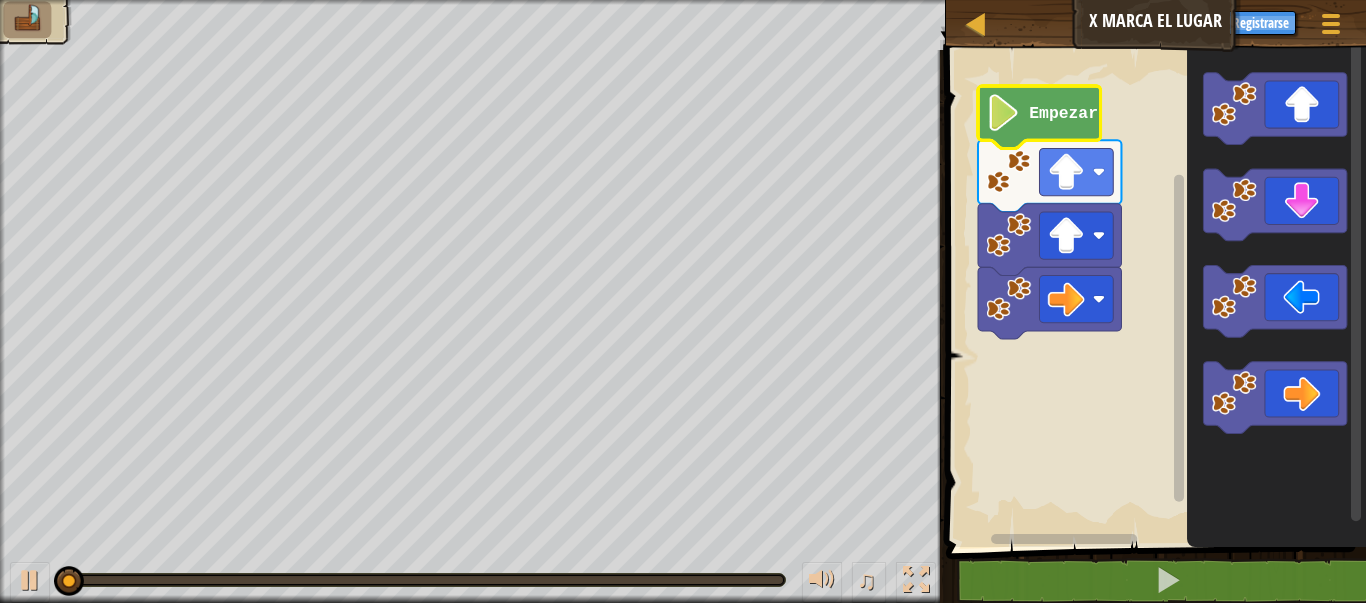 click on "Empezar" 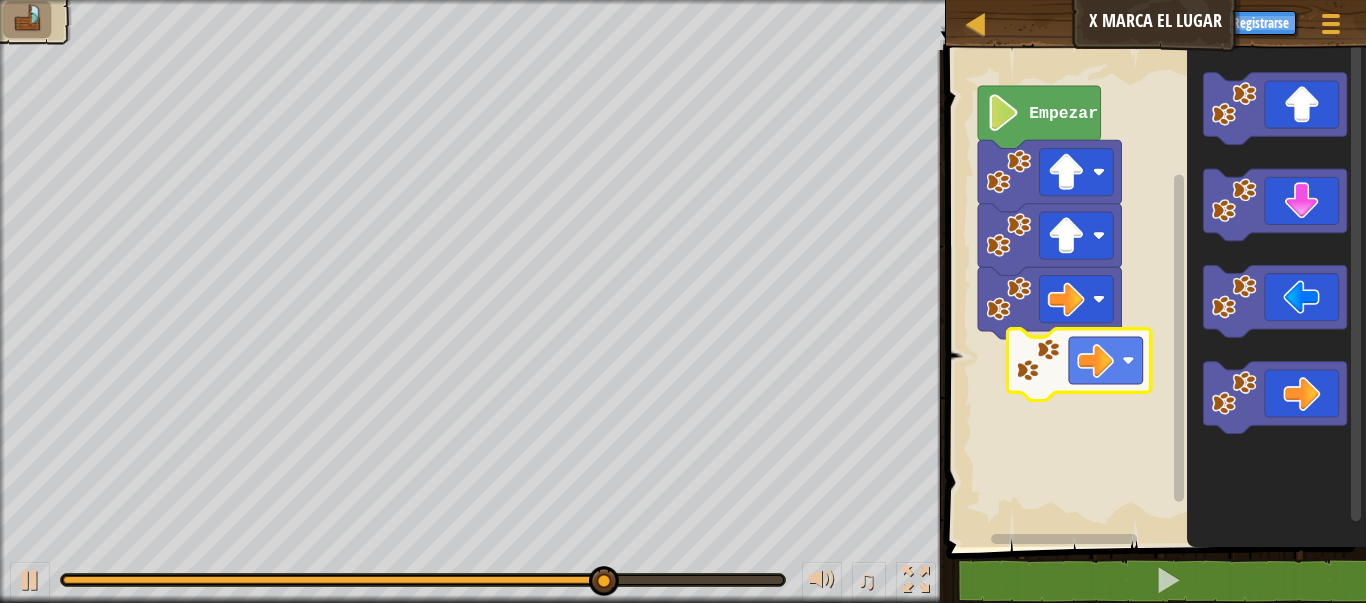 click on "Empezar" at bounding box center [1153, 293] 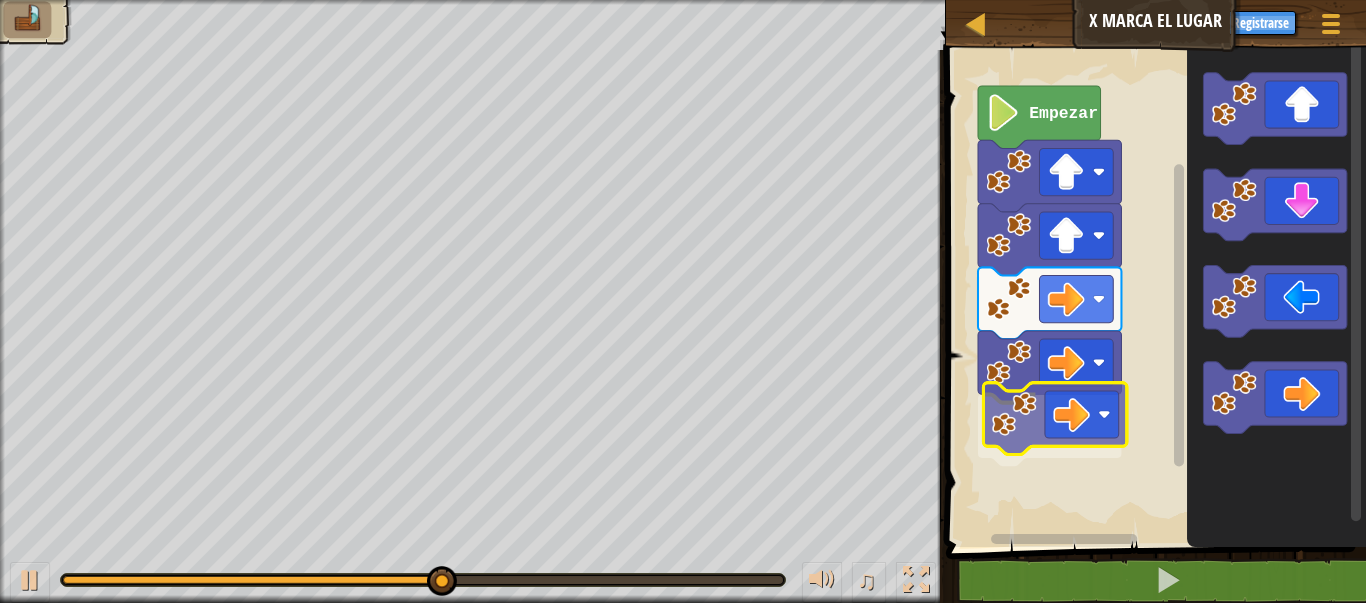 click on "Empezar" at bounding box center (1153, 293) 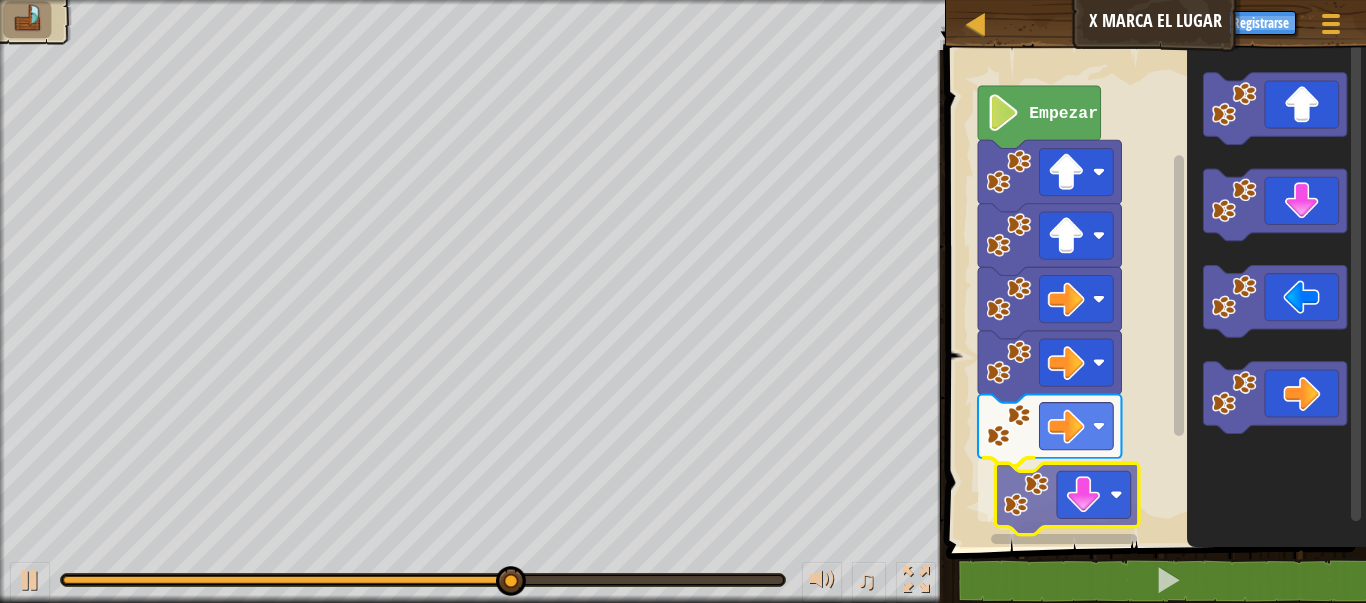 click on "Empezar" at bounding box center (1153, 293) 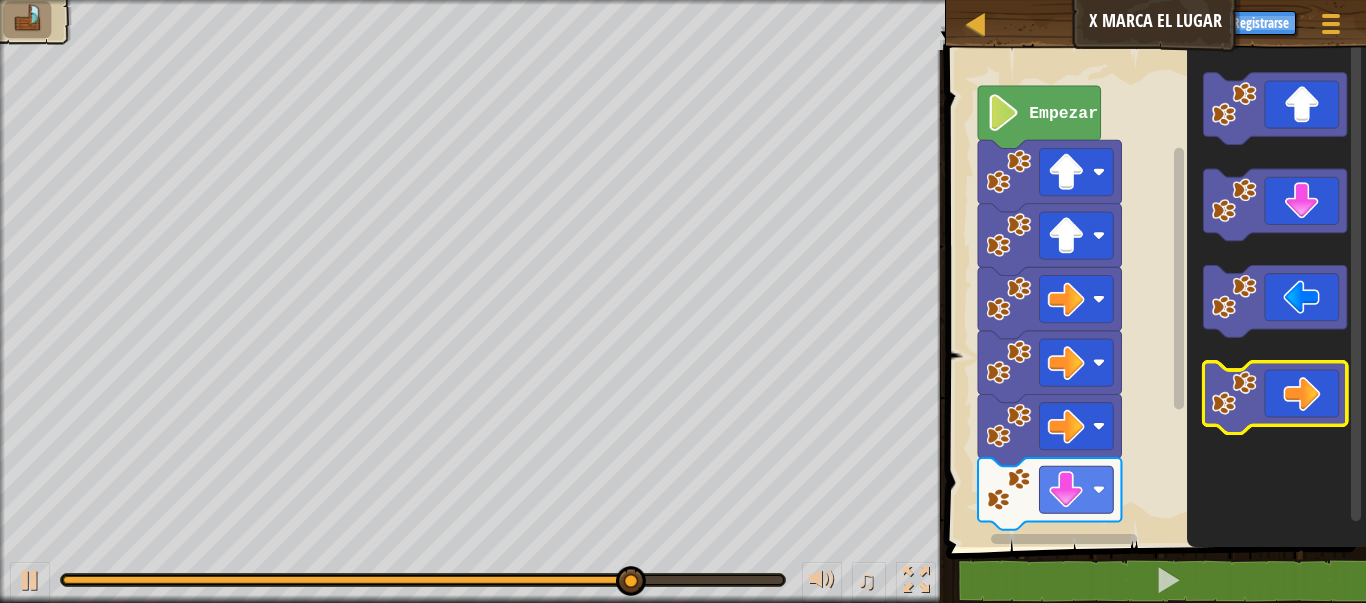 click 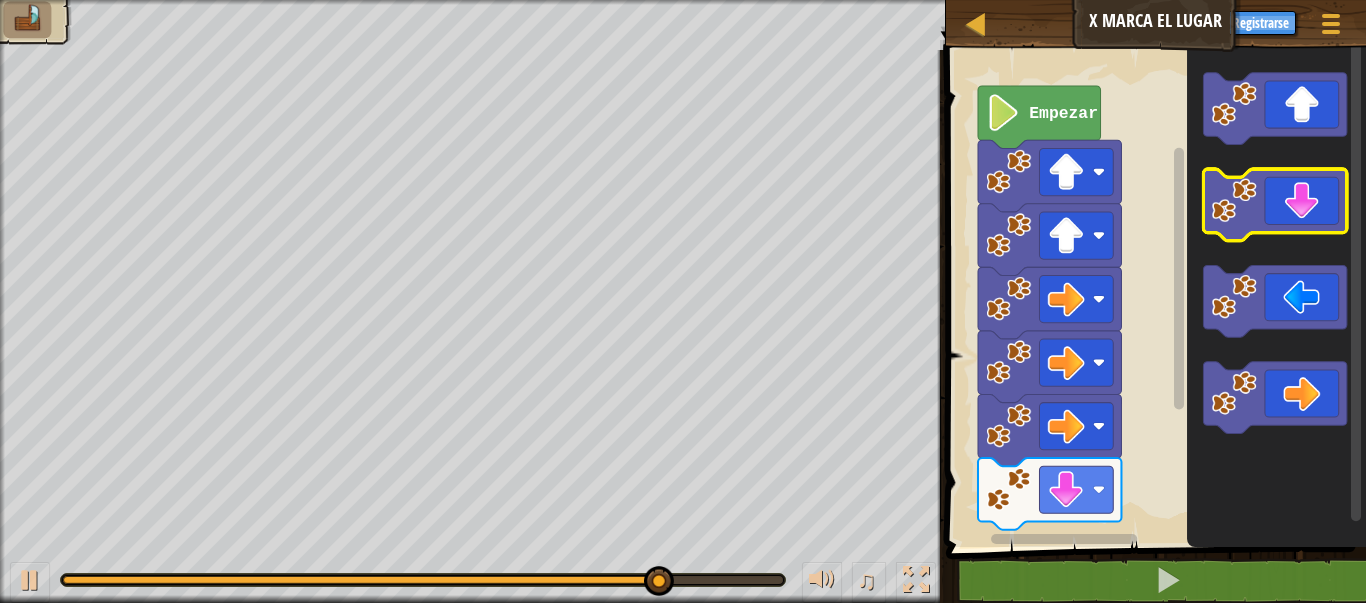 click 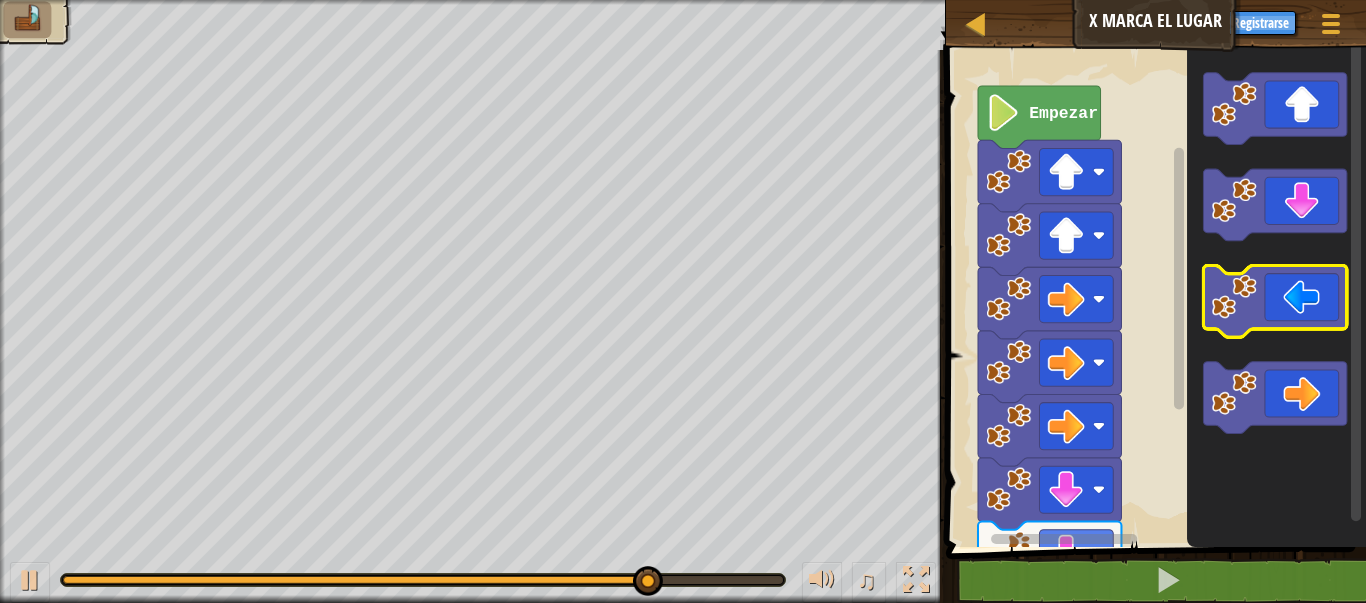 click 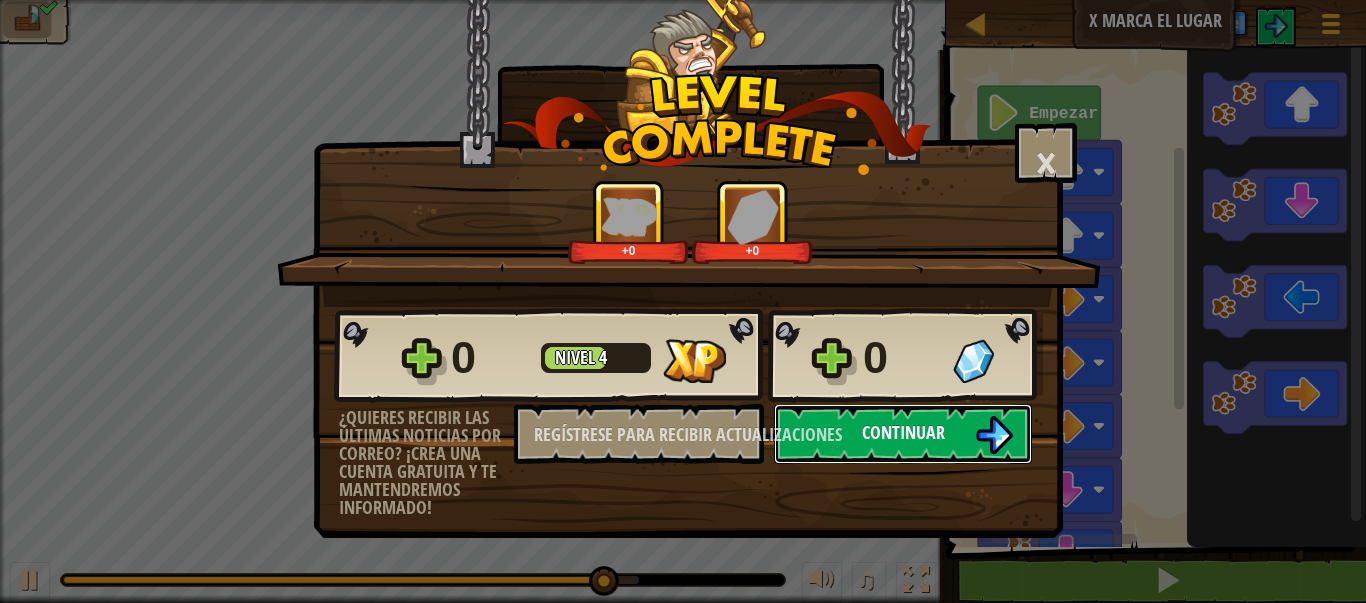 click on "Continuar" at bounding box center [903, 434] 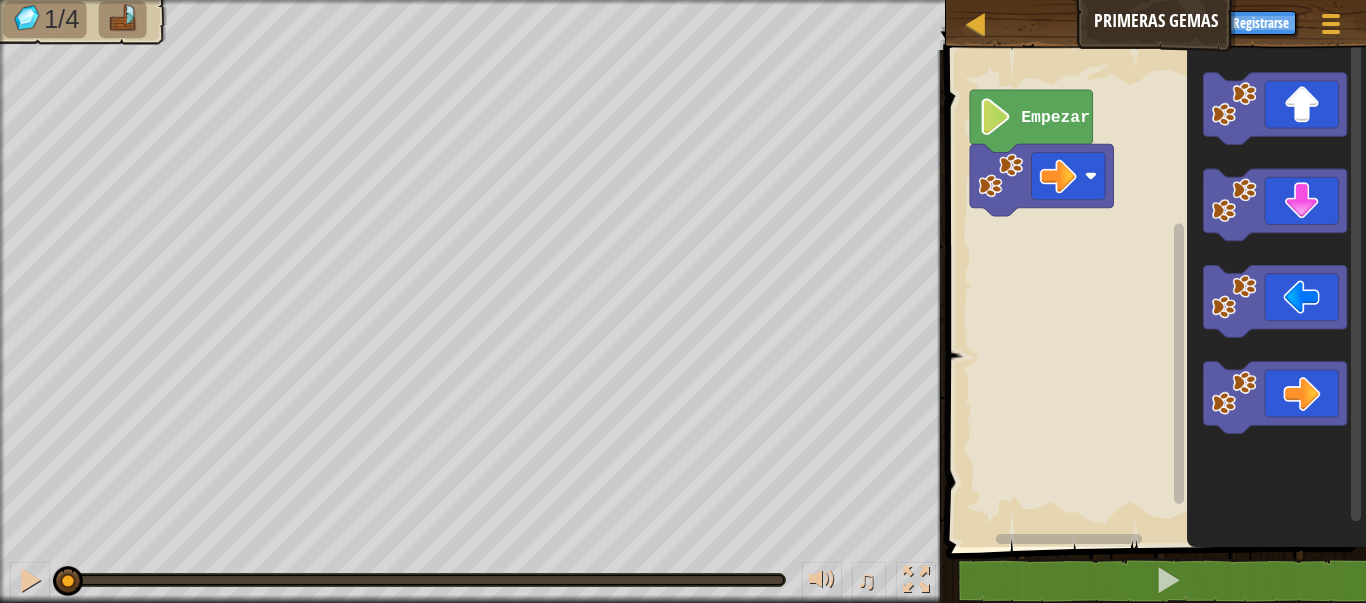 click 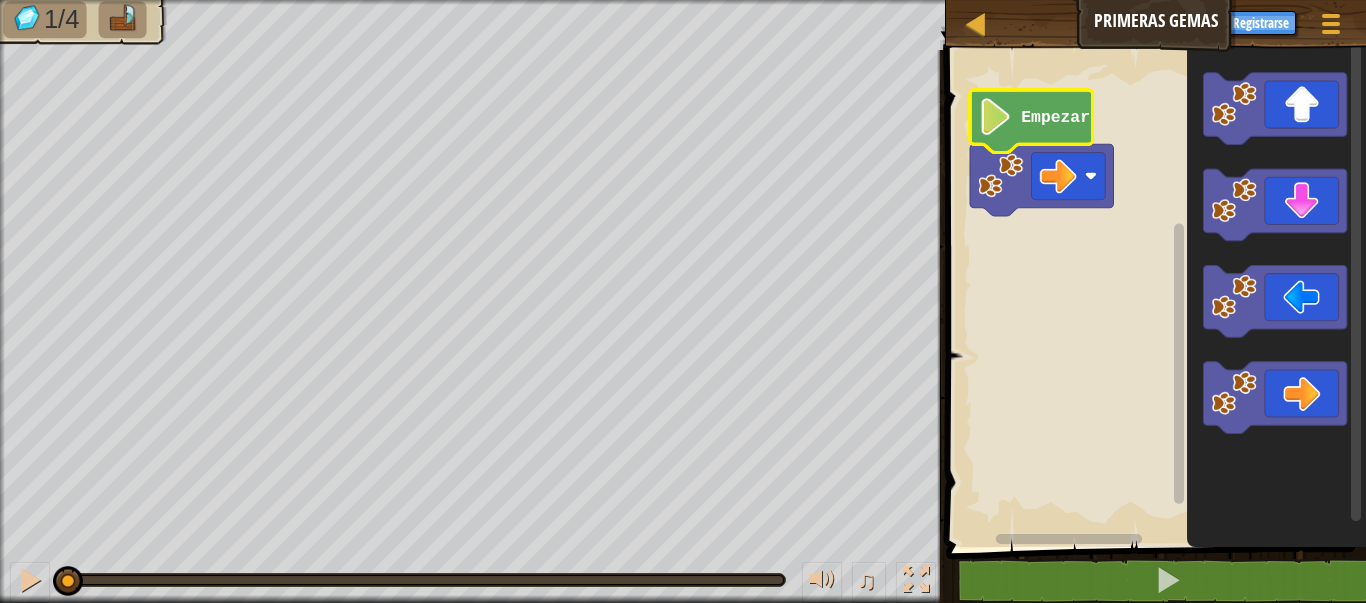 click on "Empezar" 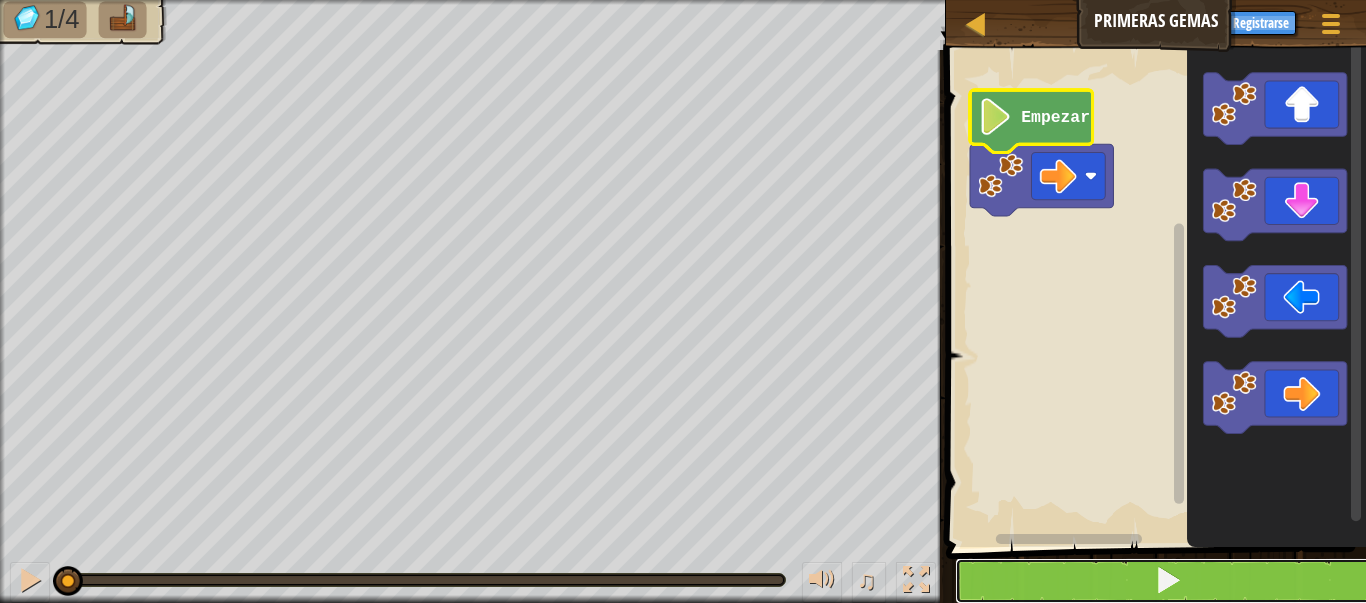 click at bounding box center (1168, 581) 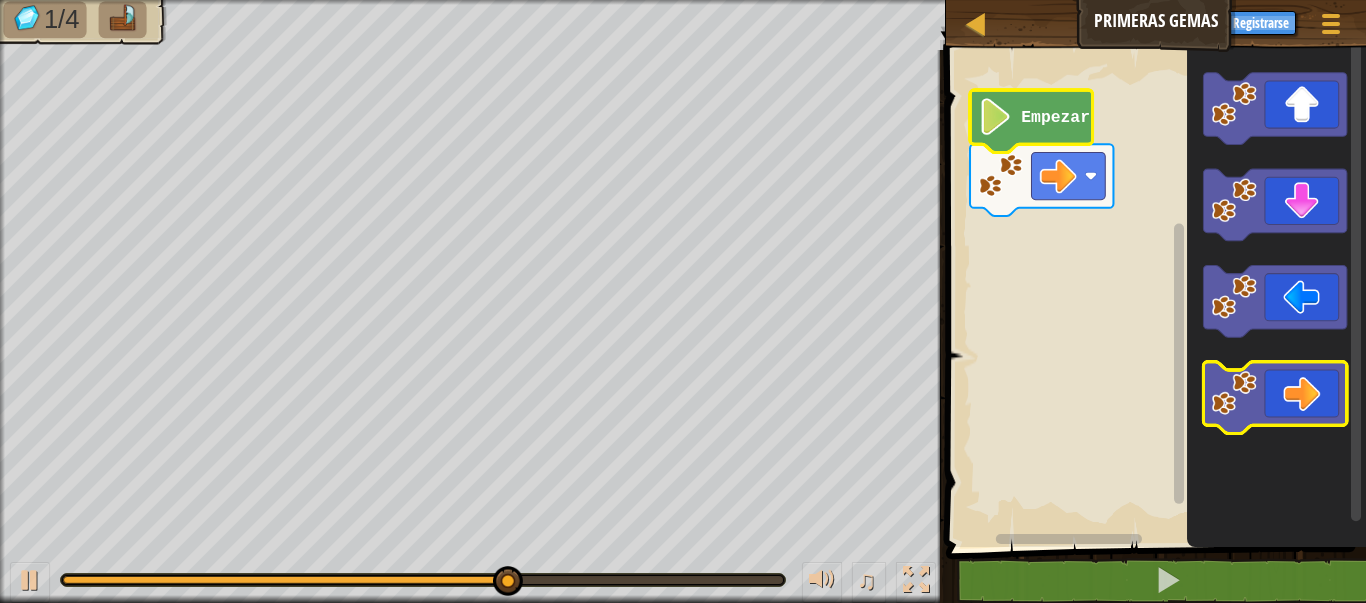 click 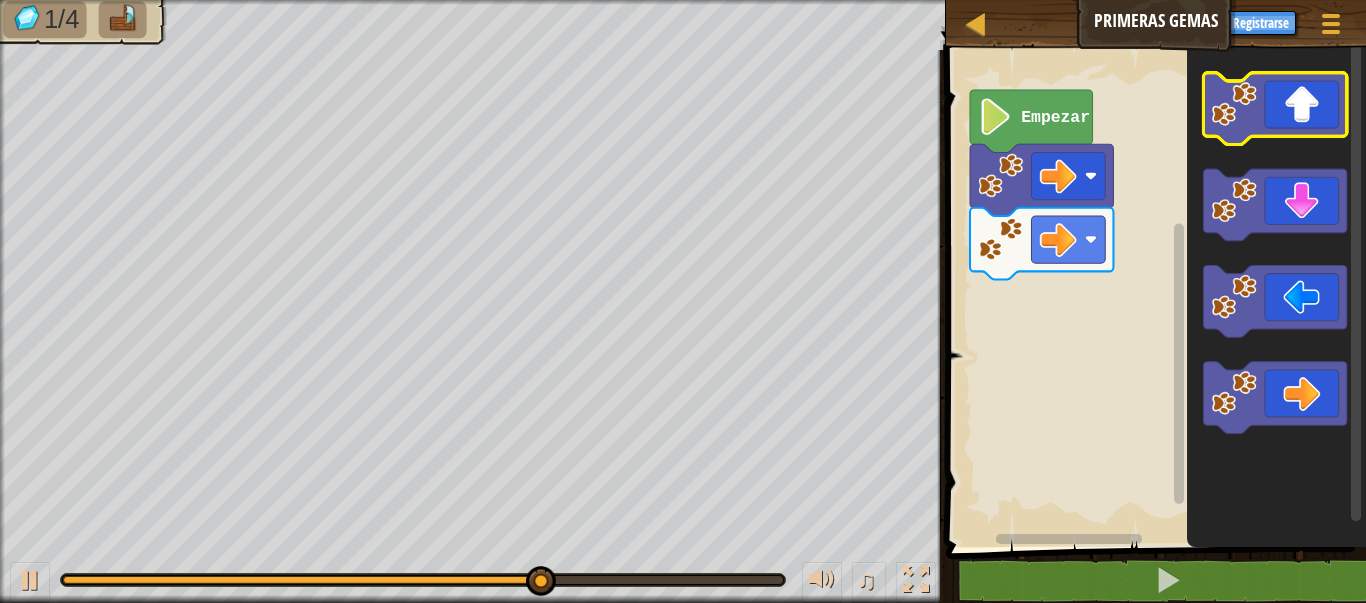 click 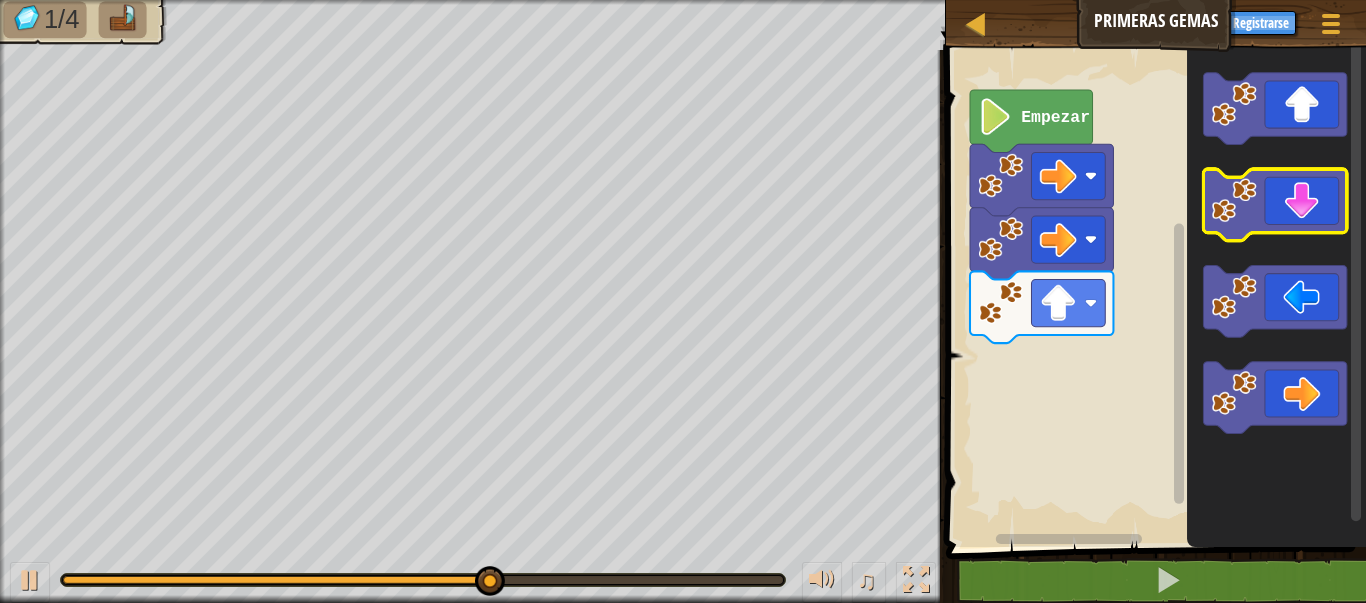 click 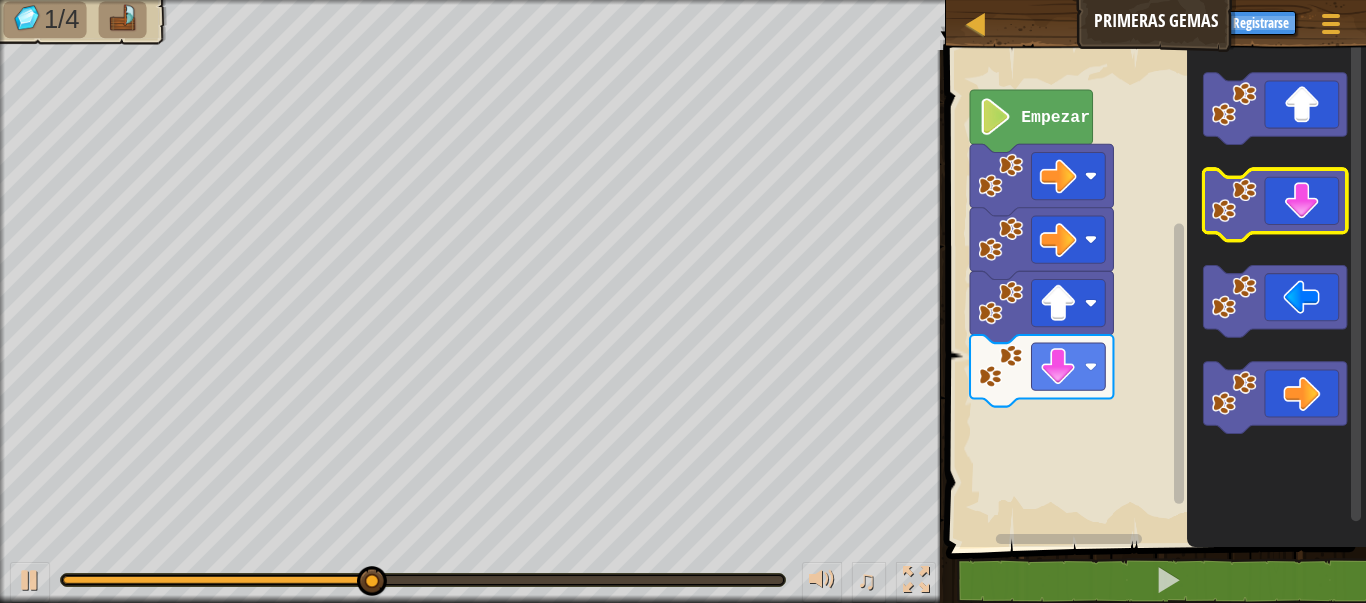click 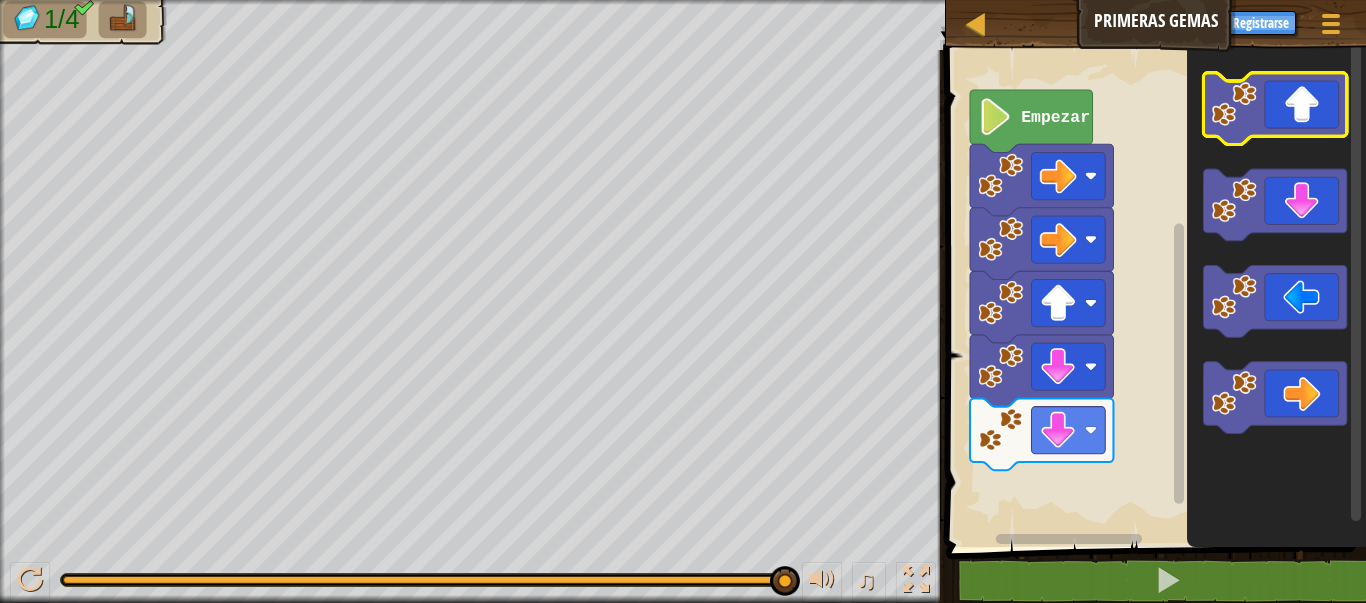 click 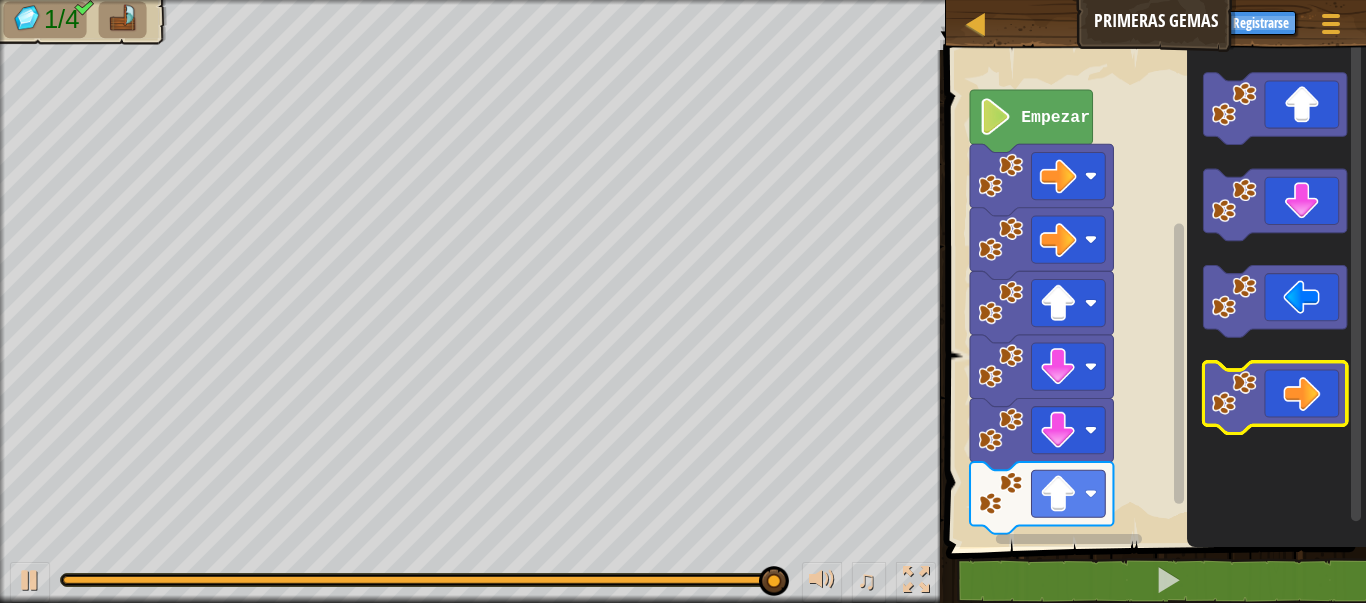 click 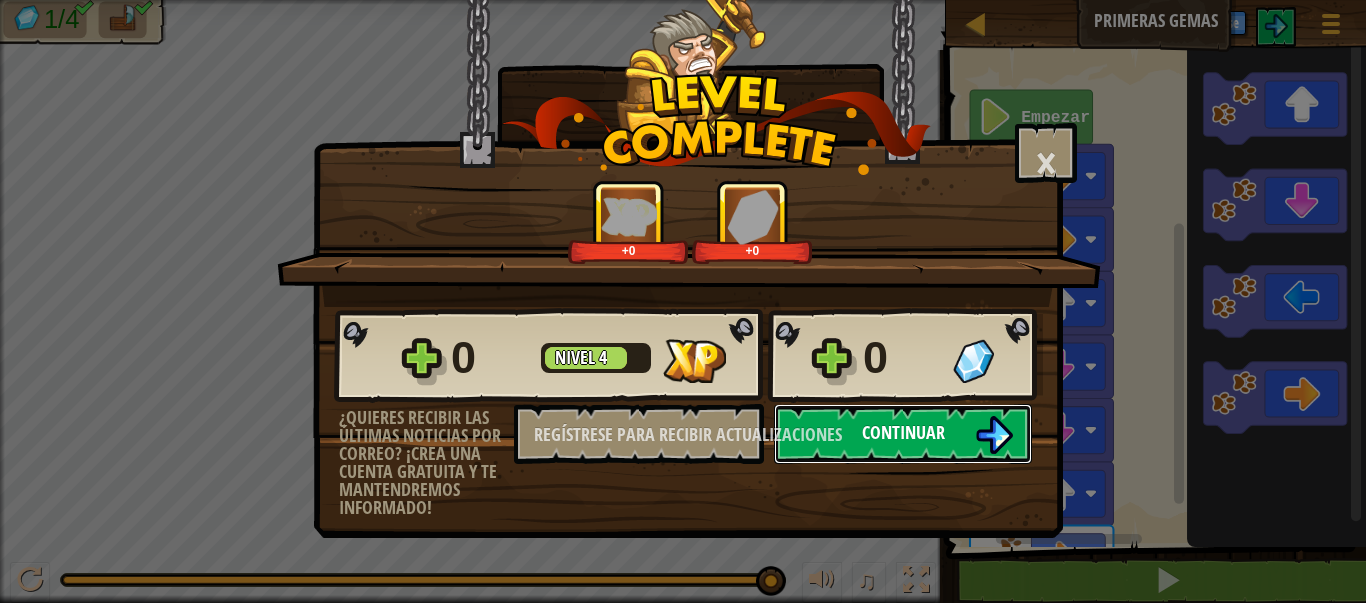 click on "Continuar" at bounding box center (903, 434) 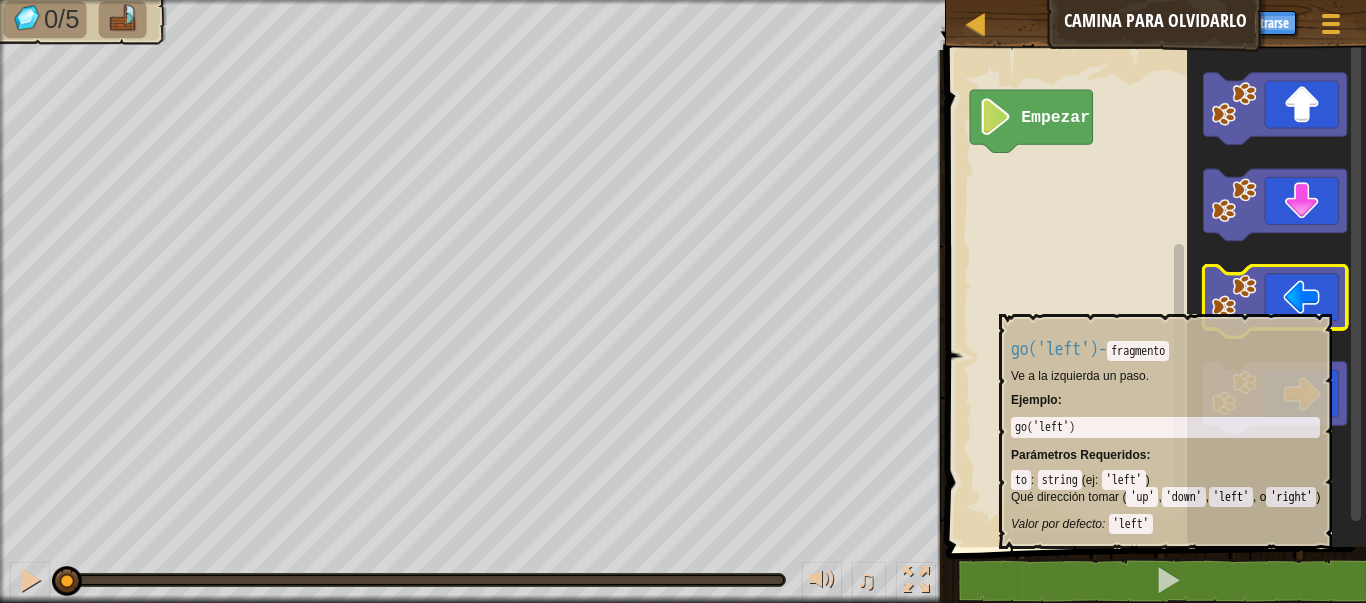 click 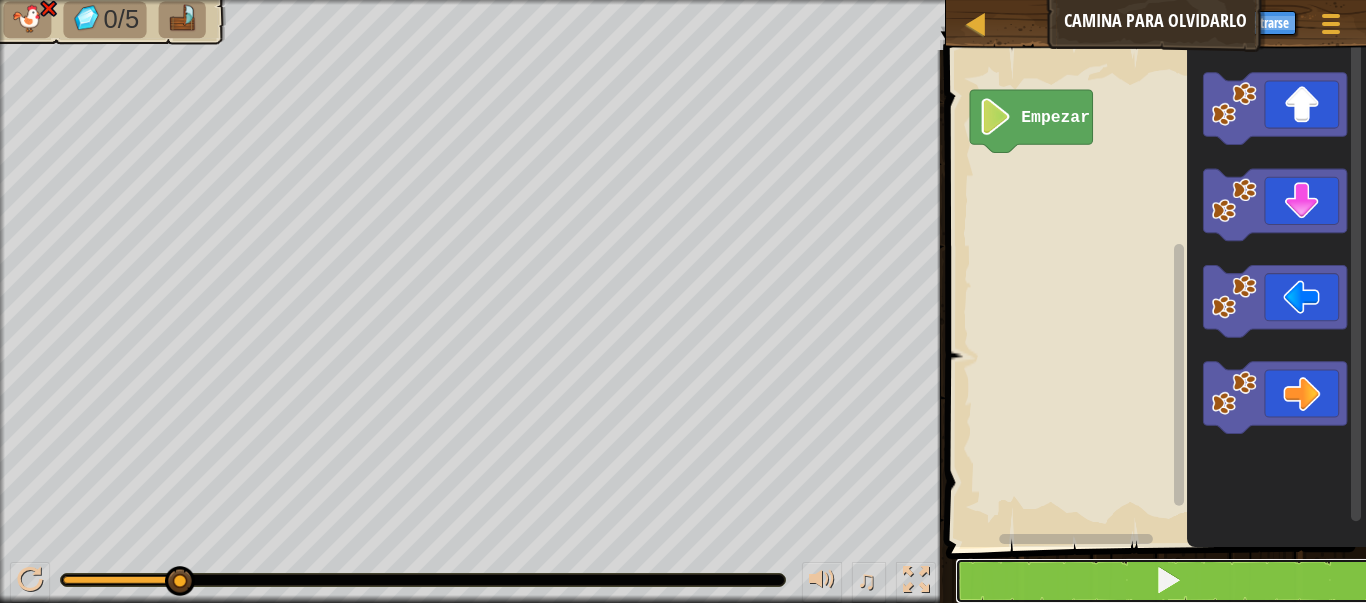 click at bounding box center (1168, 581) 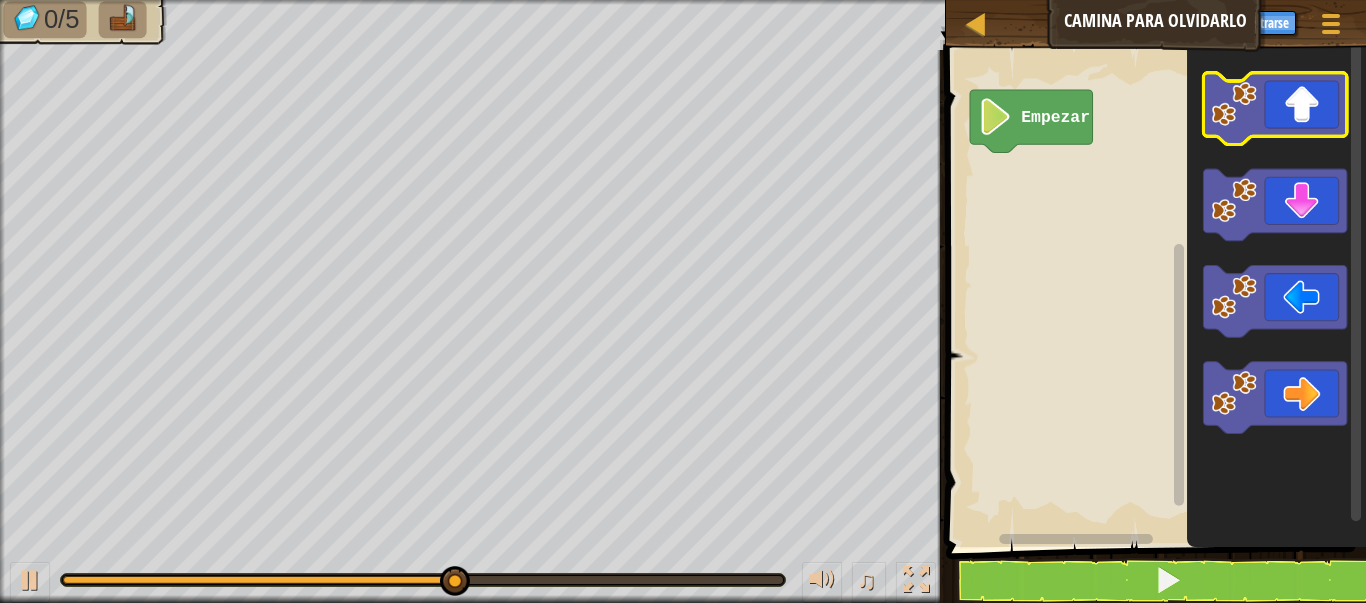click 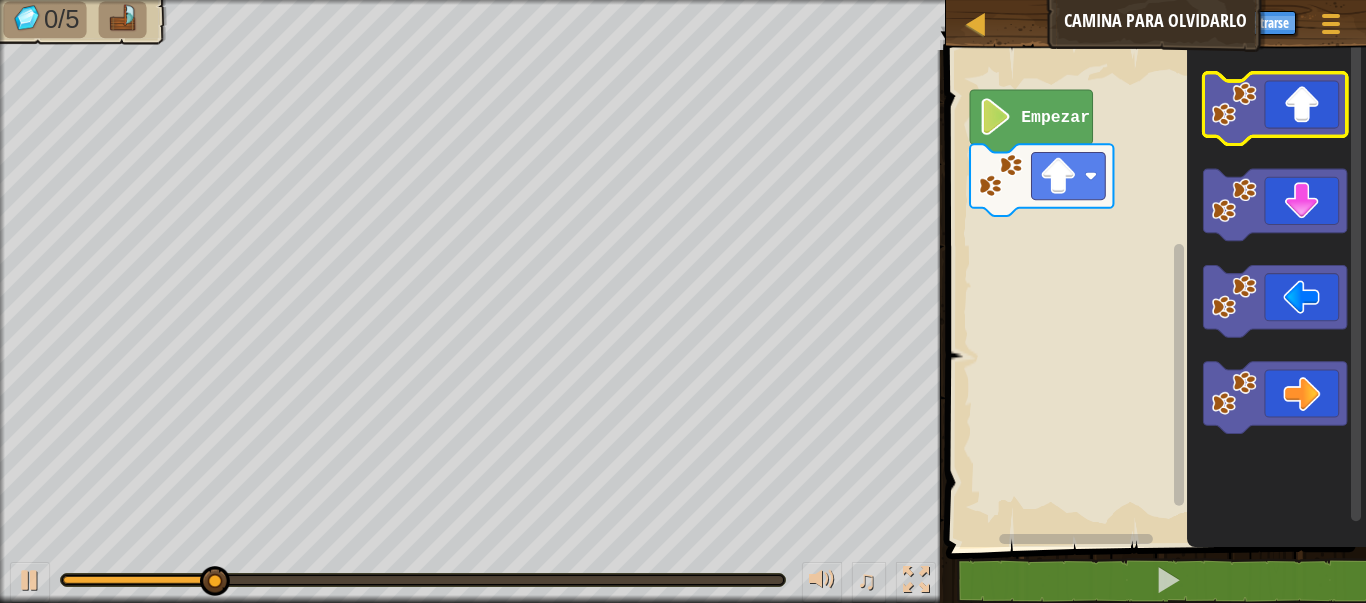 click 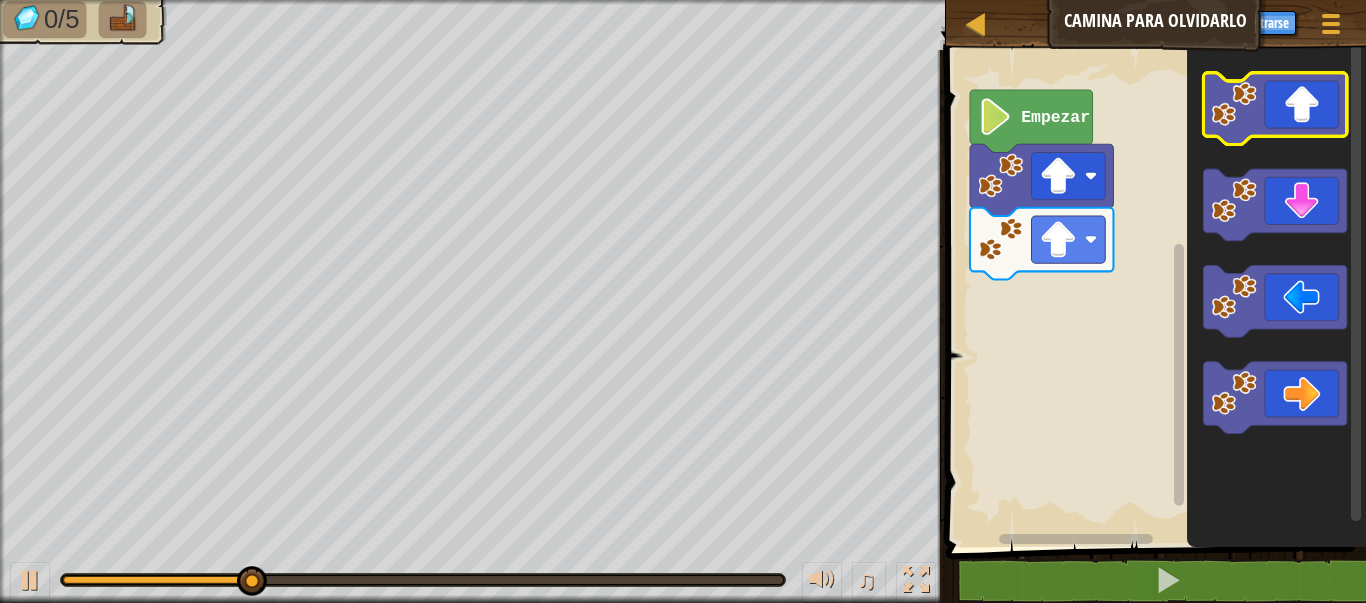 click 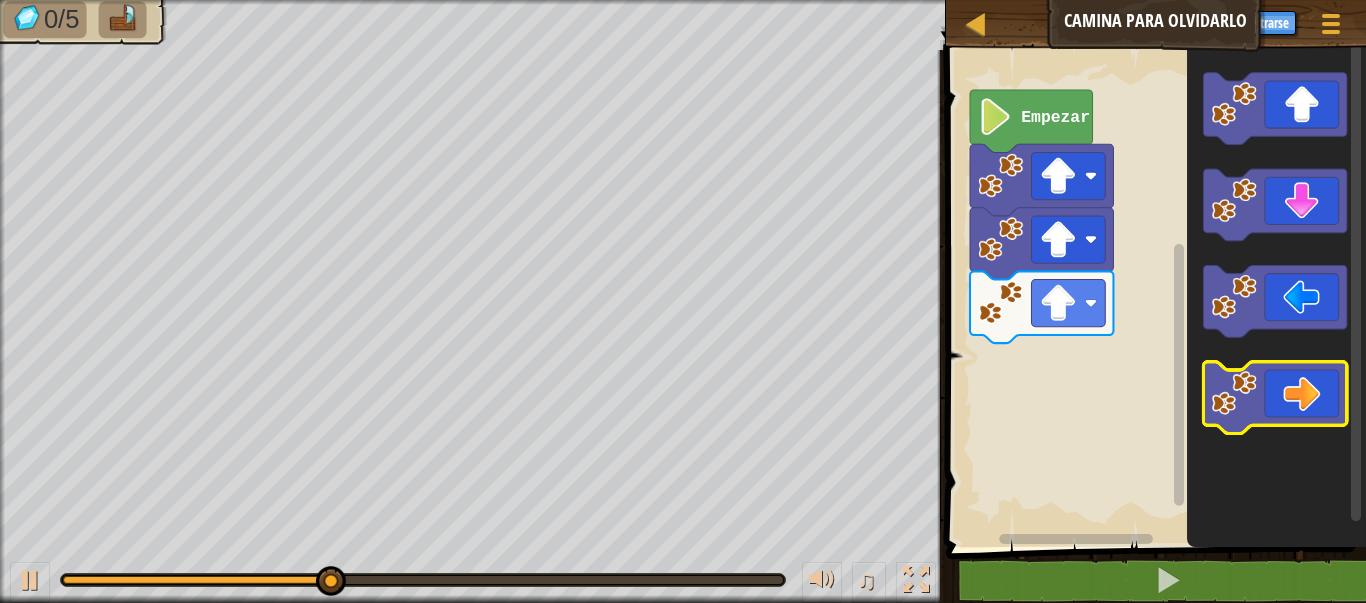 click 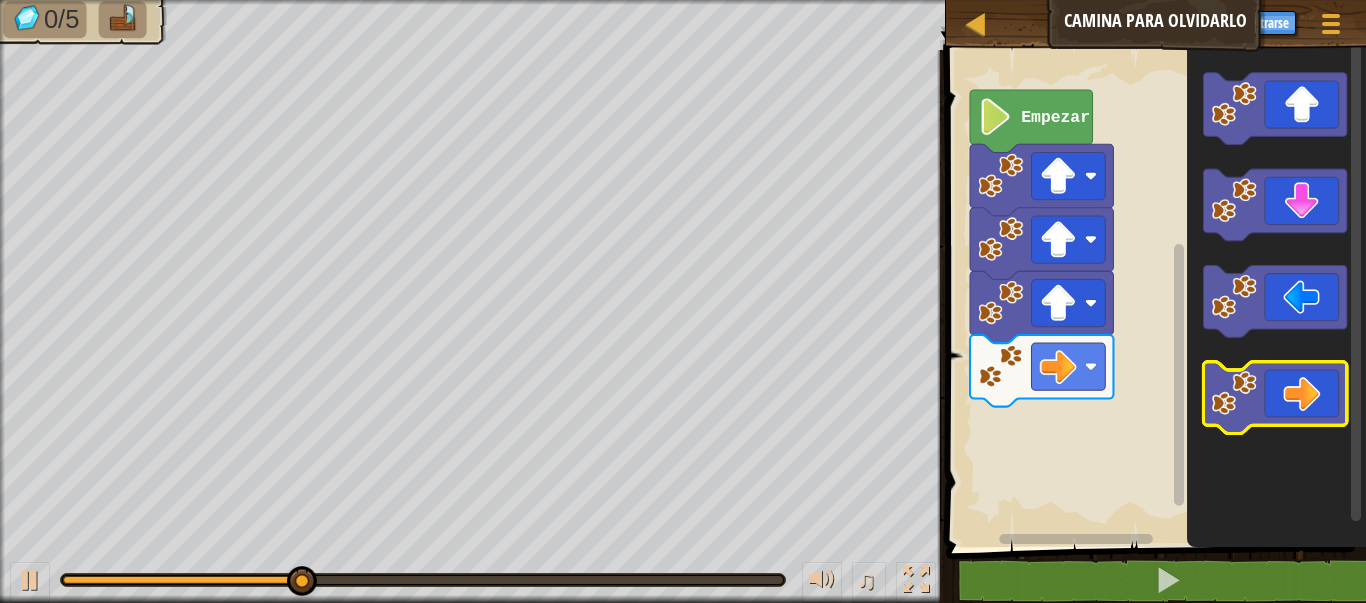 click 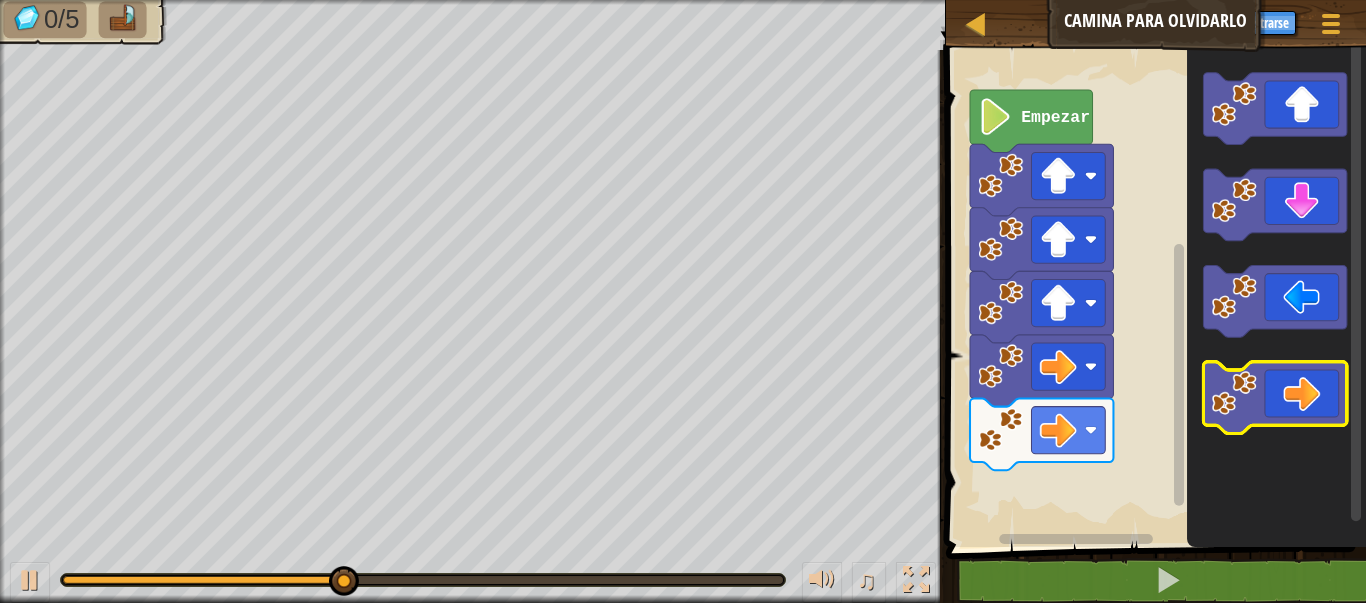click 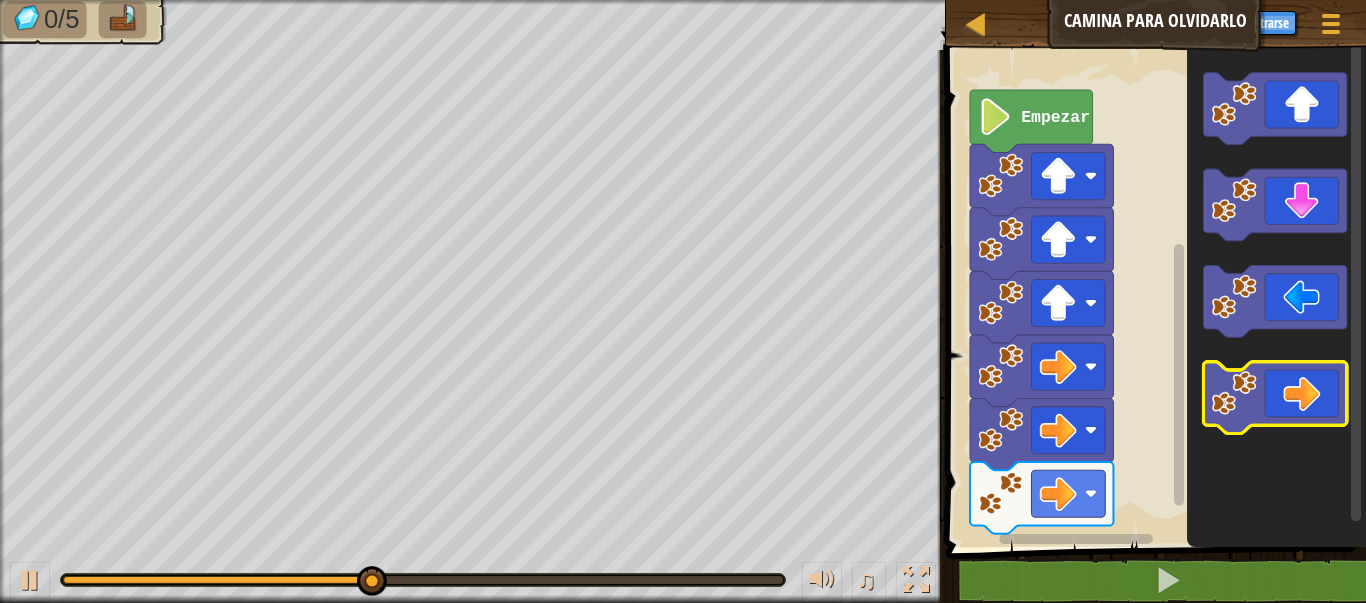 click 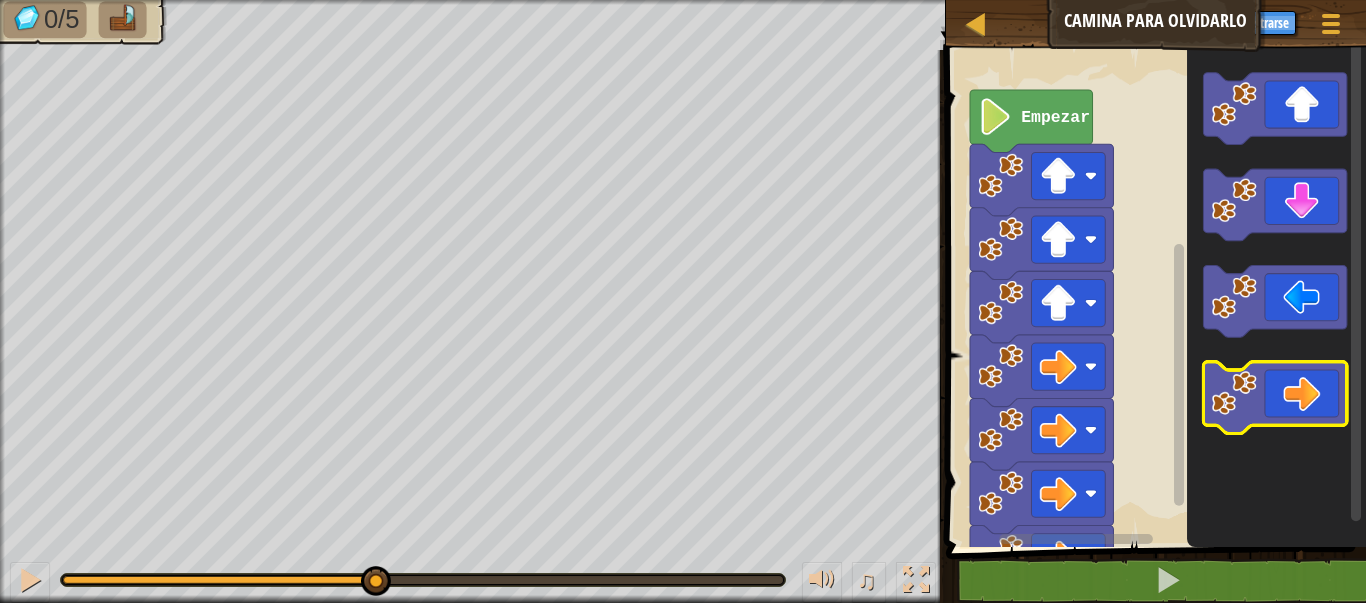 click 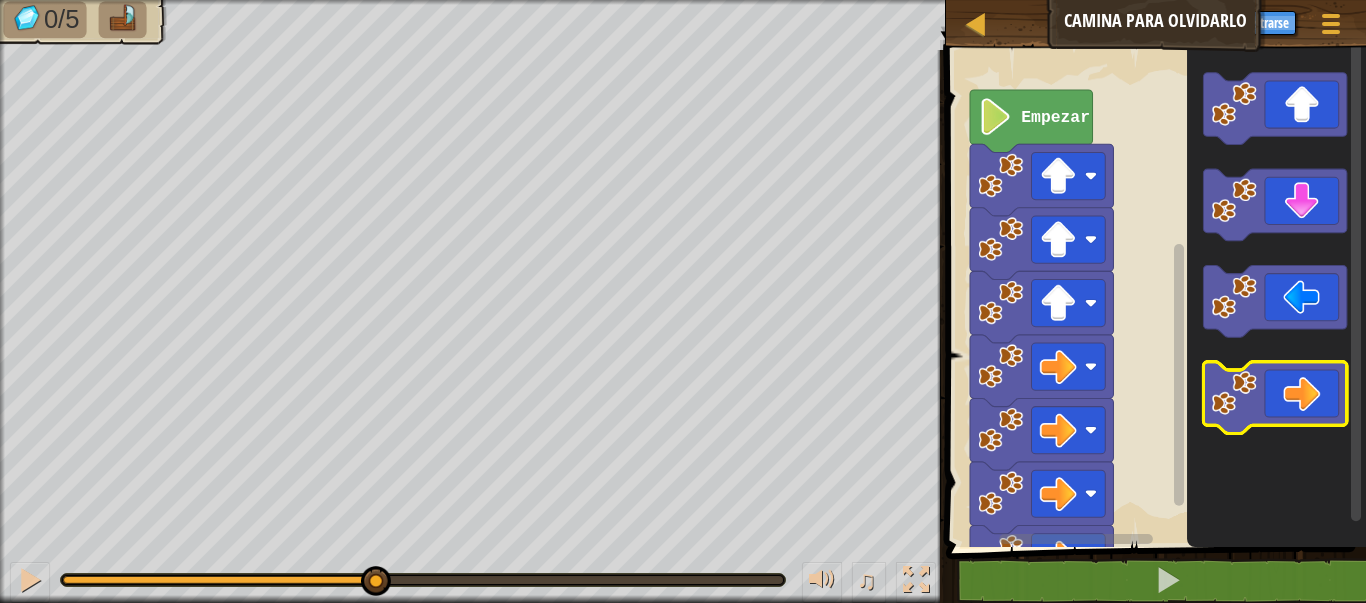 click 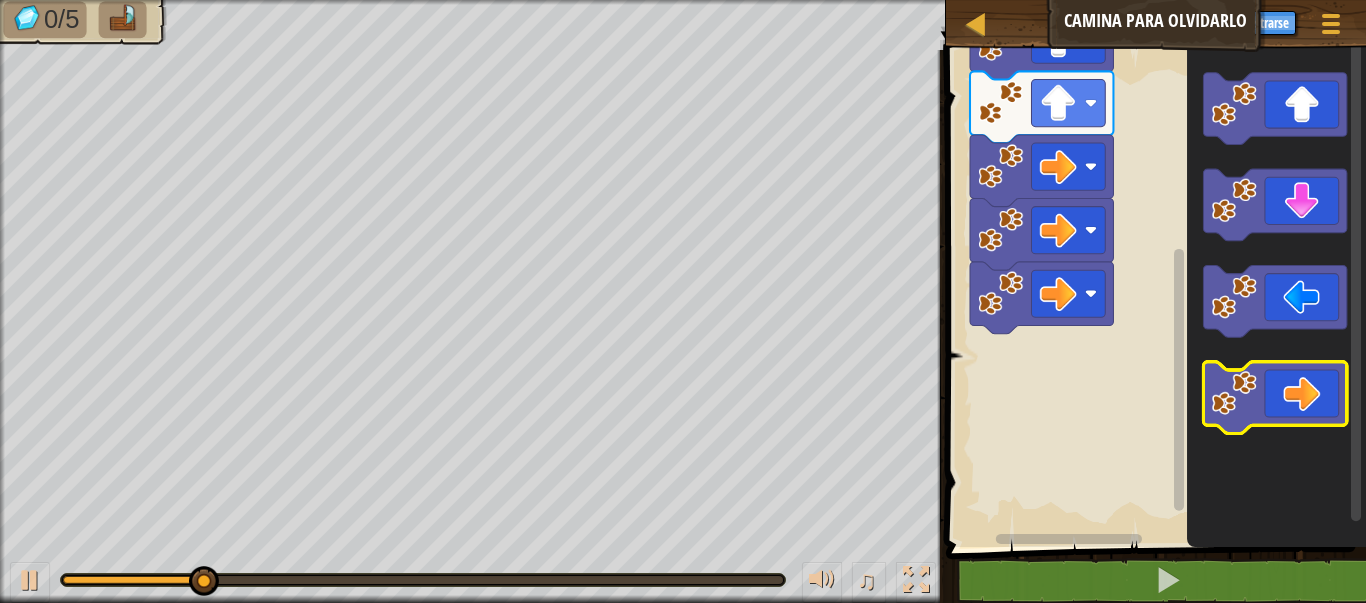 click 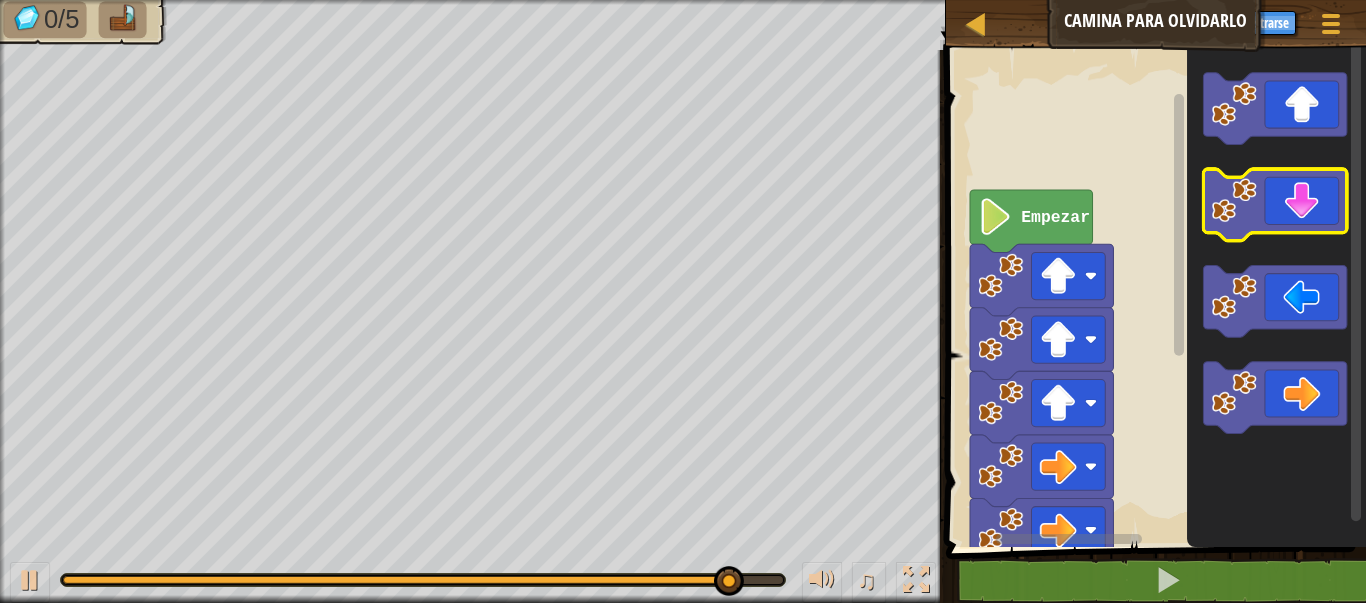click 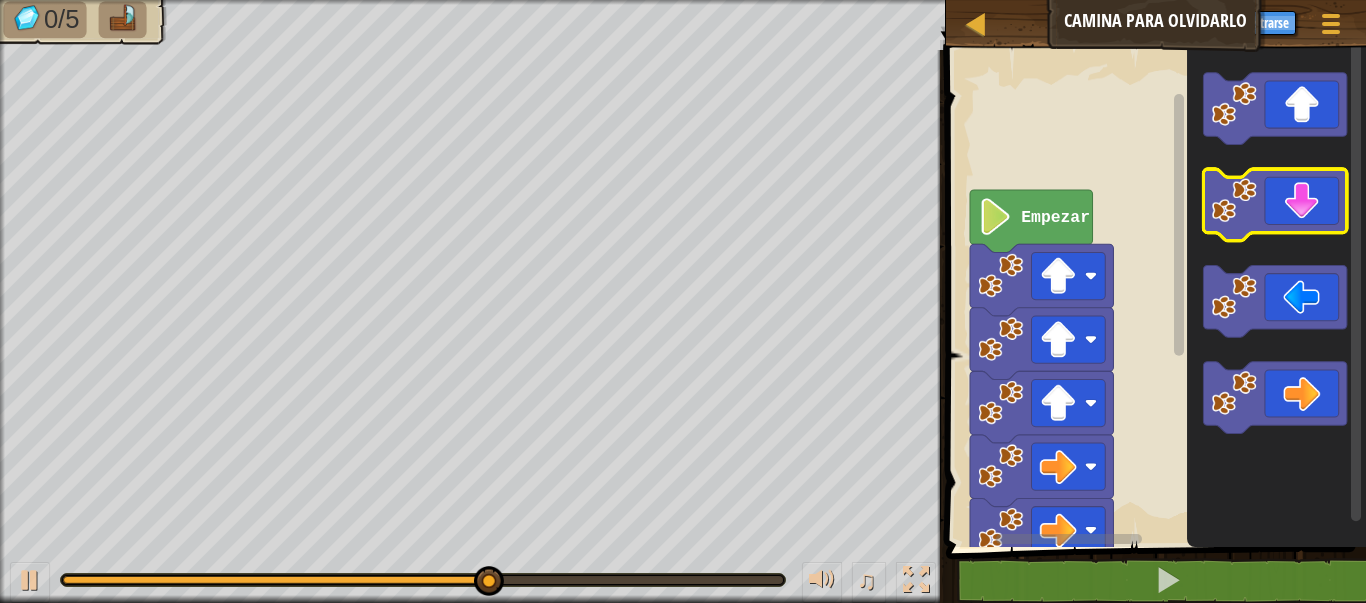 click 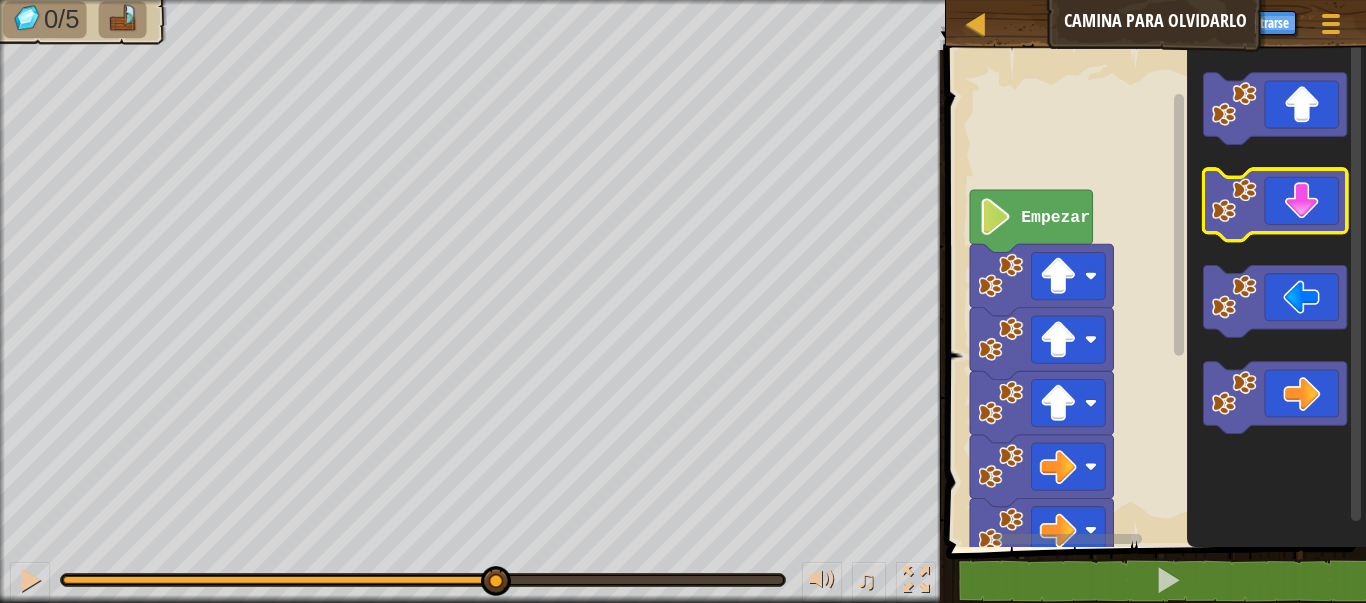 click 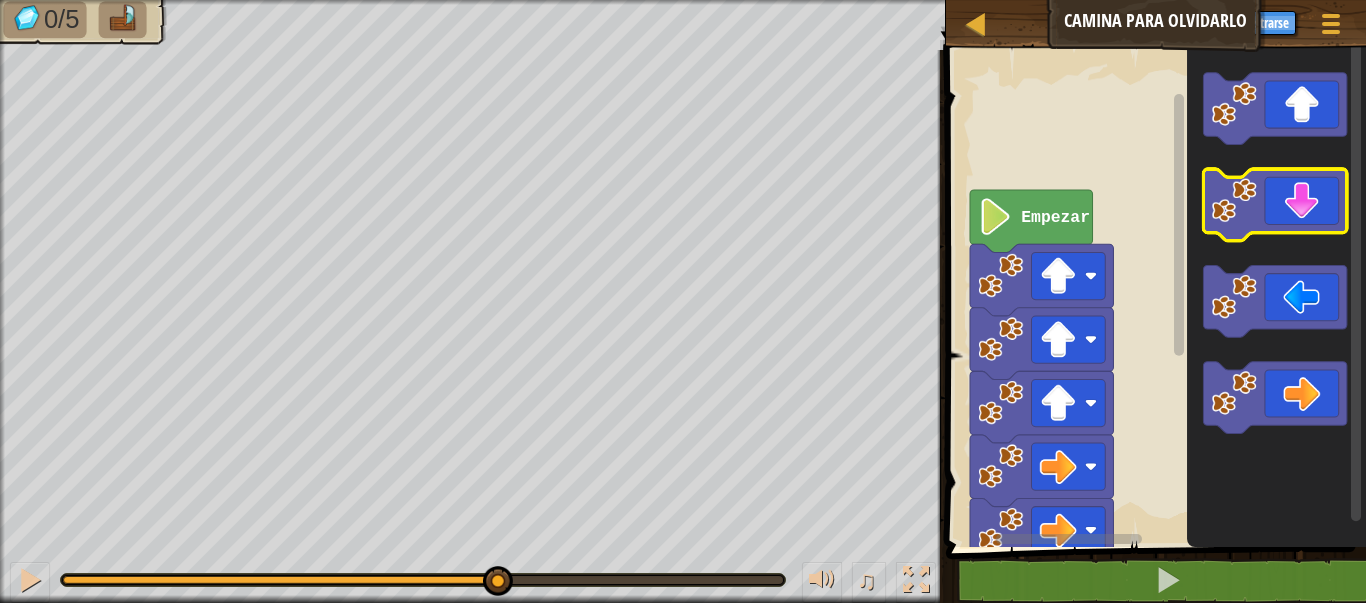 click 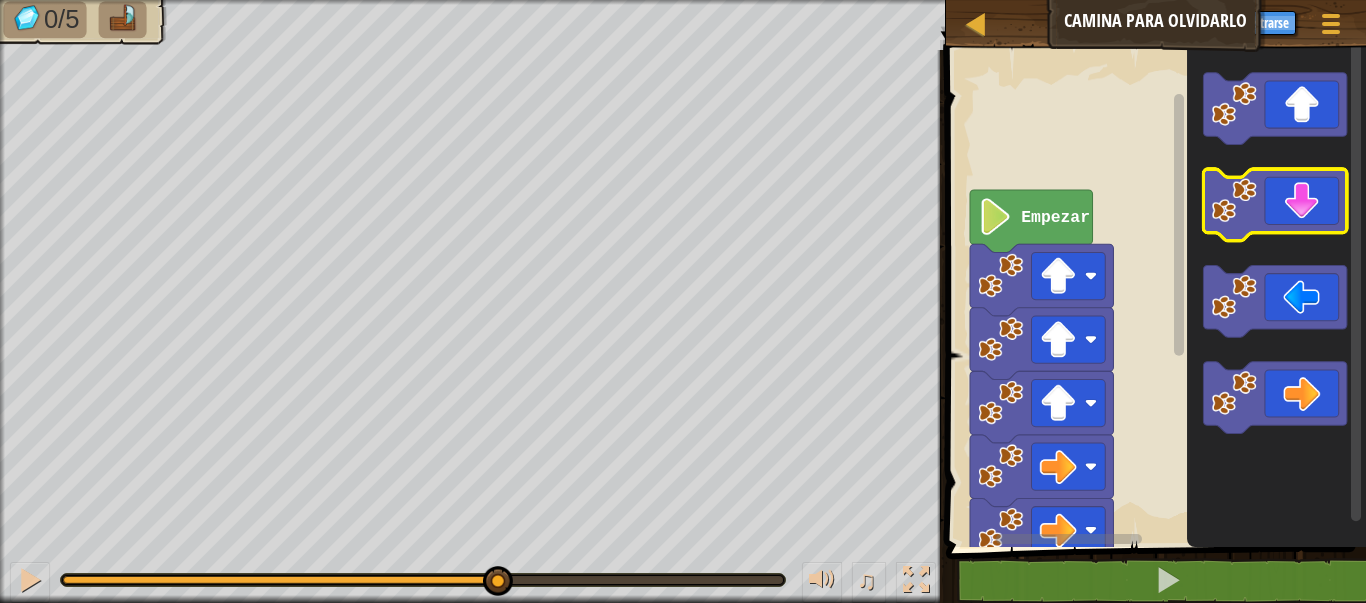 click 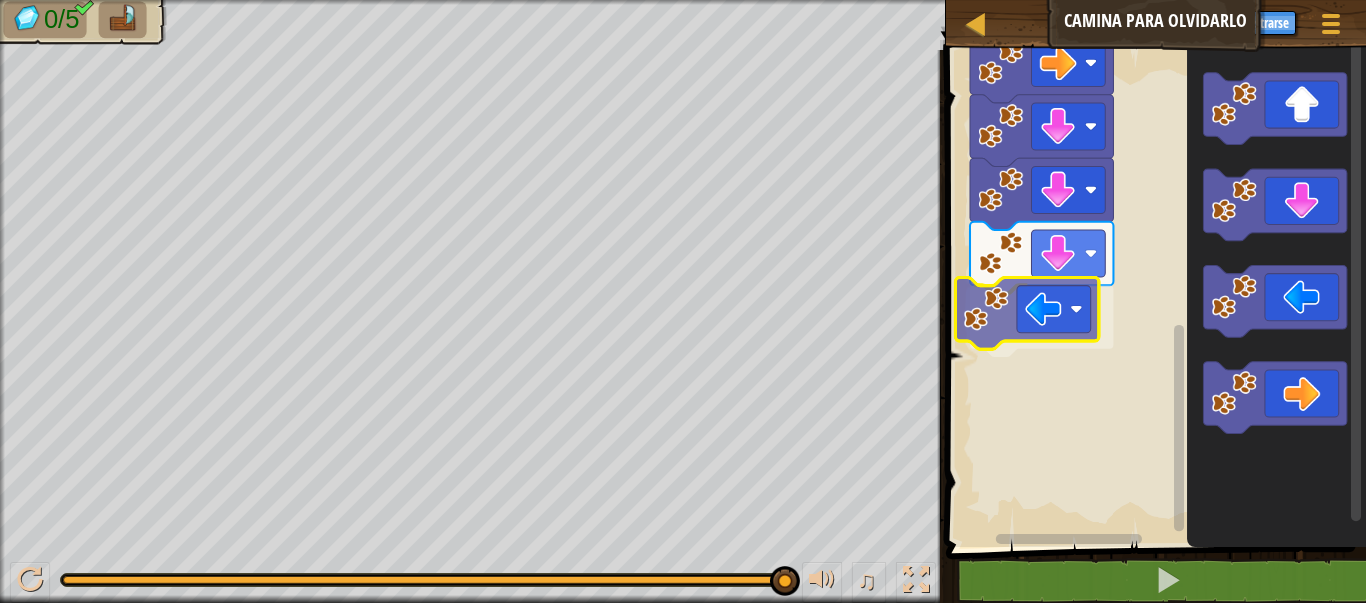 click on "Empezar" at bounding box center (1153, 293) 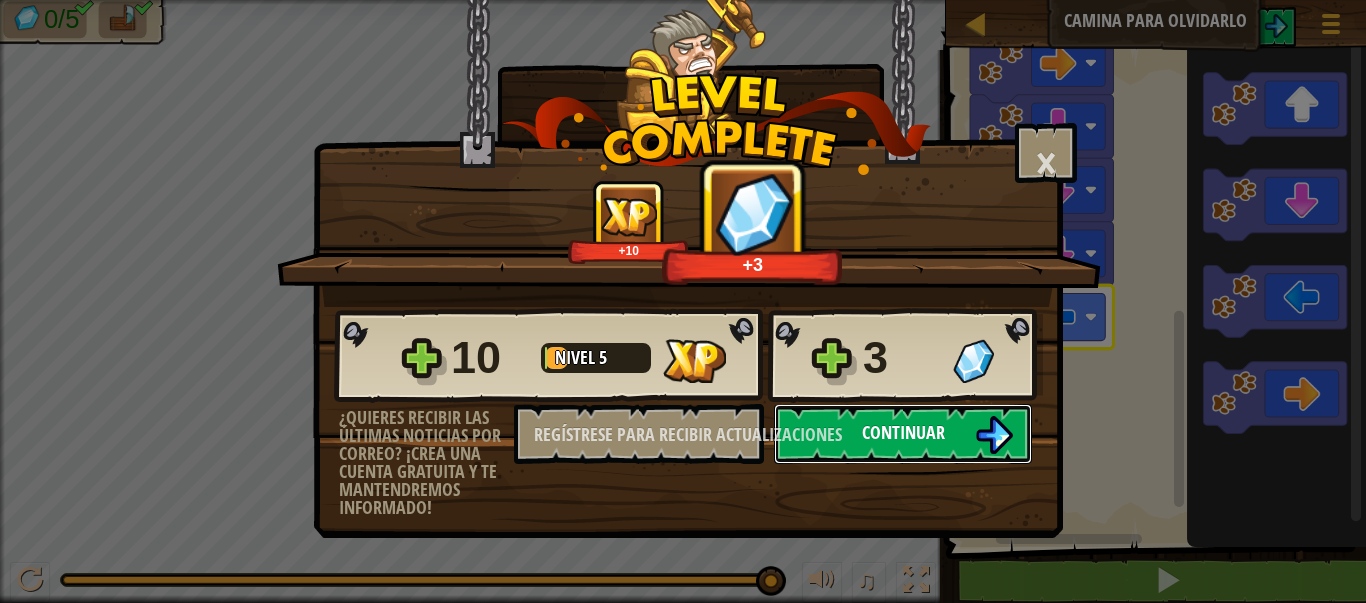 click on "Continuar" at bounding box center (903, 434) 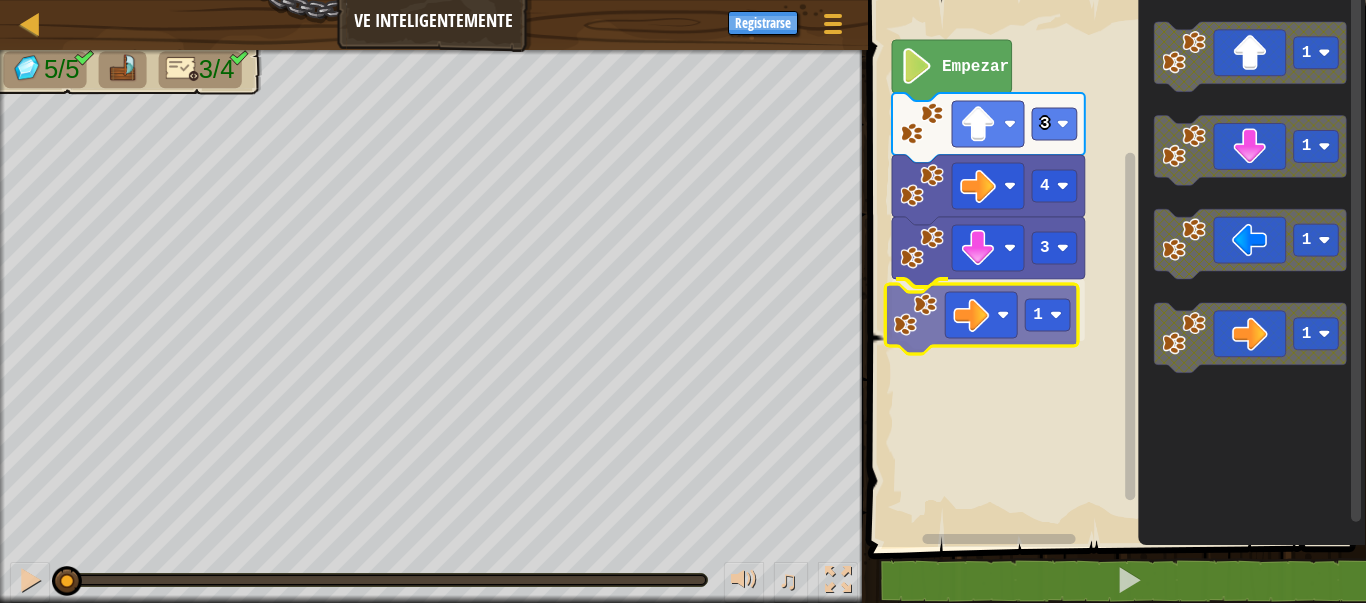 click on "3 1 4 3 Empezar 1 1 1 1 1" at bounding box center (1114, 268) 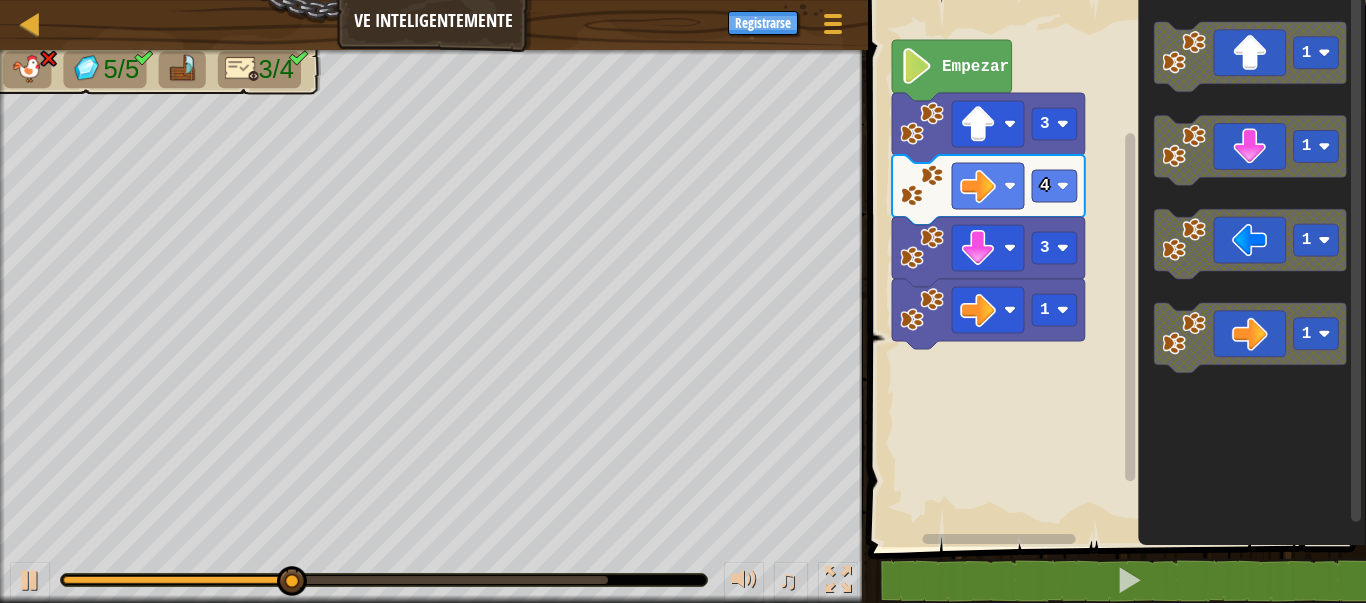 click on "3 1 4 3 Empezar 1 1 1 1" at bounding box center [1114, 268] 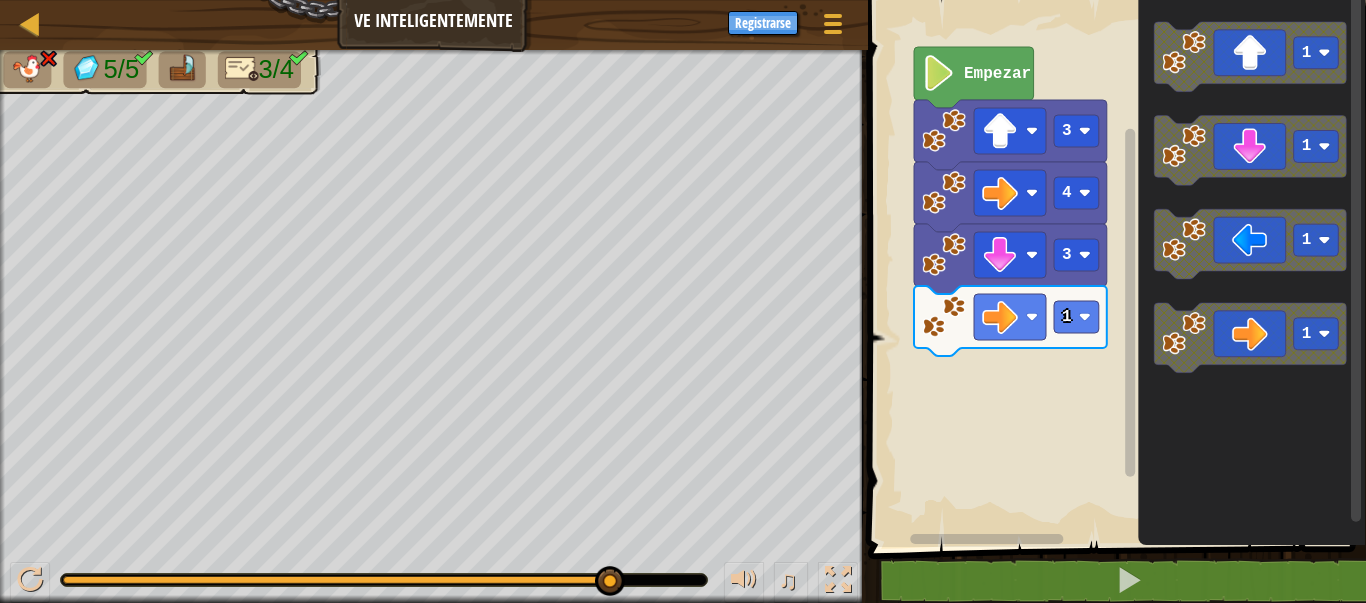 click 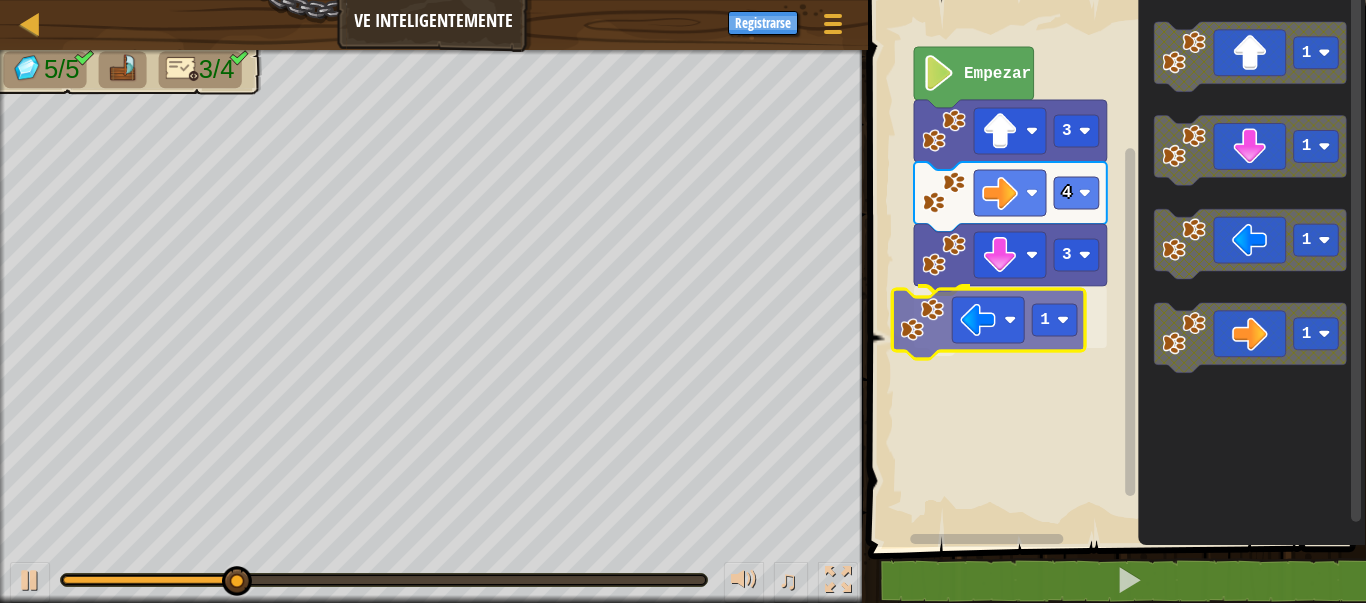 click on "3 1 4 3 Empezar 1 1 1 1 1" at bounding box center (1114, 268) 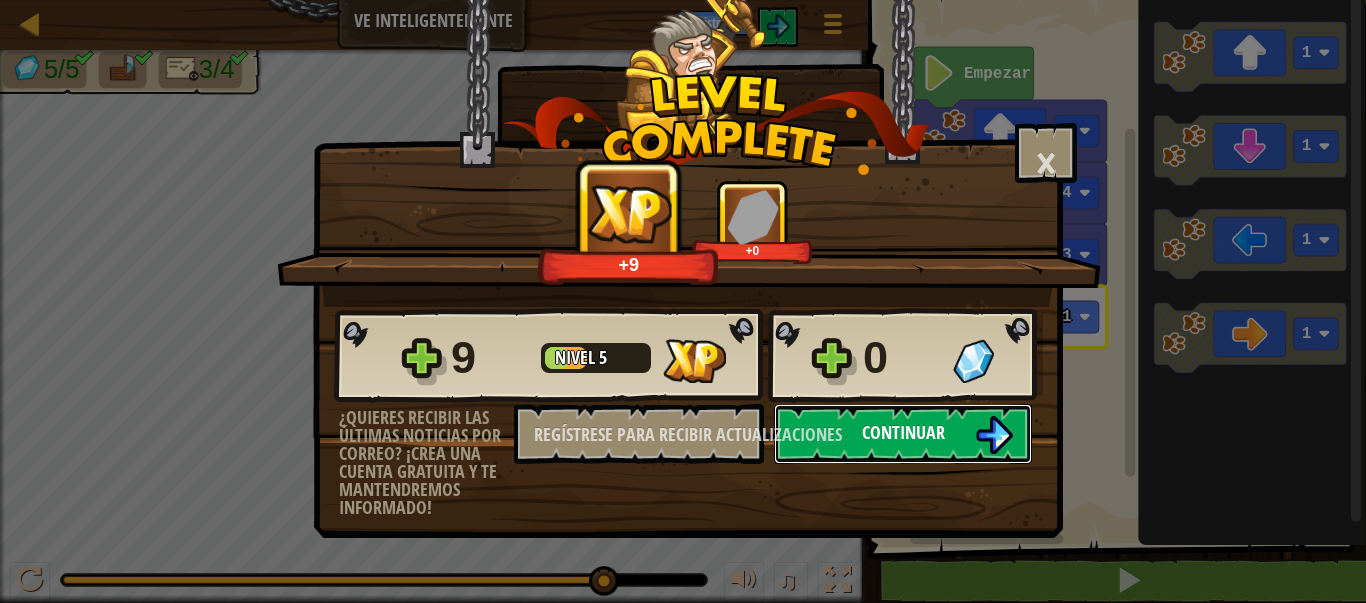 click on "Continuar" at bounding box center [903, 432] 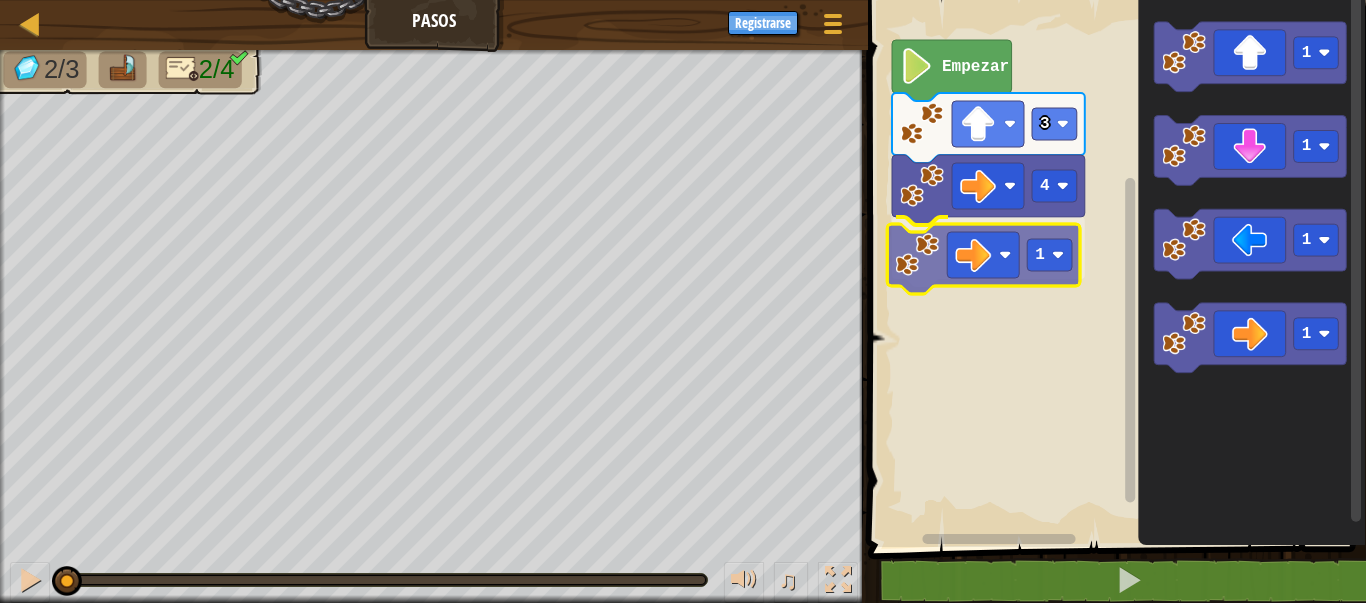 click on "4 1 3 Empezar 1 1 1 1 1" at bounding box center [1114, 268] 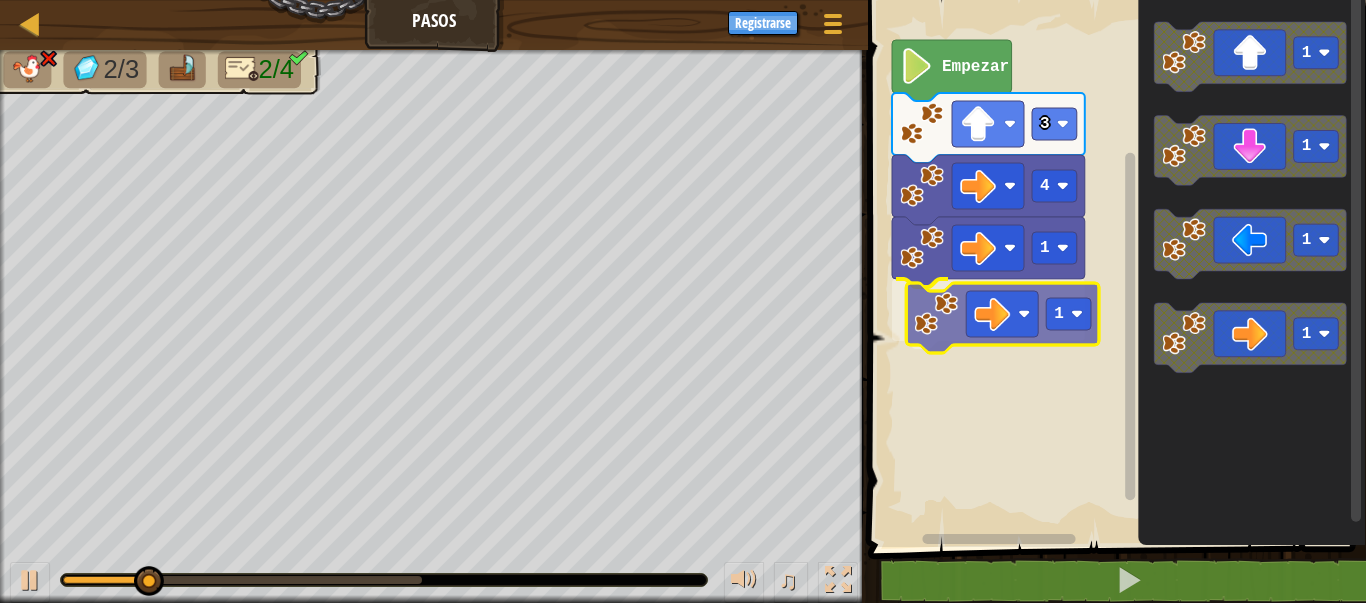 click on "4 1 1 3 Empezar 1 1 1 1 1" at bounding box center (1114, 268) 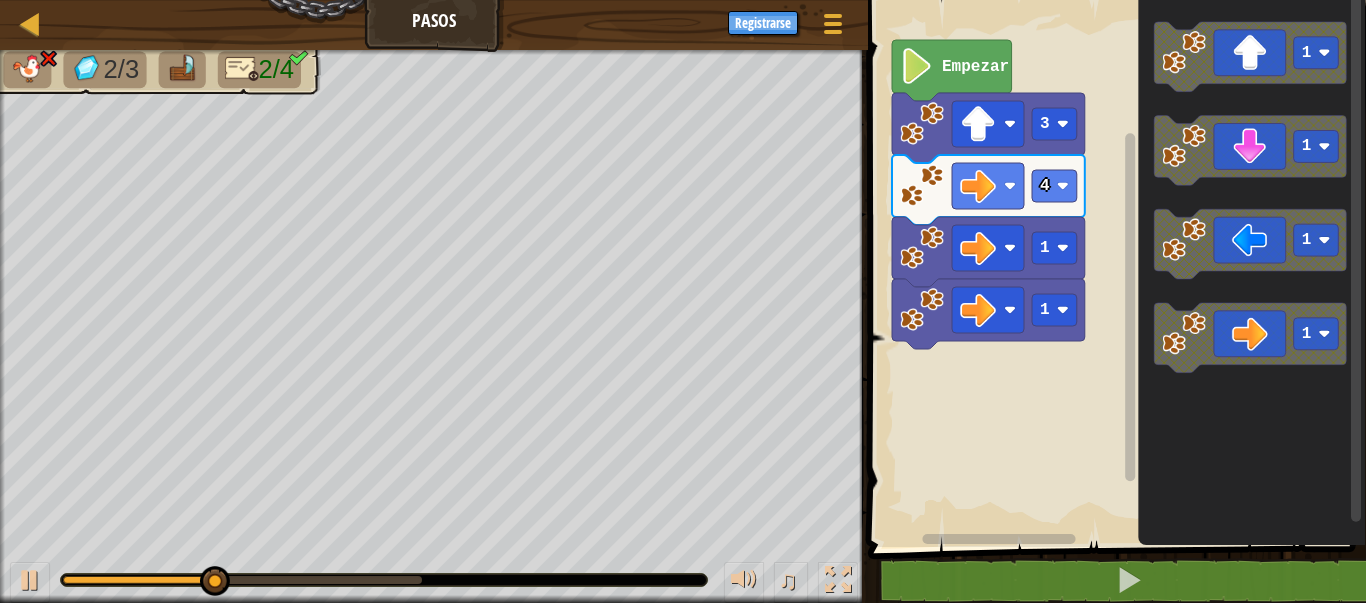 click on "1 1 1 1" 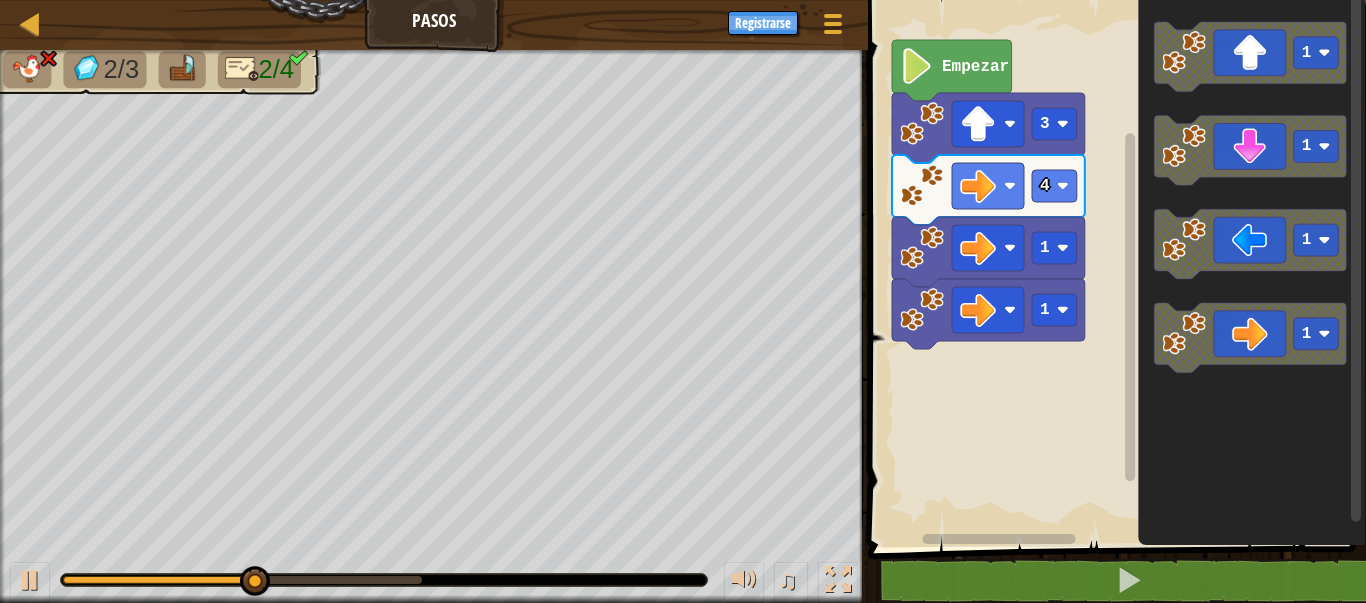 click on "4 1 1 3 Empezar 1 1 1 1" at bounding box center (1114, 268) 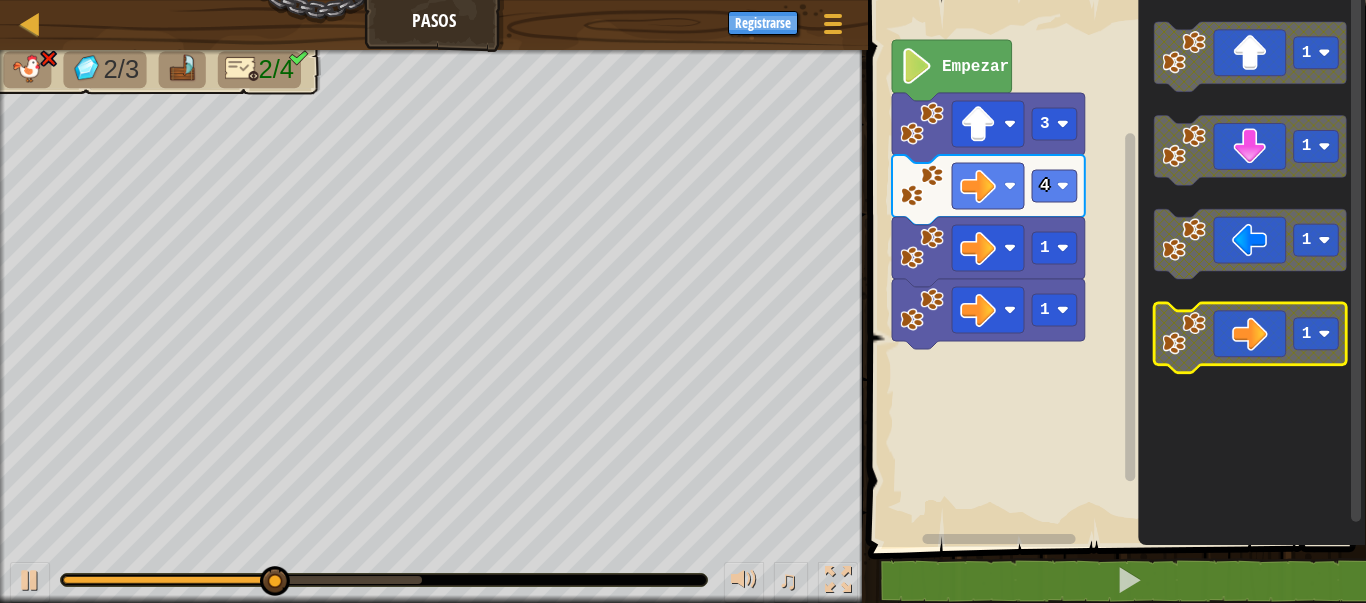 click 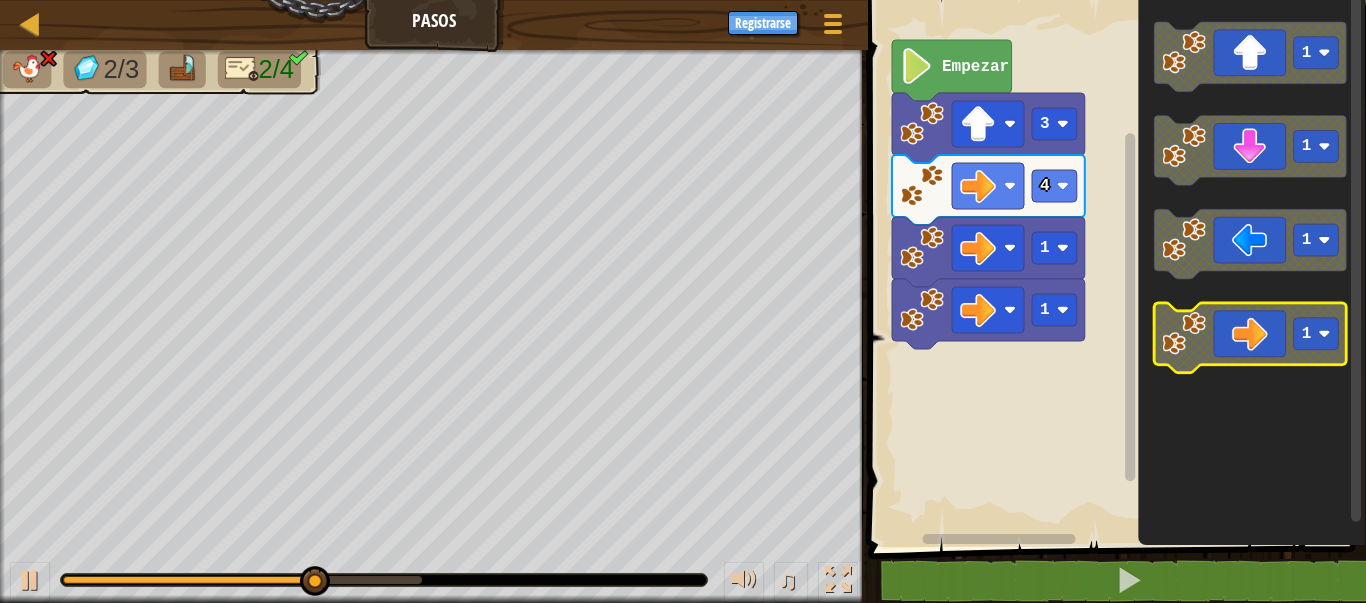 click 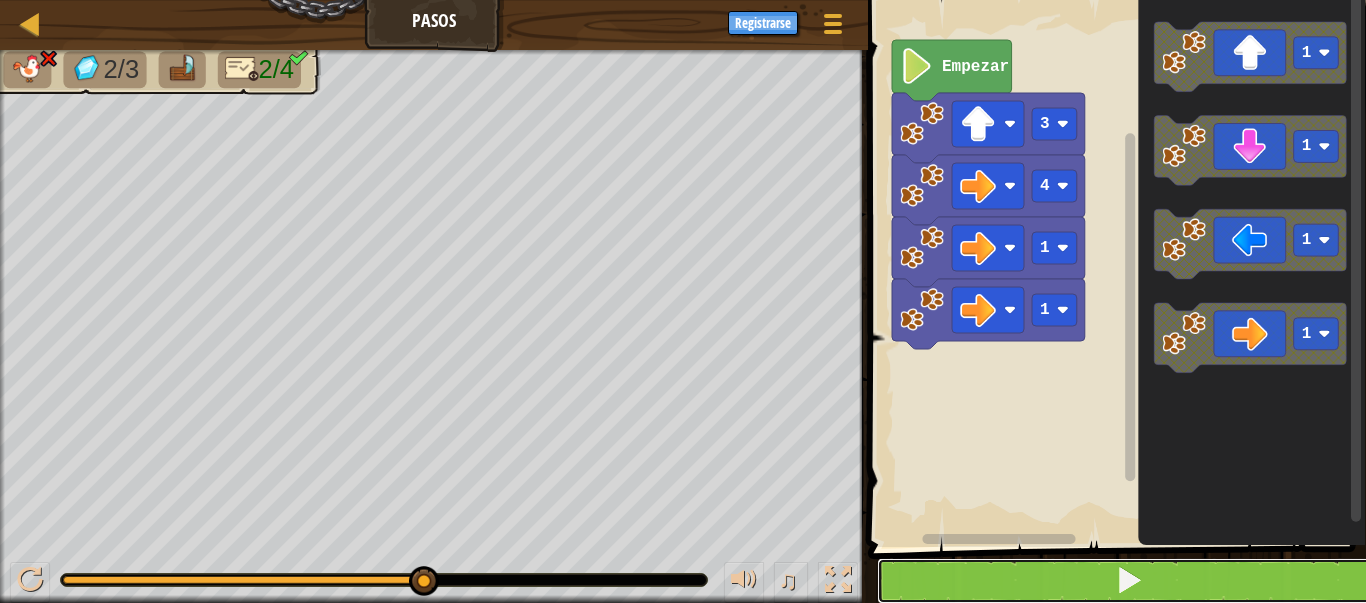 click at bounding box center [1129, 580] 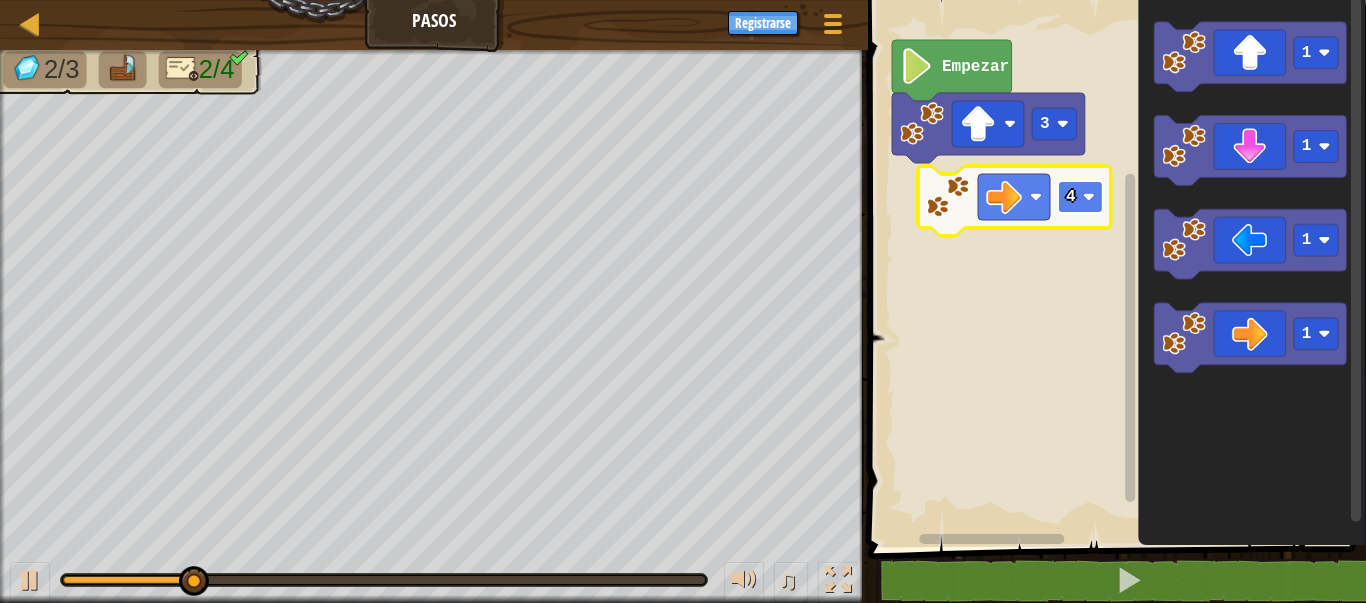 click on "4" 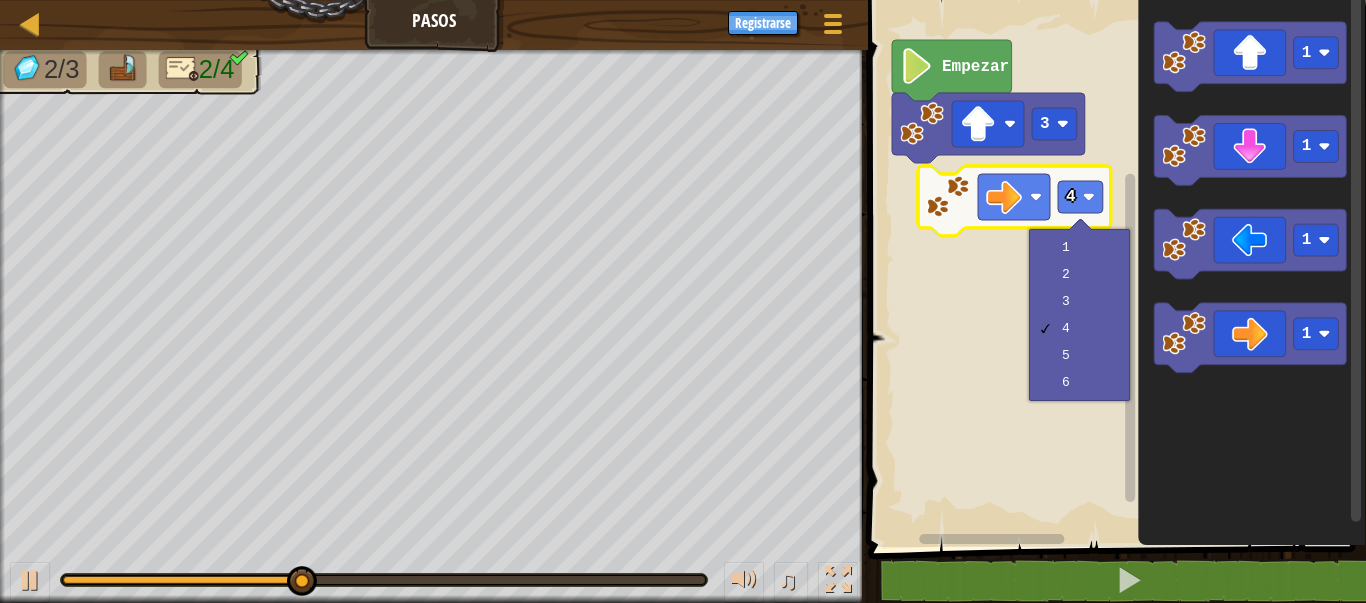 click 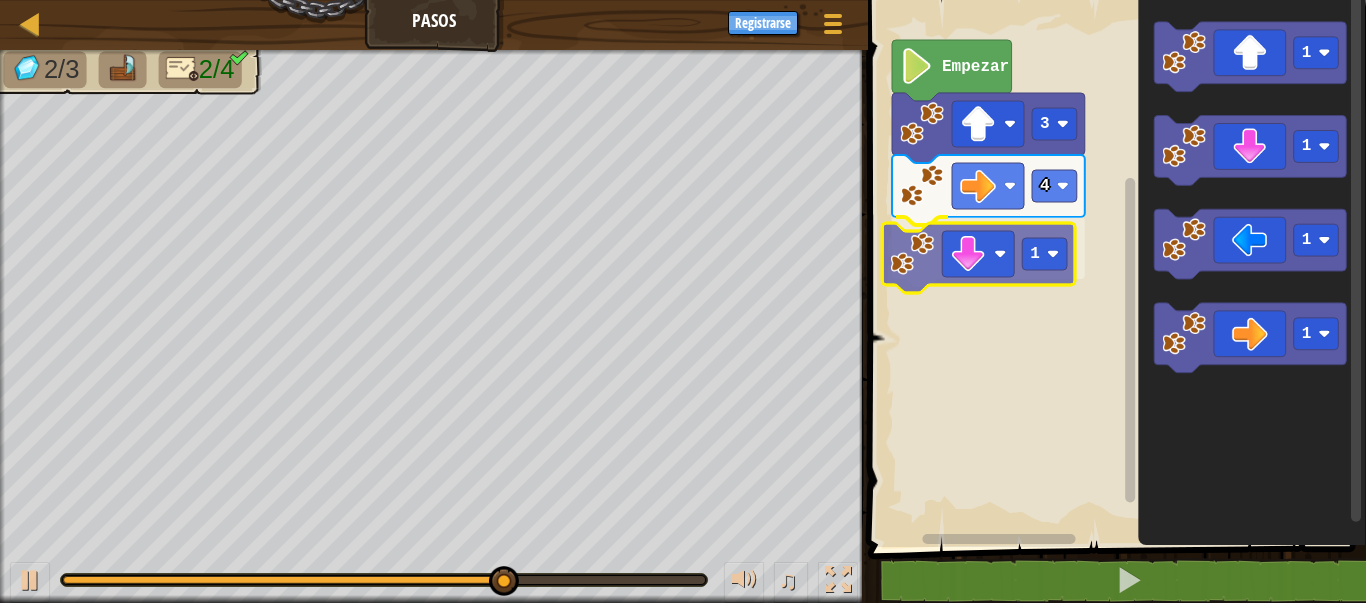click on "3 4 1 Empezar 1 1 1 1 1" at bounding box center [1114, 268] 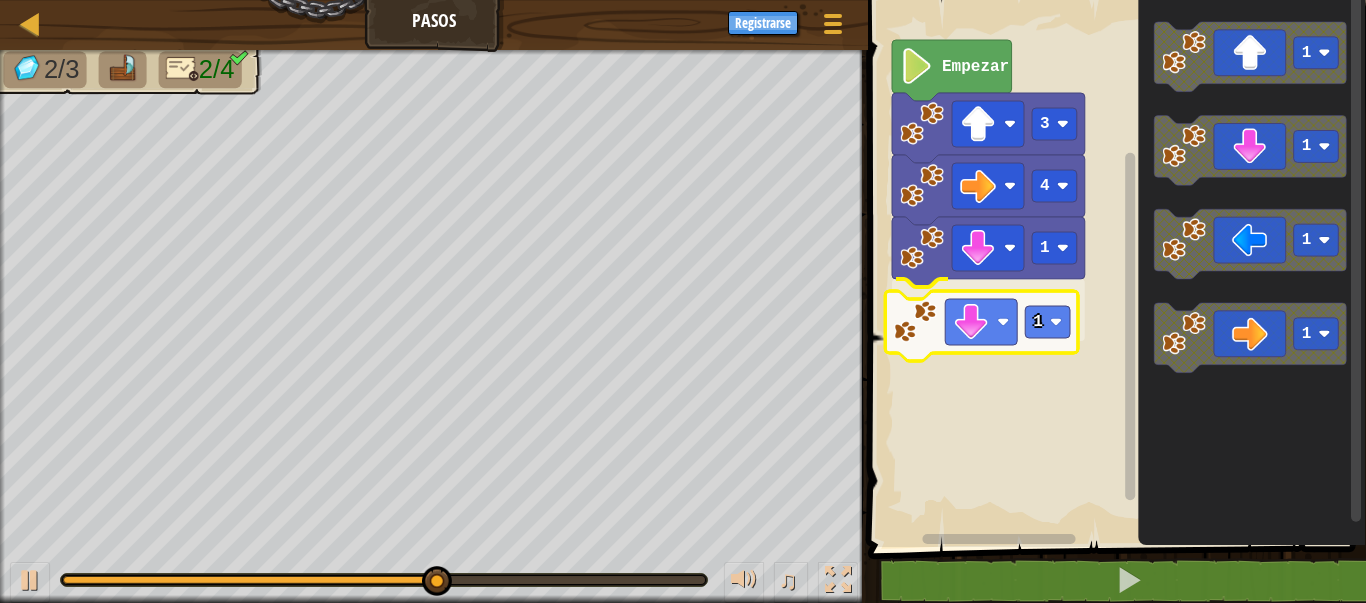 click on "3 4 1 1 Empezar 1 1 1 1 1" at bounding box center (1114, 268) 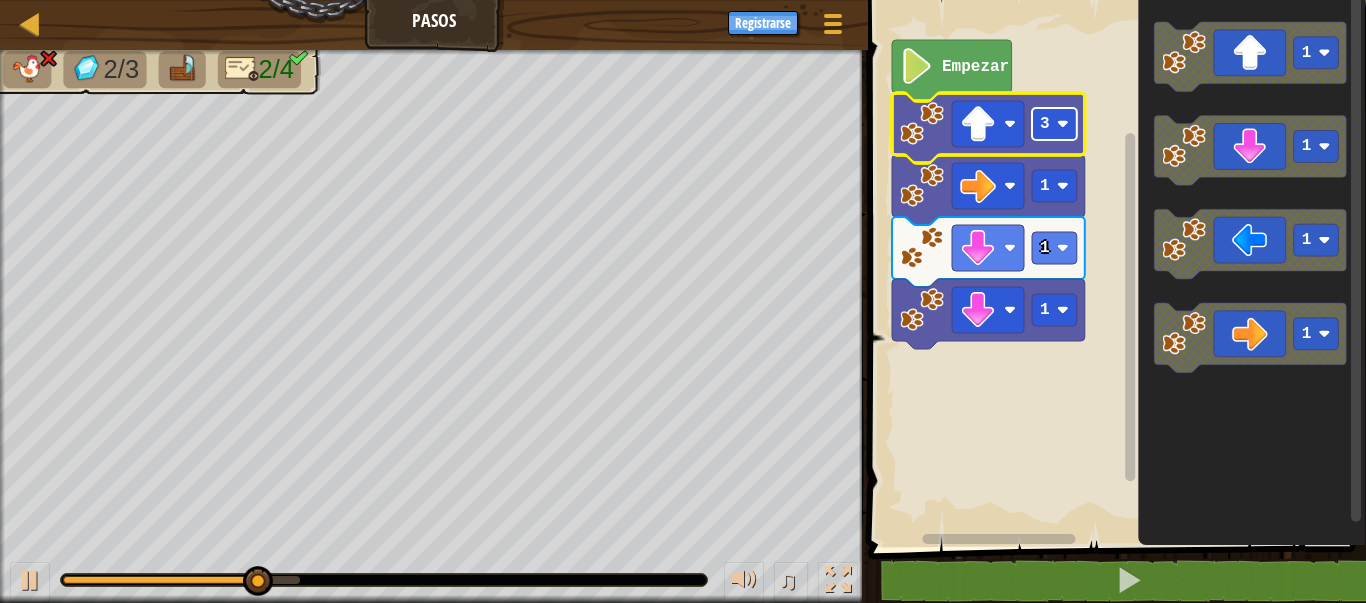 click 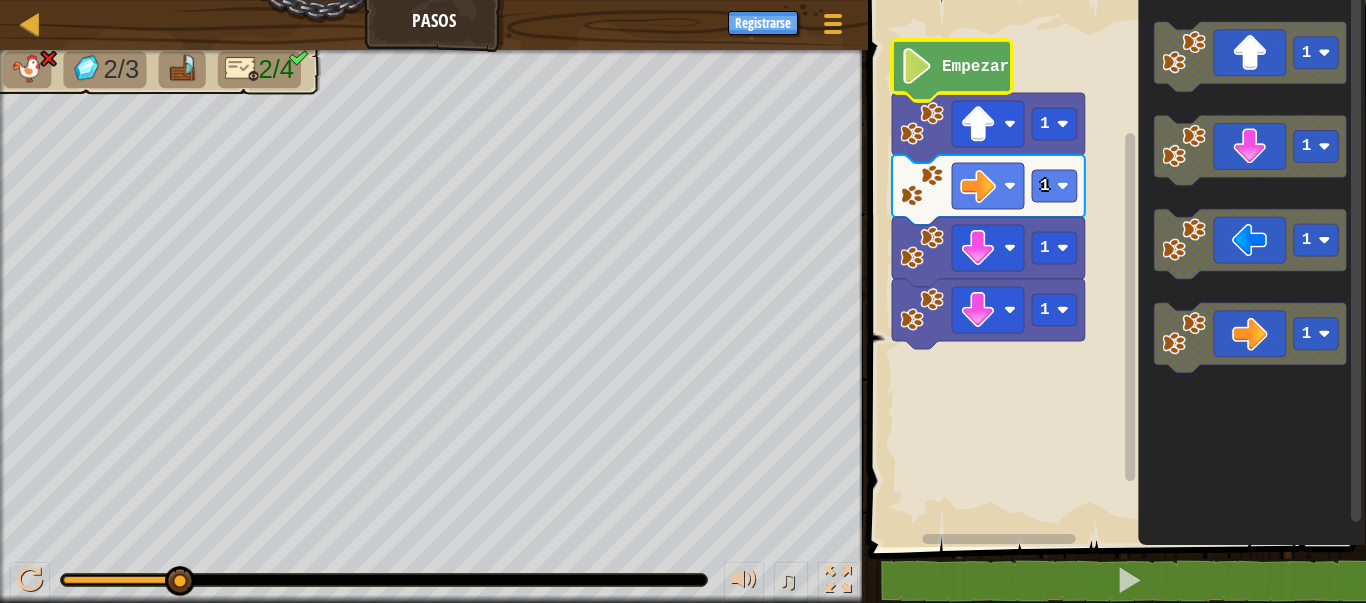 click 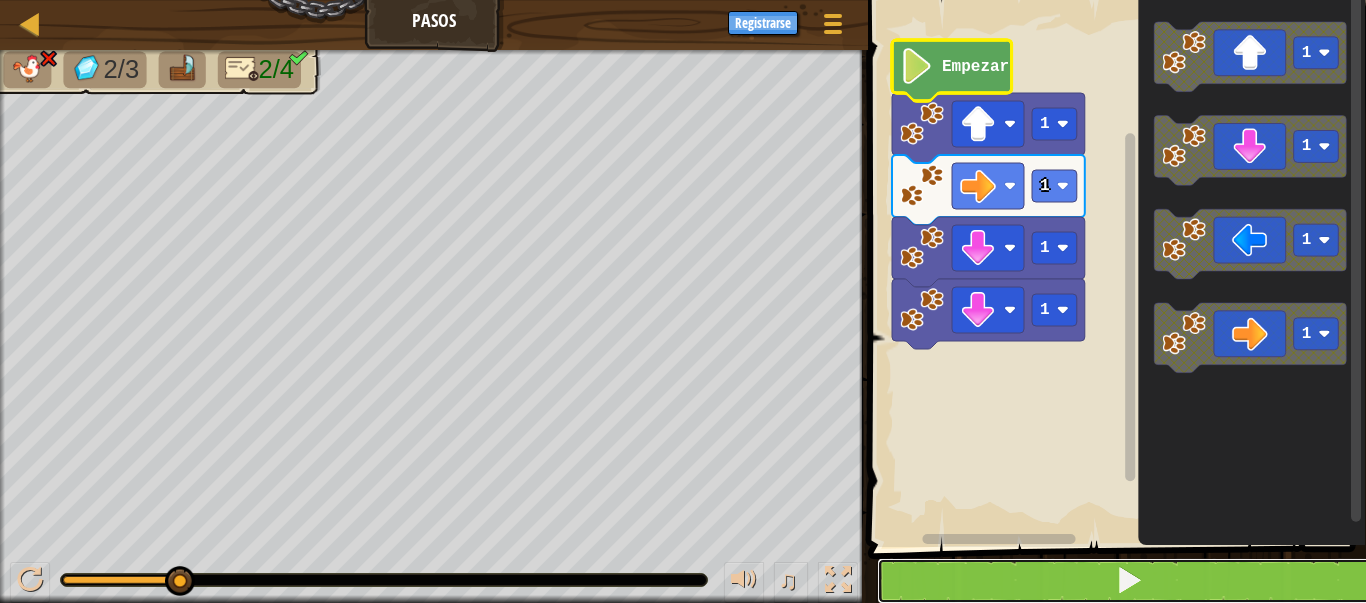click at bounding box center [1129, 580] 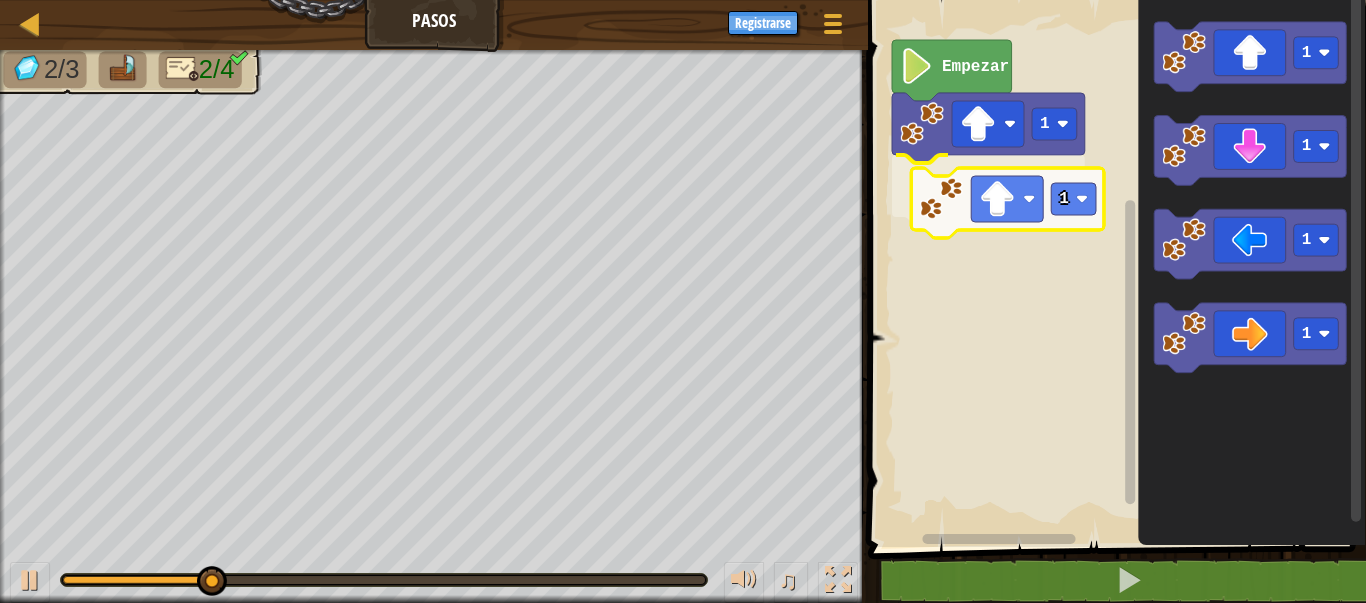 click on "Empezar 1 1 1 1 1 1 1" at bounding box center (1114, 268) 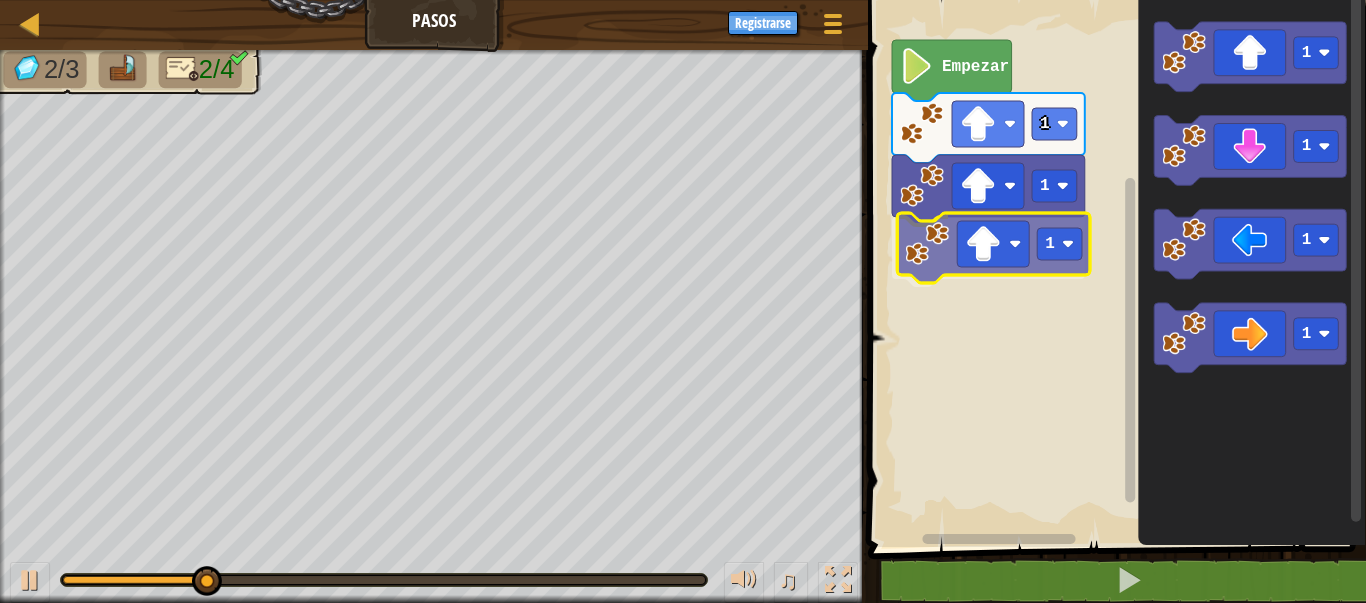 click on "Empezar 1 1 1 1 1 1 1 1" at bounding box center [1114, 268] 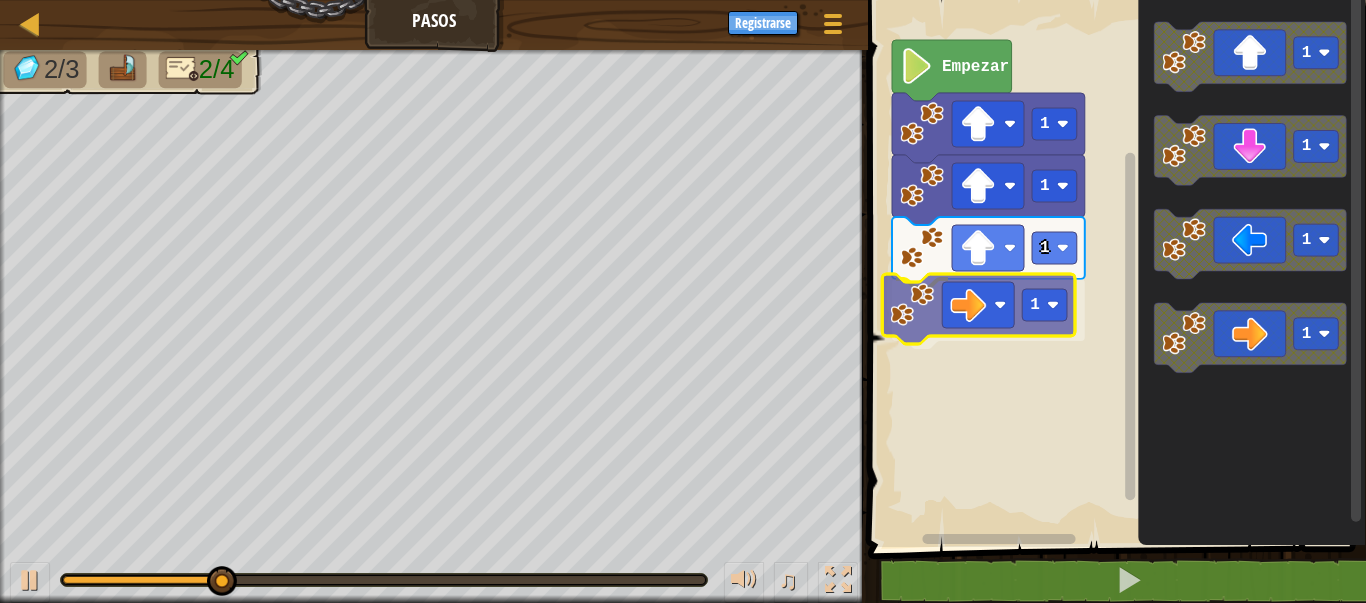 click on "Empezar 1 1 1 1 1 1 1 1 1" at bounding box center (1114, 268) 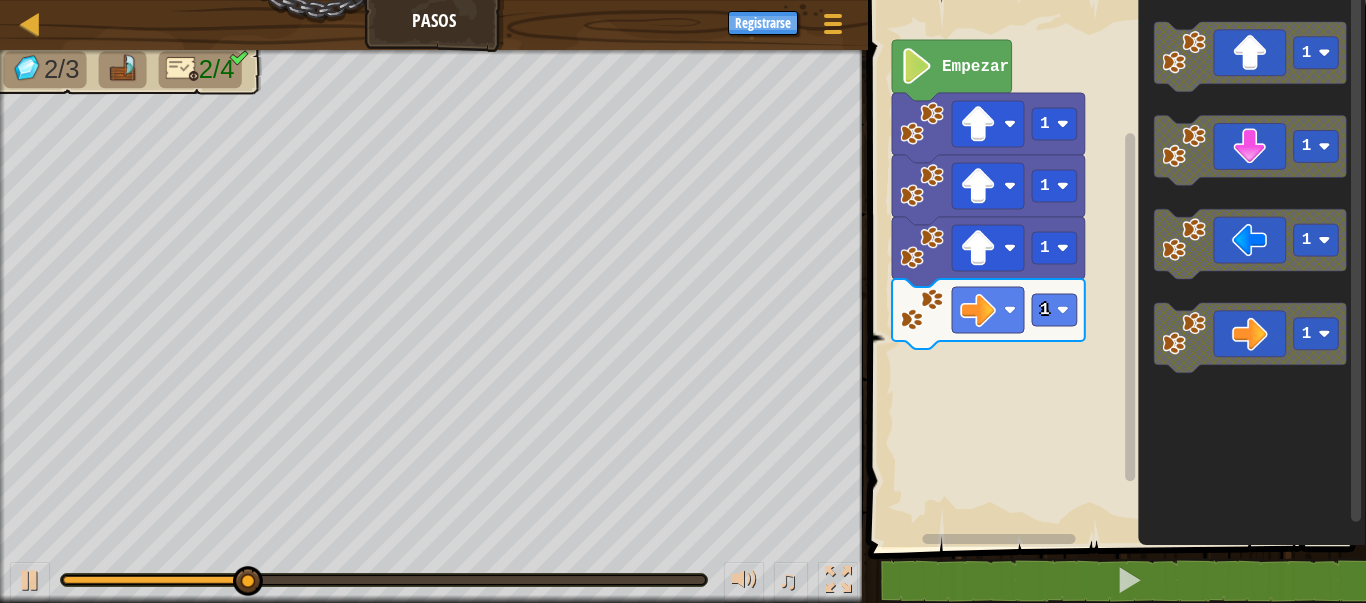 click on "Empezar 1 1 1 1 1 1 1 1" at bounding box center (1114, 268) 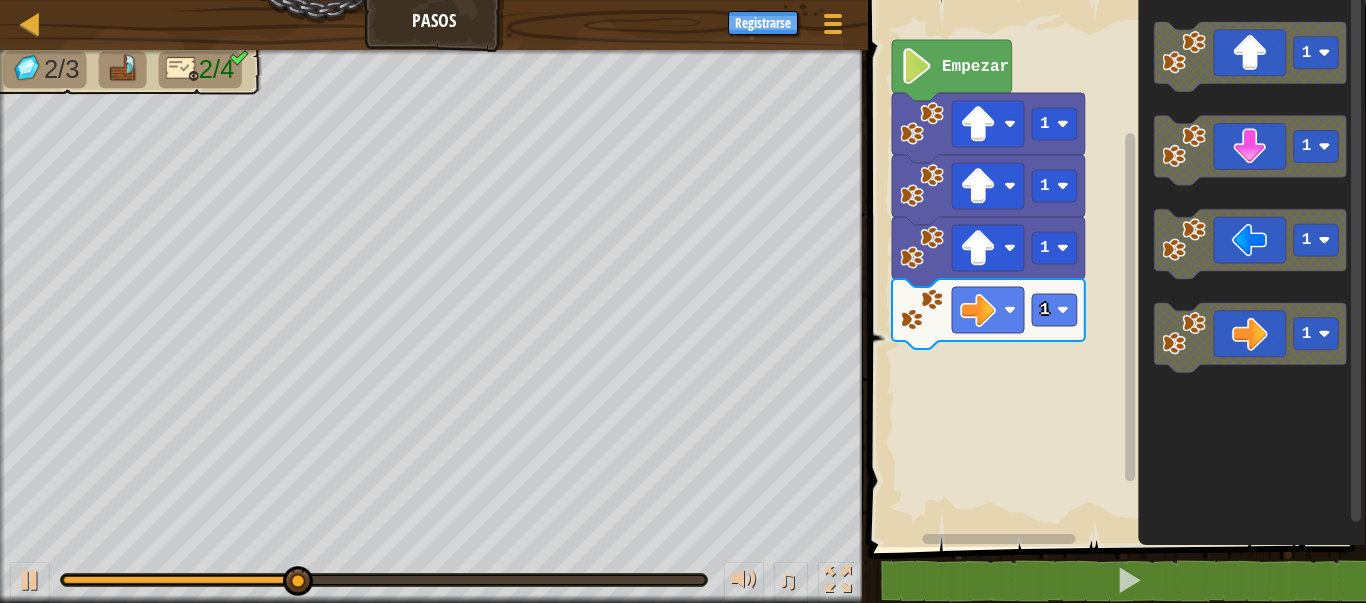 click on "1 1 1 1" 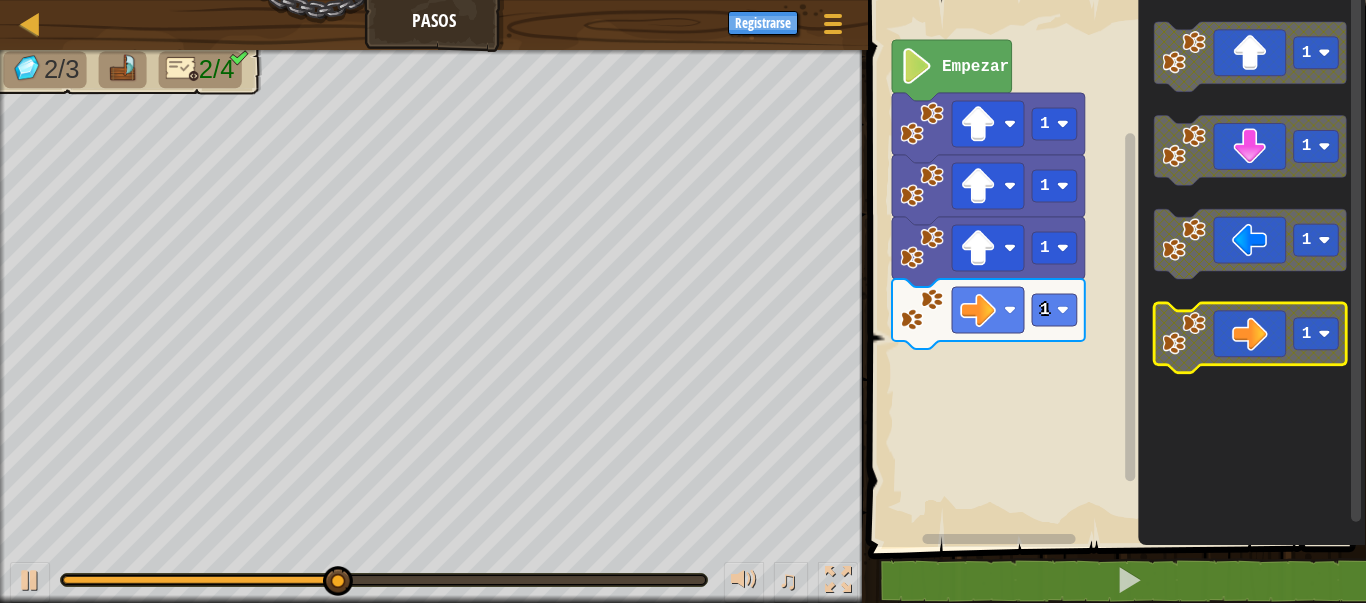 click 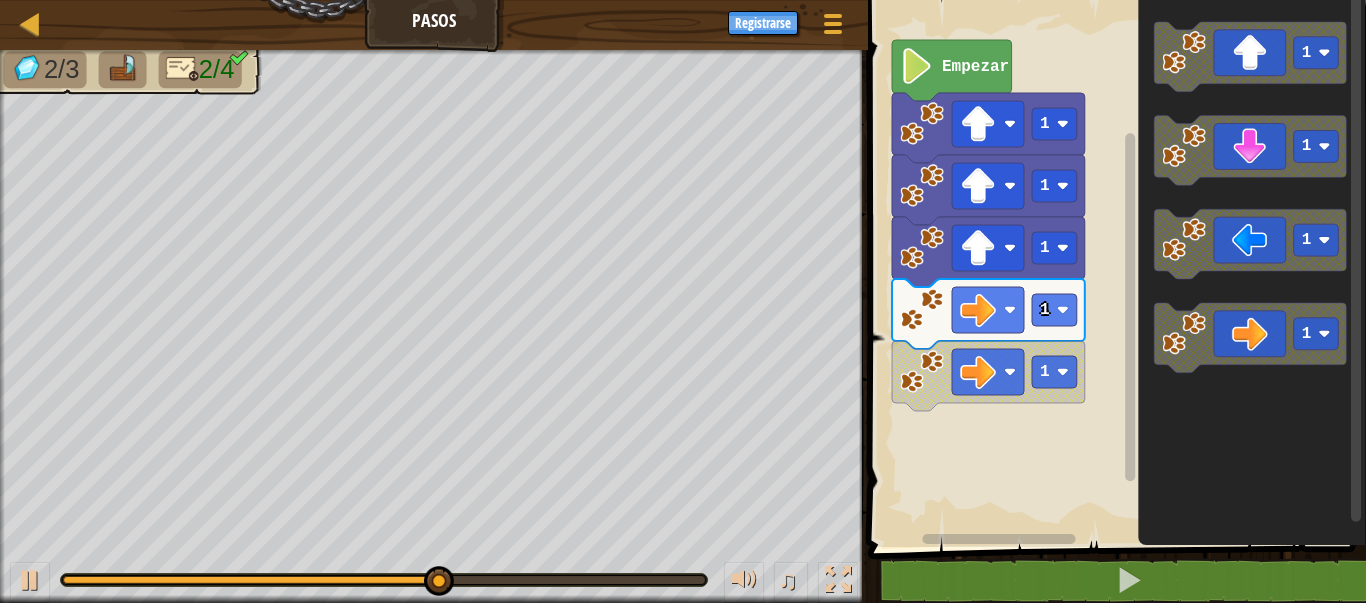 click 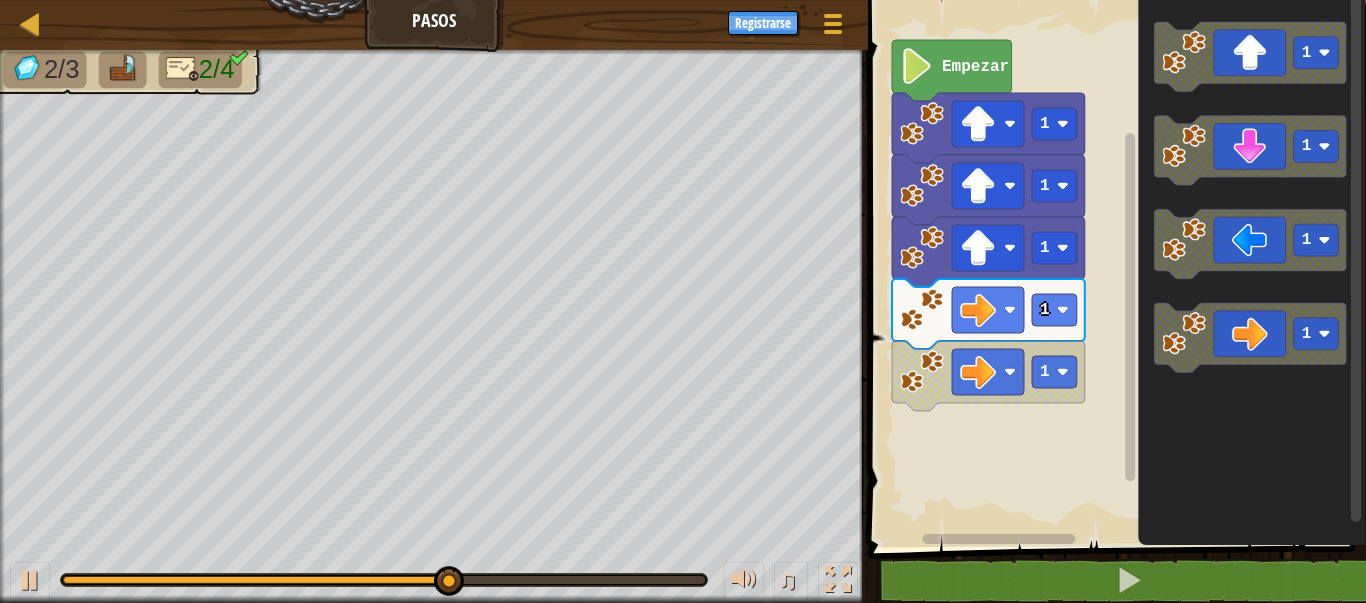 click on "1 2 3 go ( 'up' ,   3 ) go ( 'right' ,   4 )     [DEMOGRAPHIC_DATA] XXXXXXXXXXXXXXXXXXXXXXXXXXXXXXXXXXXXXXXXXXXXXXXXXXXXXXXXXXXXXXXXXXXXXXXXXXXXXXXXXXXXXXXXXXXXXXXXXXXXXXXXXXXXXXXXXXXXXXXXXXXXXXXXXXXXXXXXXXXXXXXXXXXXXXXXXXXXXXXXXXXXXXXXXXXXXXXXXXXXXXXXXXXXXXXXXXXXXXXXXXXXXXXXXXXXXXXXXXXXXXXXXXXXXXXXXXXXXXXXXXXXXXXXXXXXXXXX Empezar 1 1 1 1 1 1 1 1 1 Código [PERSON_NAME] Lenguajes de programación : Pitón Declaración / Llamar /" at bounding box center [1114, 320] 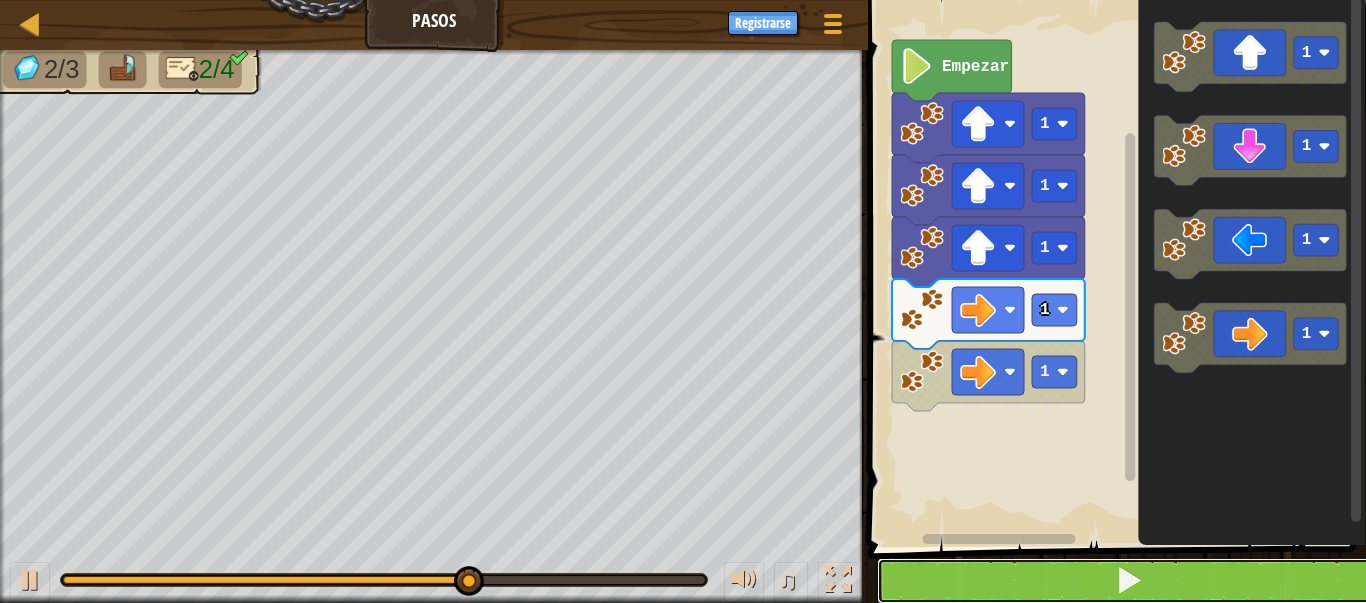 click at bounding box center (1129, 581) 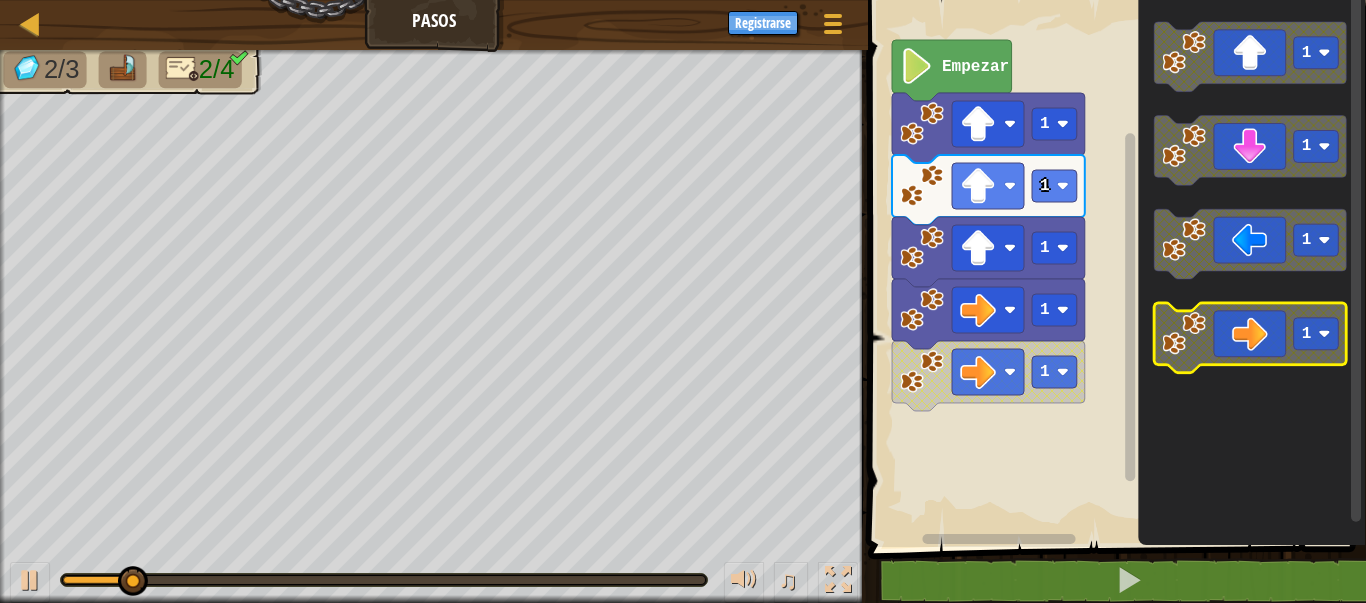 click 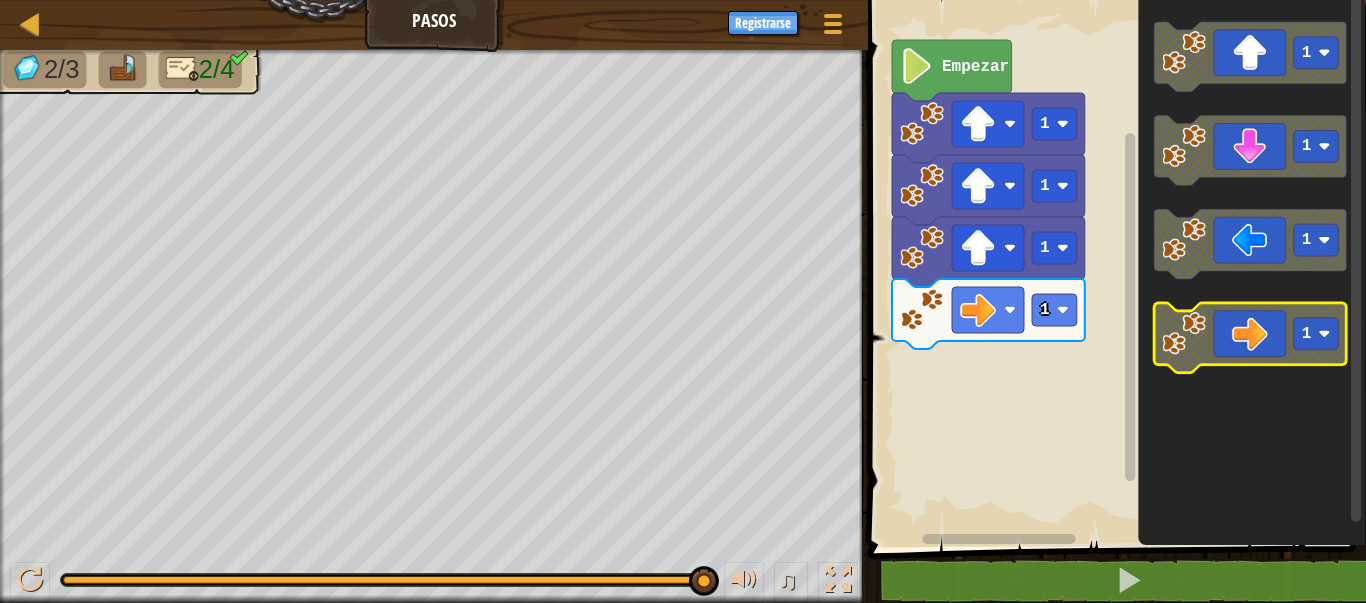 click 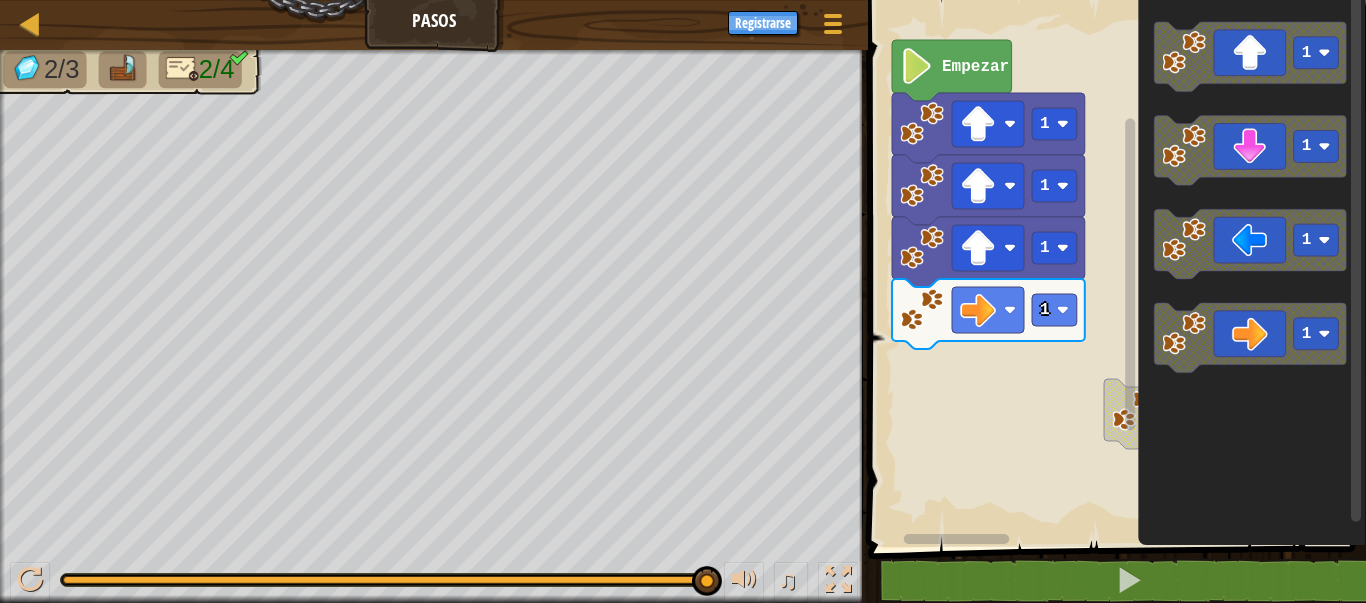 click 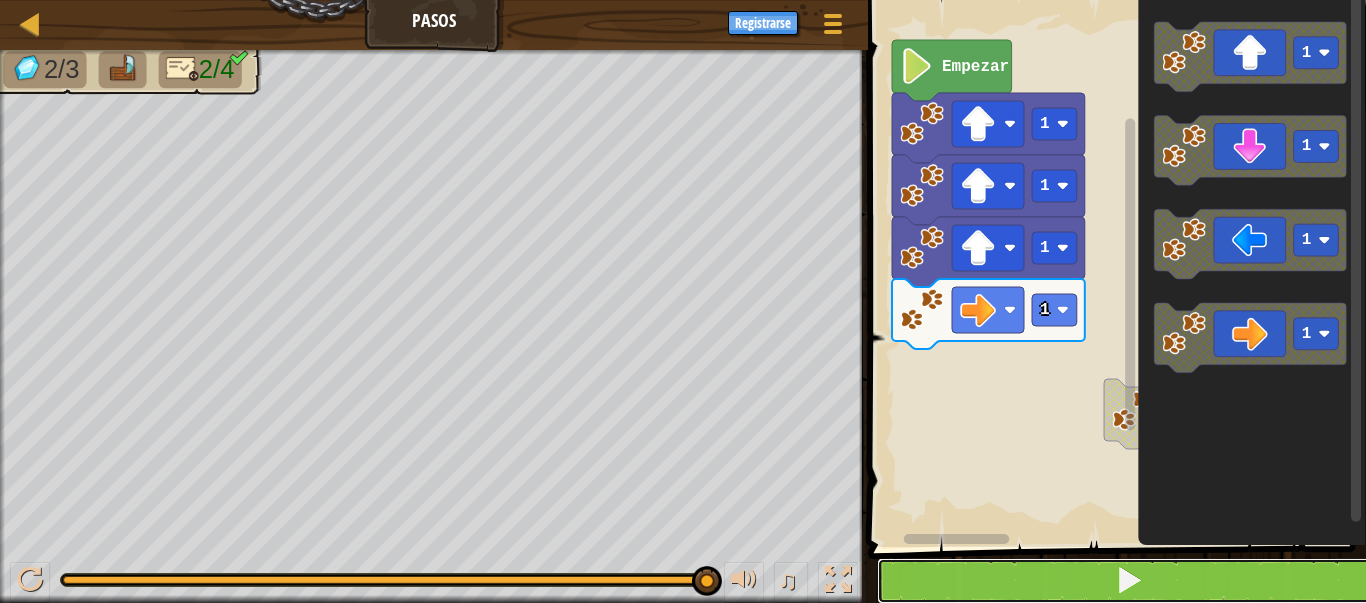 click at bounding box center (1129, 581) 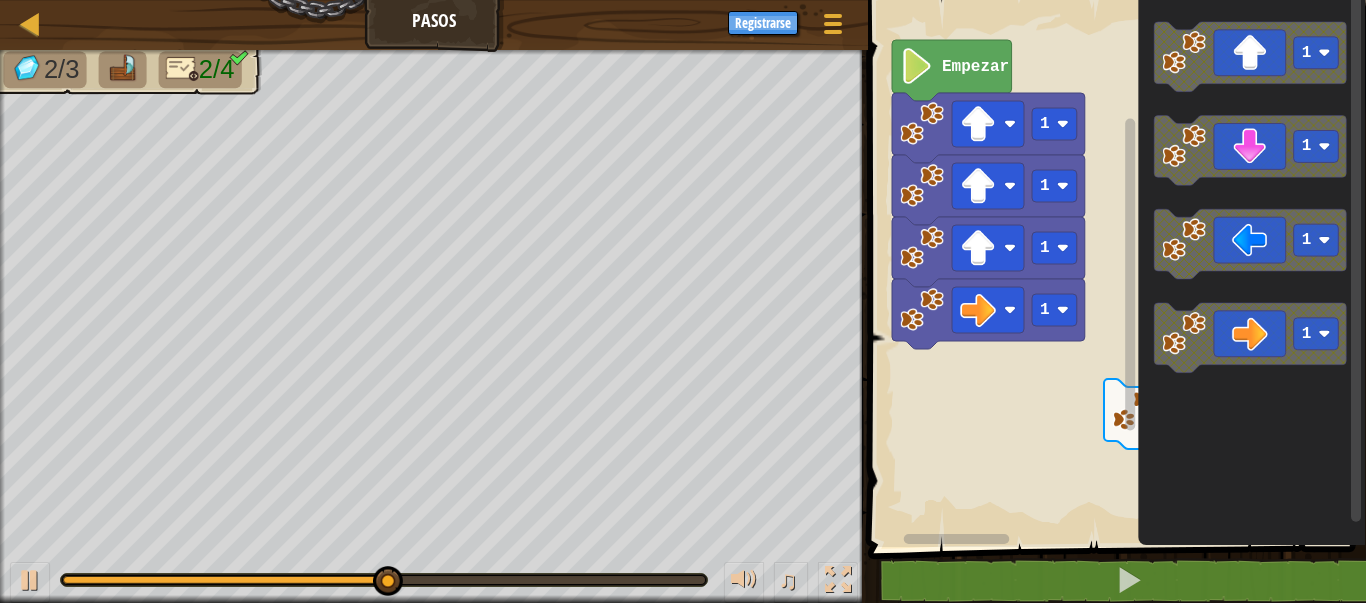 click on "1 1 1 1" 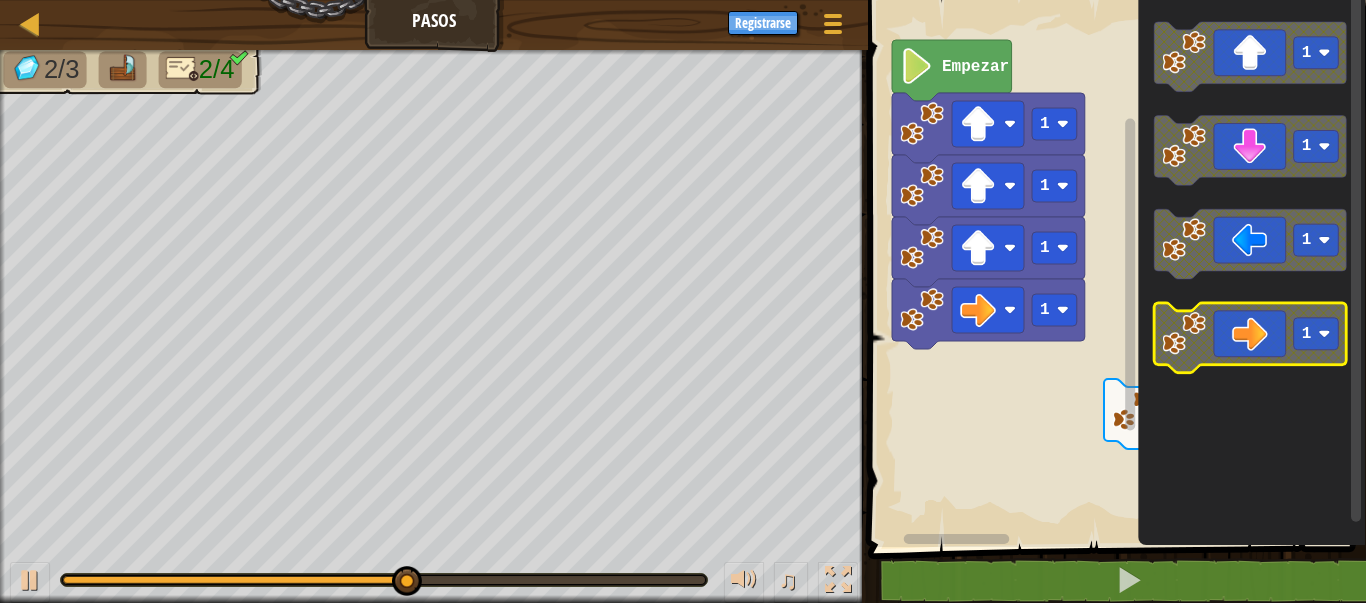 click on "Empezar 1 1 1 1 1 1 1 1 1" at bounding box center [1114, 268] 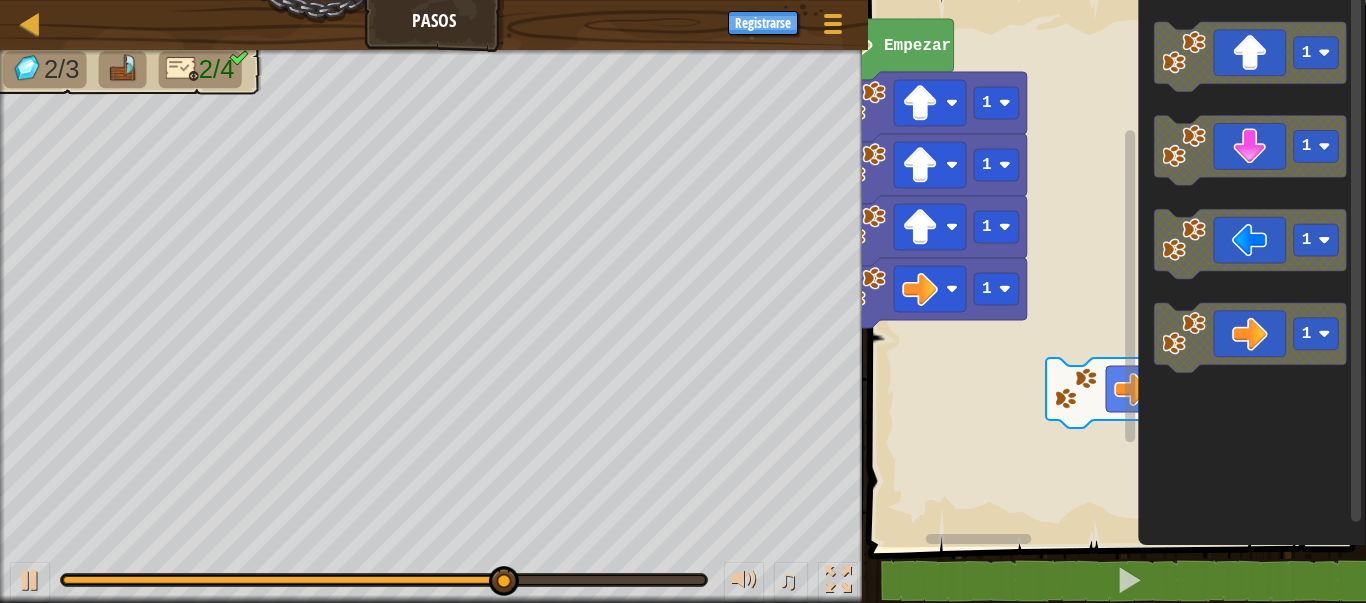 click 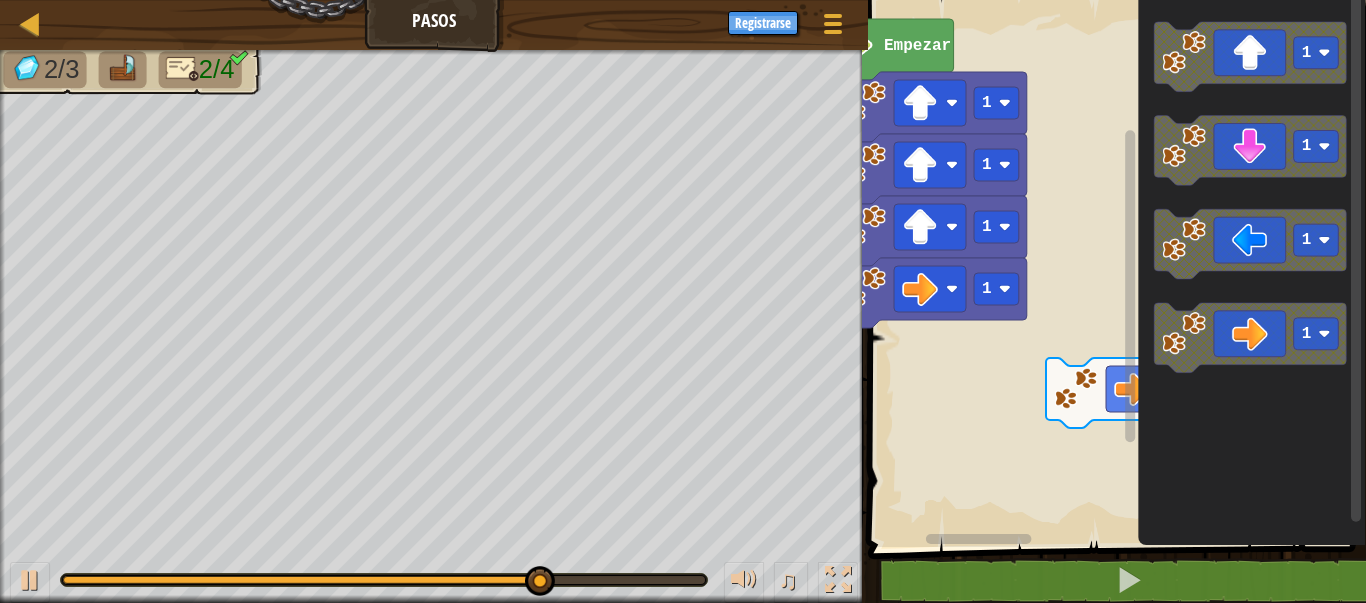 click 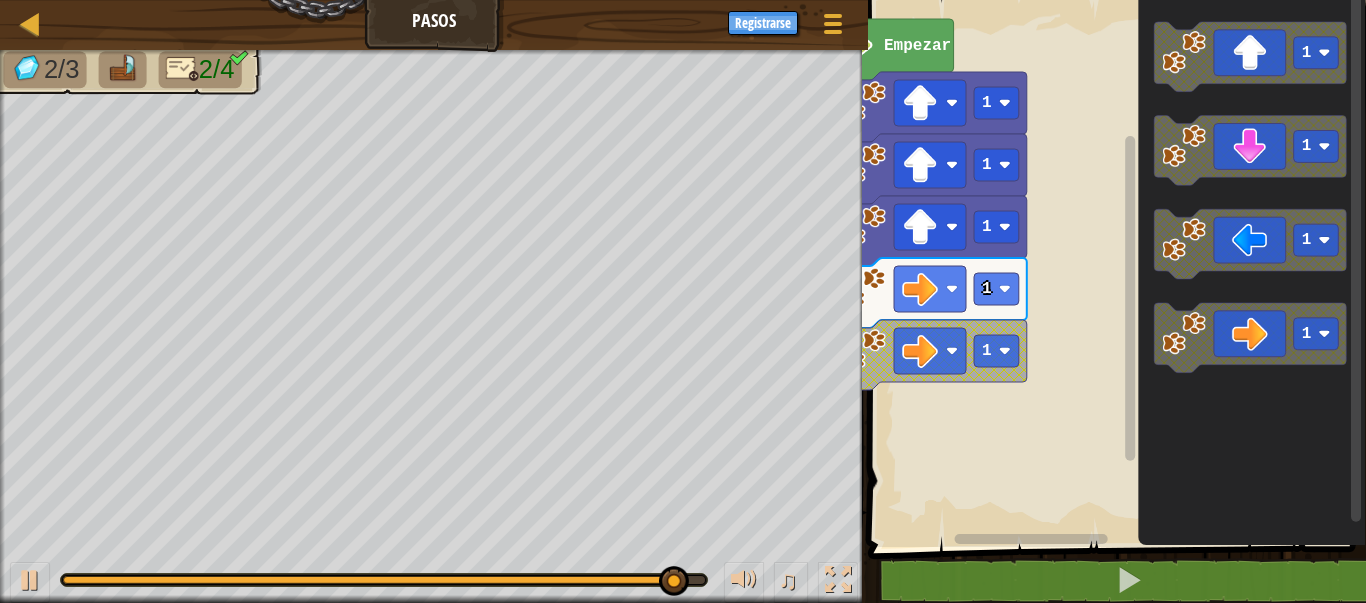 click on "1" 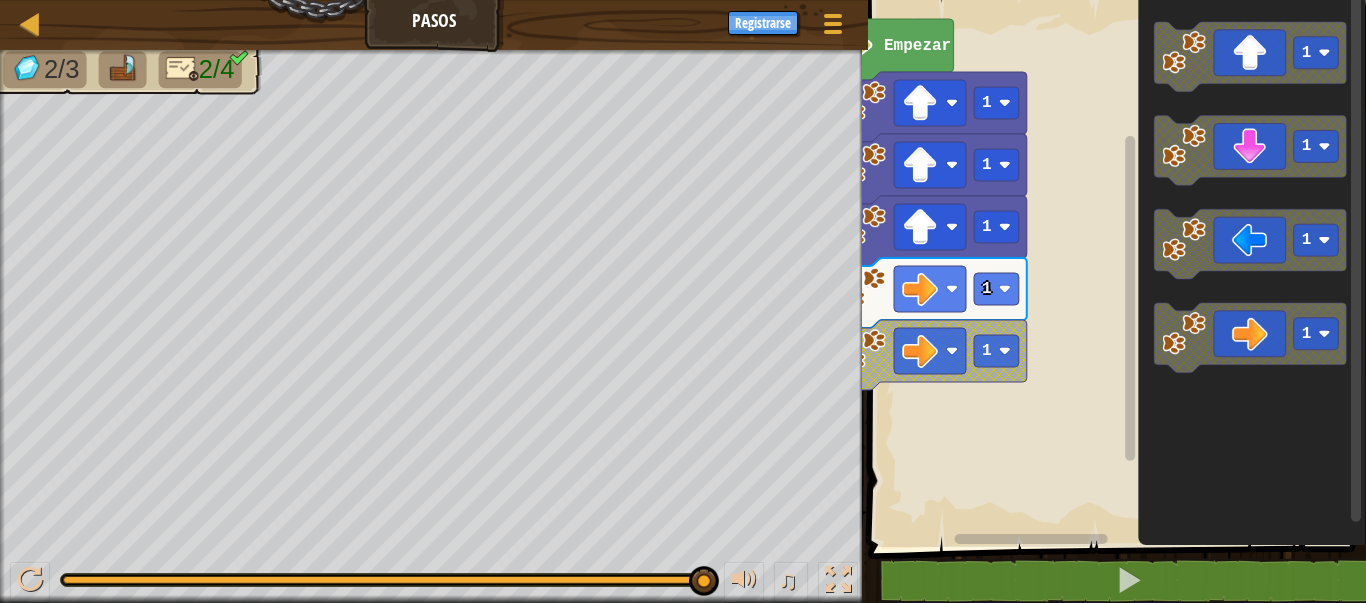 click 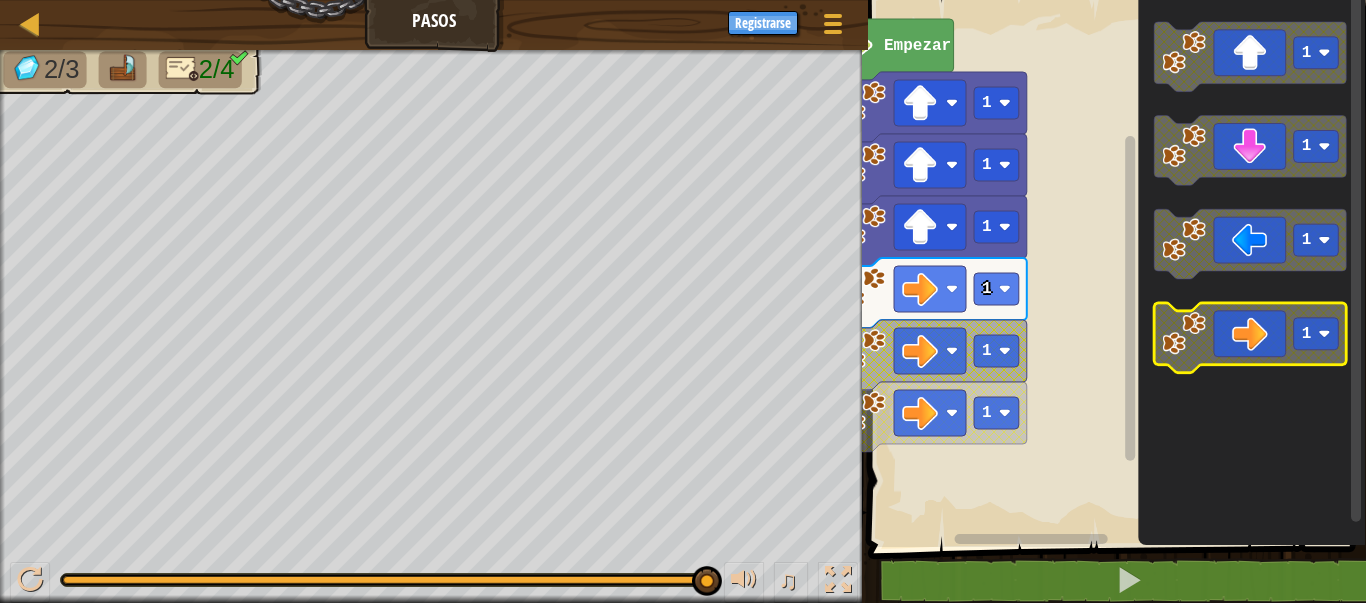 click 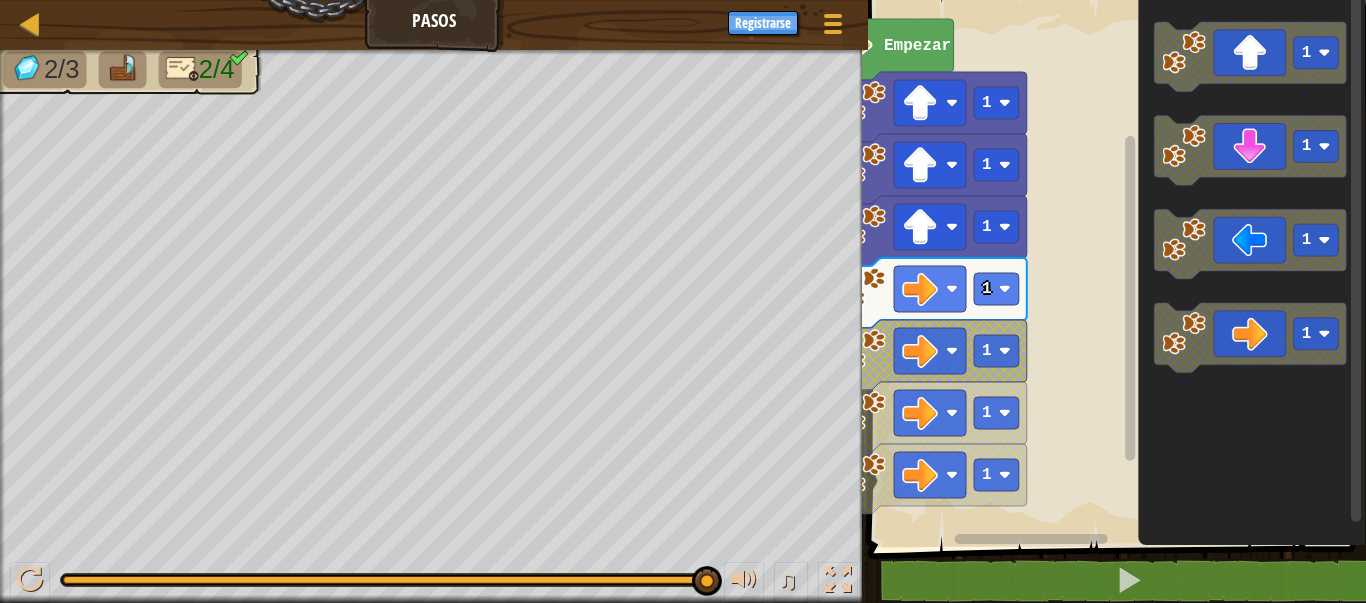 click 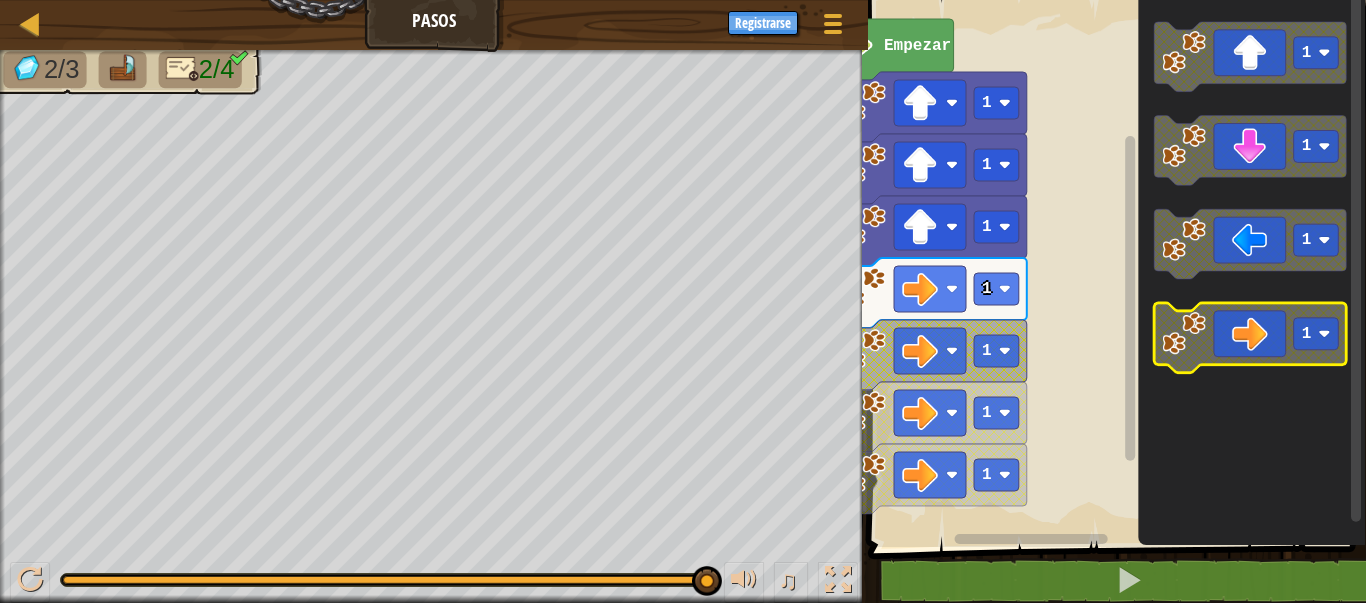click 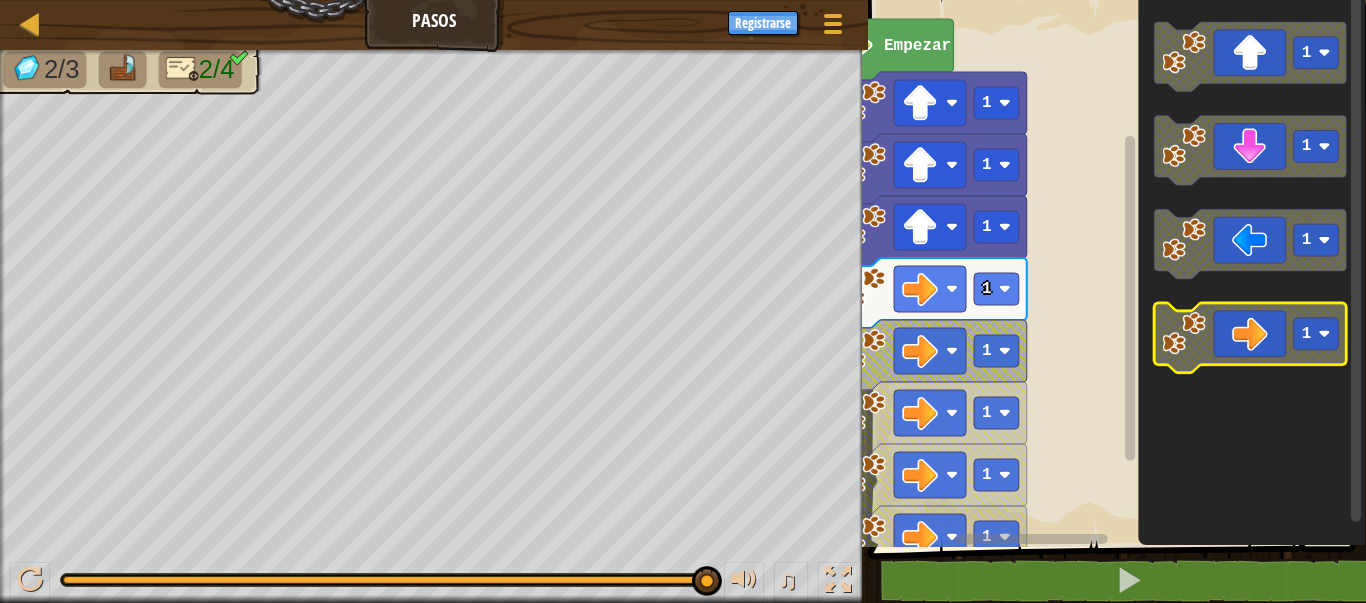 click 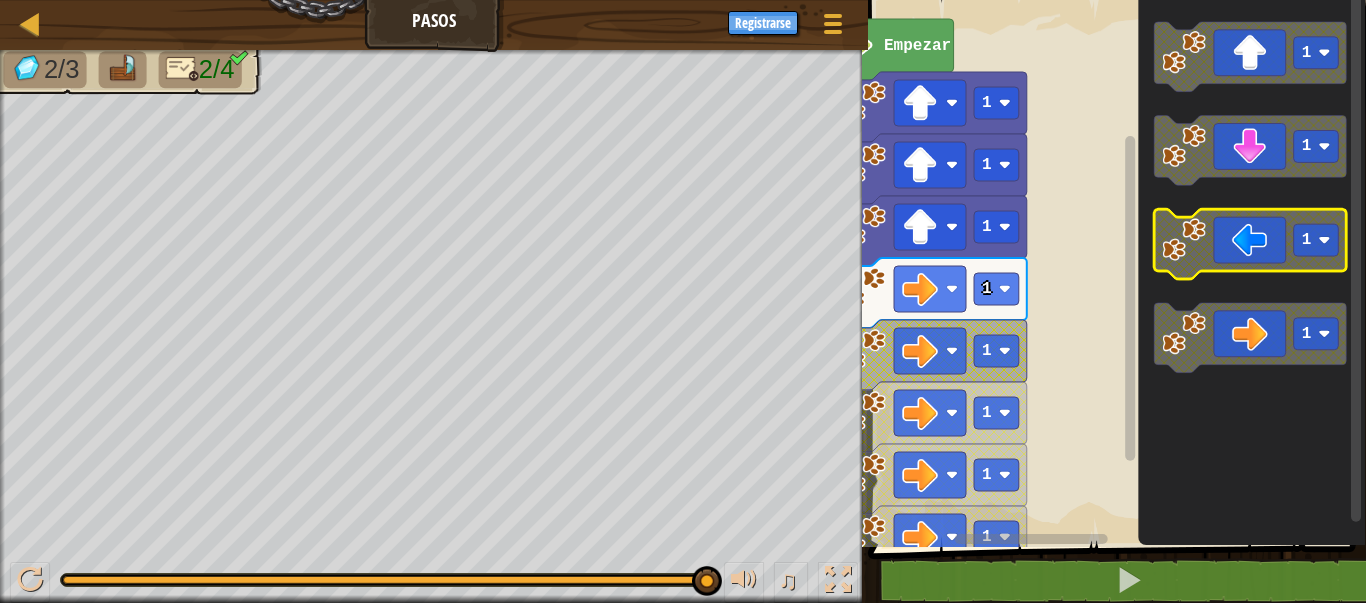 click 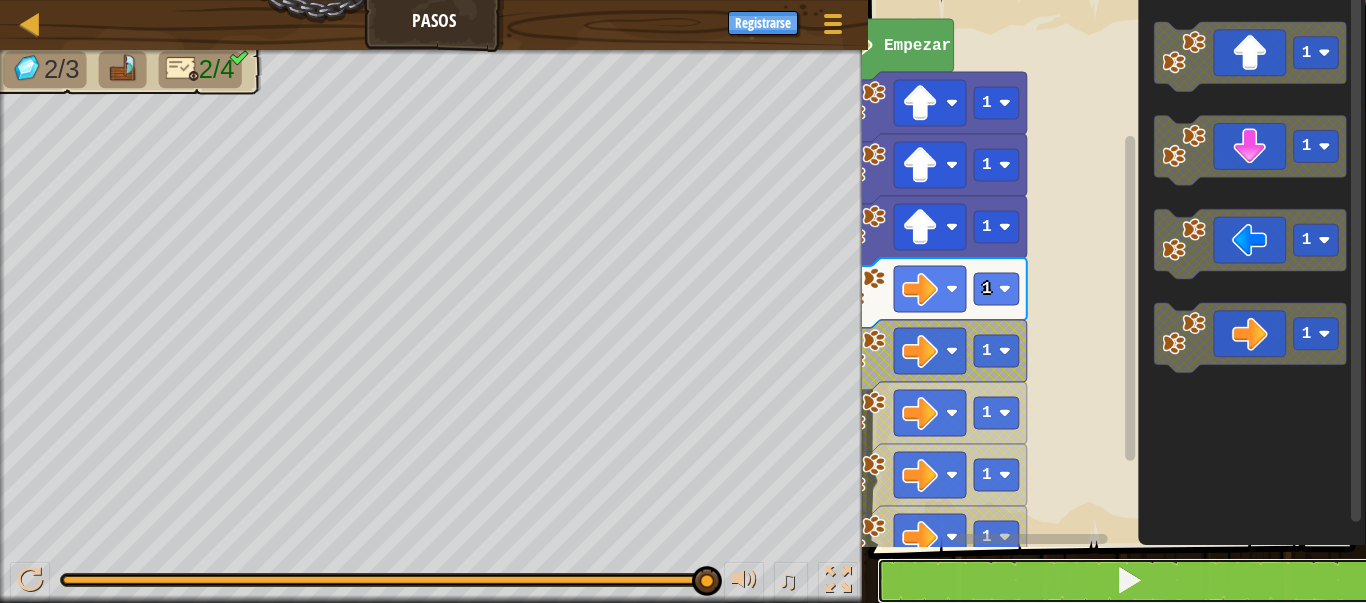 click at bounding box center [1129, 581] 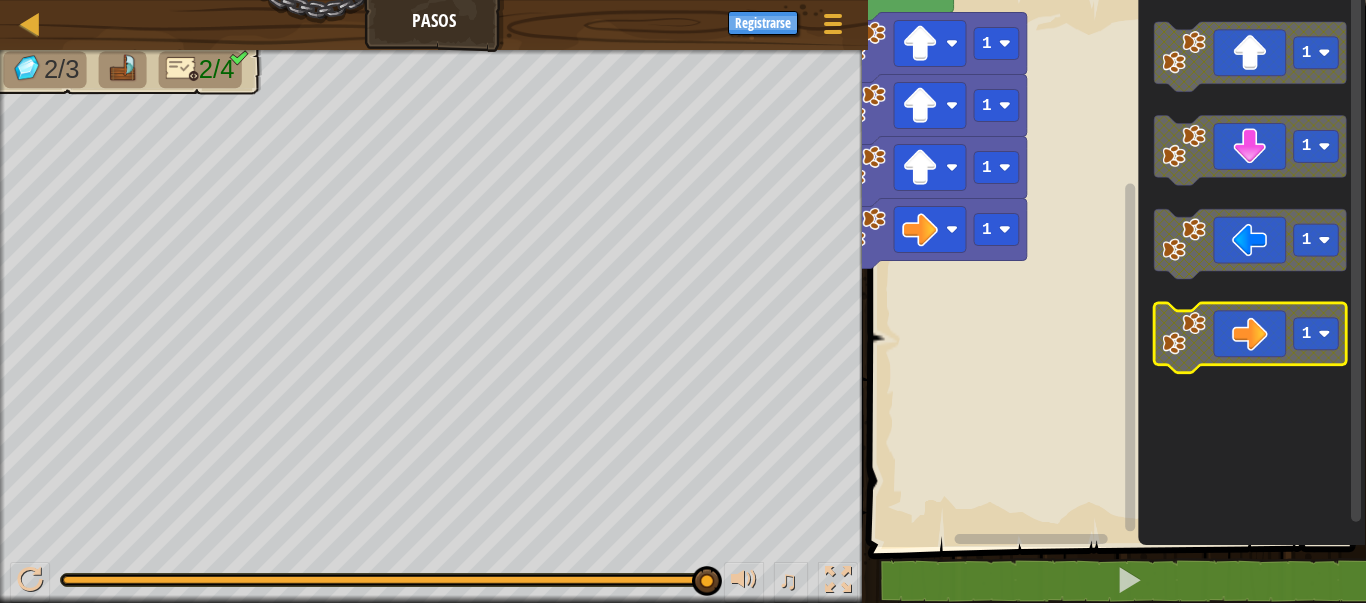 click 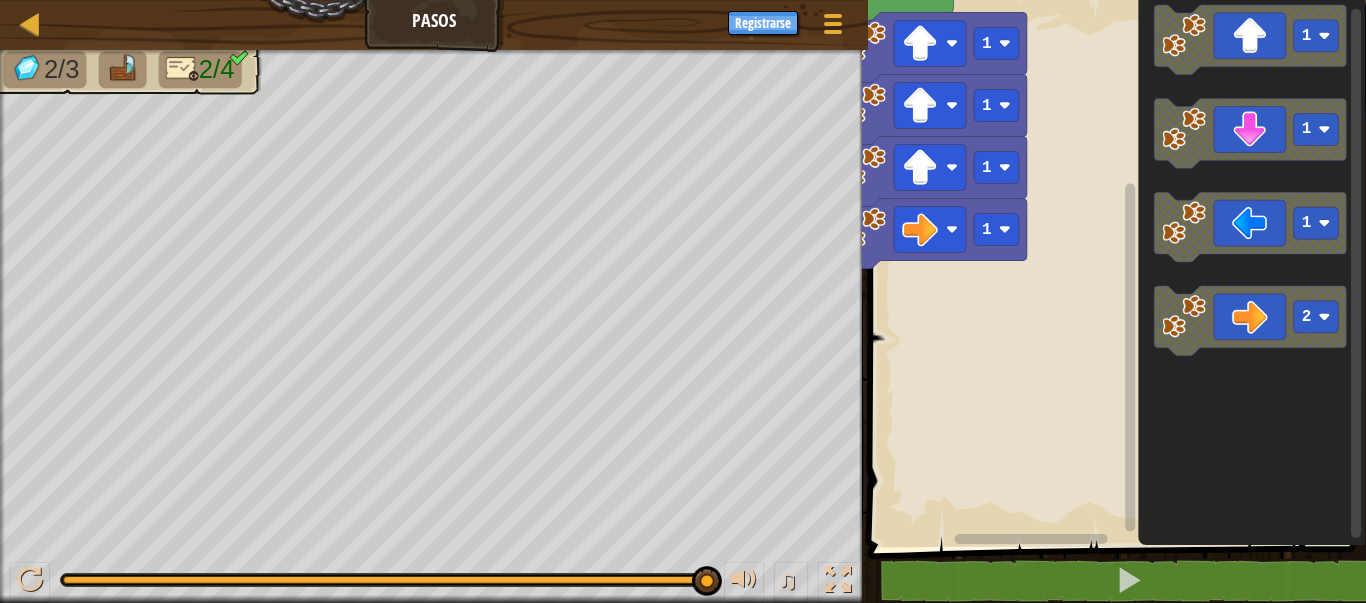 click on "Empezar 1 1 1 1 1 1 1 2" at bounding box center (1114, 268) 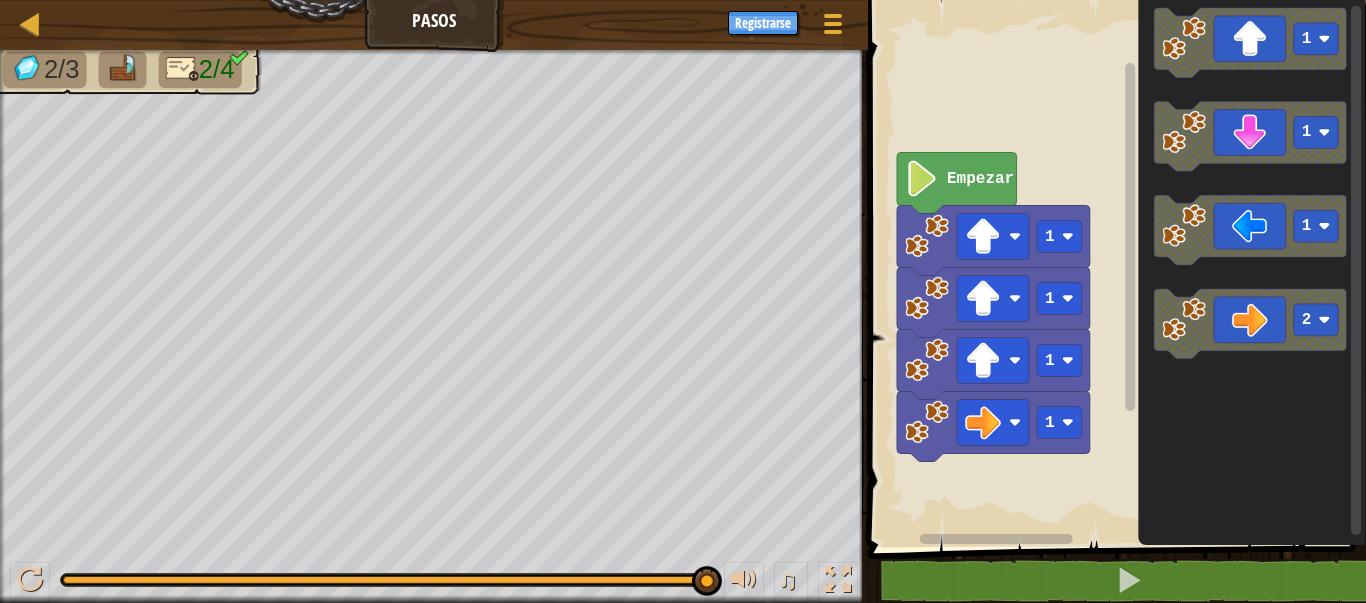click 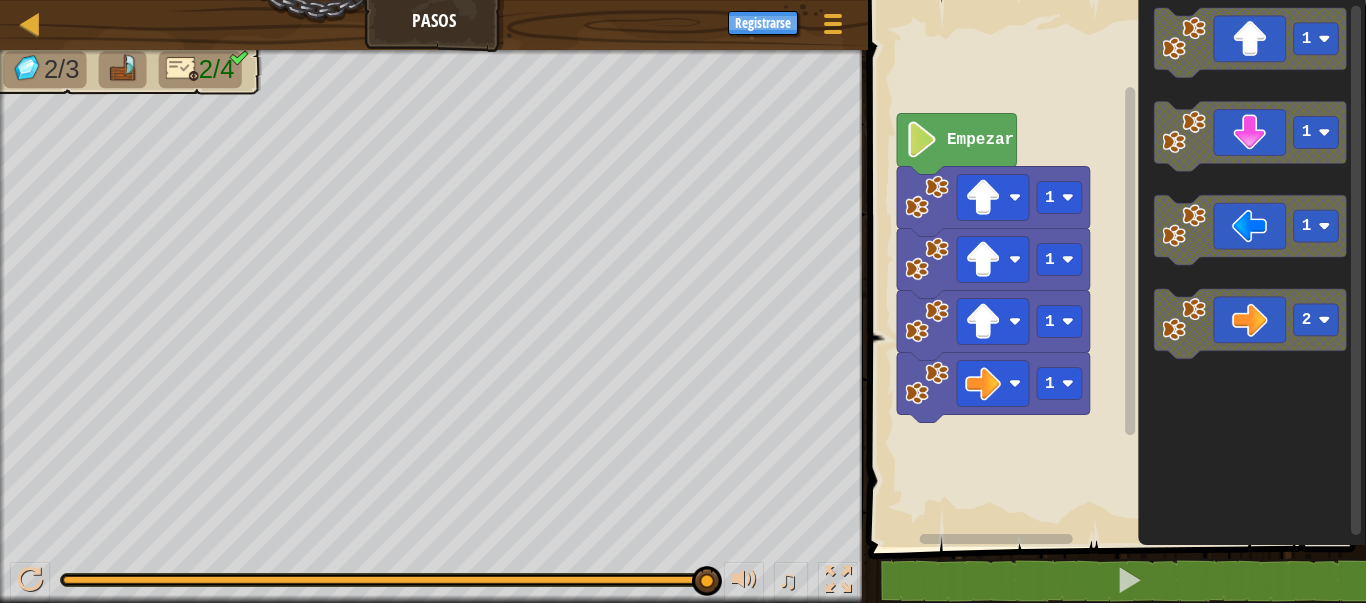click 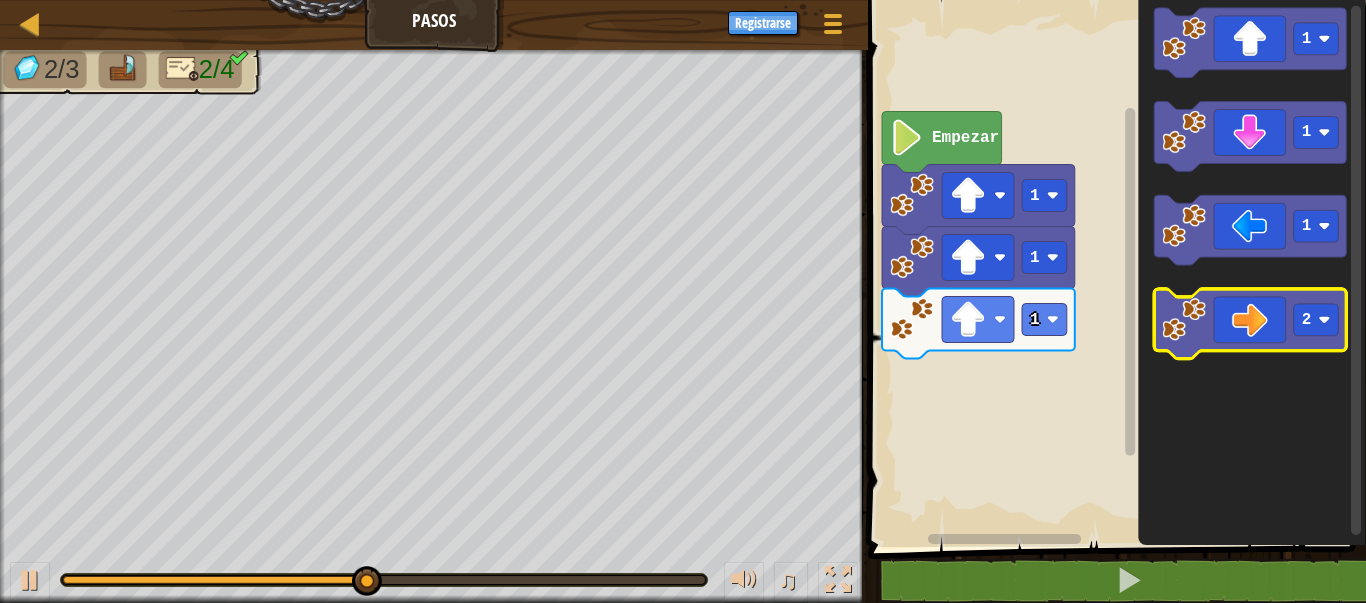 click 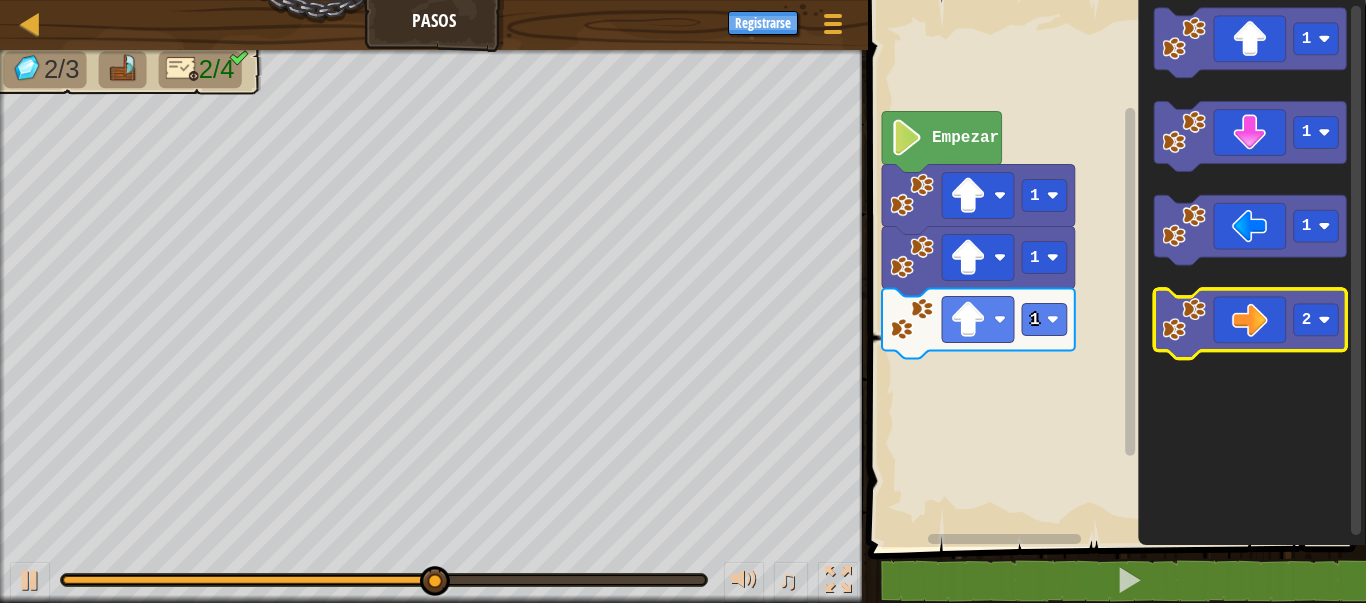 click 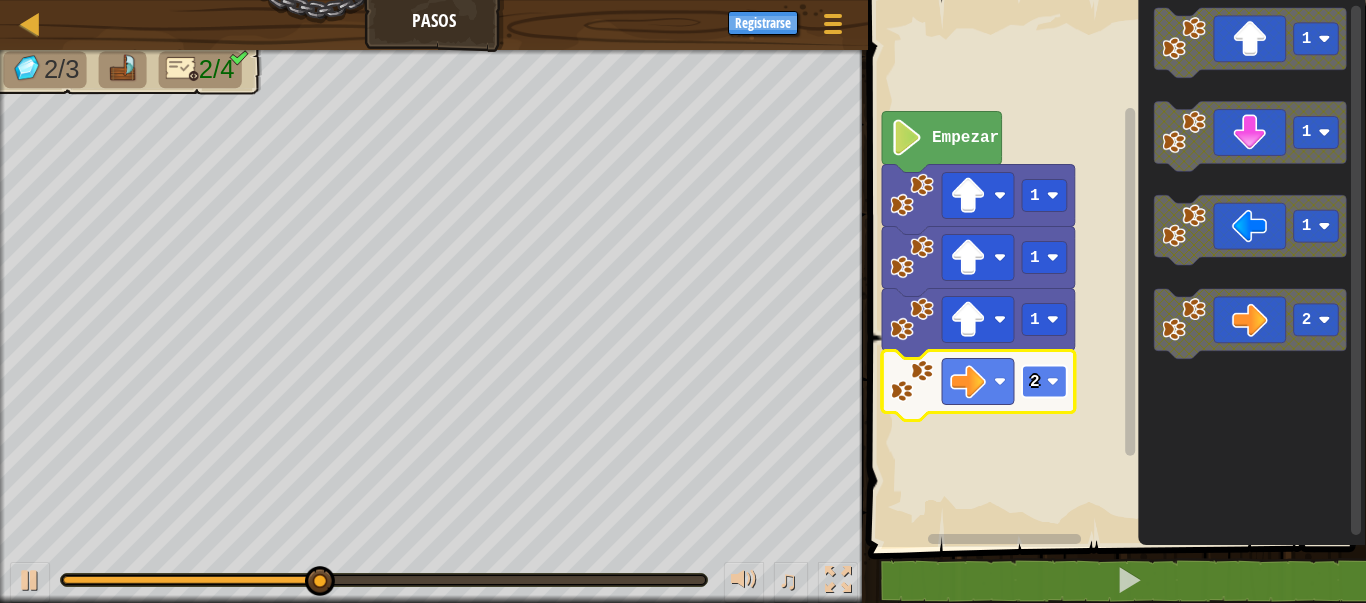 click 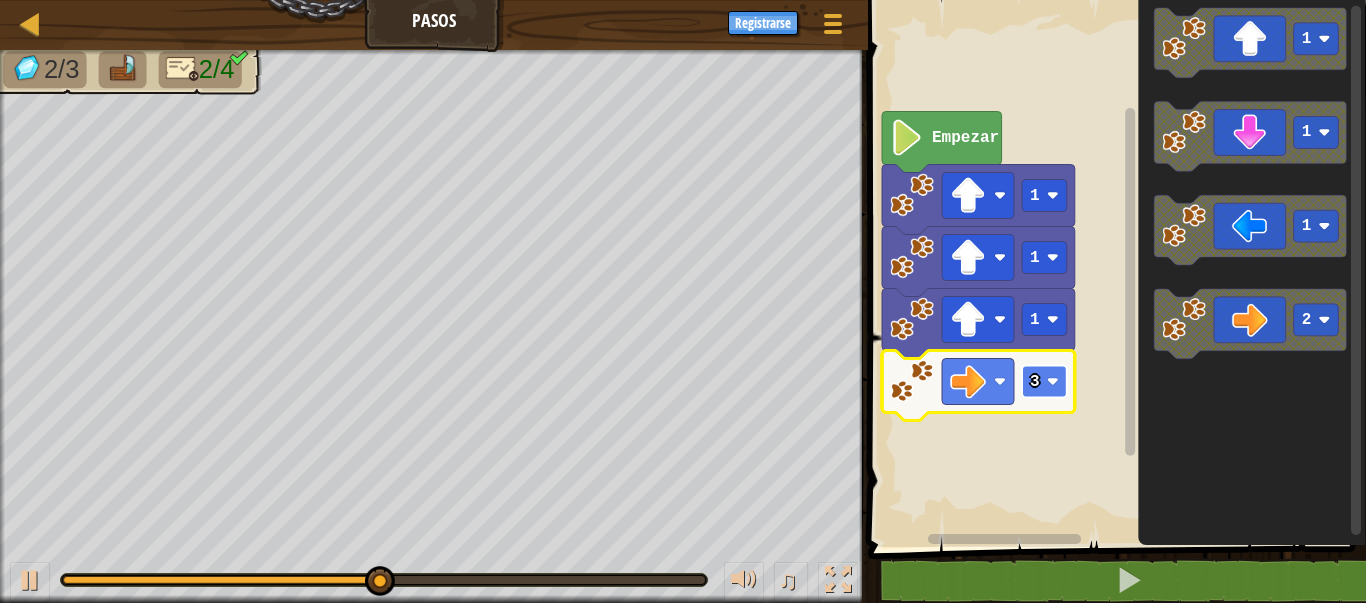 click 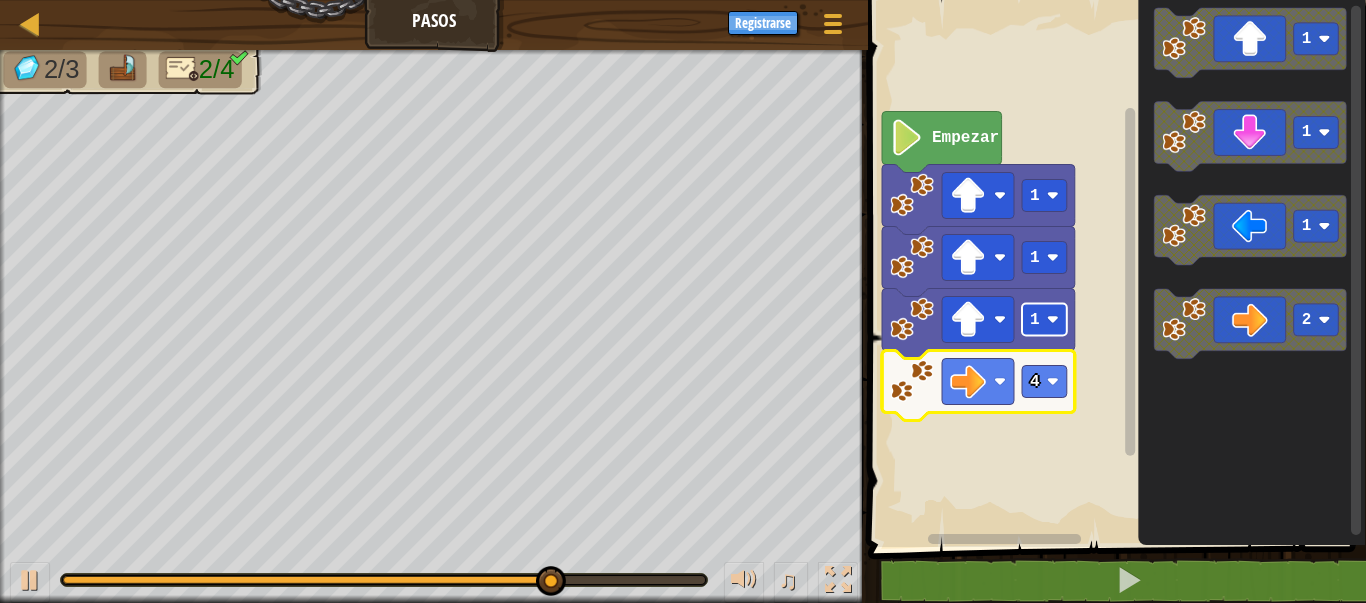 click 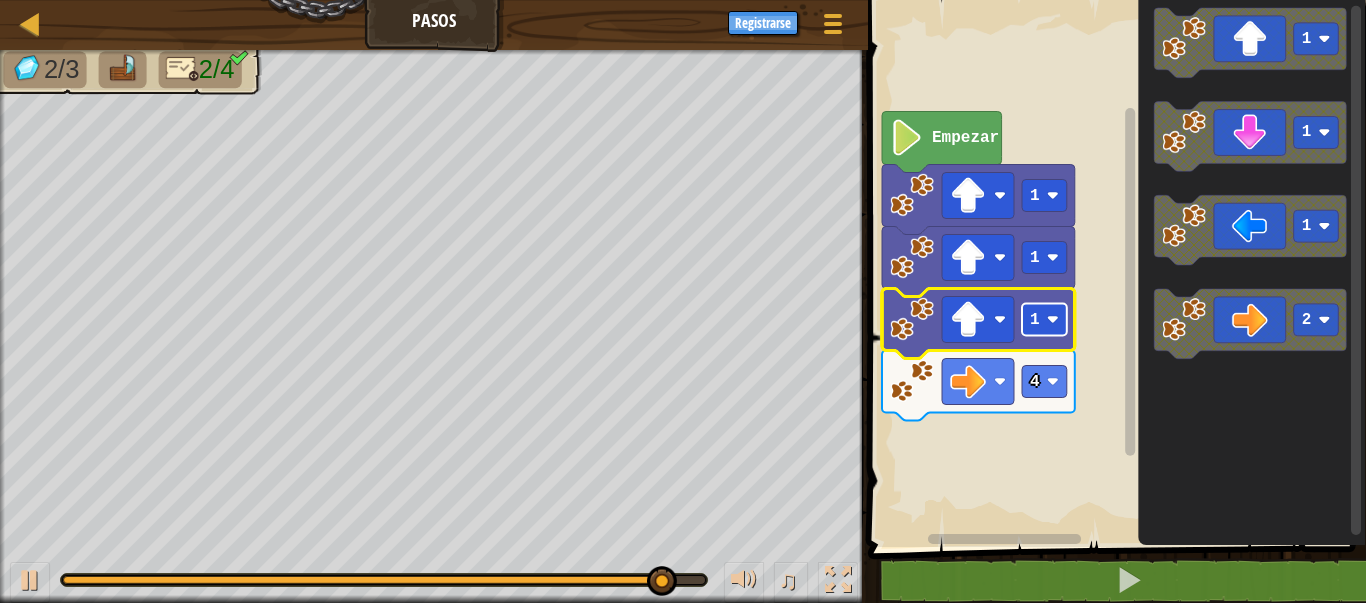 click on "1" 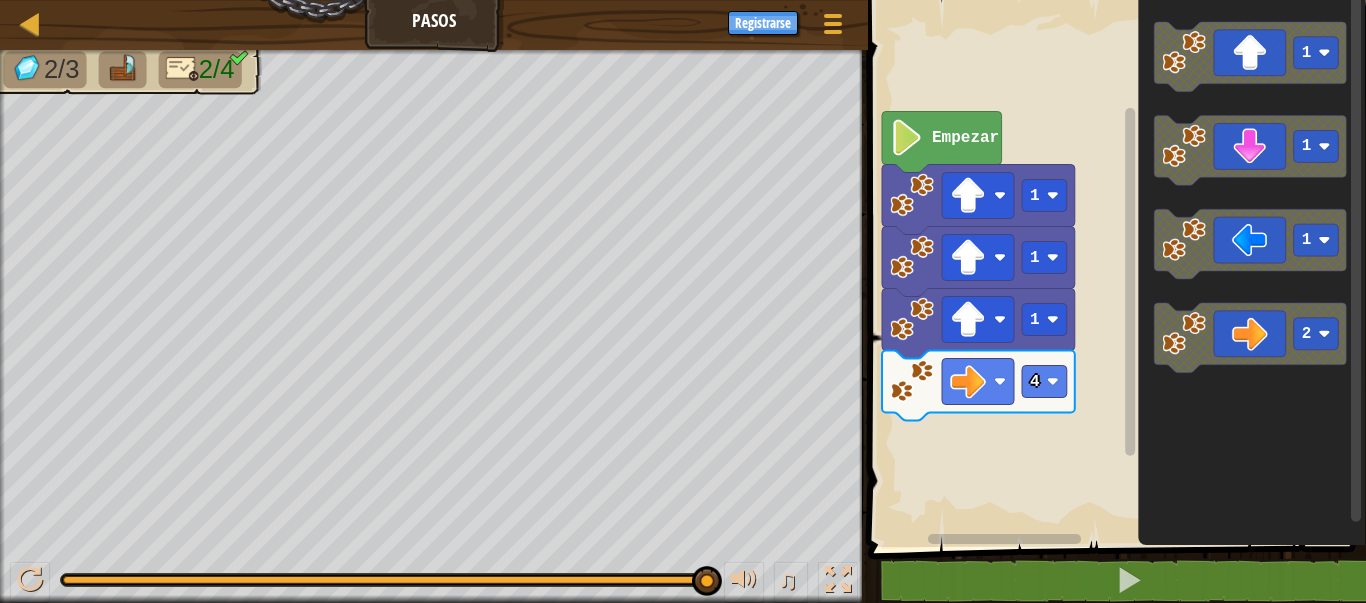 click on "Empezar 1 1 1 4 1 1 1 2" at bounding box center (1114, 268) 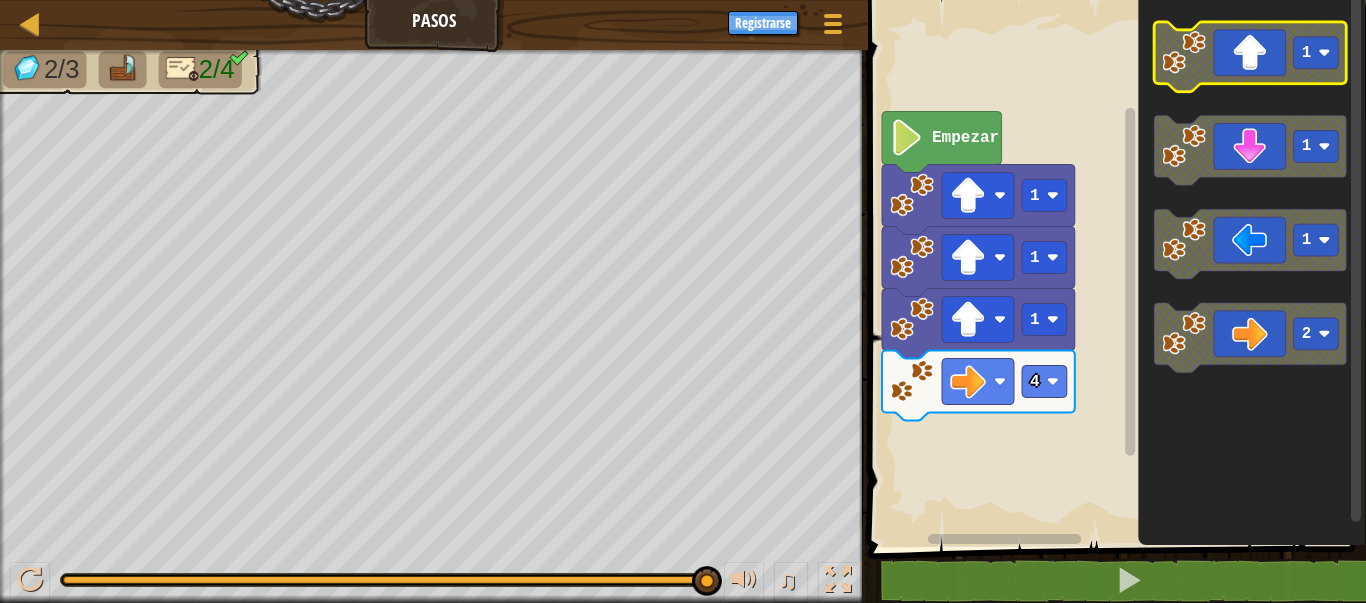 click 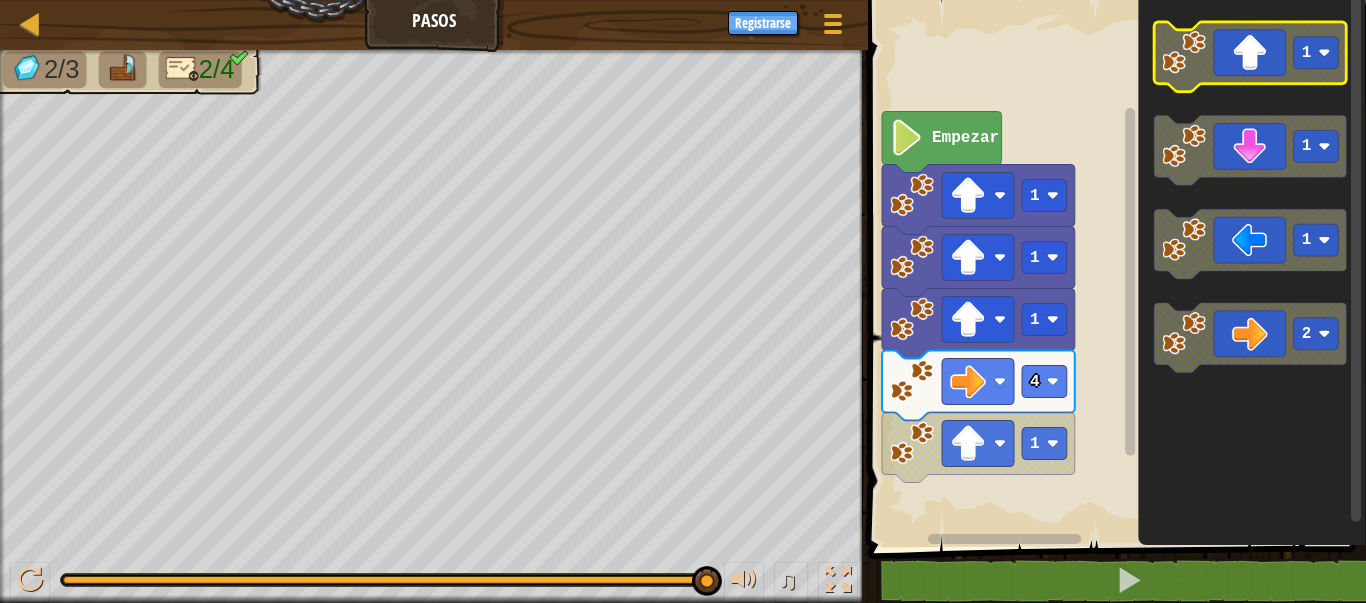click 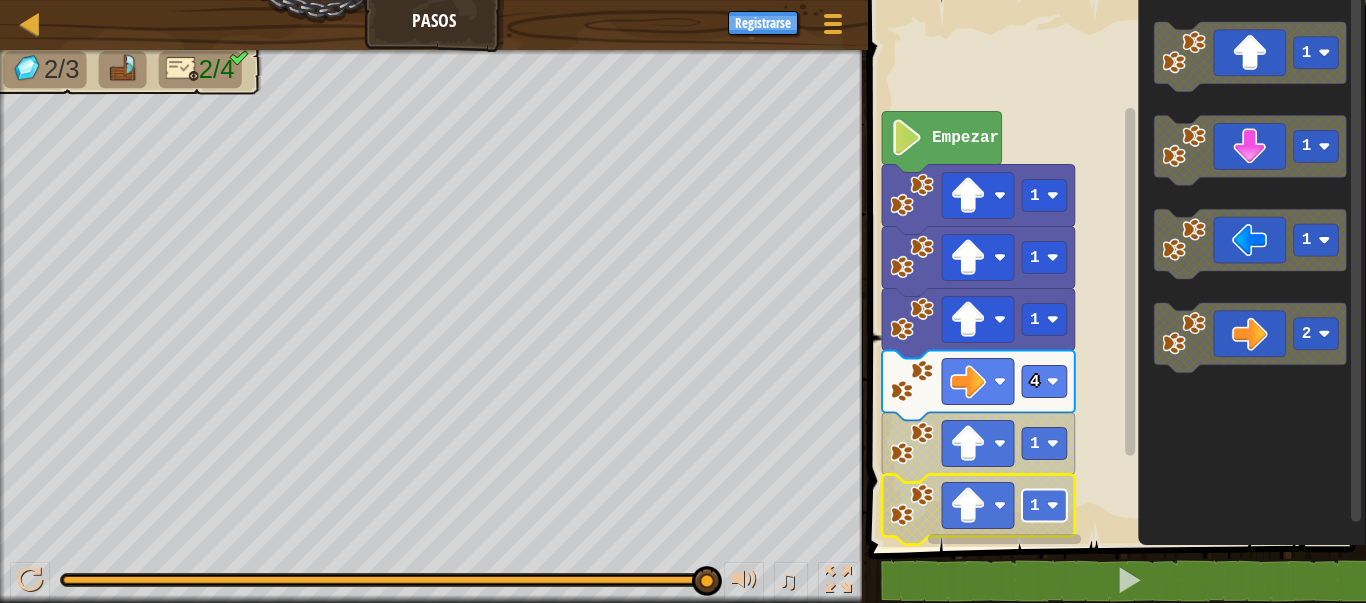 click 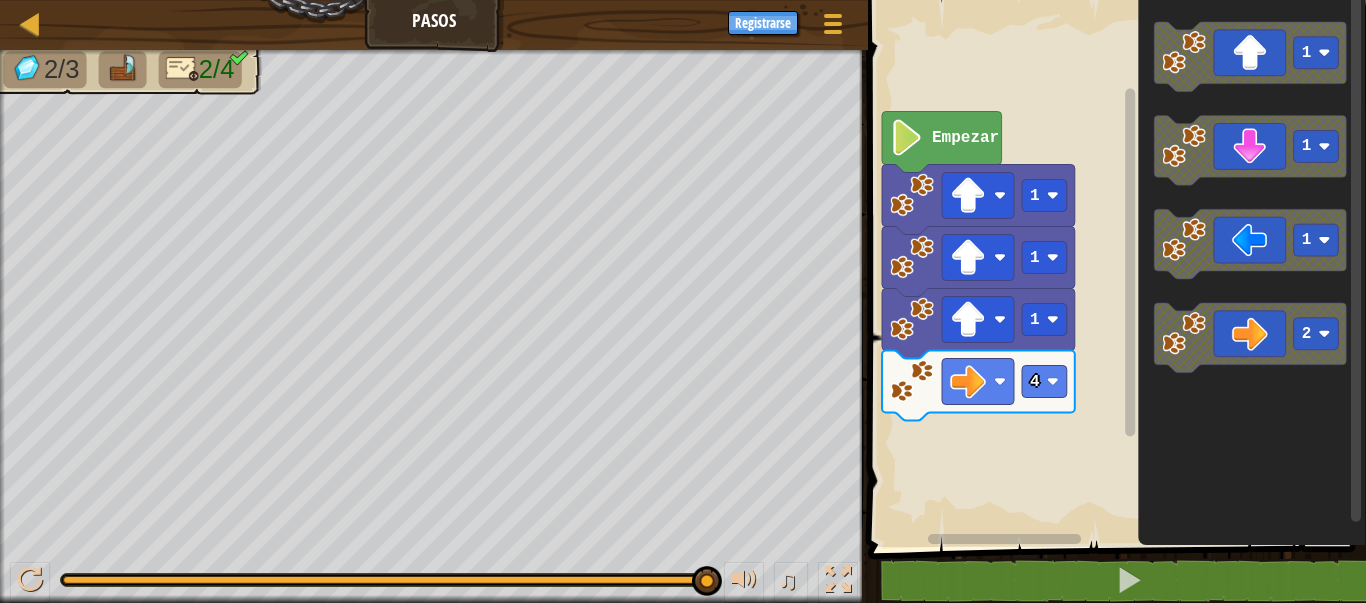 click on "1 1 1 2" 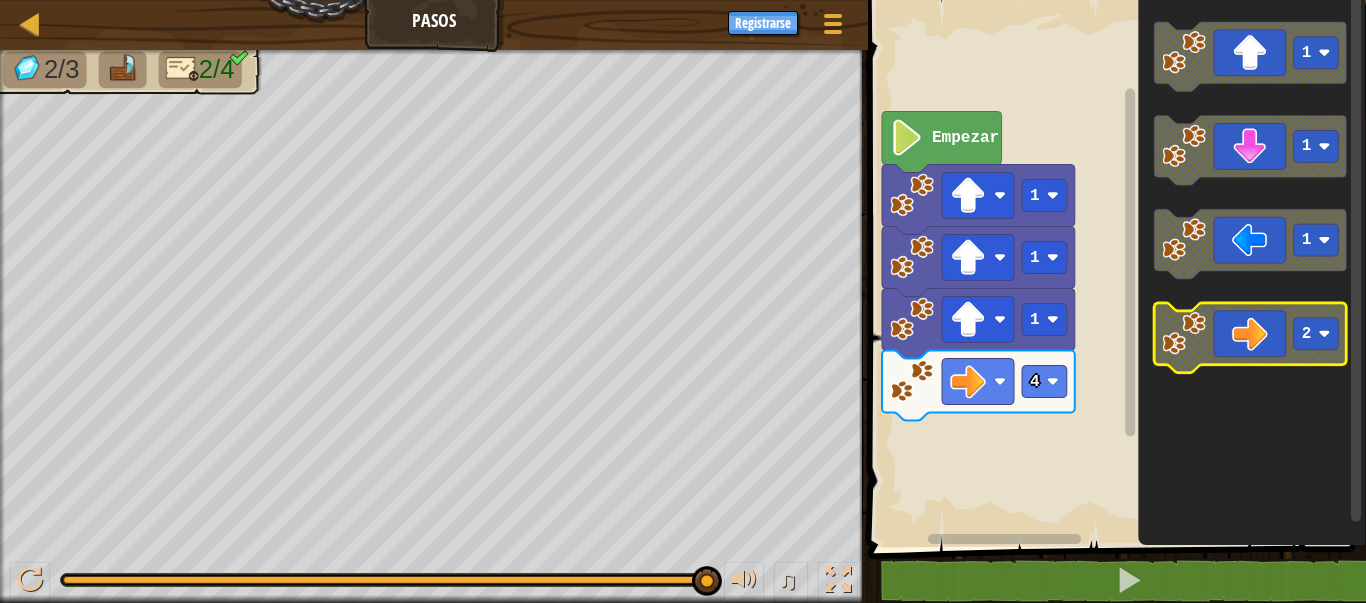 click 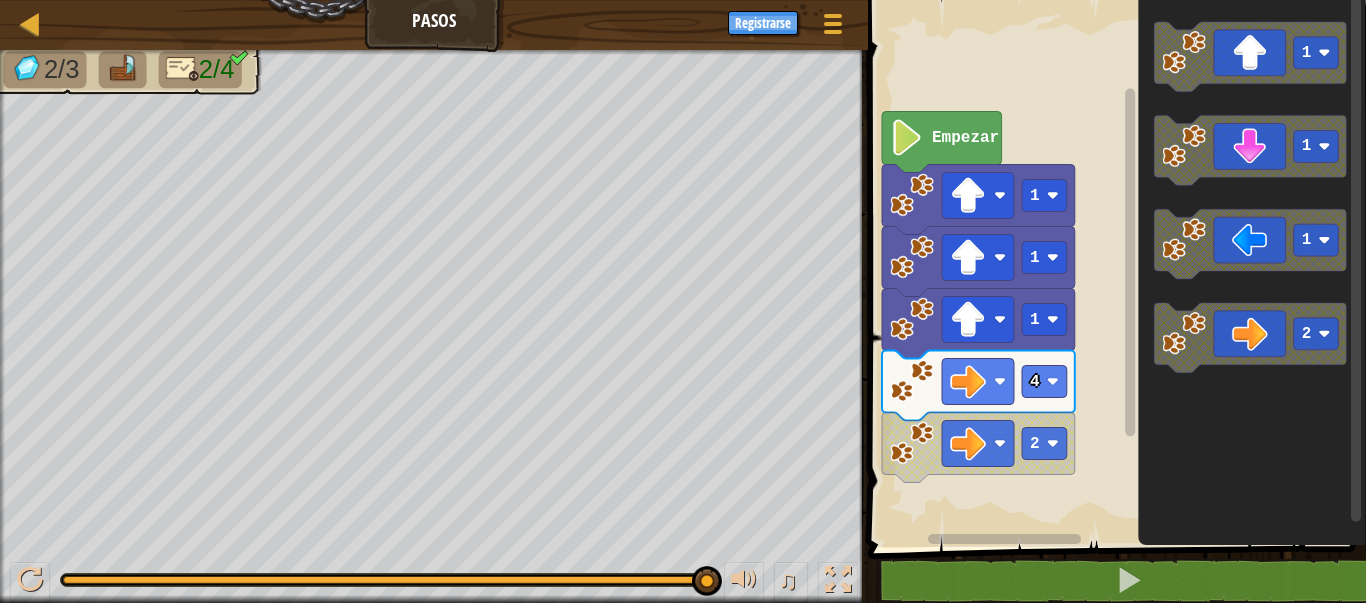 click on "Empezar 1 1 1 4 2 1 1 1 2" at bounding box center (1114, 268) 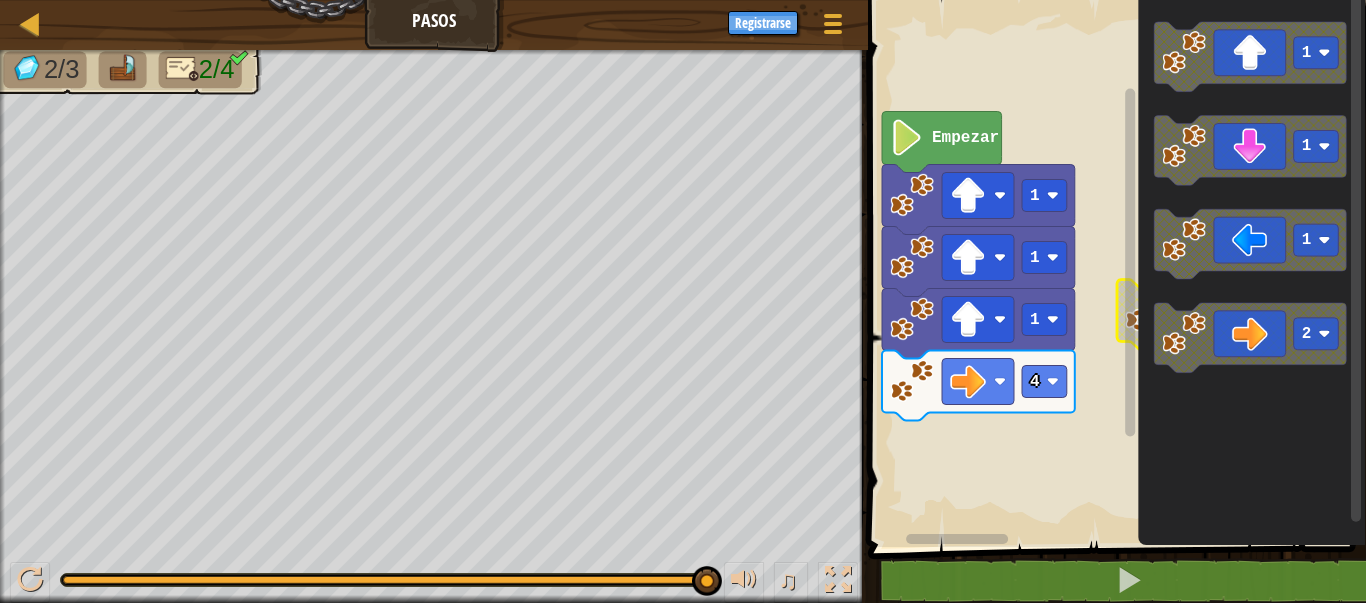 click on "Empezar 1 1 1 4 2 1 1 1 2" at bounding box center (1114, 268) 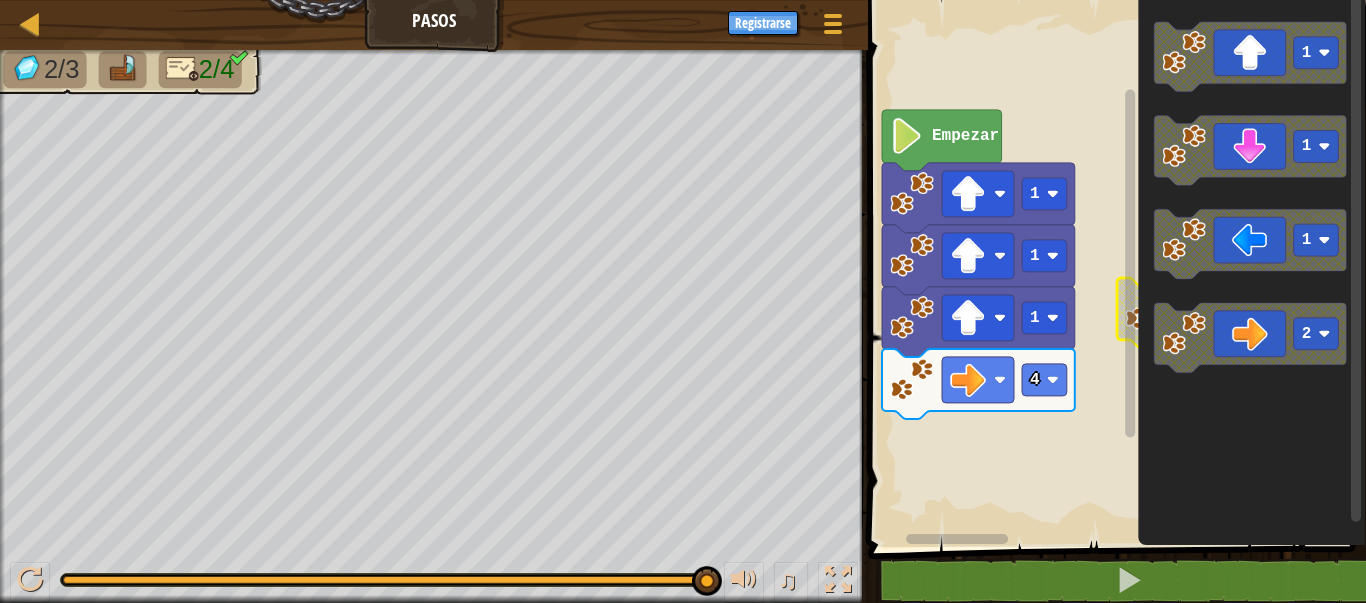 click on "Empezar 1 1 1 4 2 1 1 1 2" at bounding box center [1114, 268] 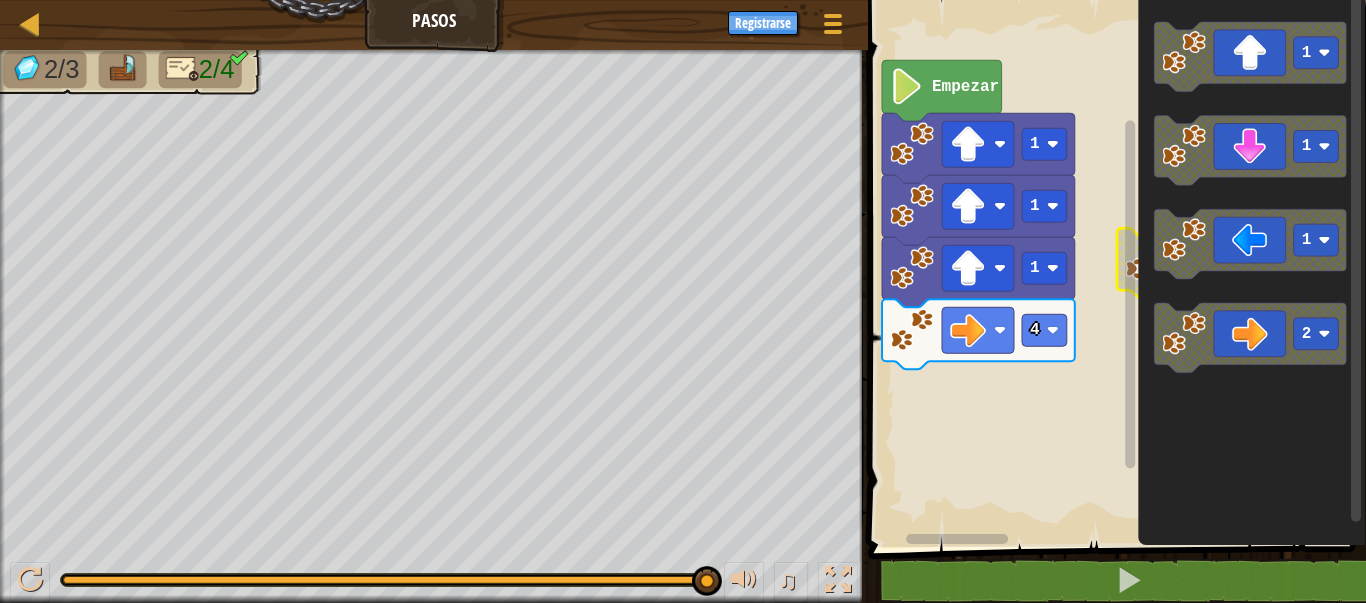 click 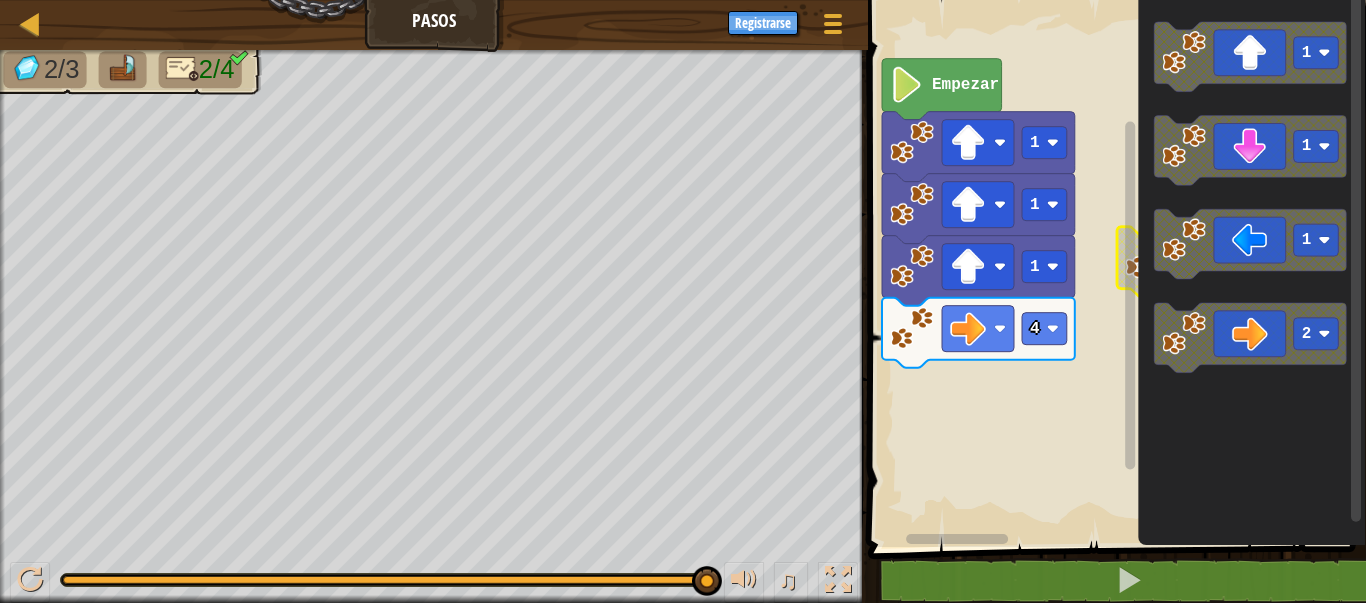 click 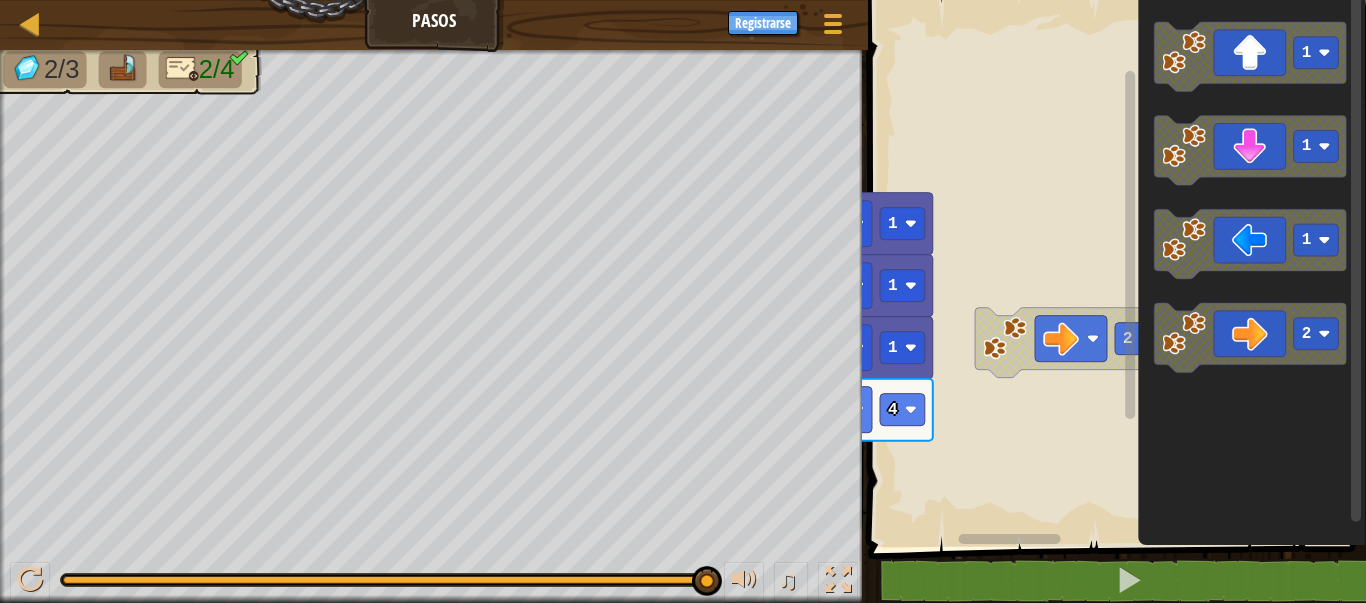 click 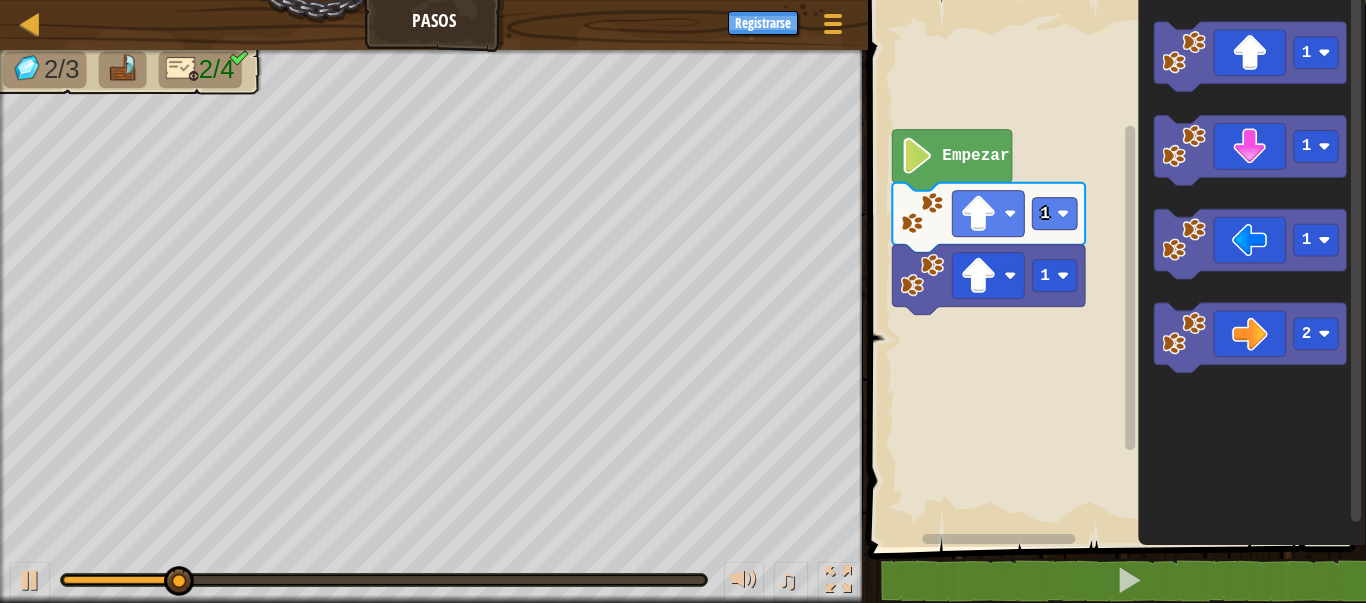 click 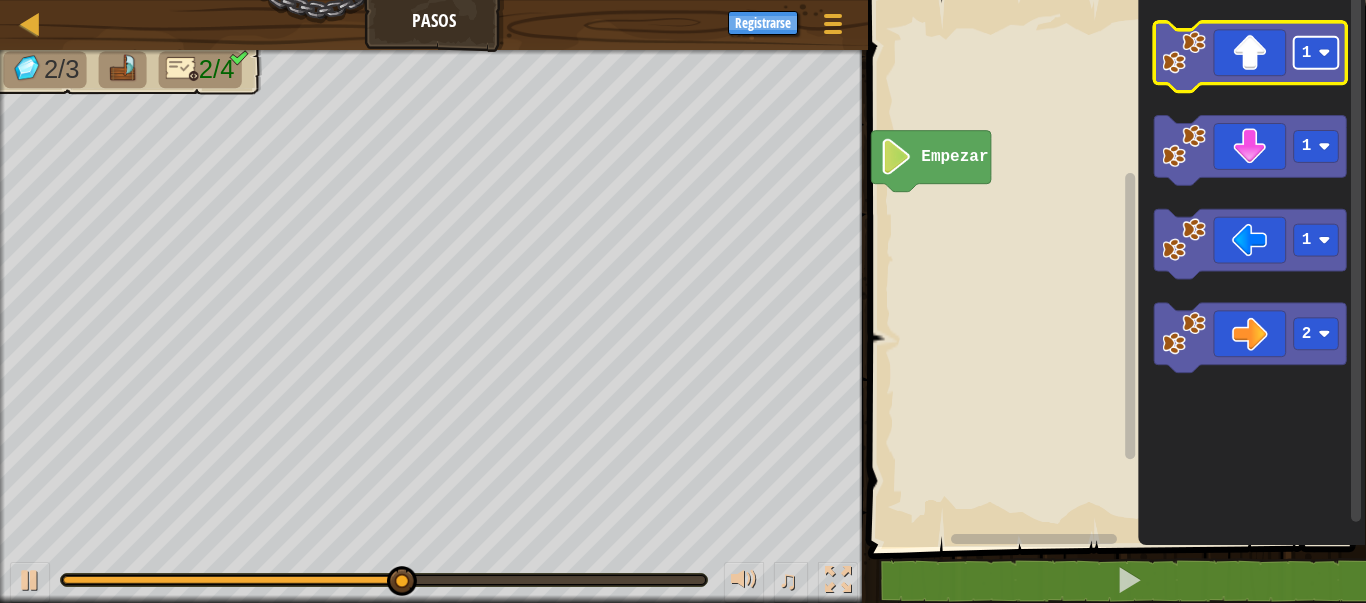 click 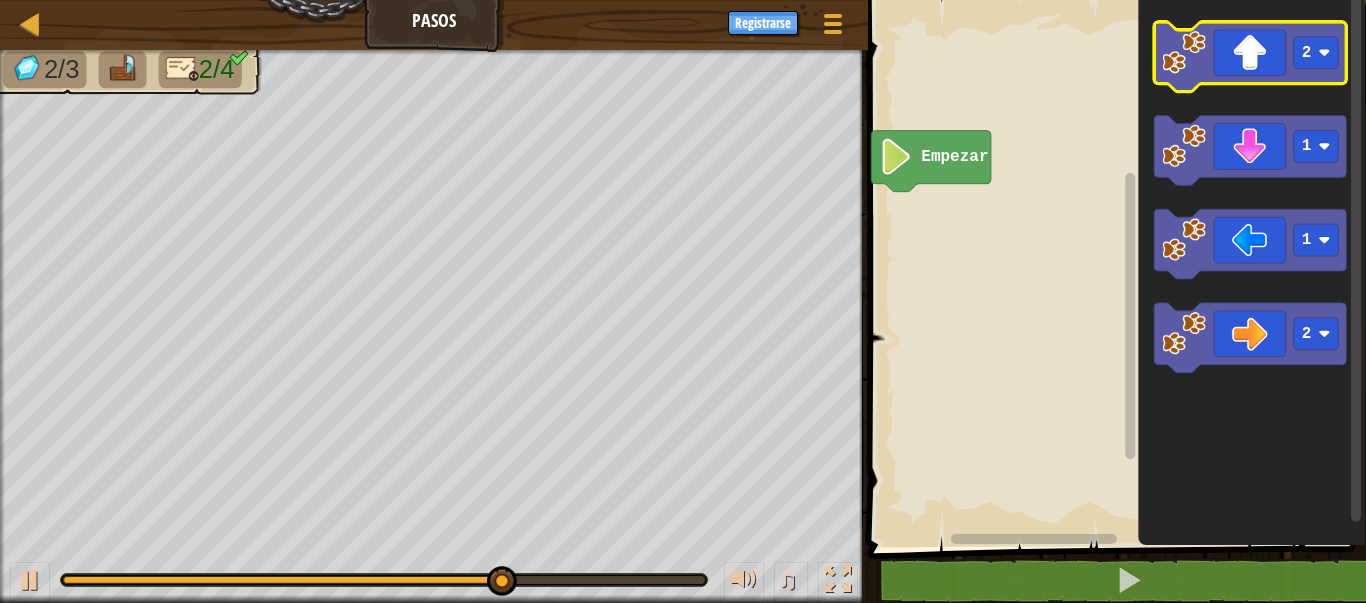 click 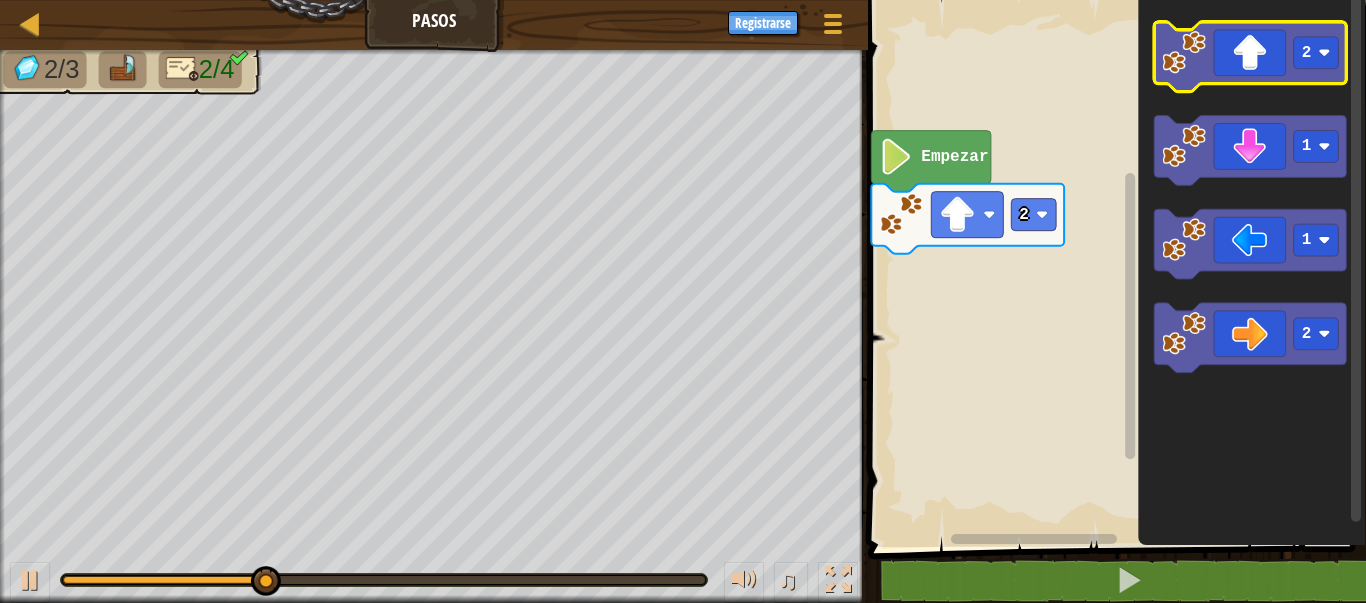 click 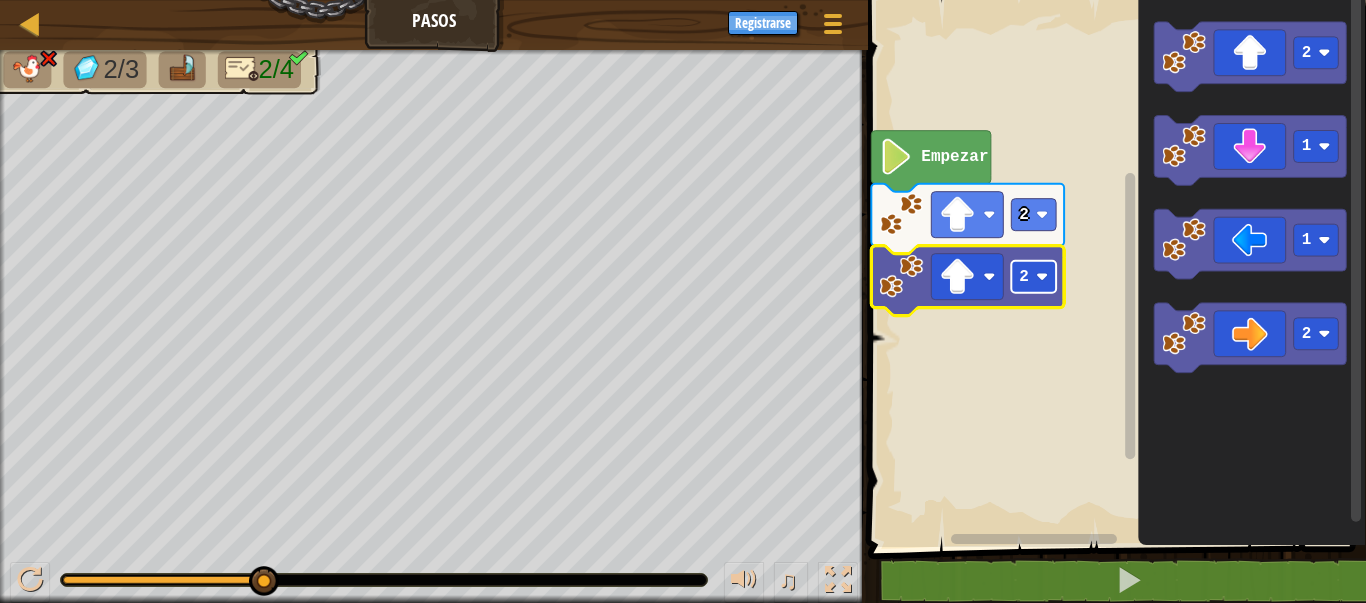 click 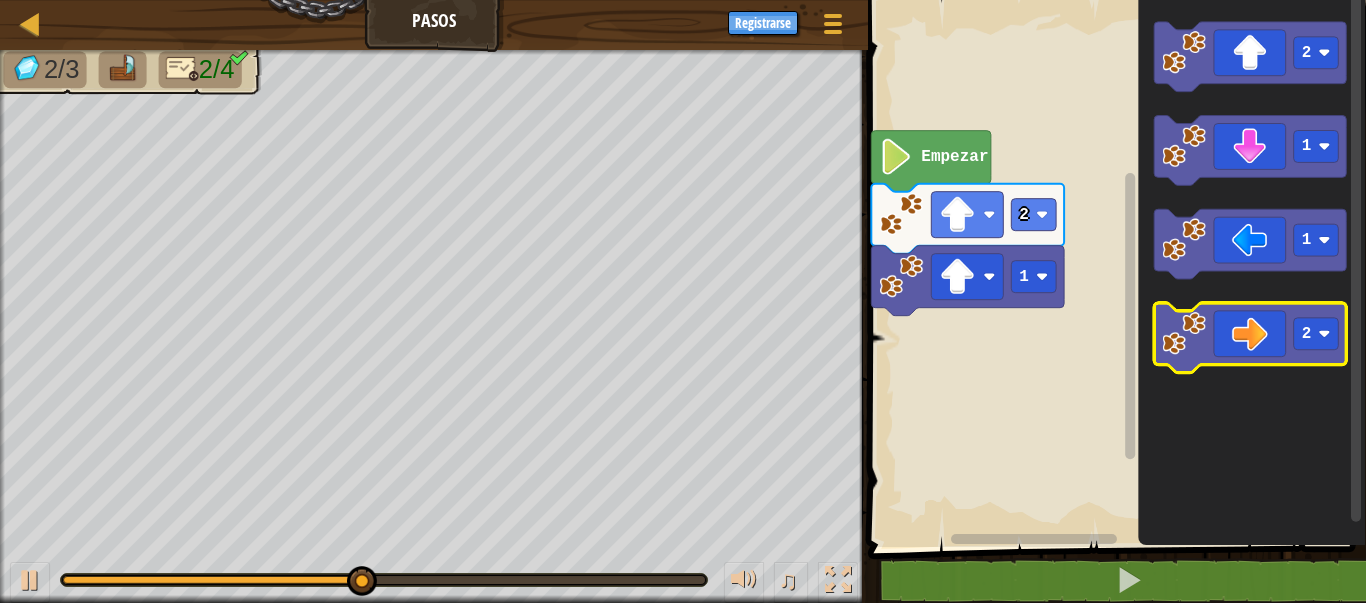 click 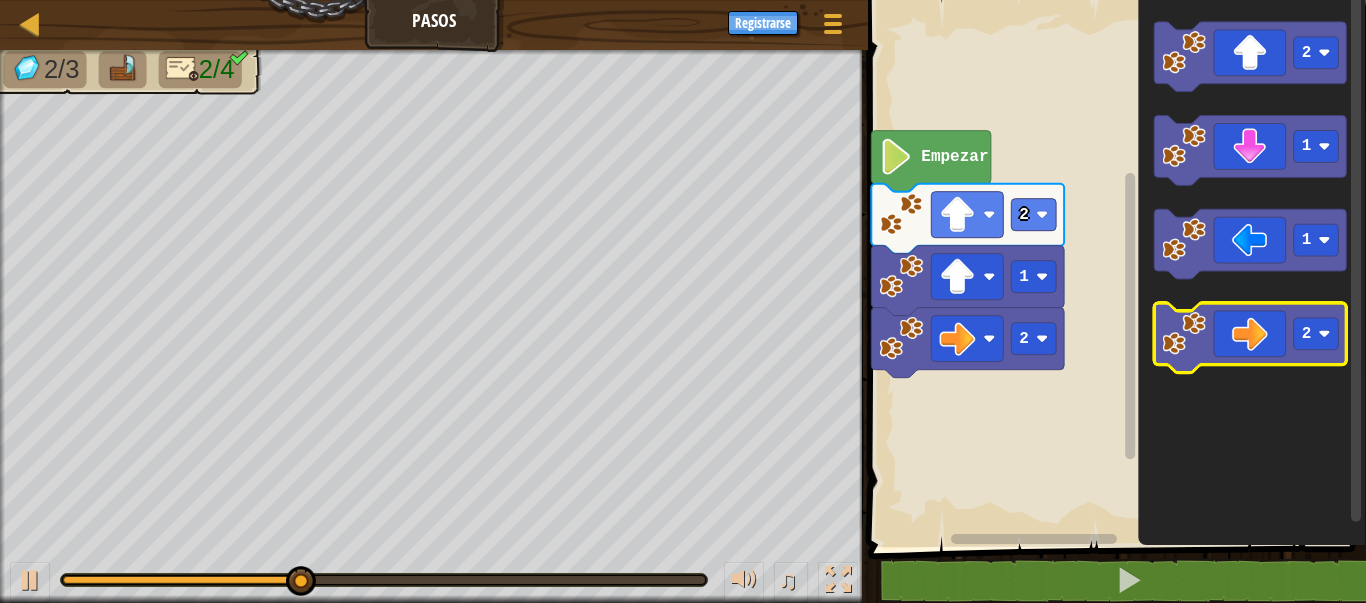 click 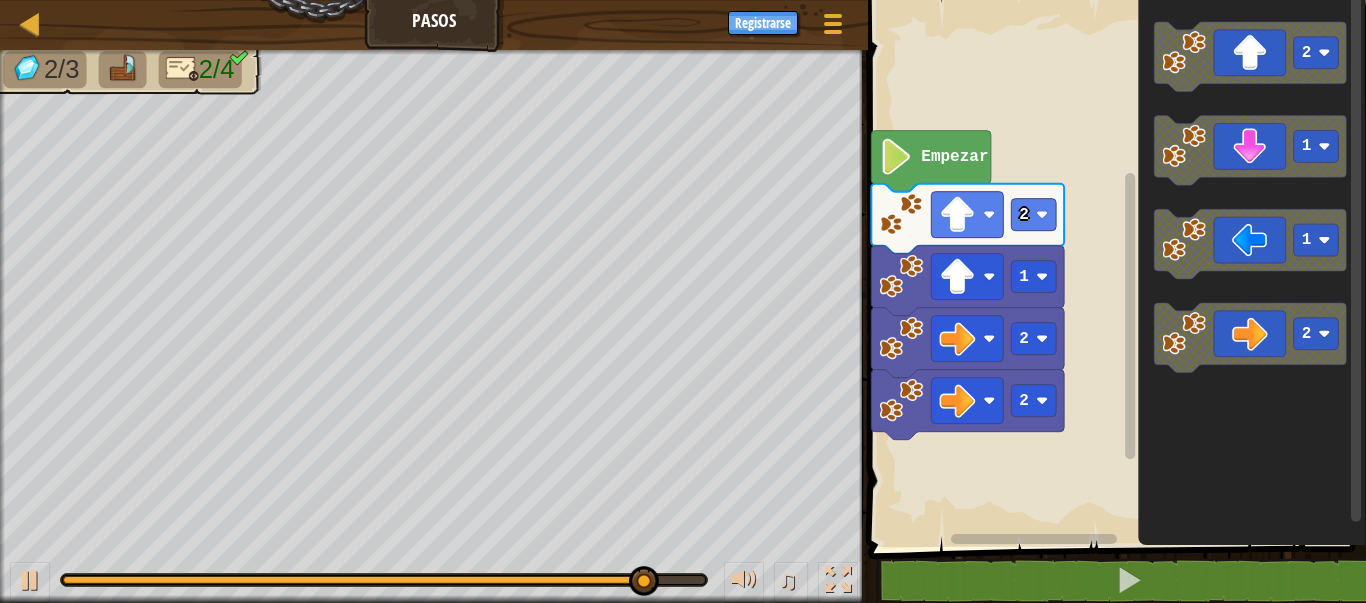 click on "Empezar 2 1 2 2 2 1 1 2" at bounding box center (1114, 268) 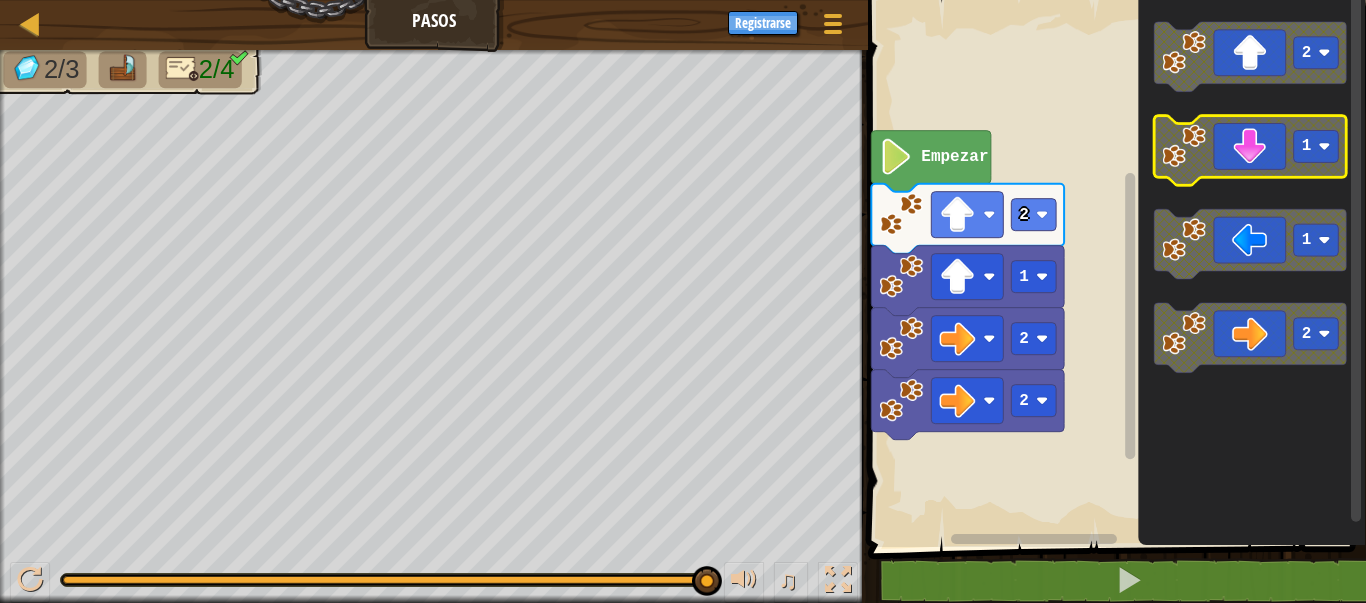 click 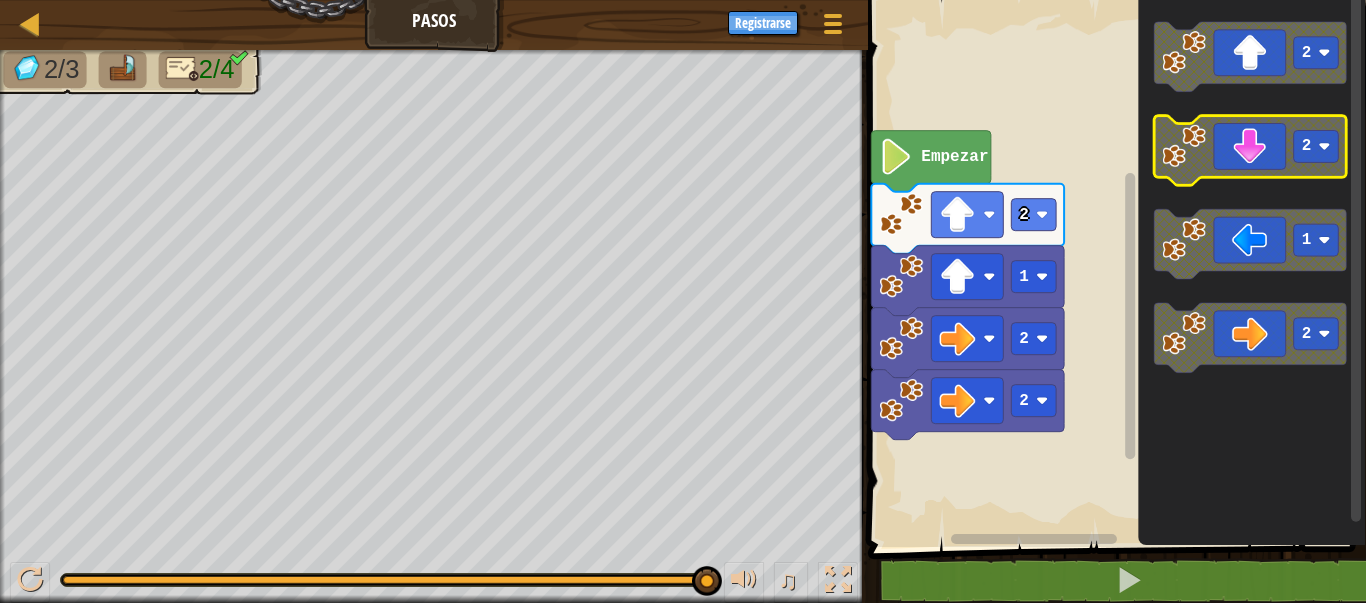 click on "2" 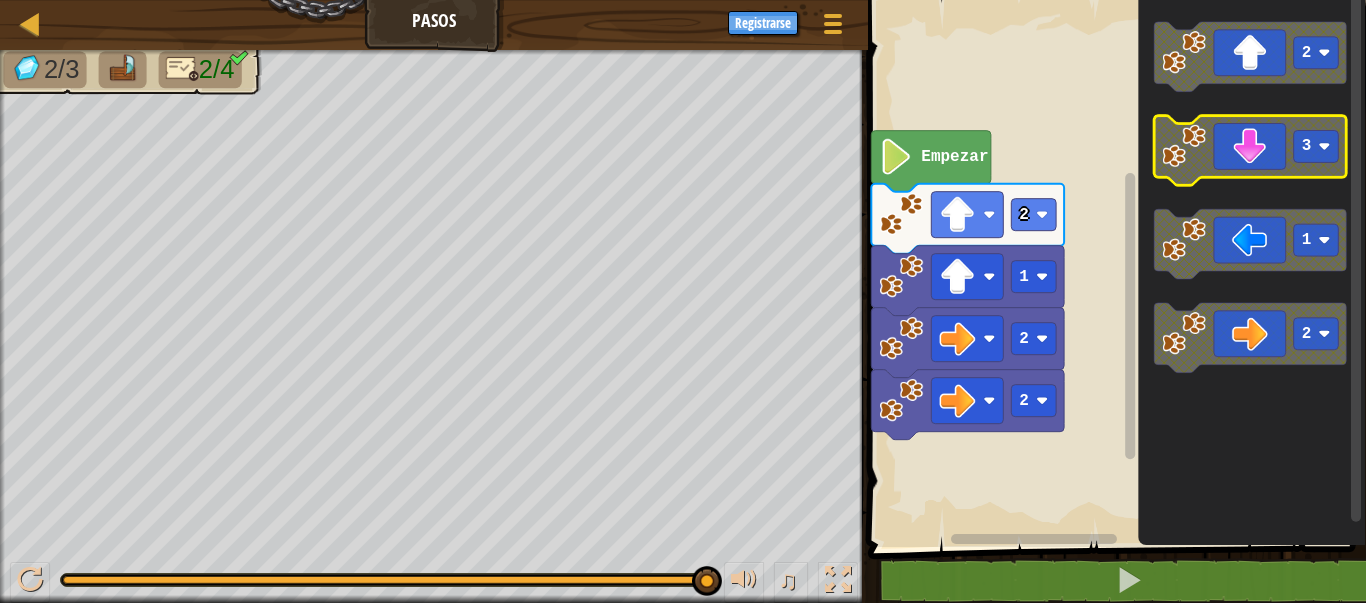 click on "3" 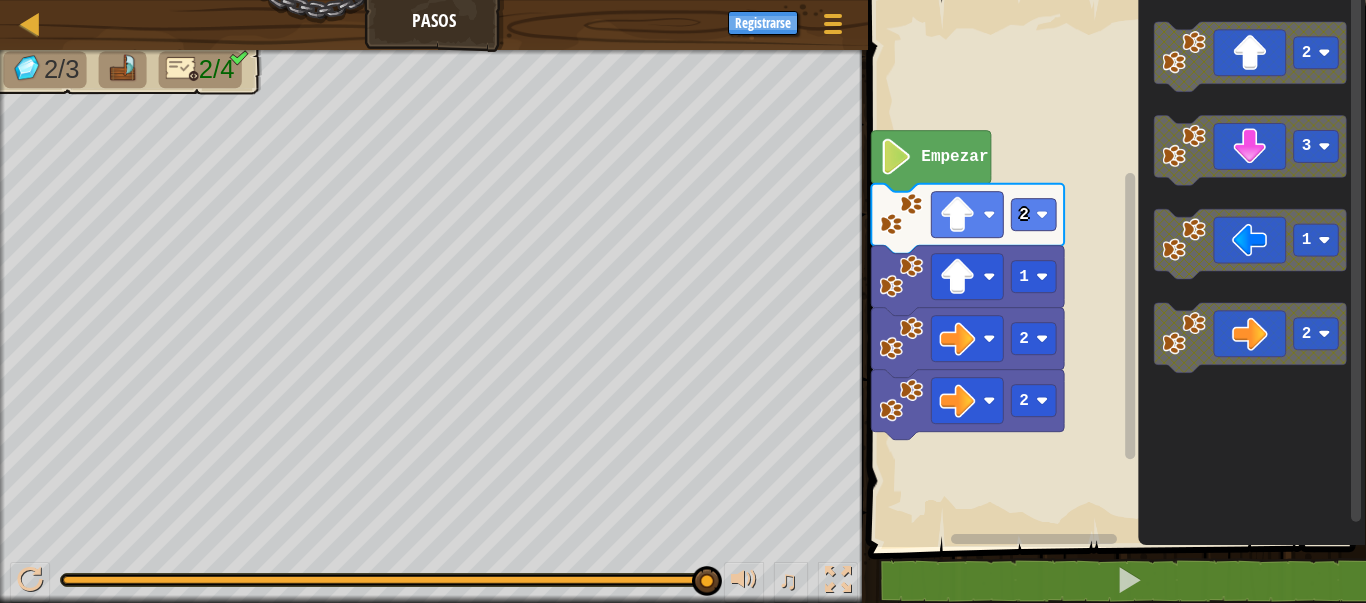 click on "3" 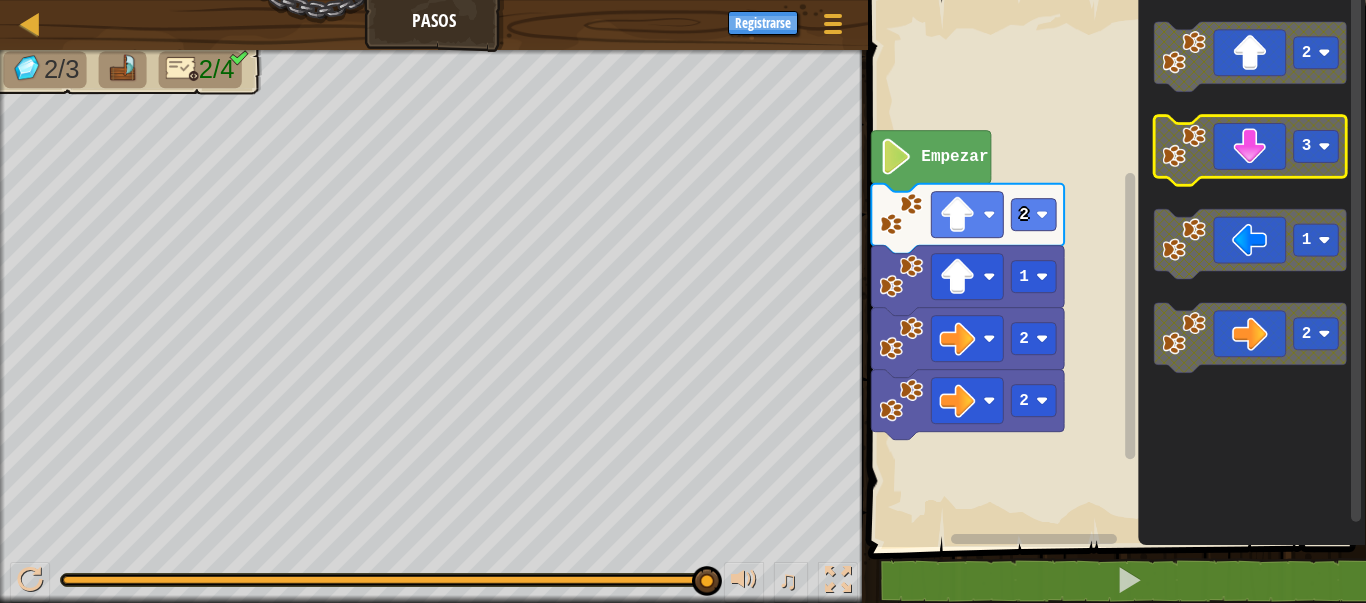 click 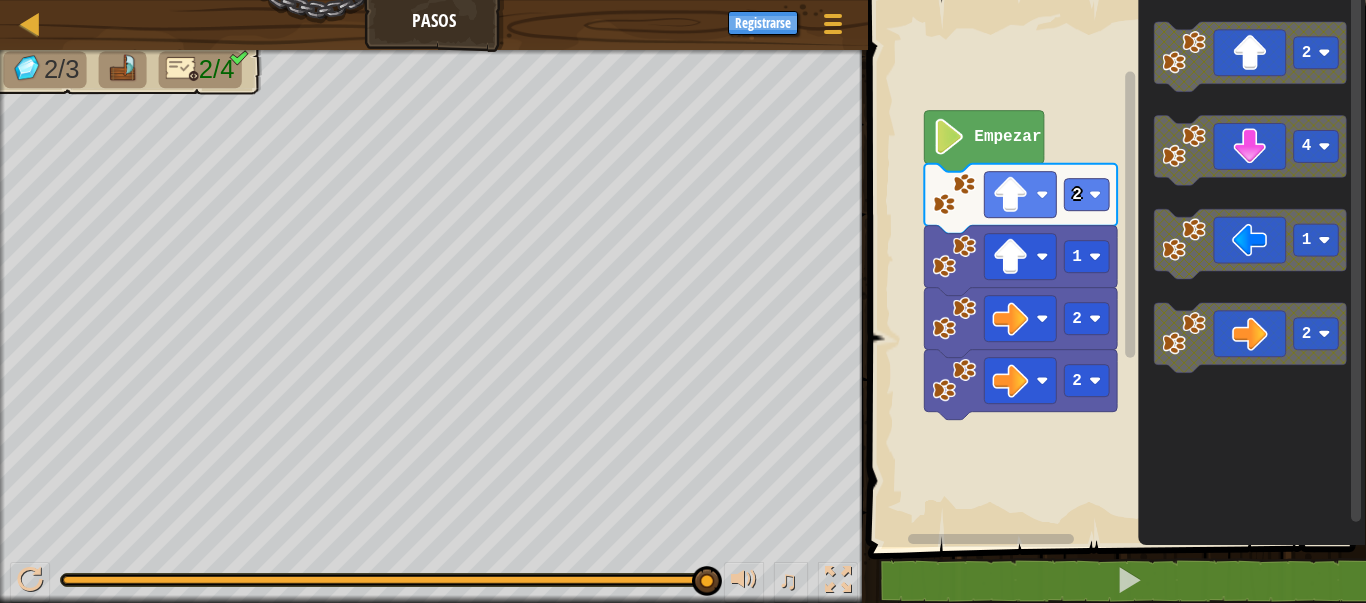 click 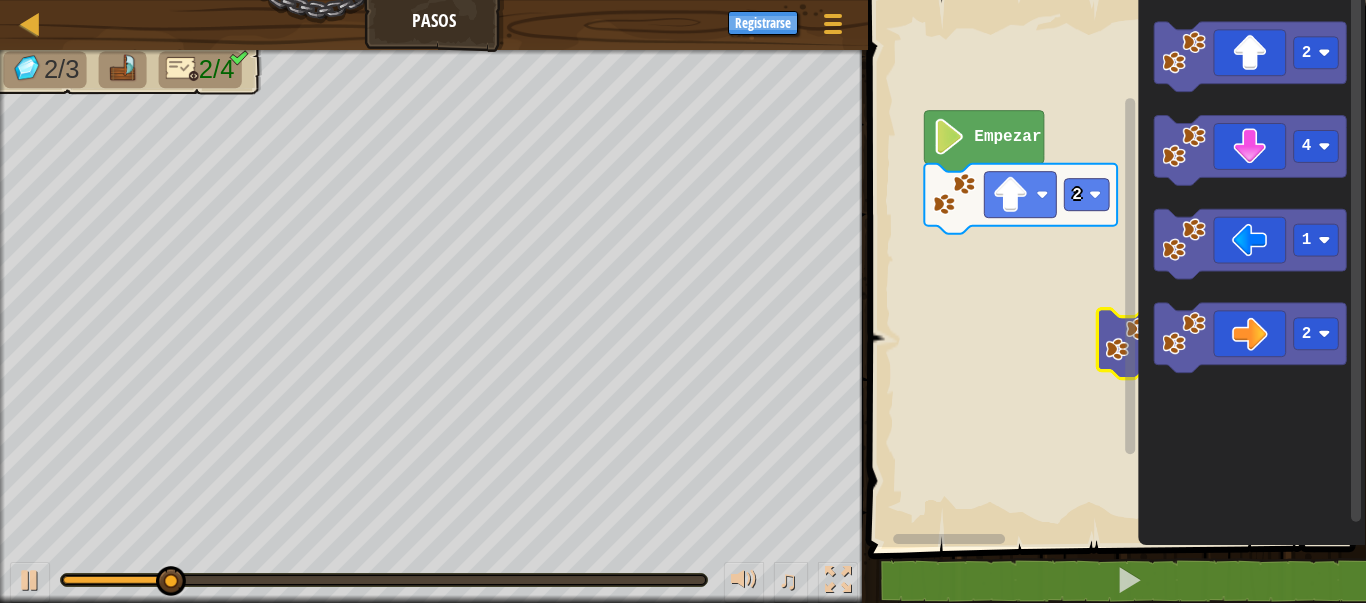 click 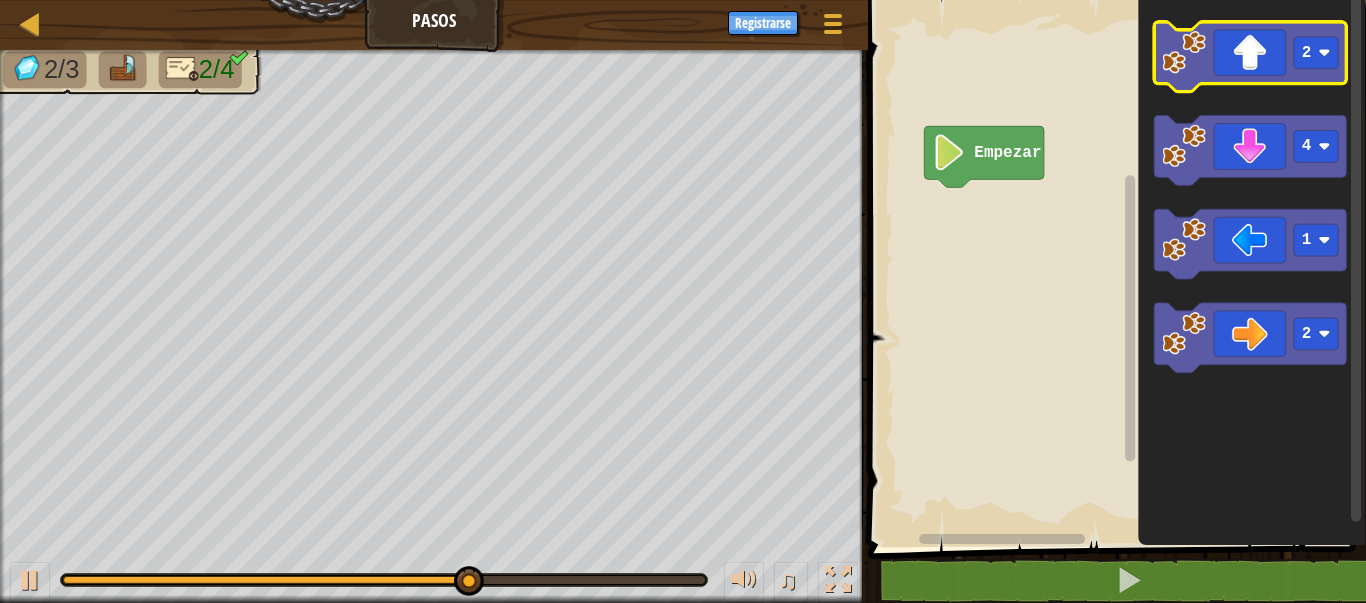 click 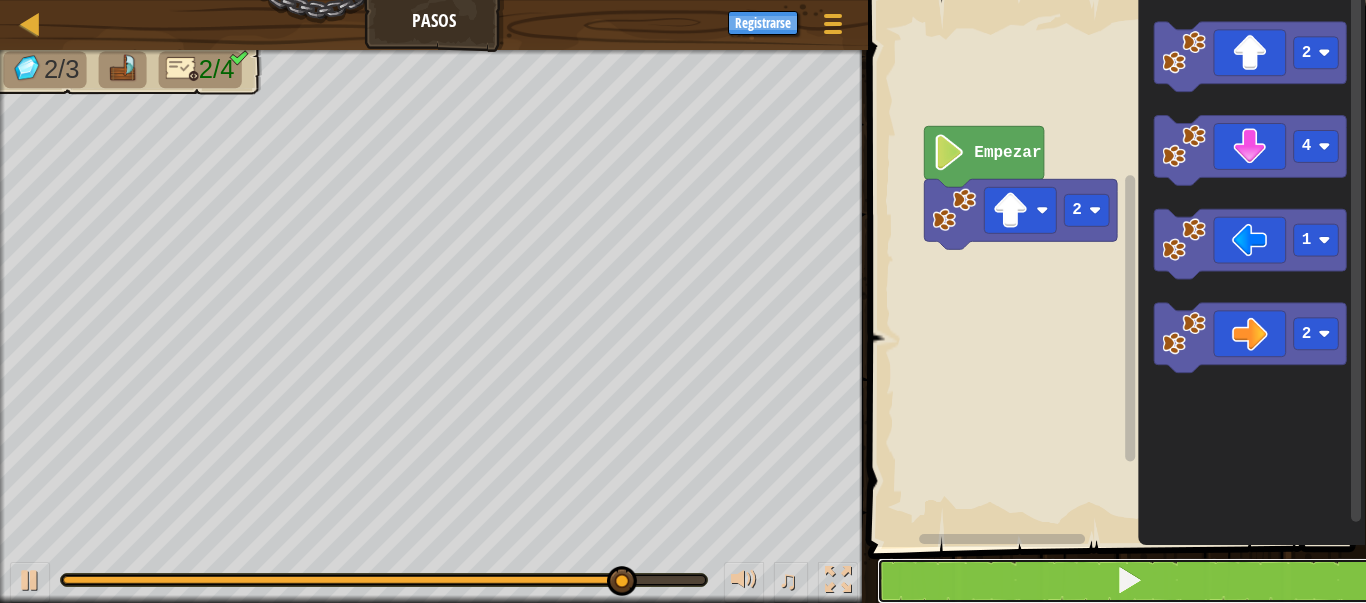 click at bounding box center [1129, 581] 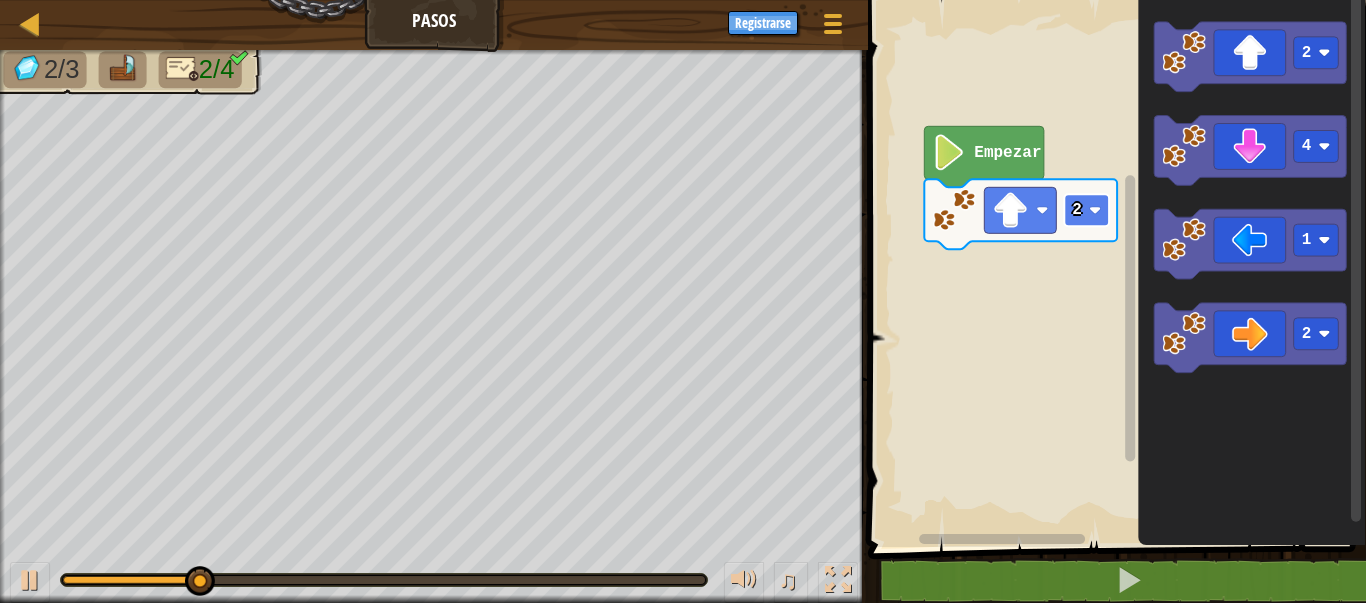 click on "2" 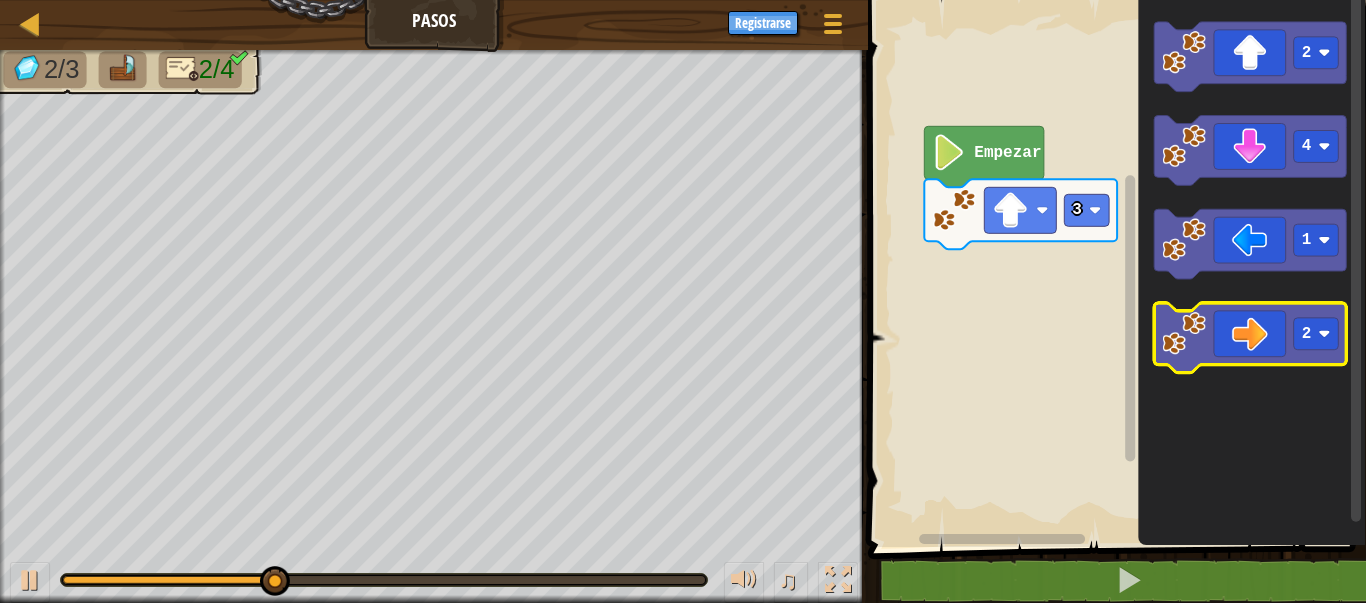 click 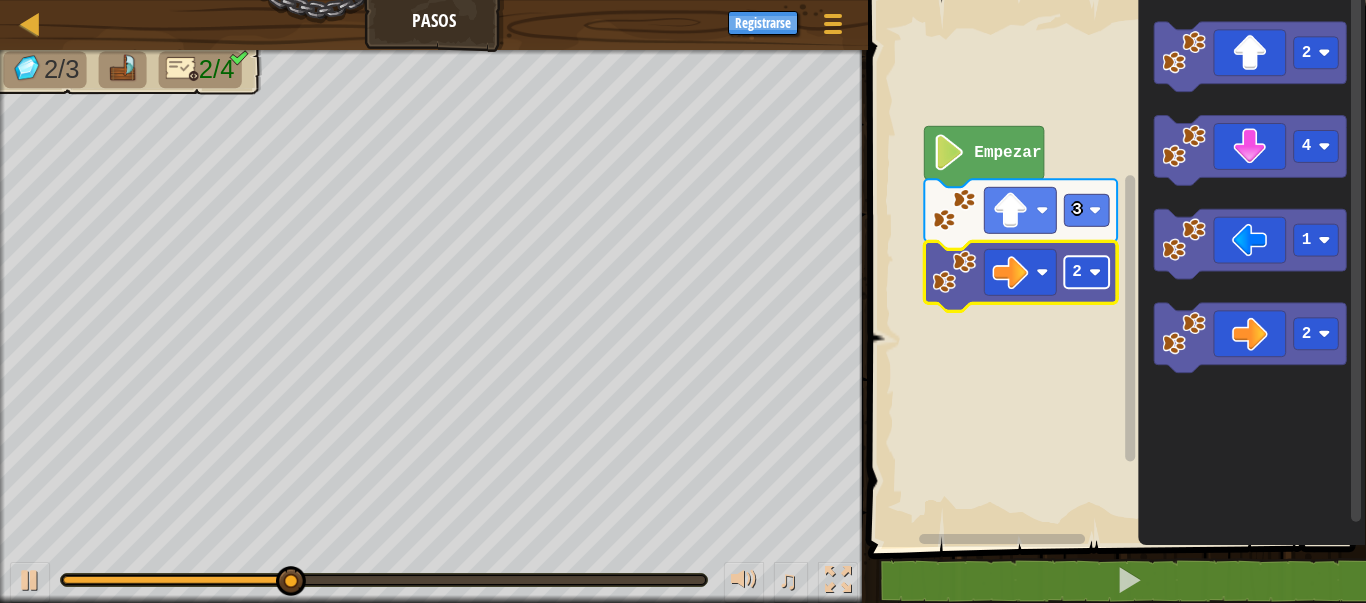 click 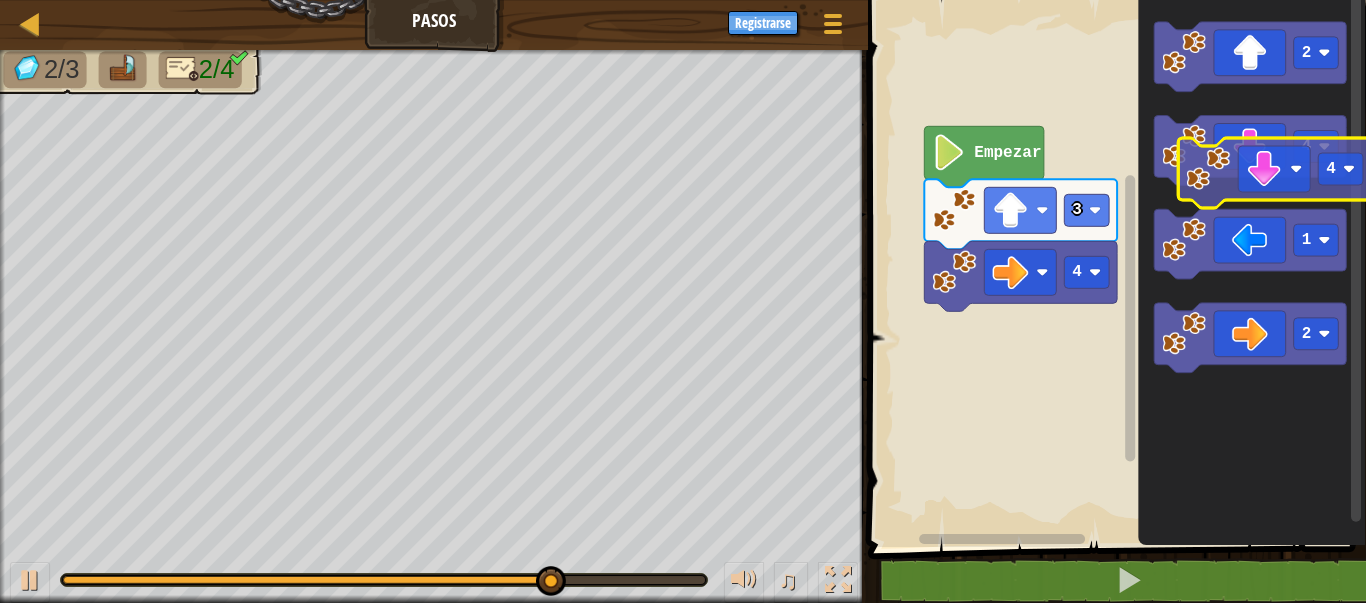 click on "2 4 1 2" 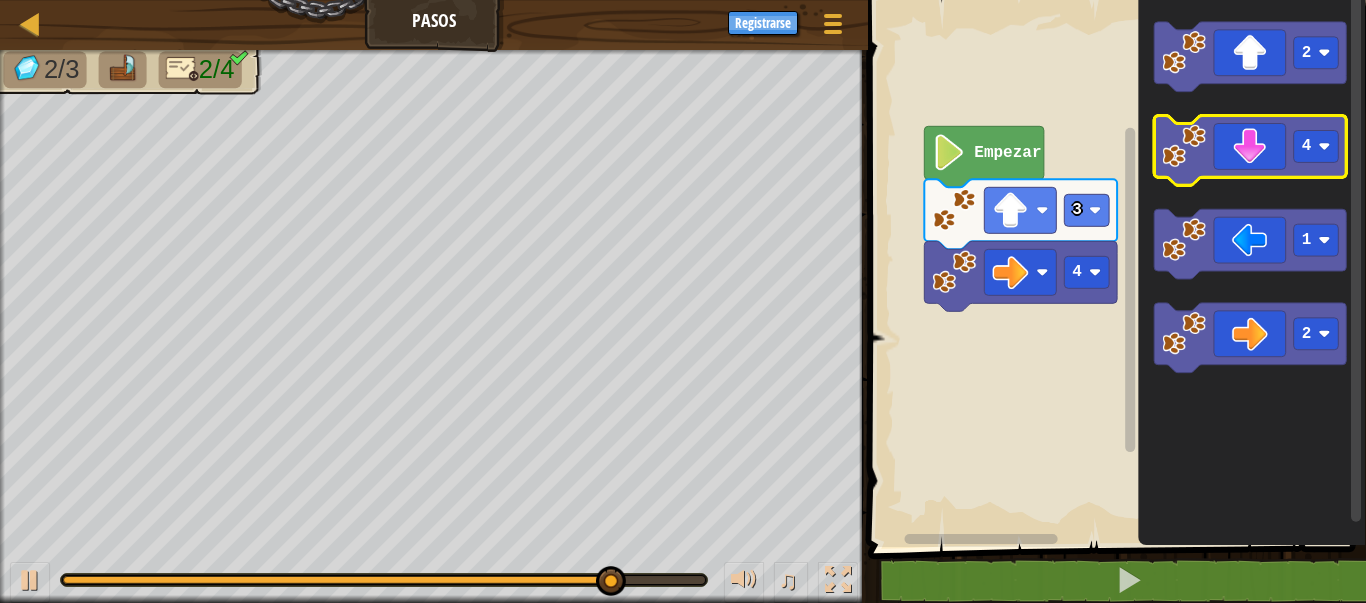 click 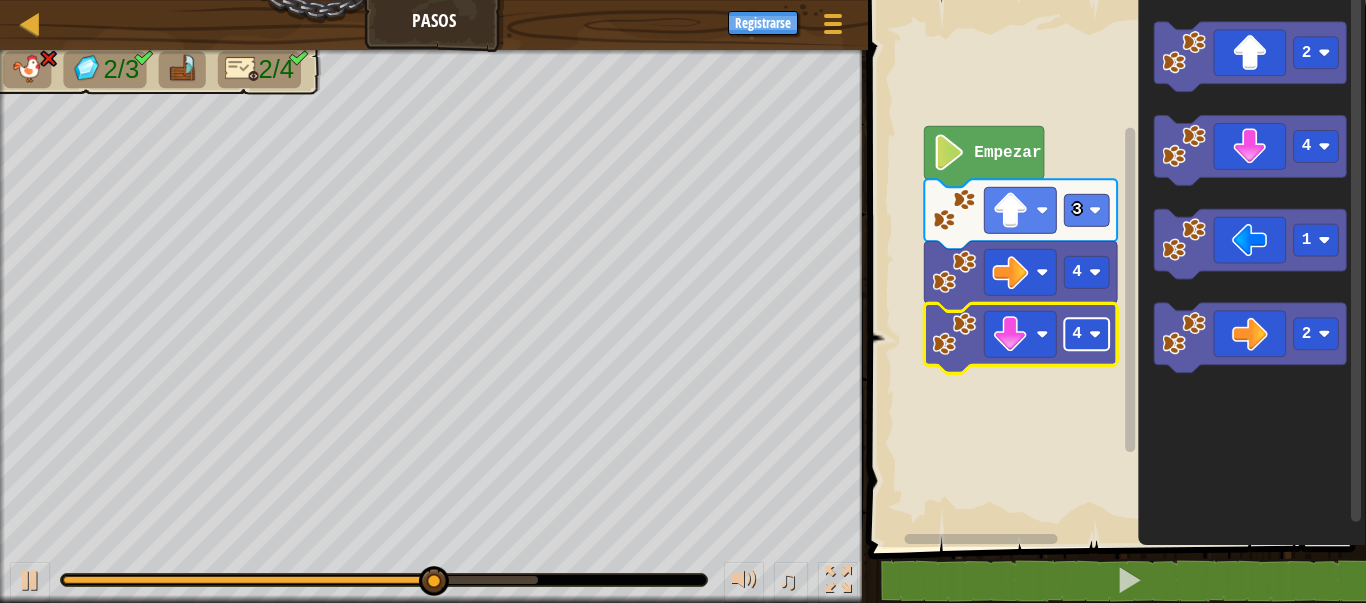 click 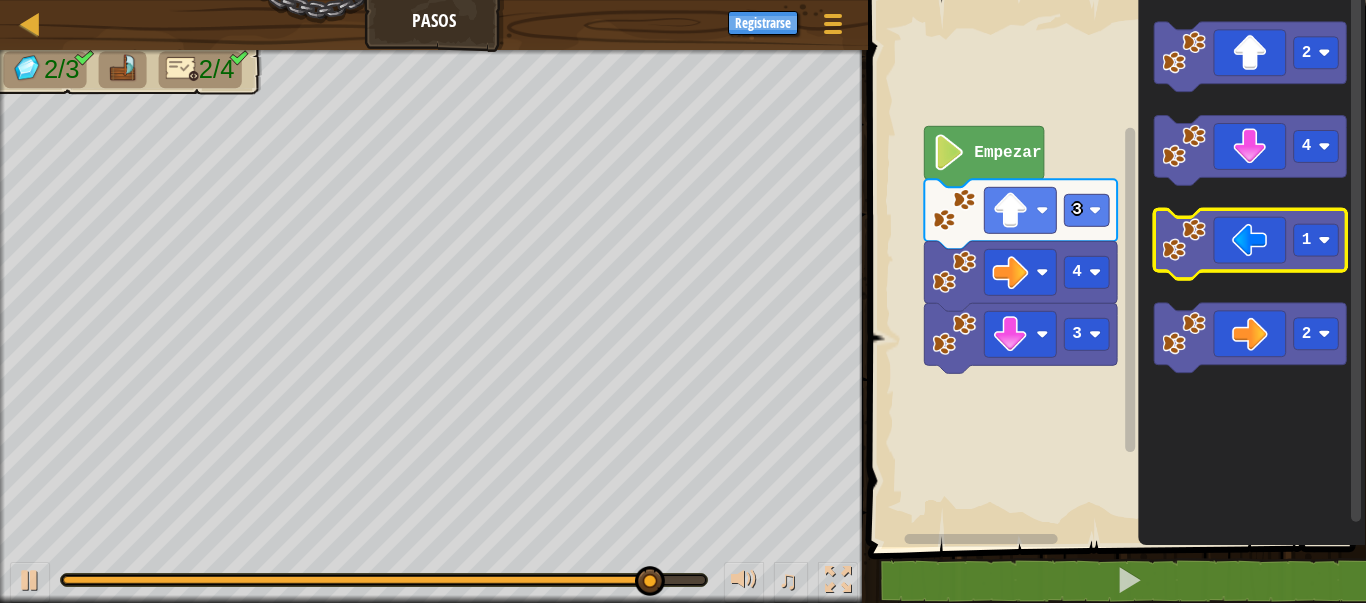 click 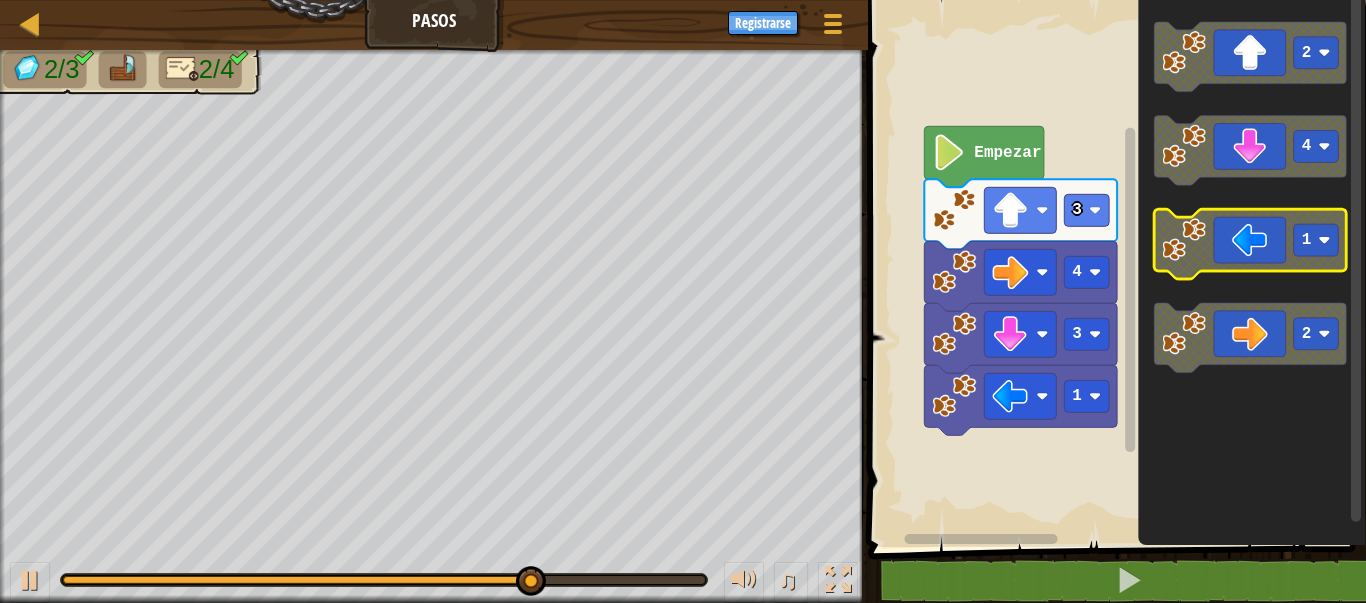 click 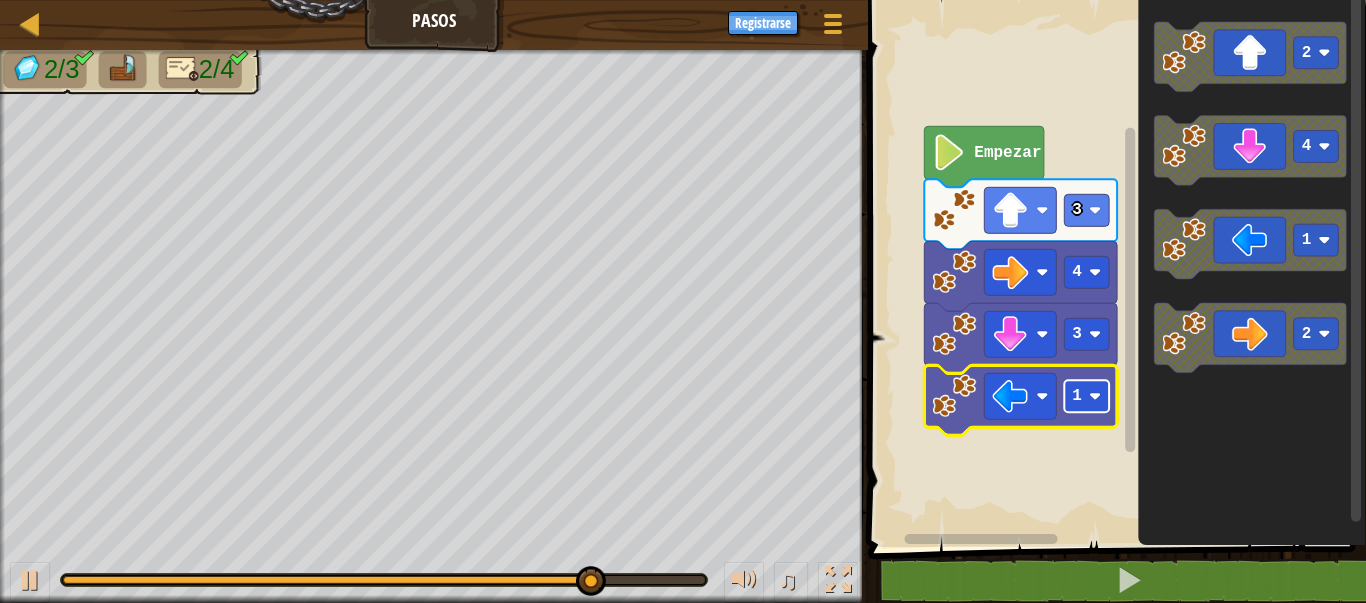 click 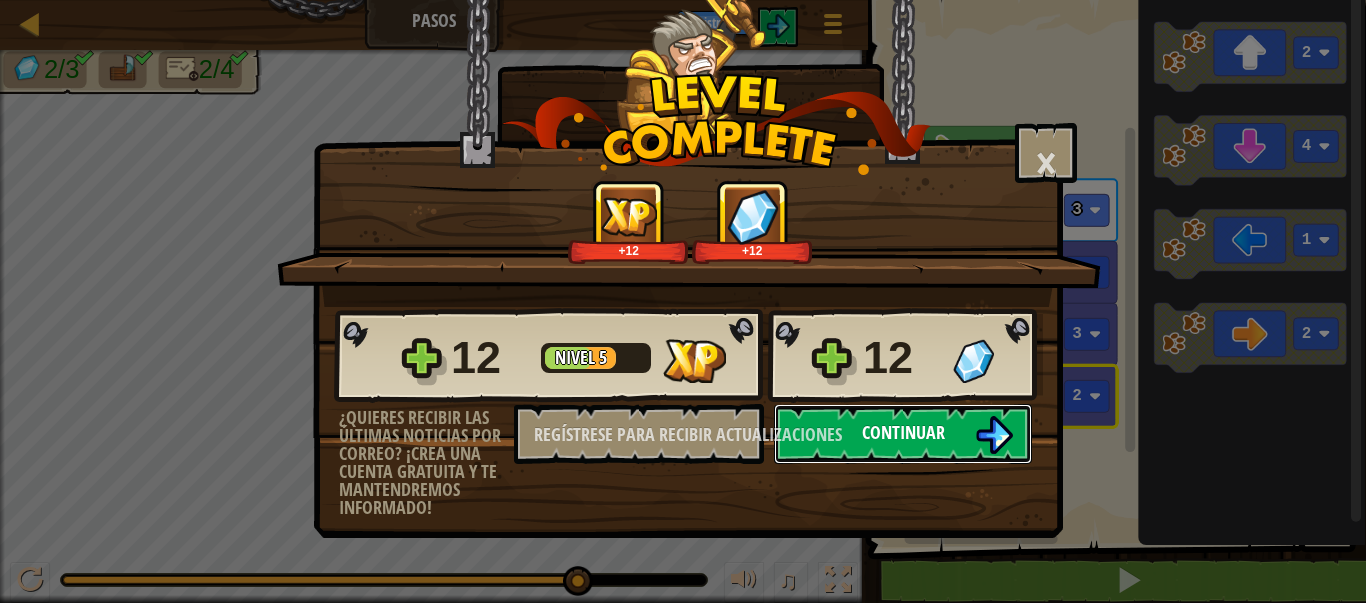 click on "Continuar" at bounding box center (903, 434) 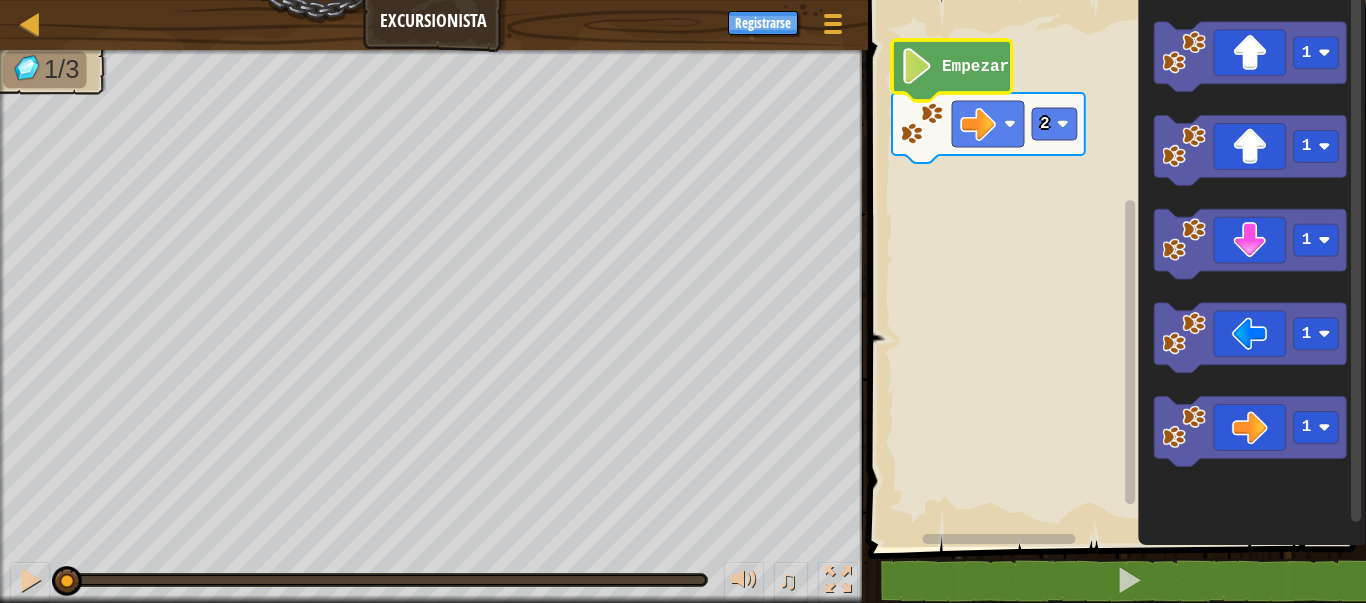 click on "Empezar" 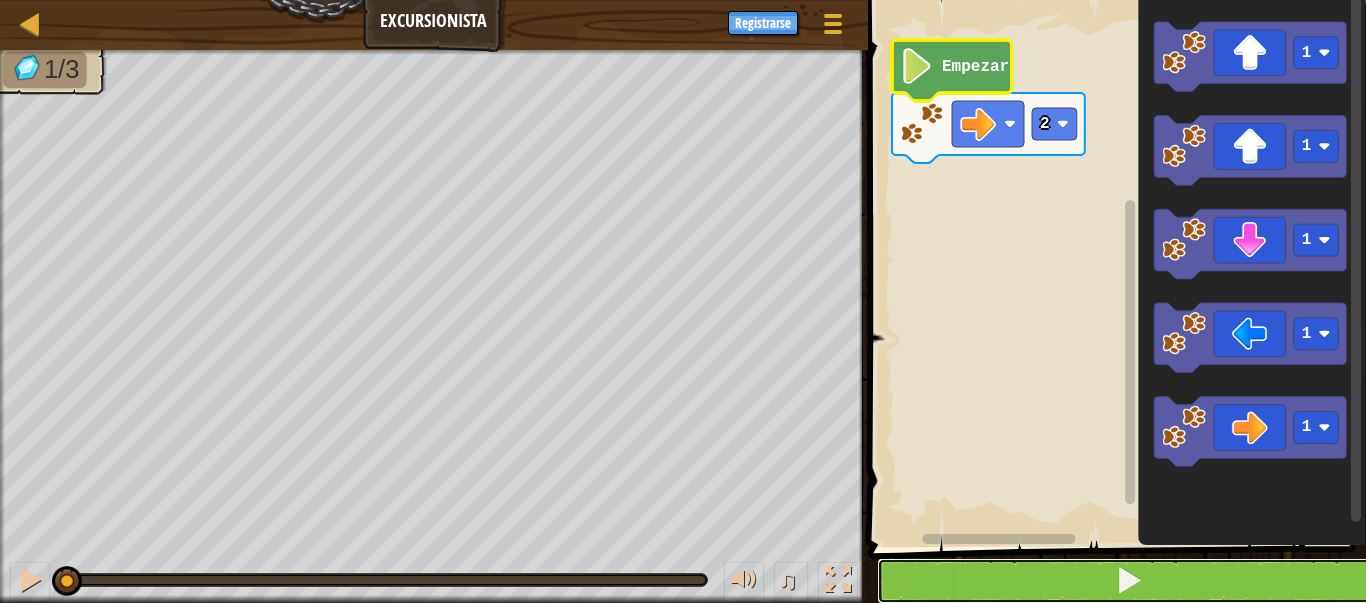 click at bounding box center (1129, 580) 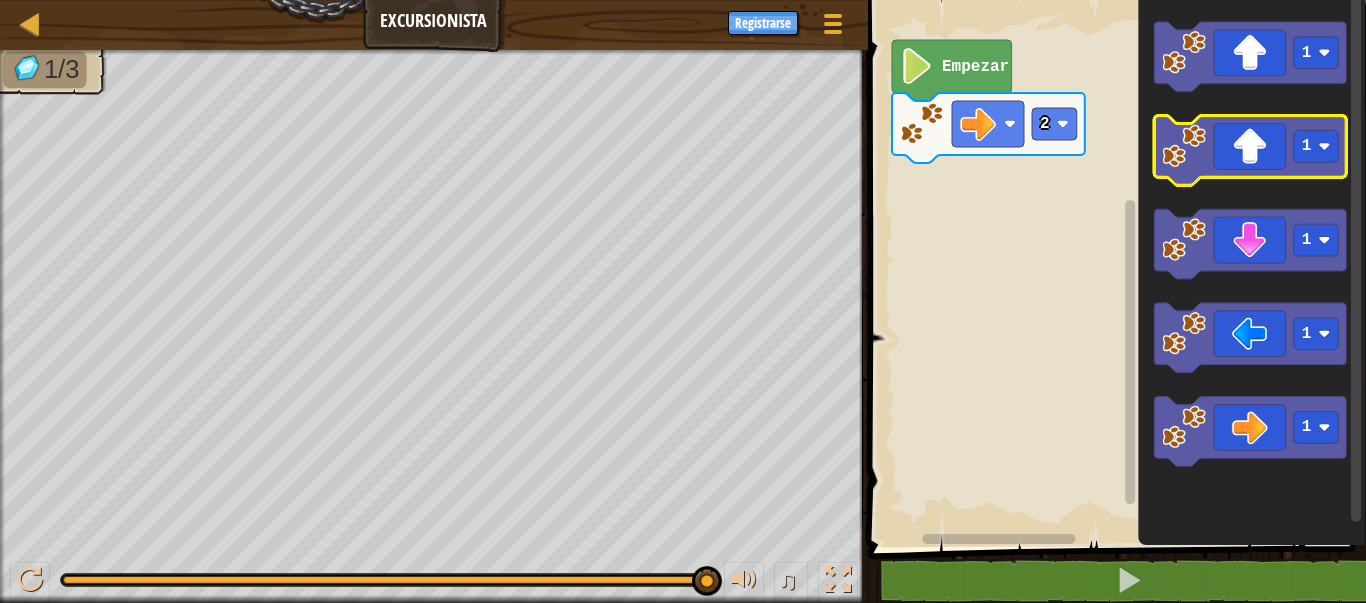 click 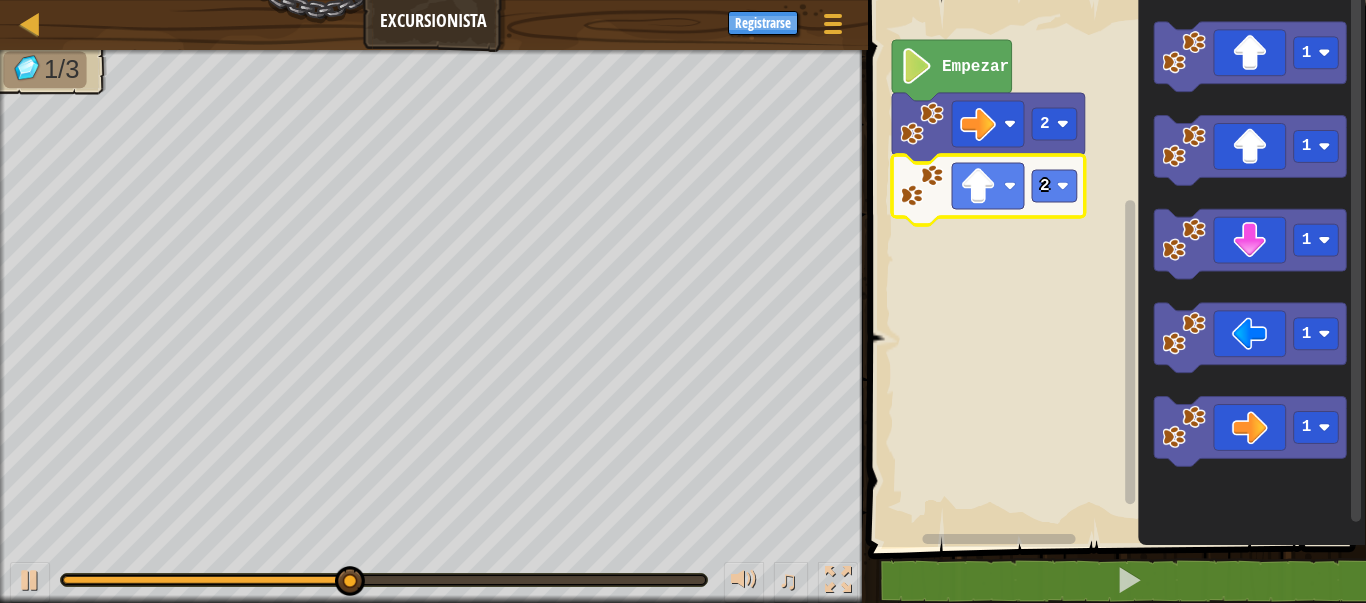 click 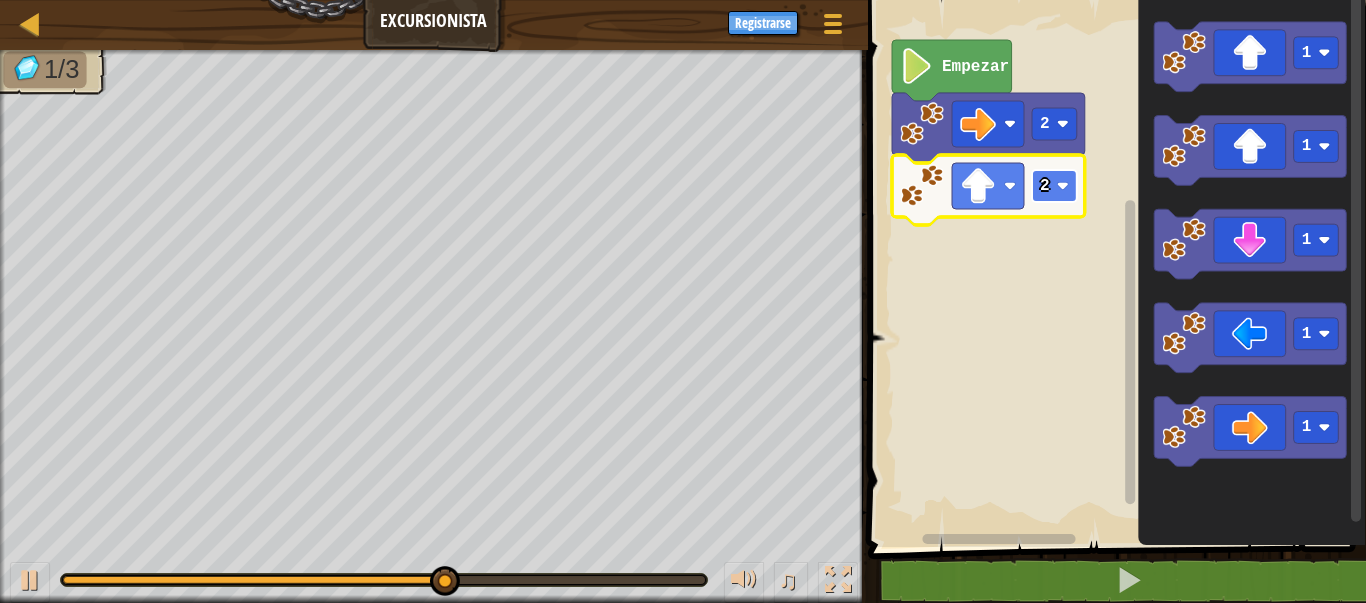 click 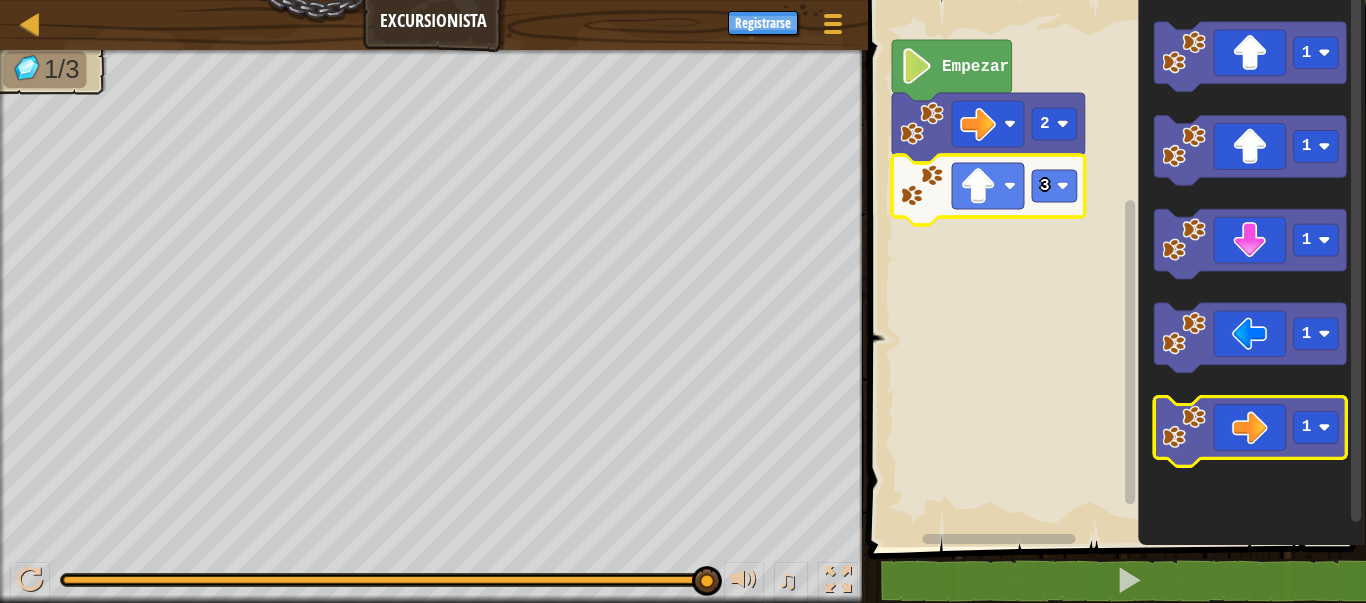 click 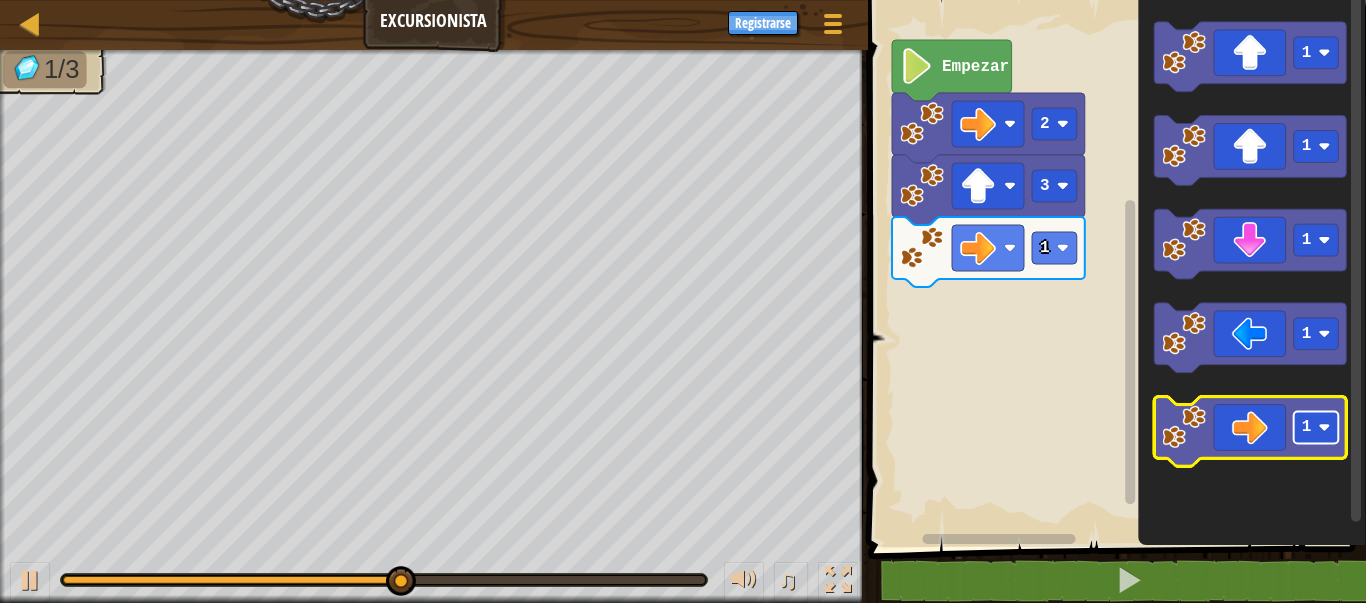 click 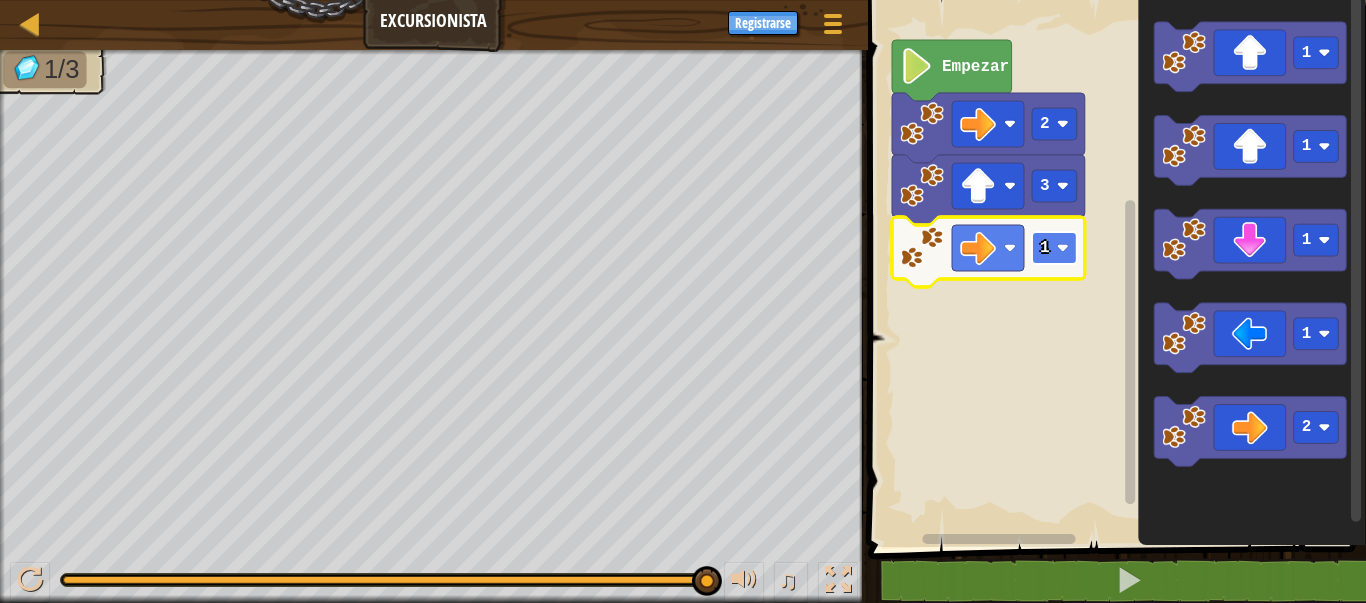 click 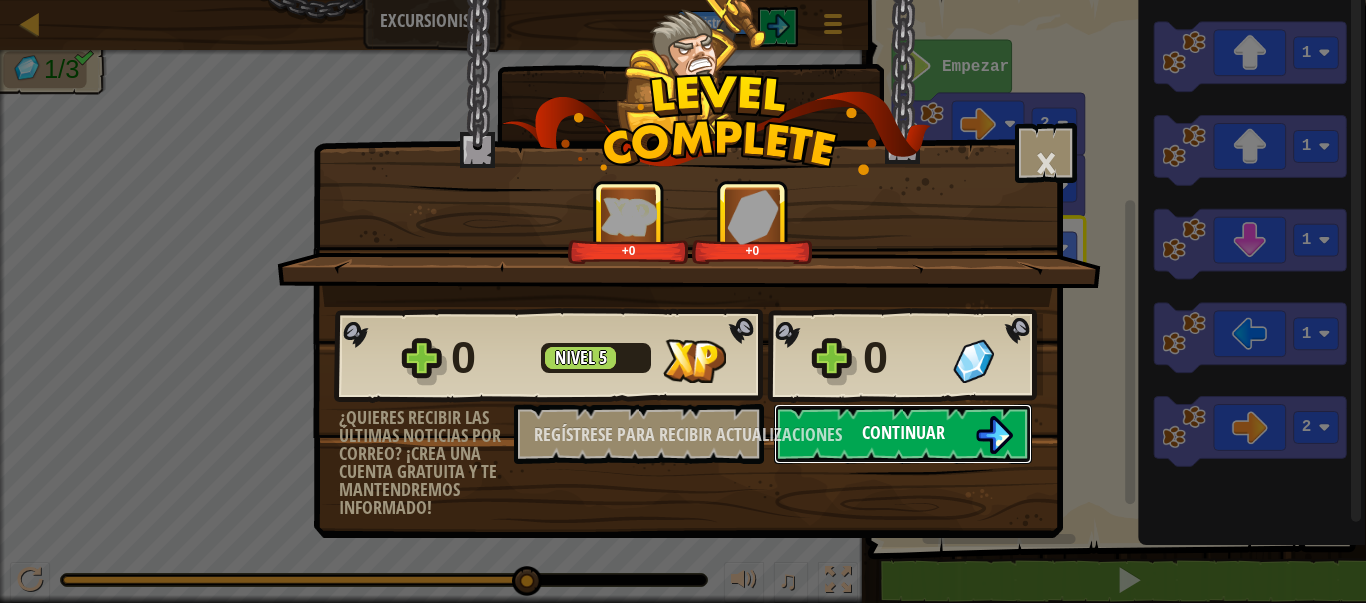 click on "Continuar" at bounding box center [903, 432] 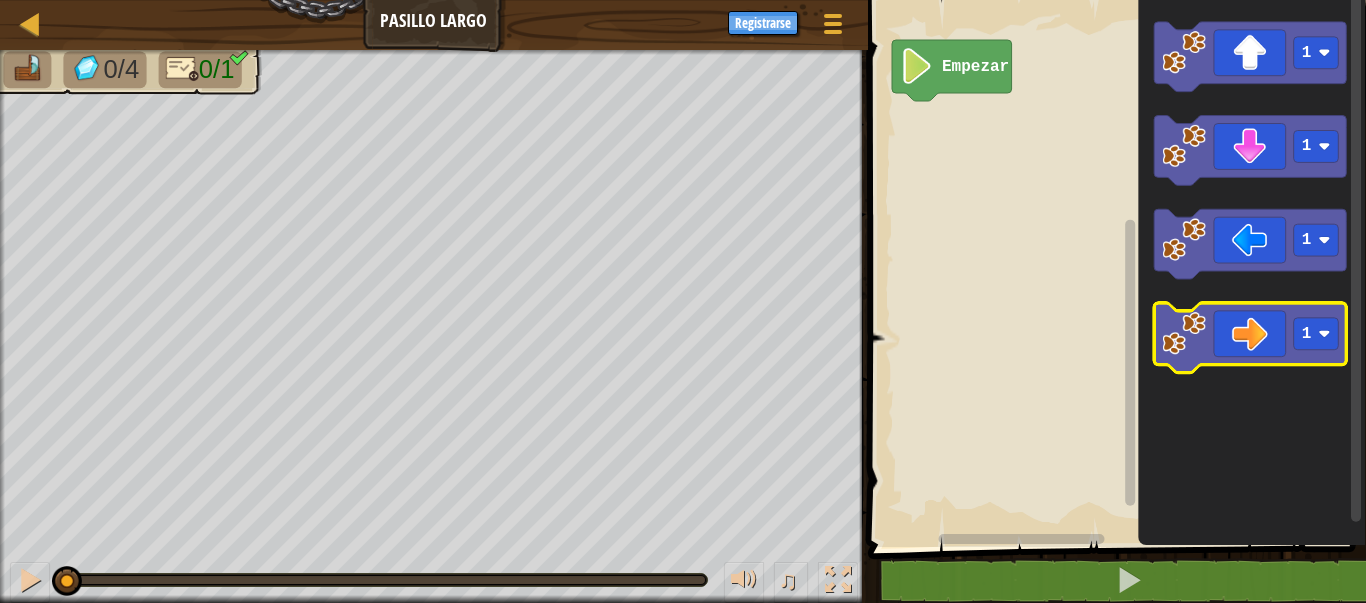 click 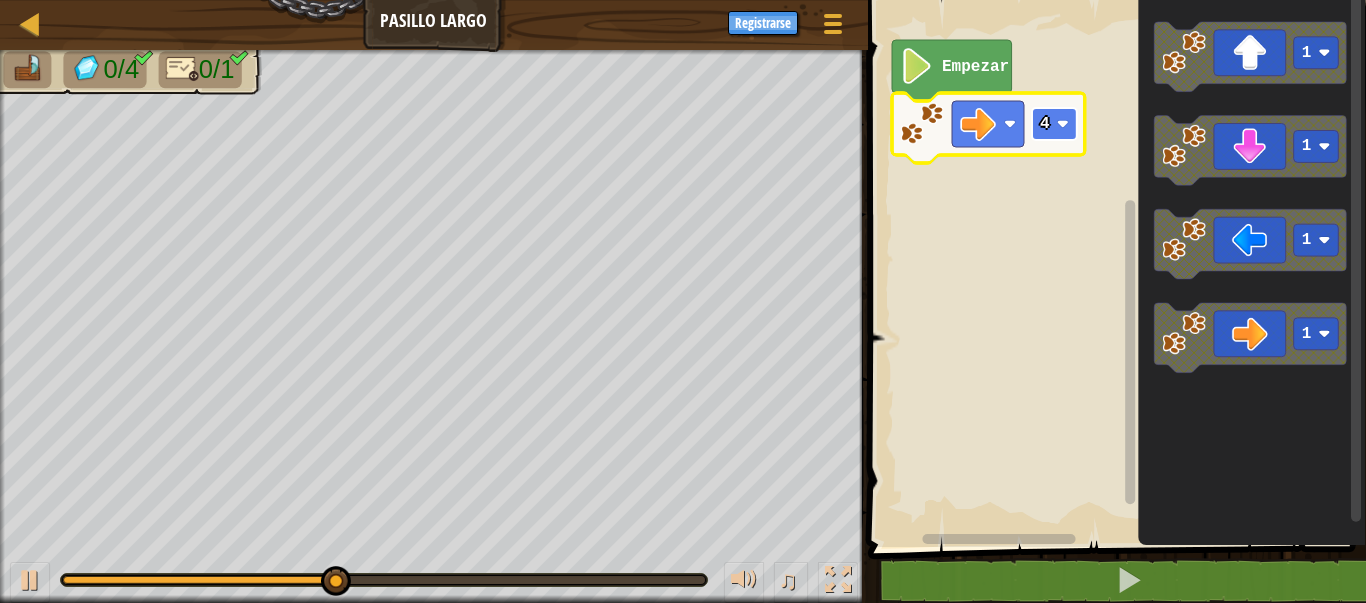click on "4" 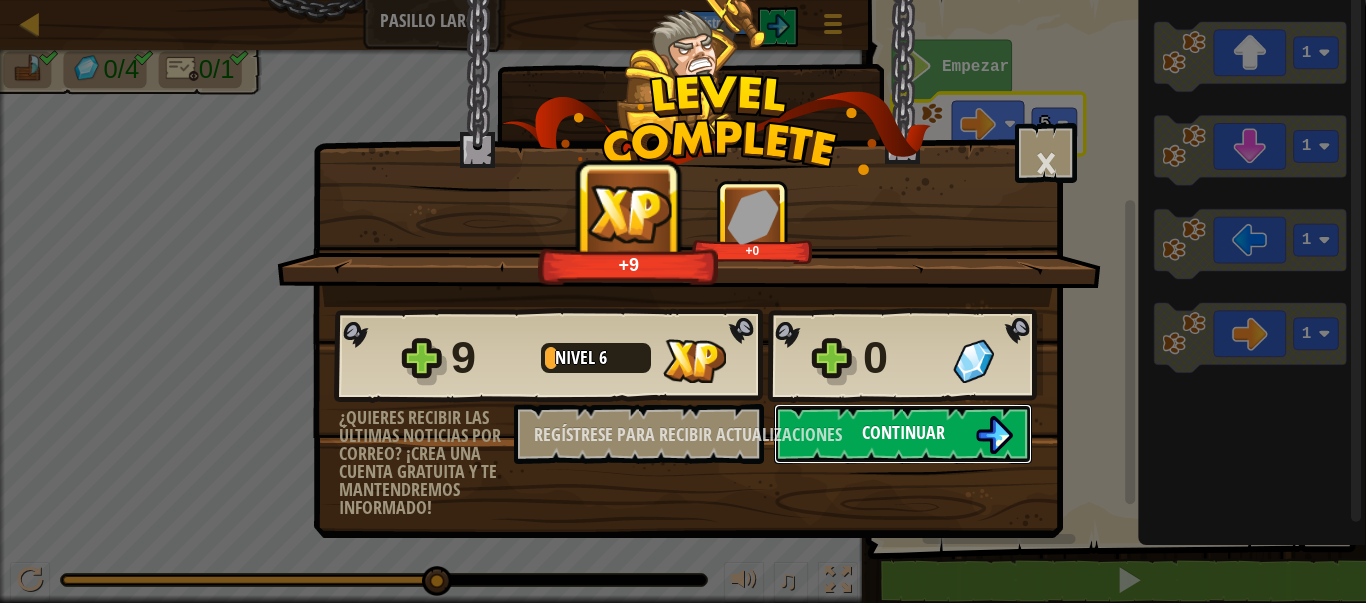 click on "Continuar" at bounding box center [903, 434] 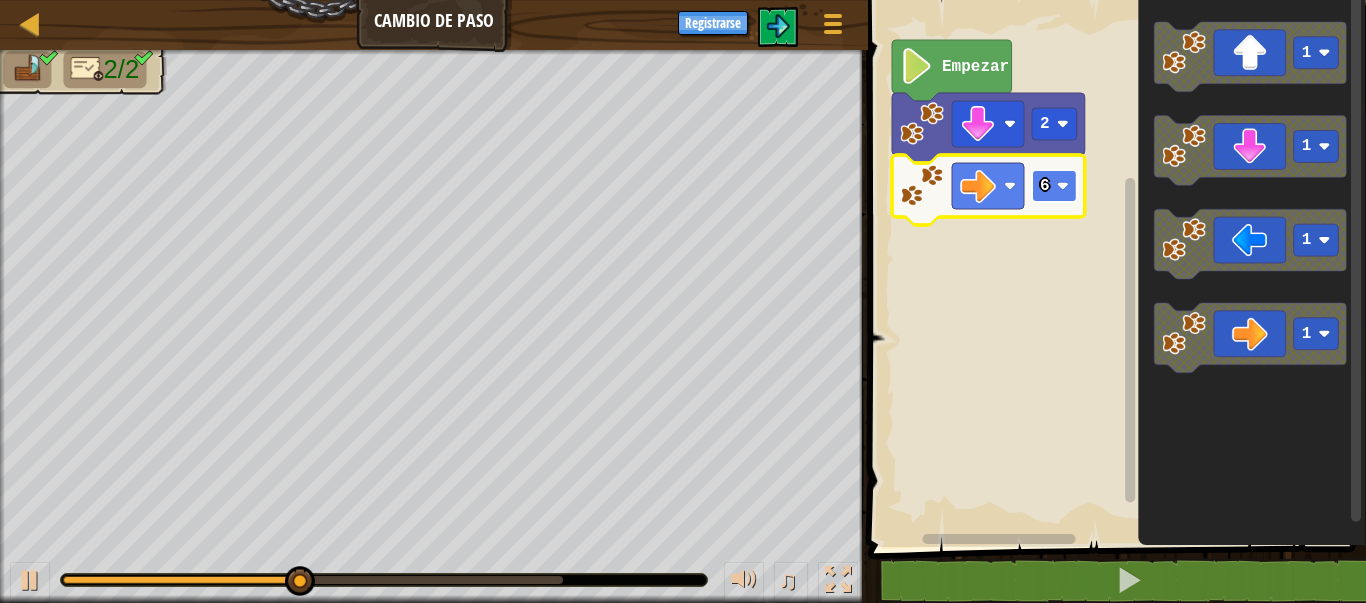 click on "6" 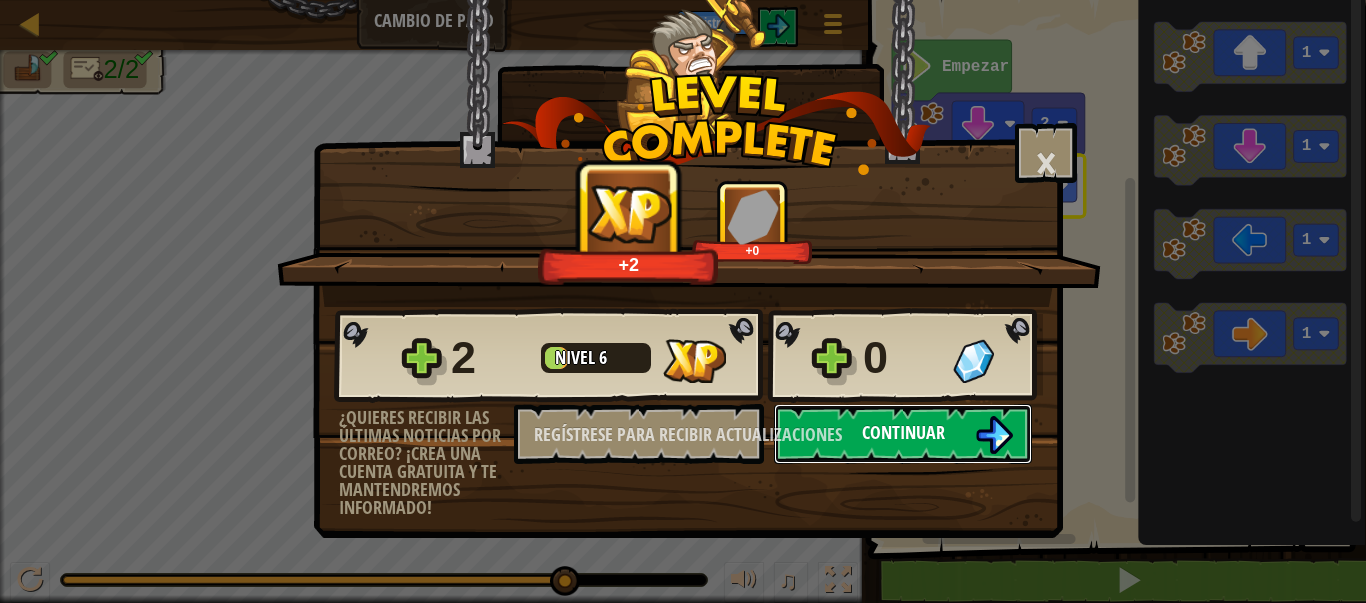 click on "Continuar" at bounding box center (903, 434) 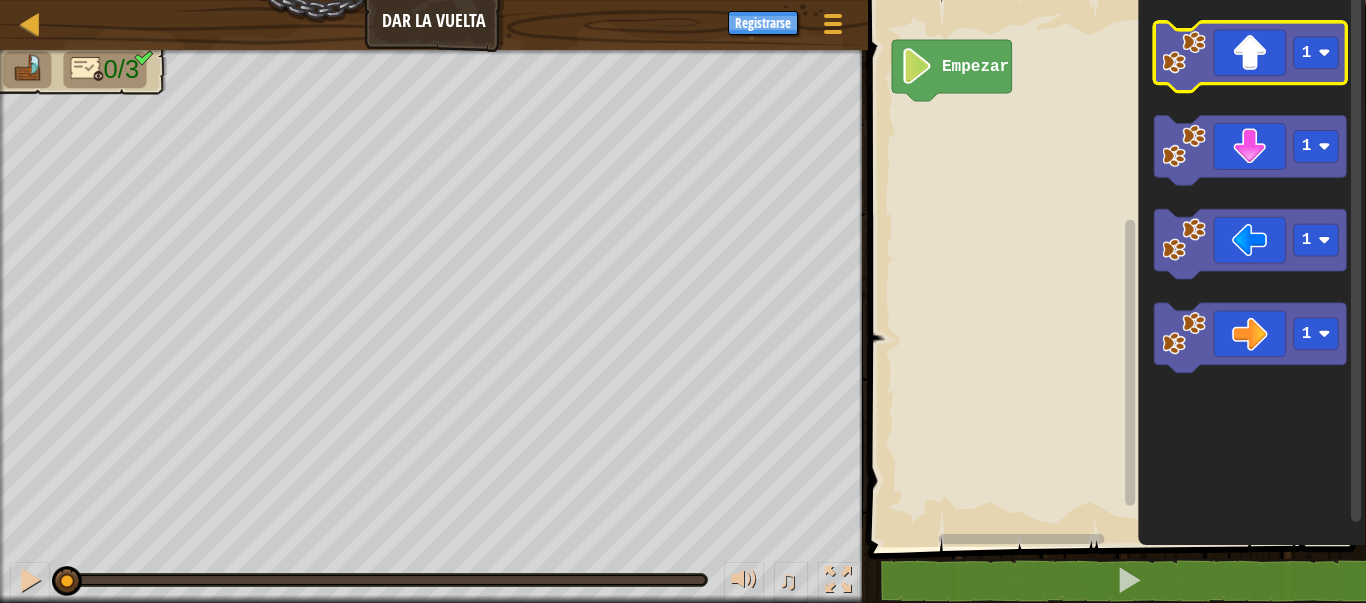 click 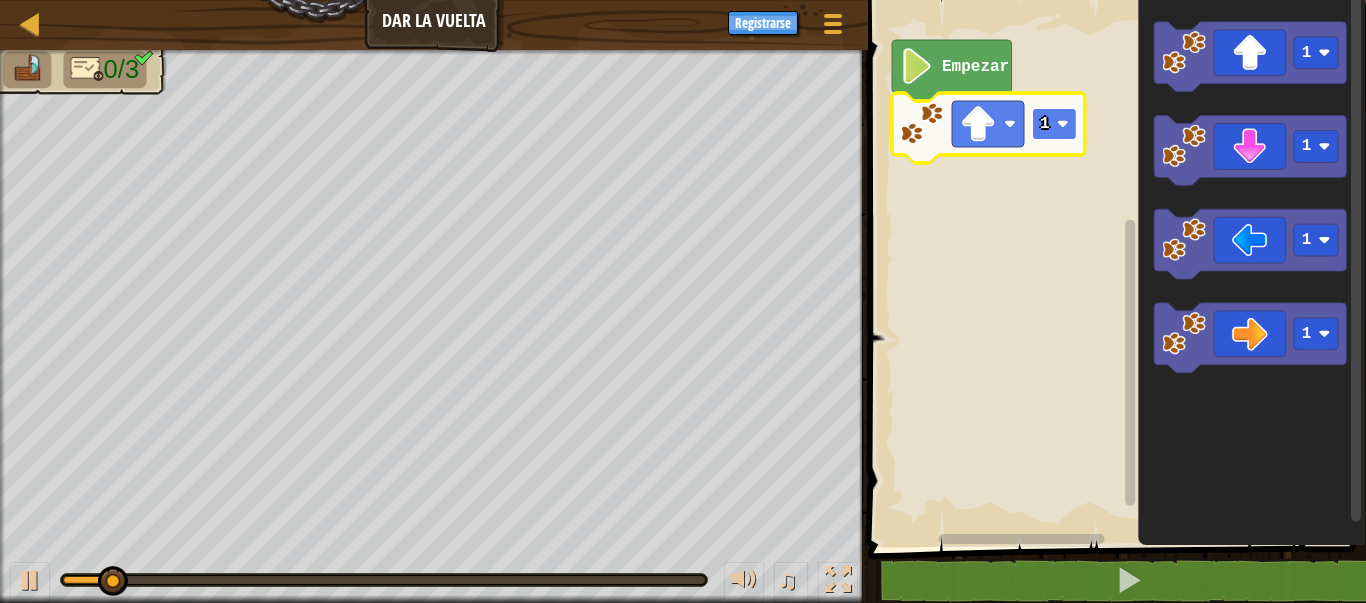 click 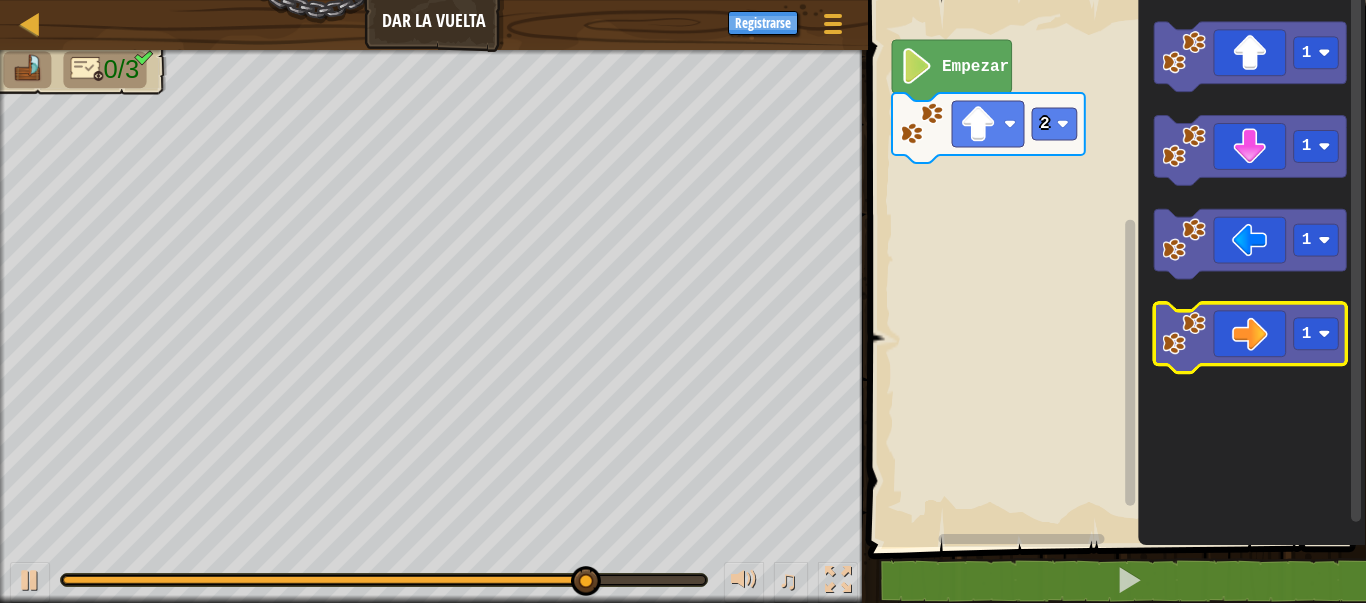 click 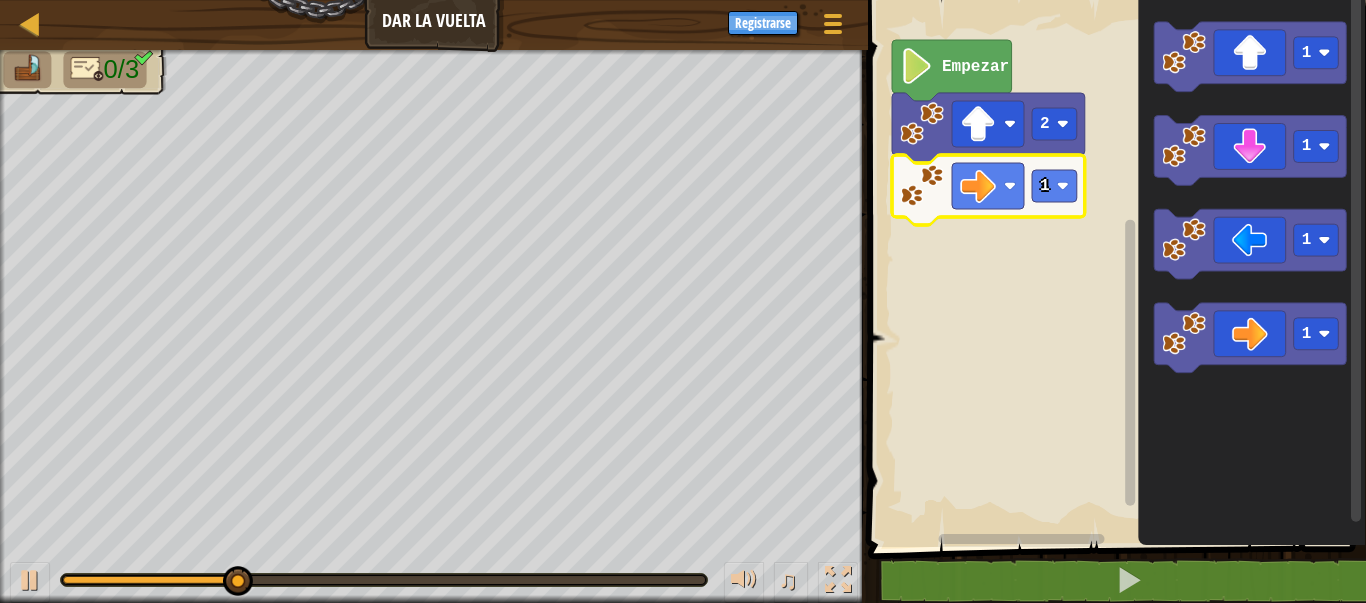 click 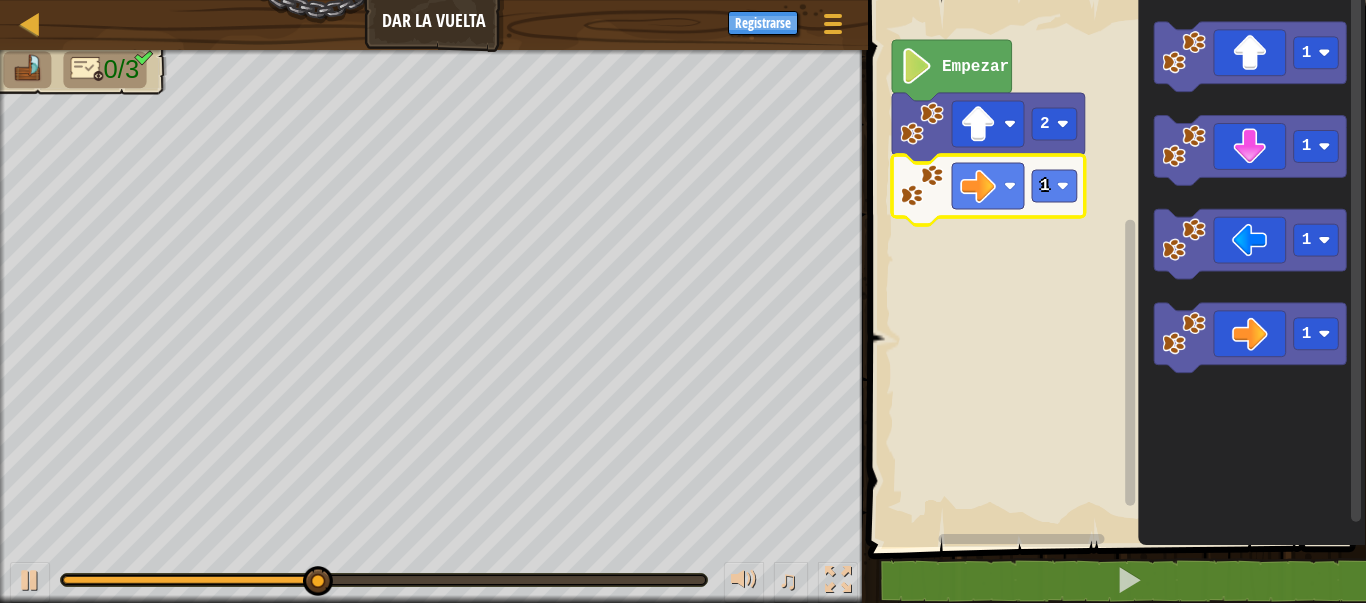 click on "1" 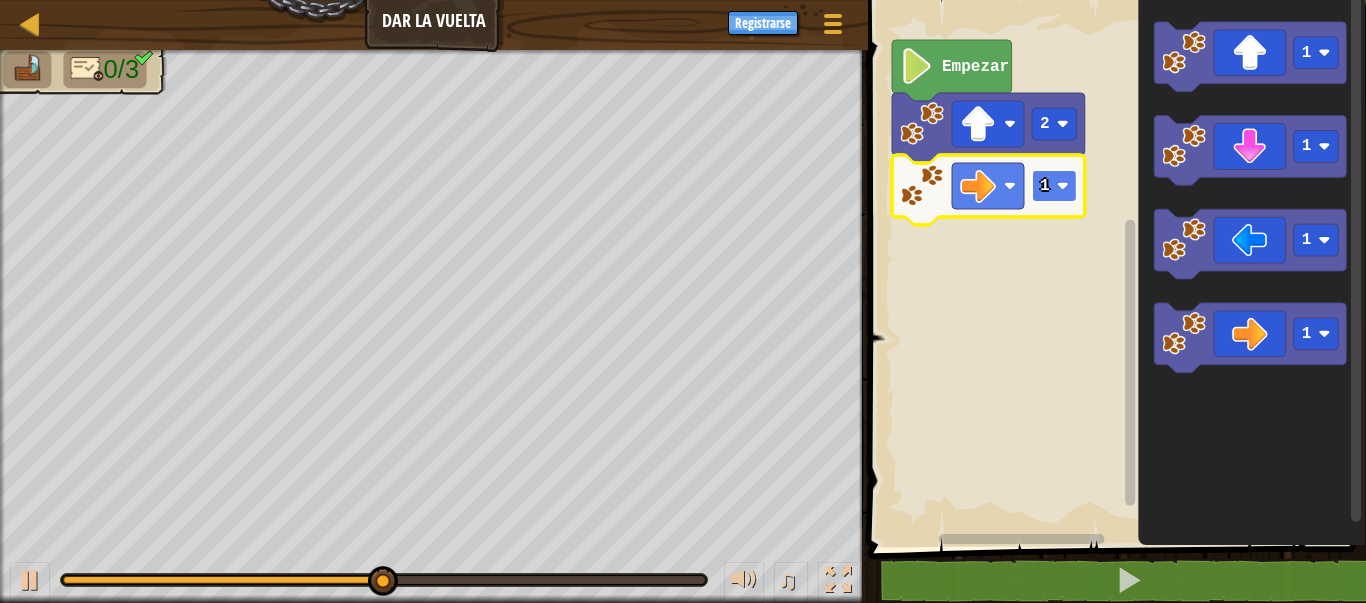 click 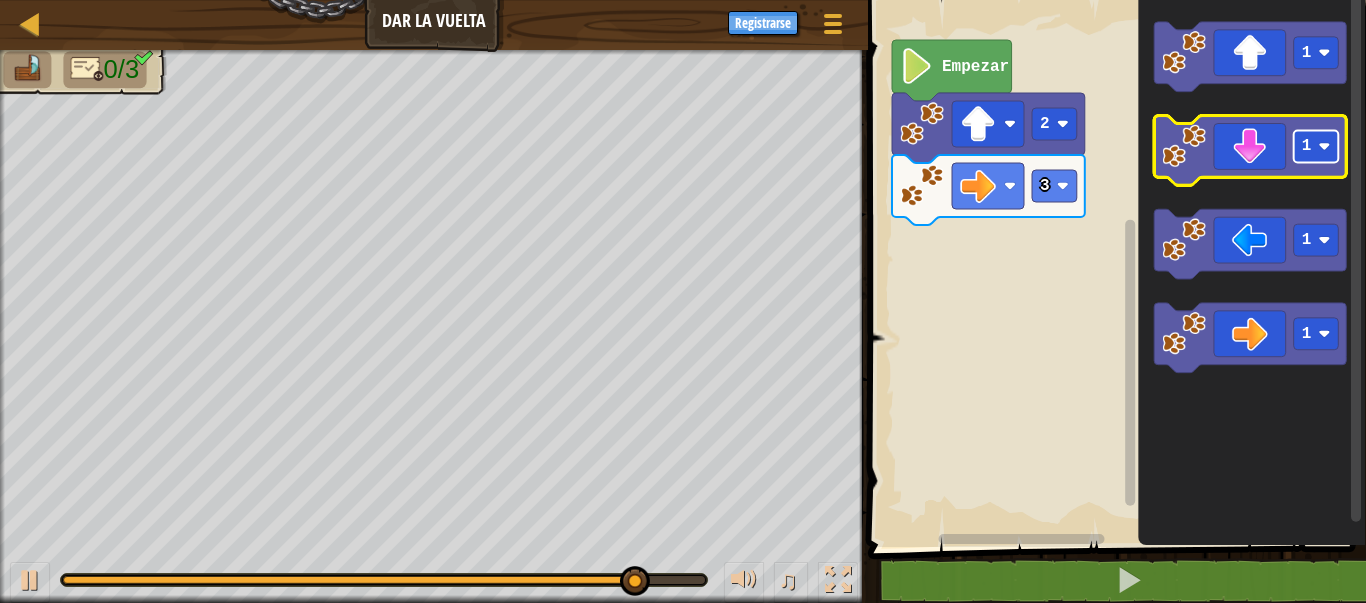 click 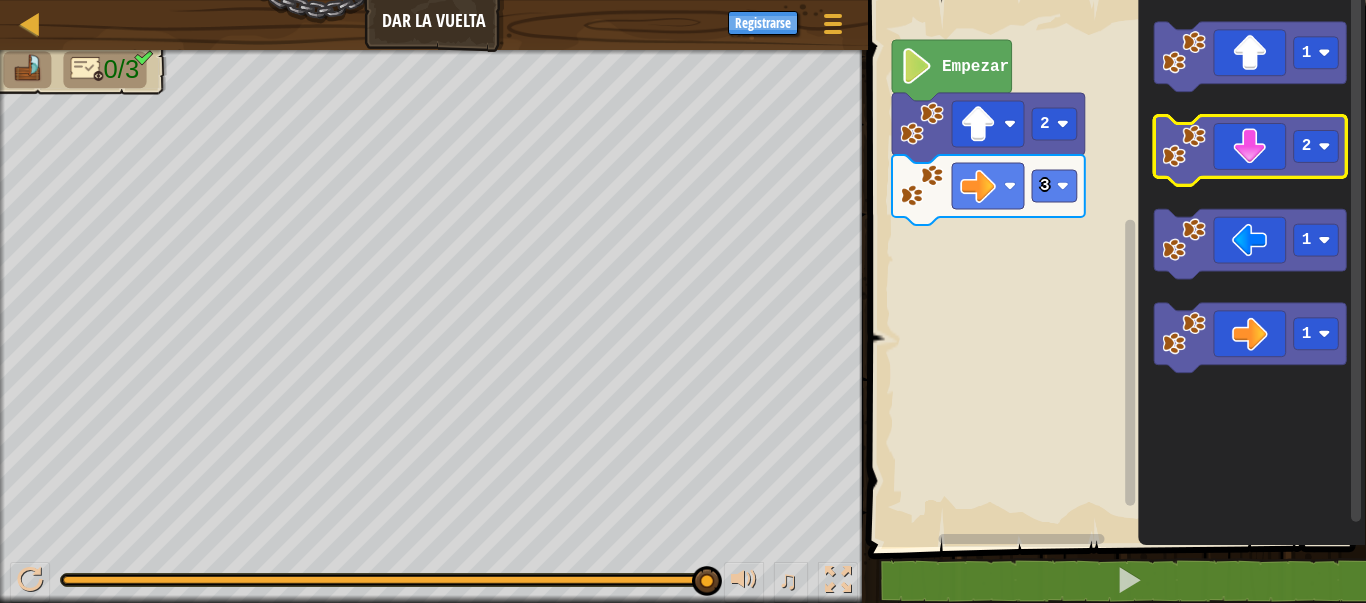 click 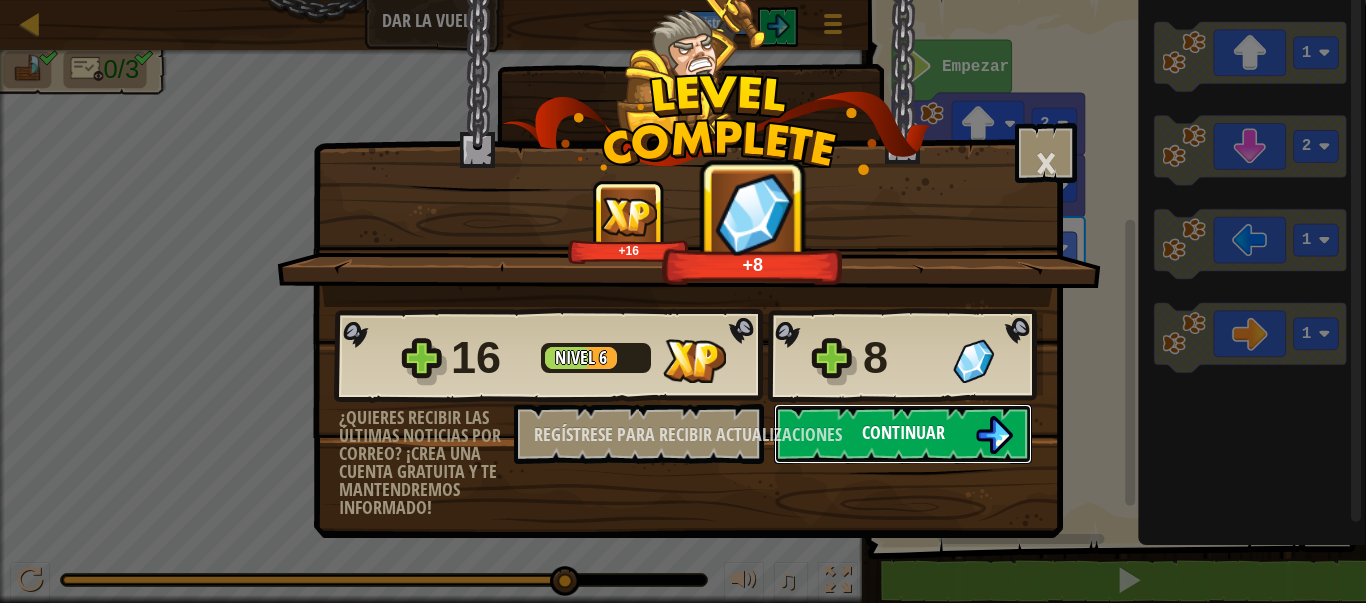 click on "Continuar" at bounding box center [903, 434] 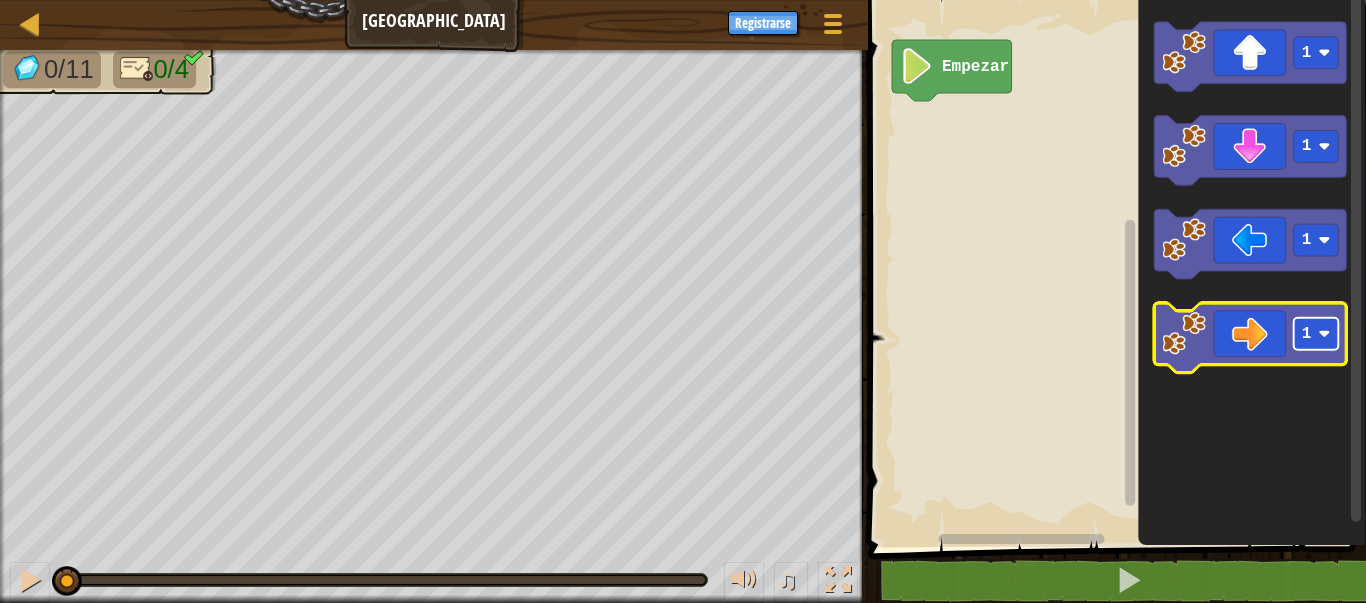 click 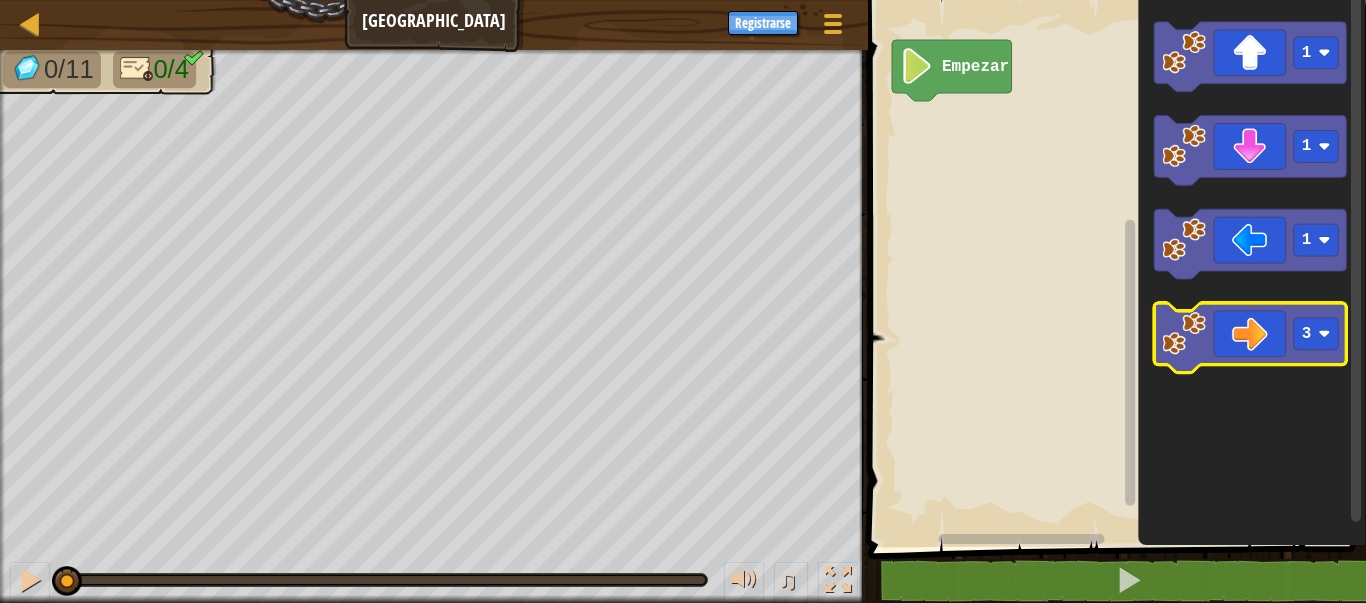 click 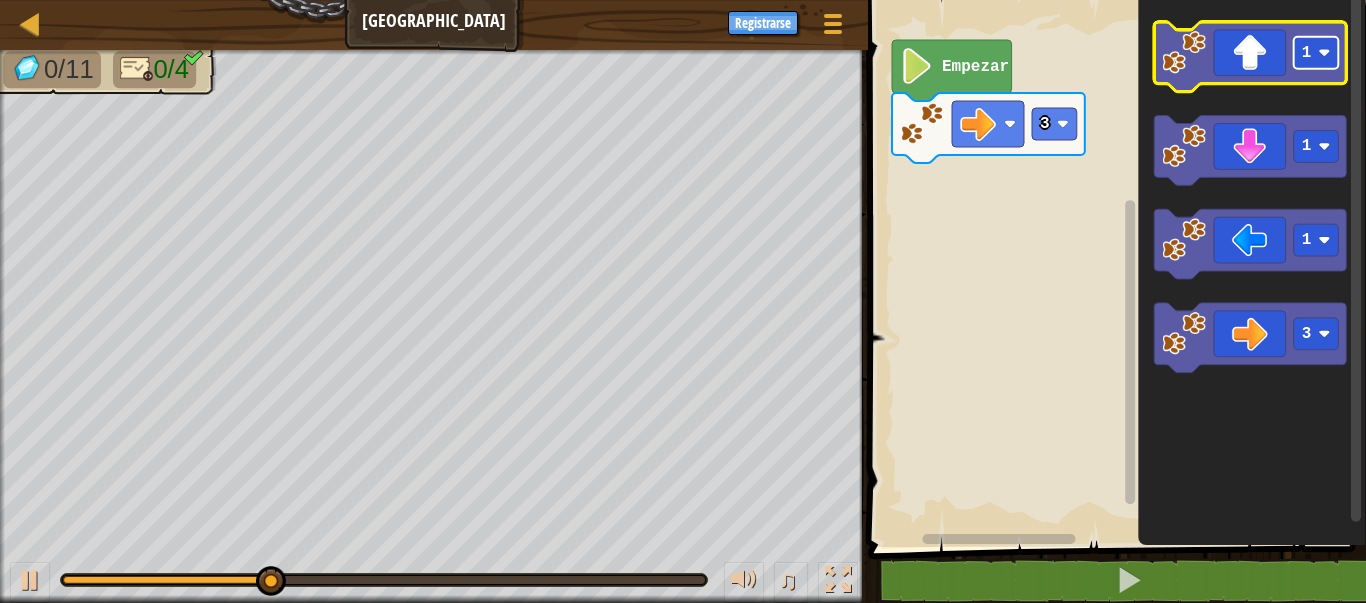 click 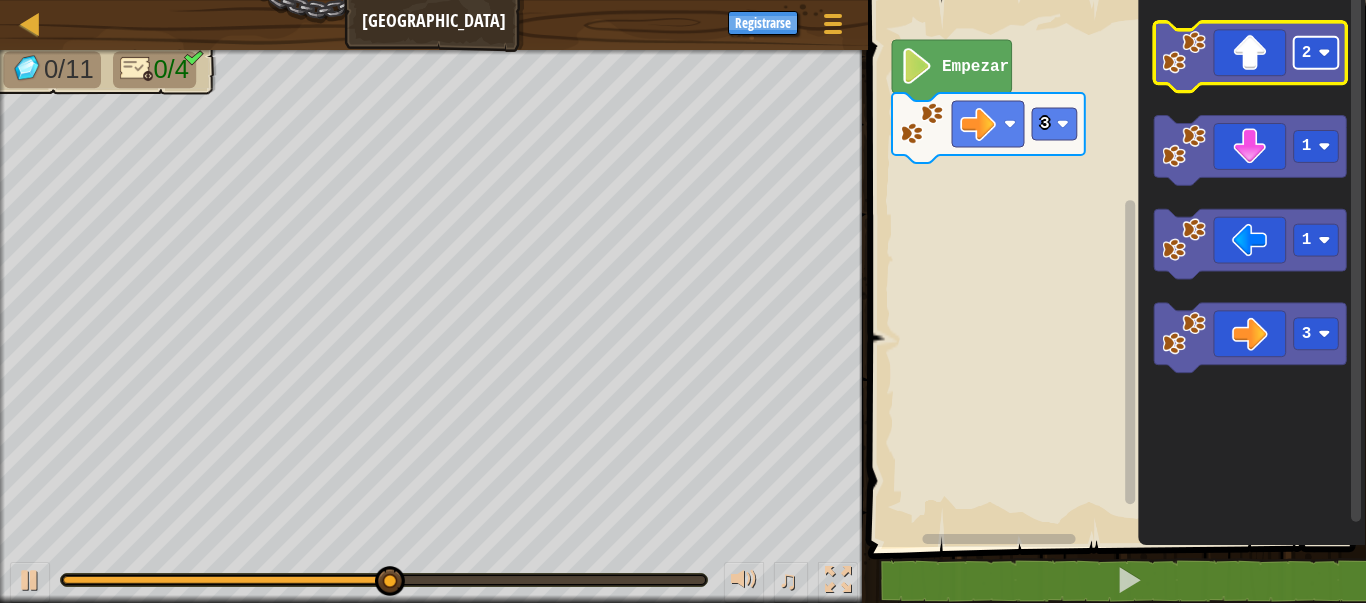 click 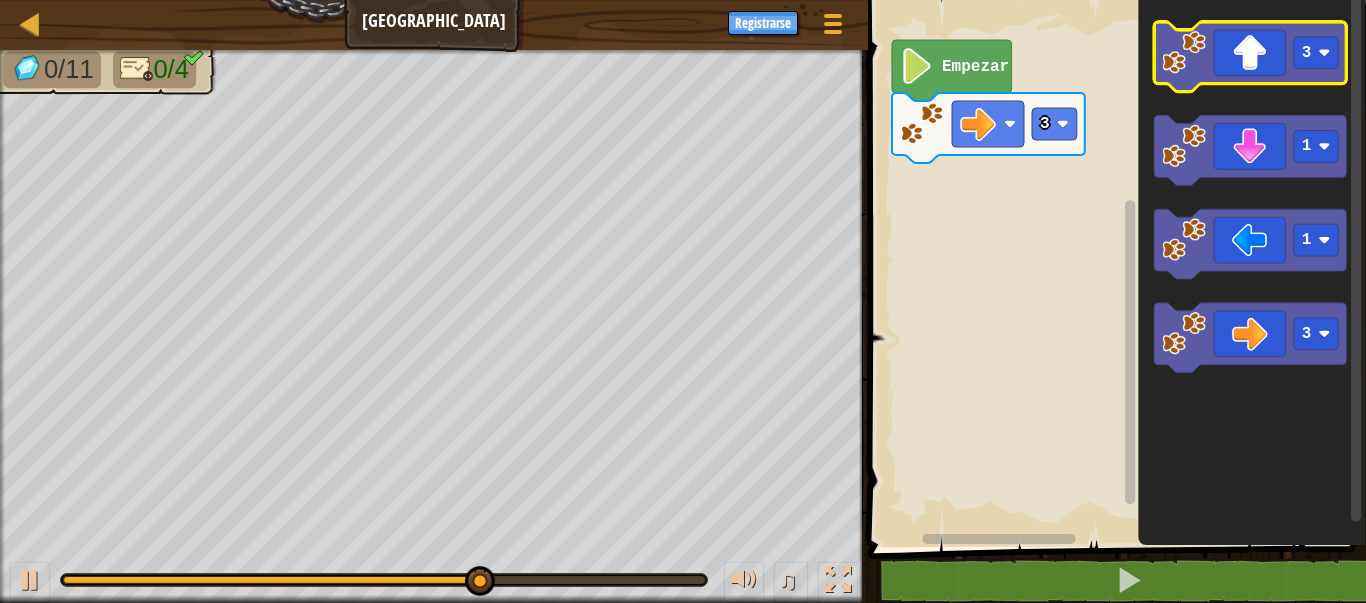 click 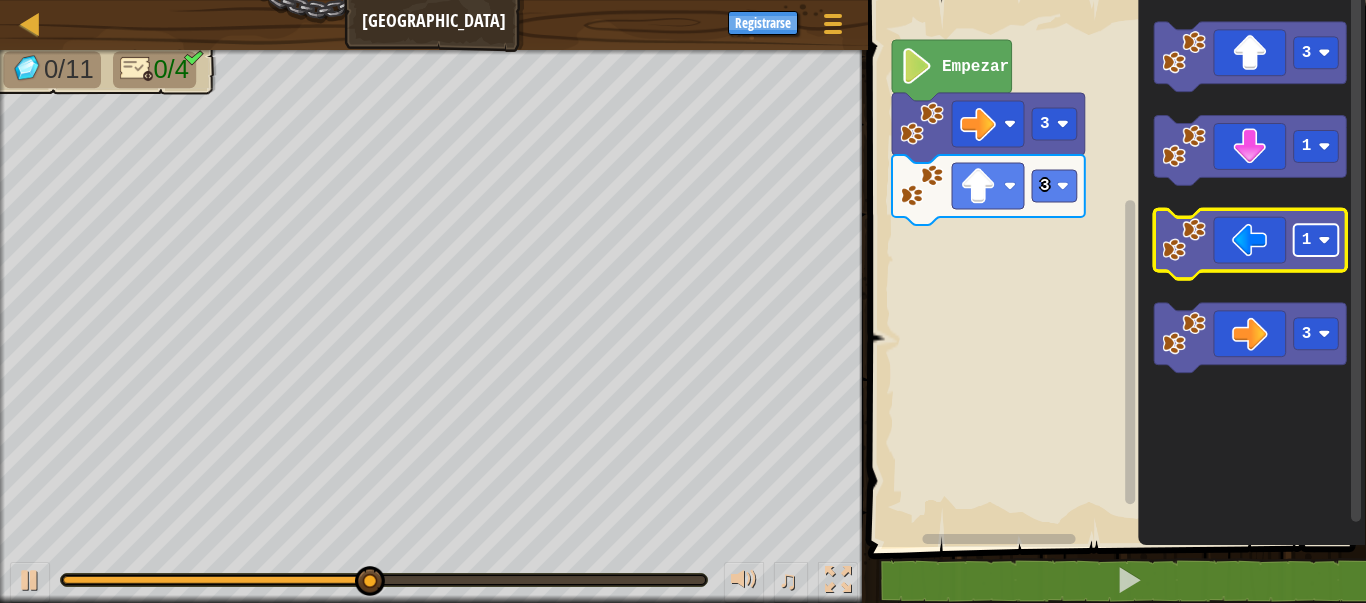 click 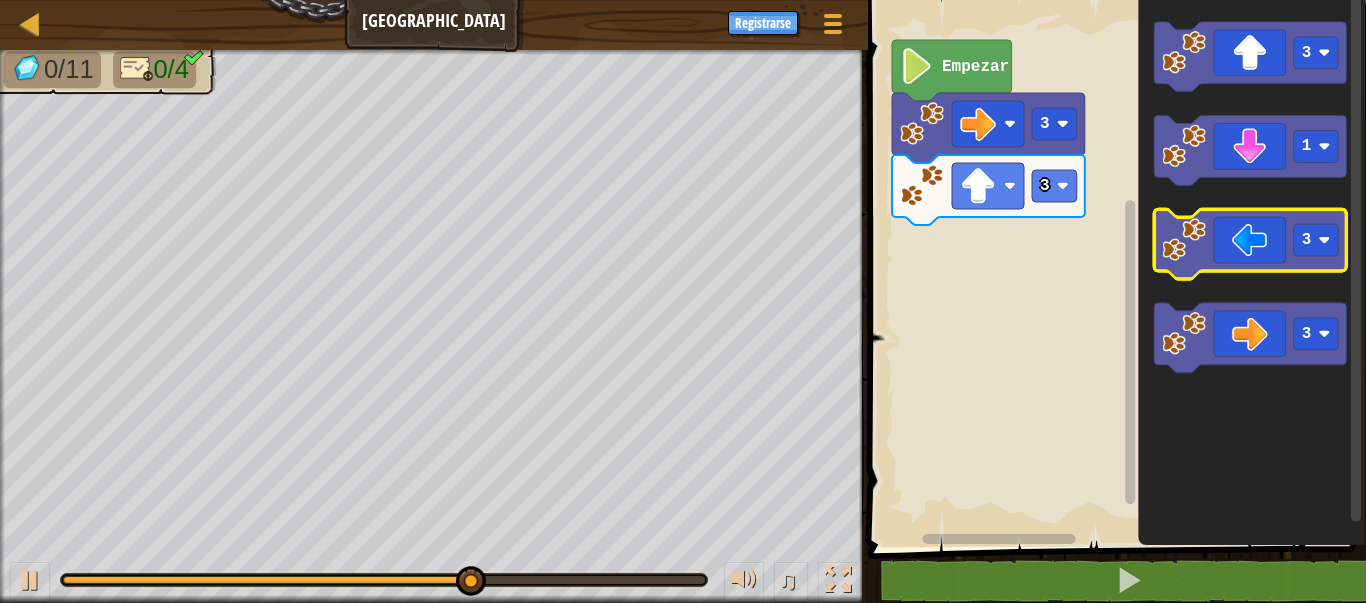 click 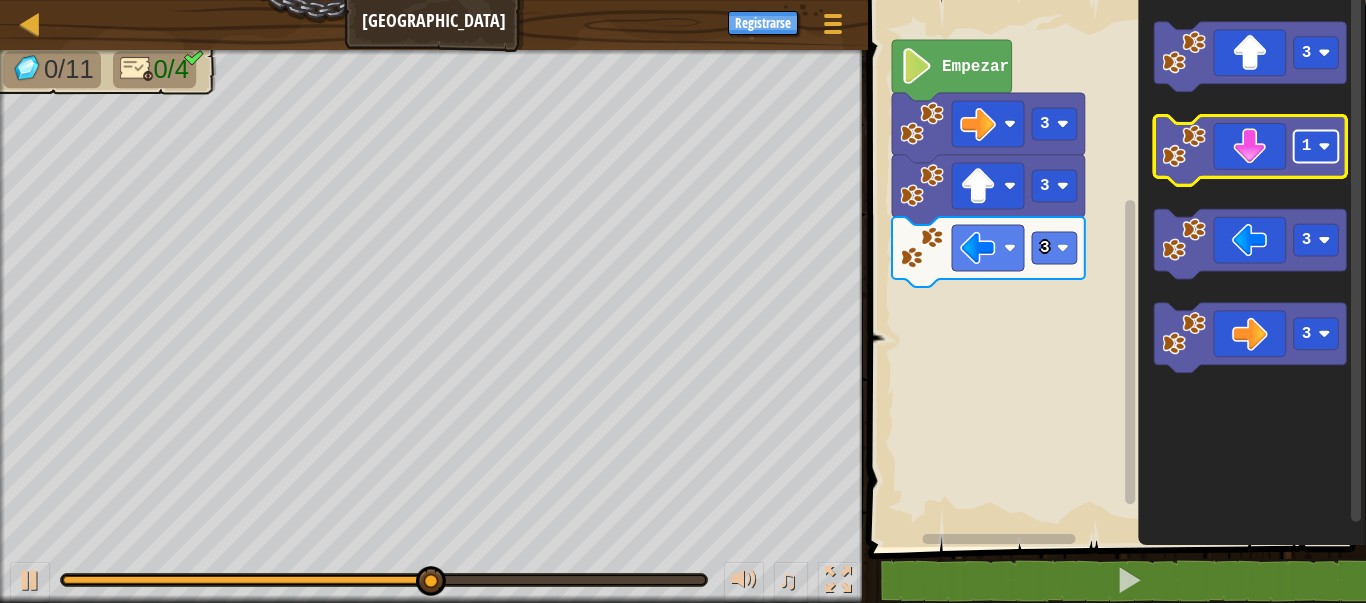 click 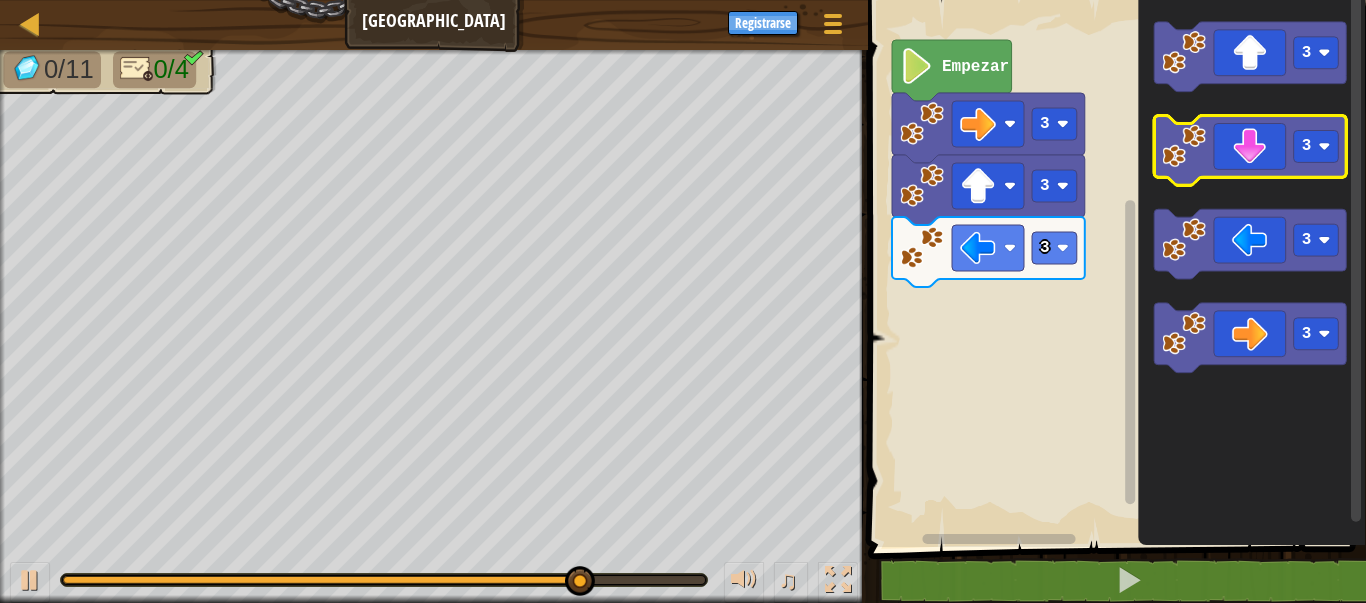 click 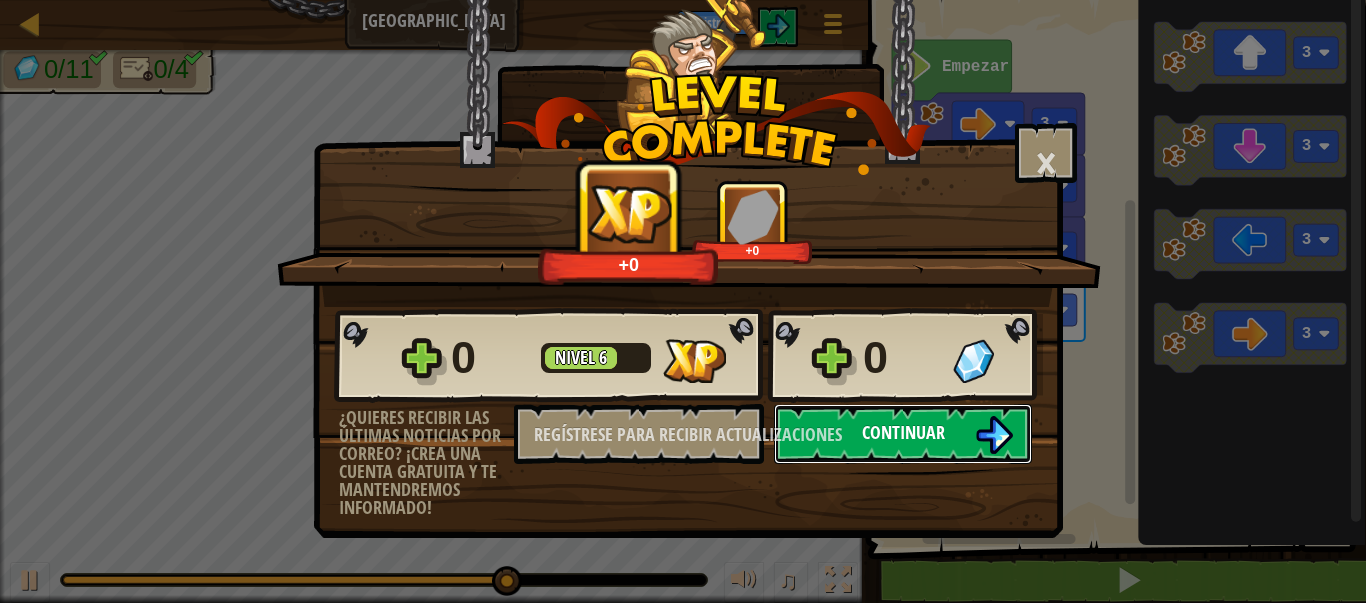 click on "Continuar" at bounding box center (903, 432) 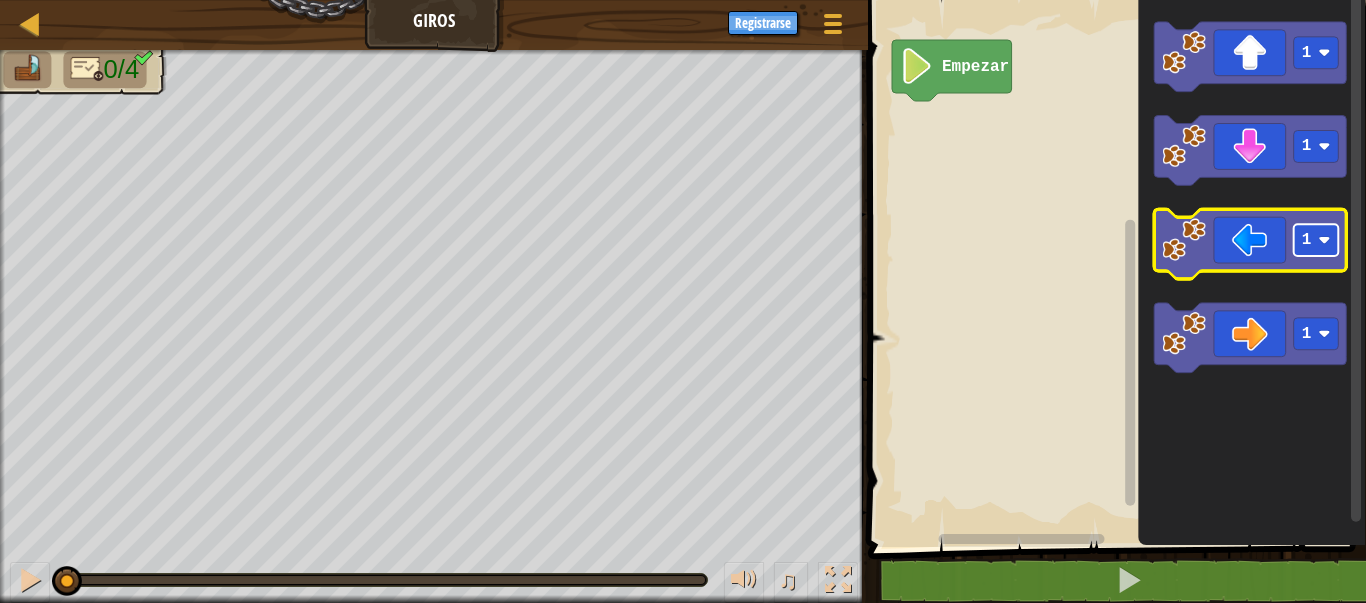 click 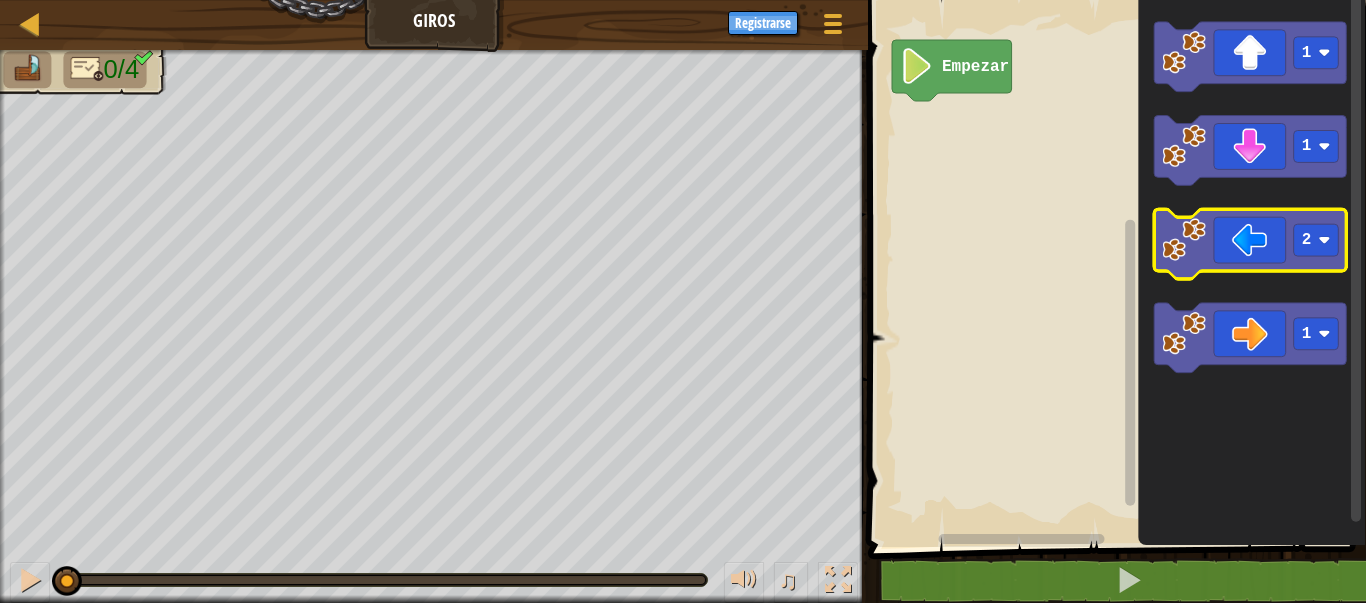 click 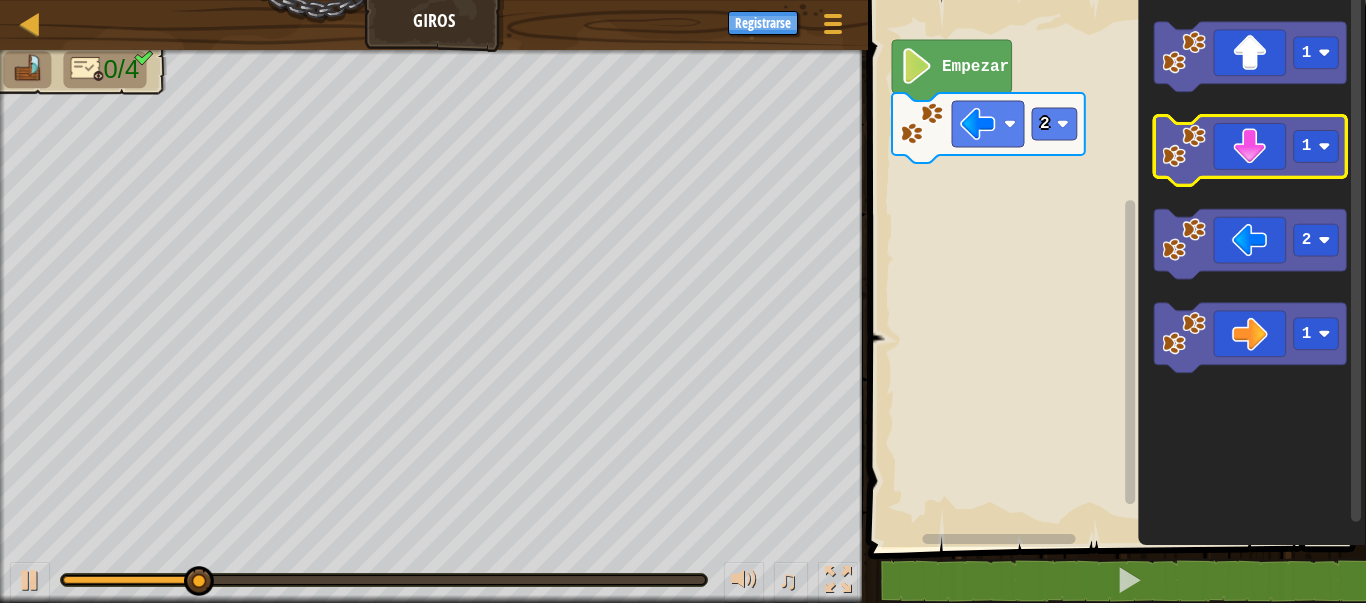 click 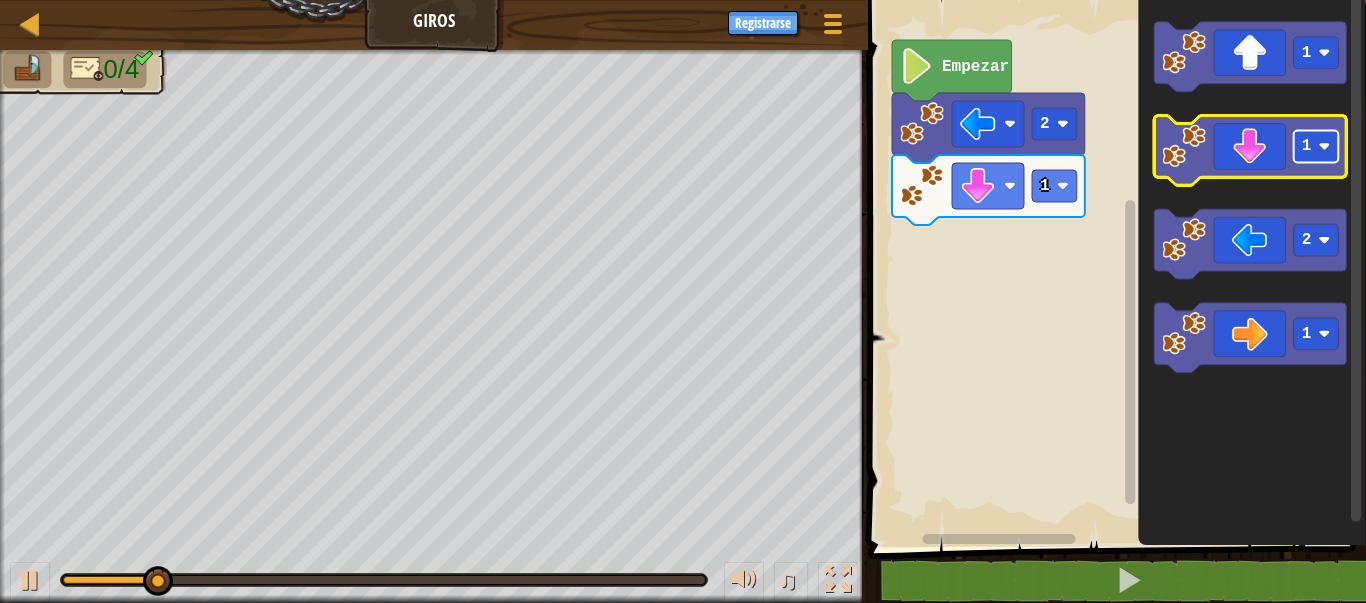 click 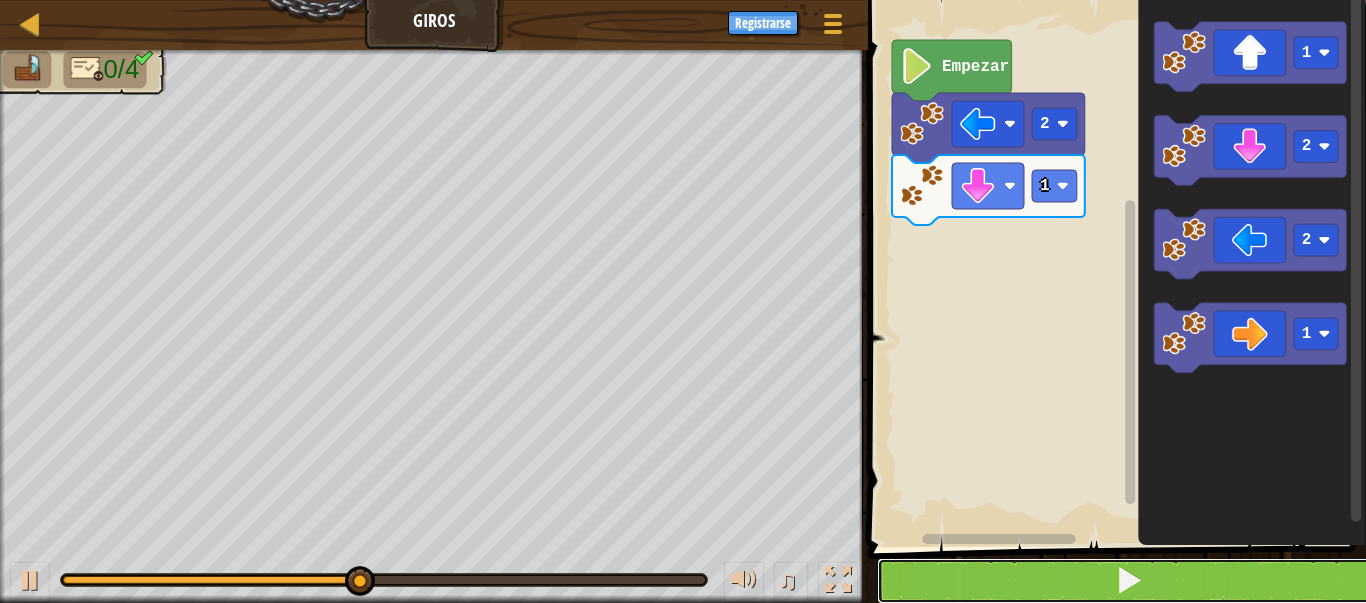 click at bounding box center (1129, 580) 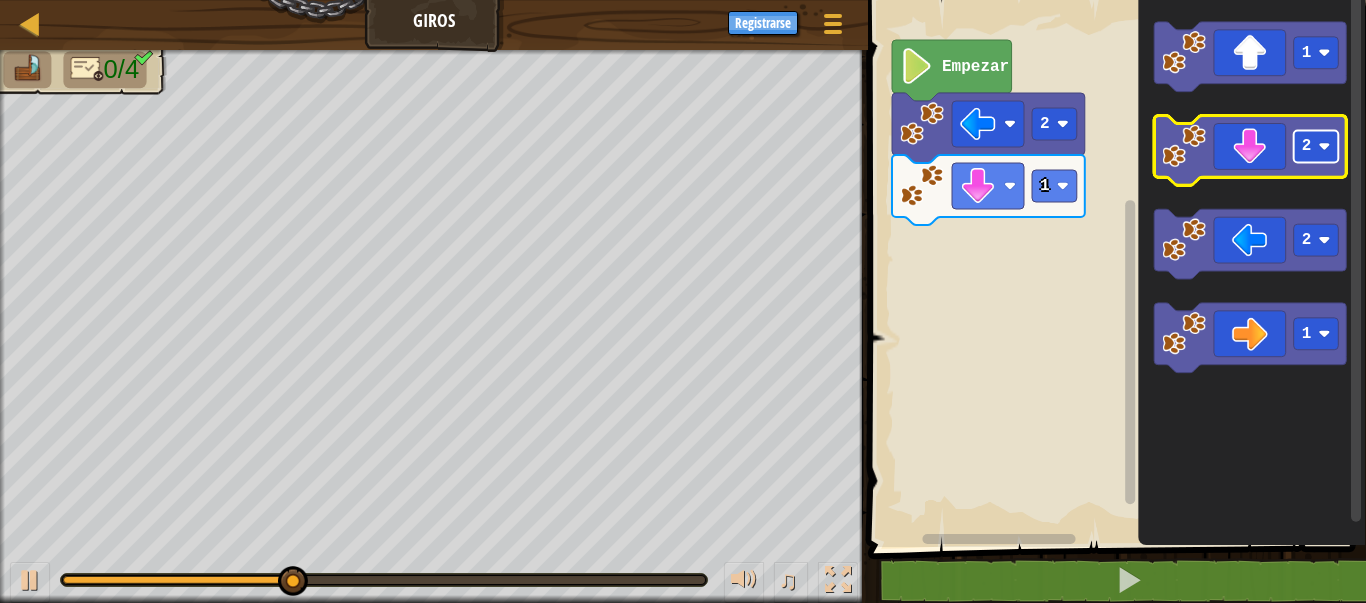 click on "2" 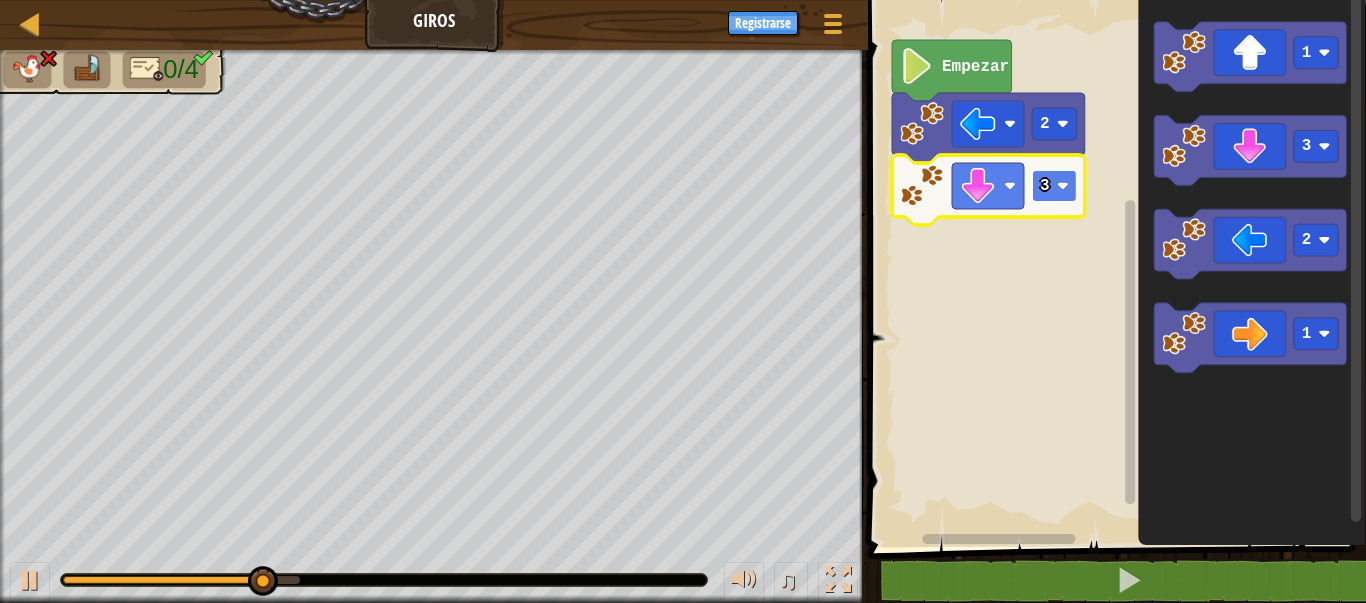 click 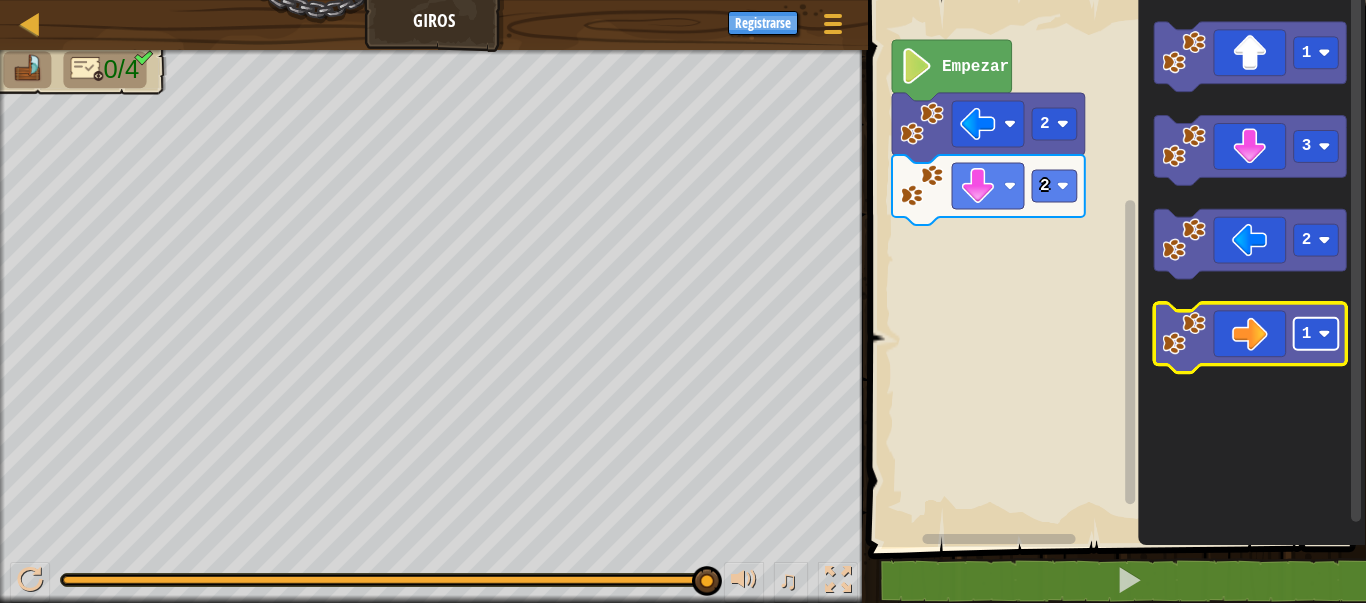 click 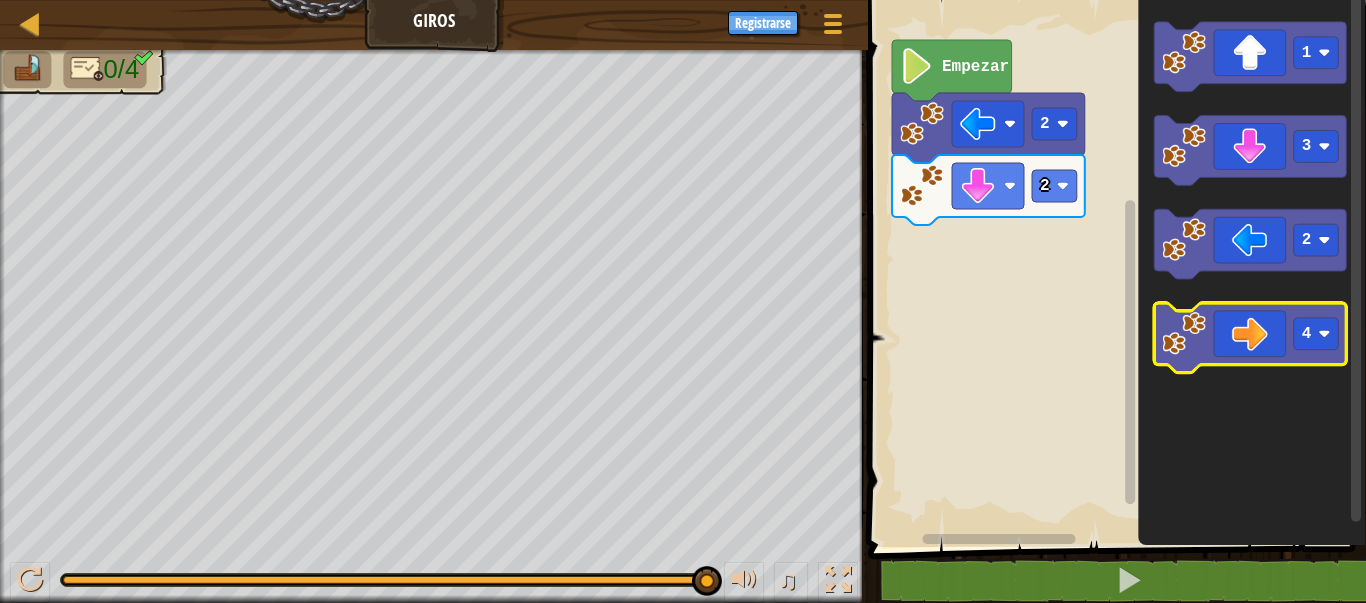 click 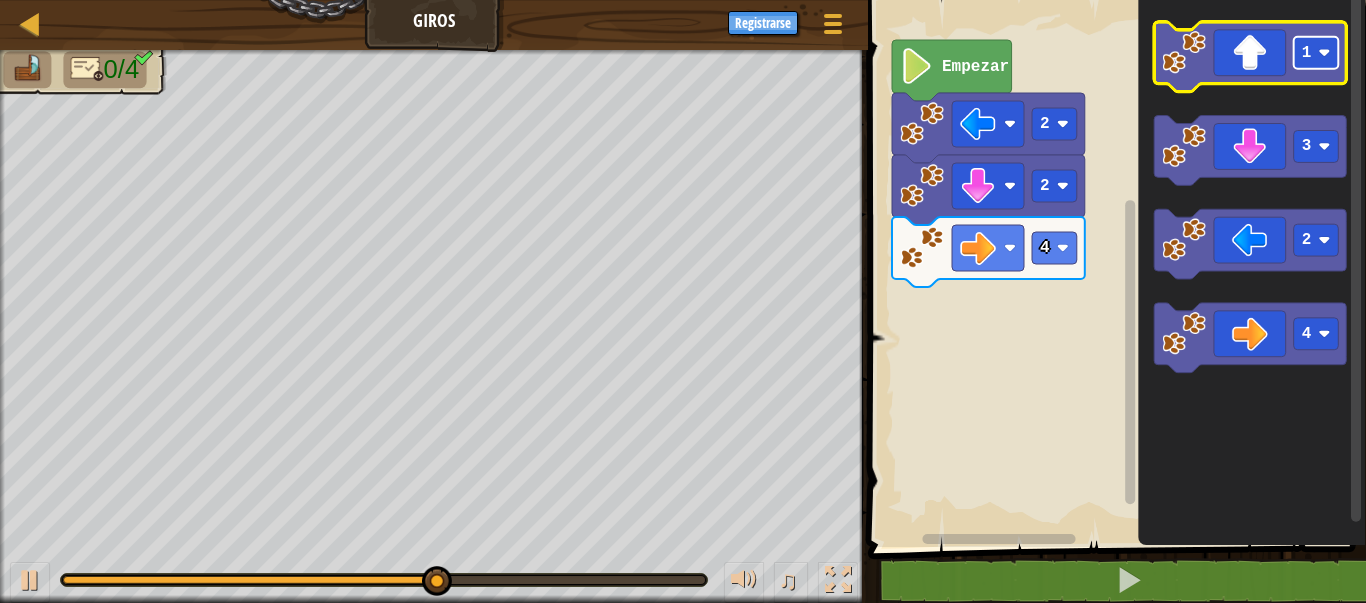 click 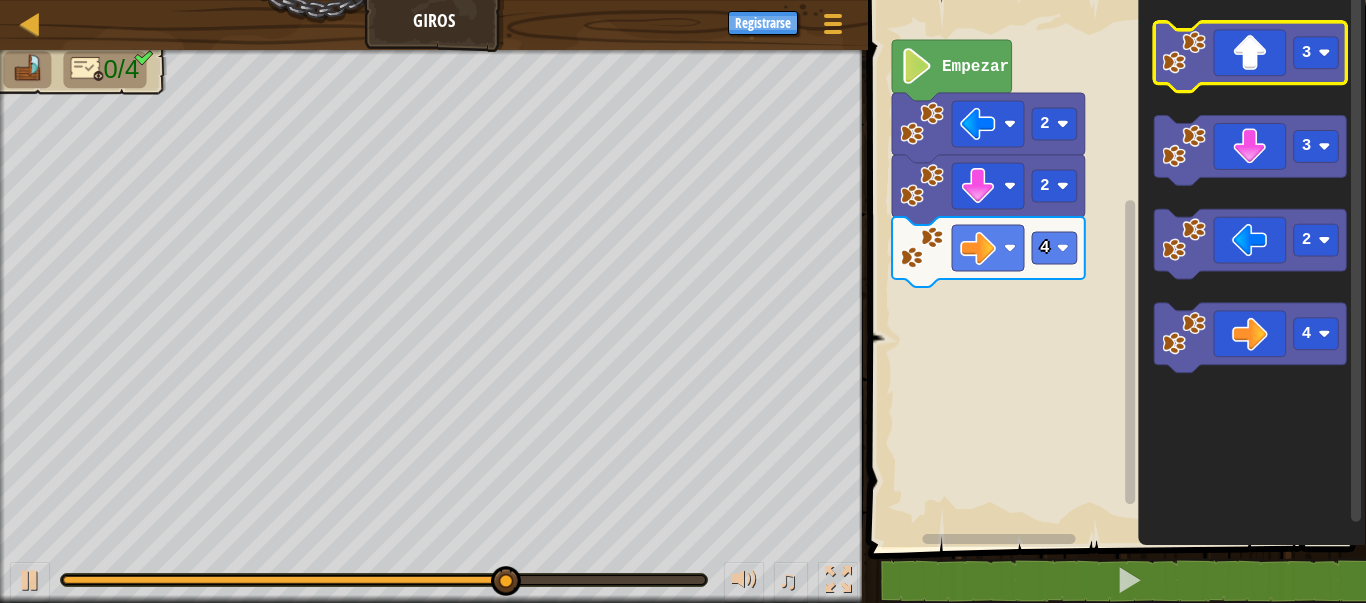 click 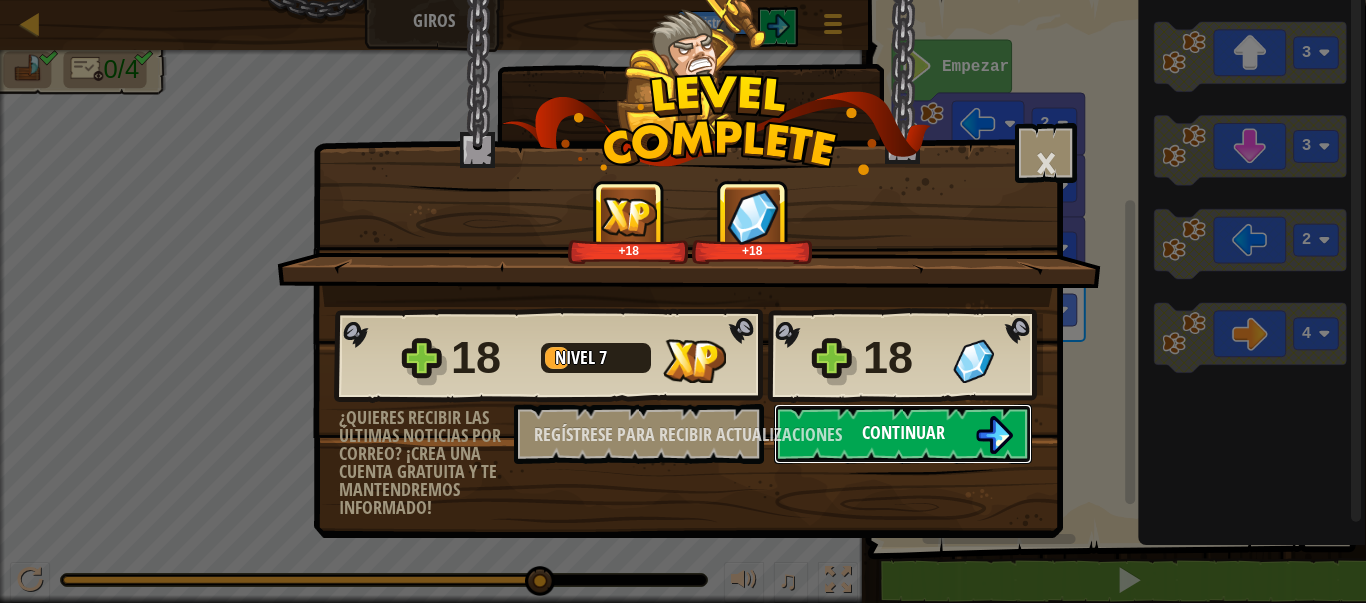 click on "Continuar" at bounding box center [903, 432] 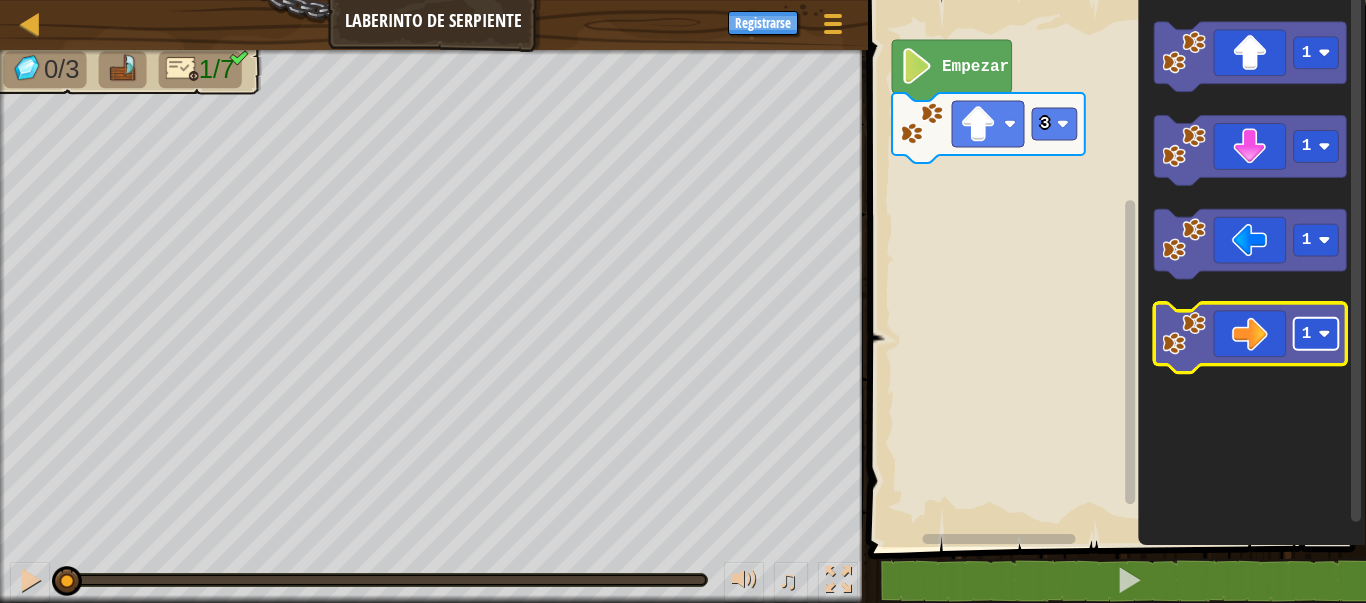 click 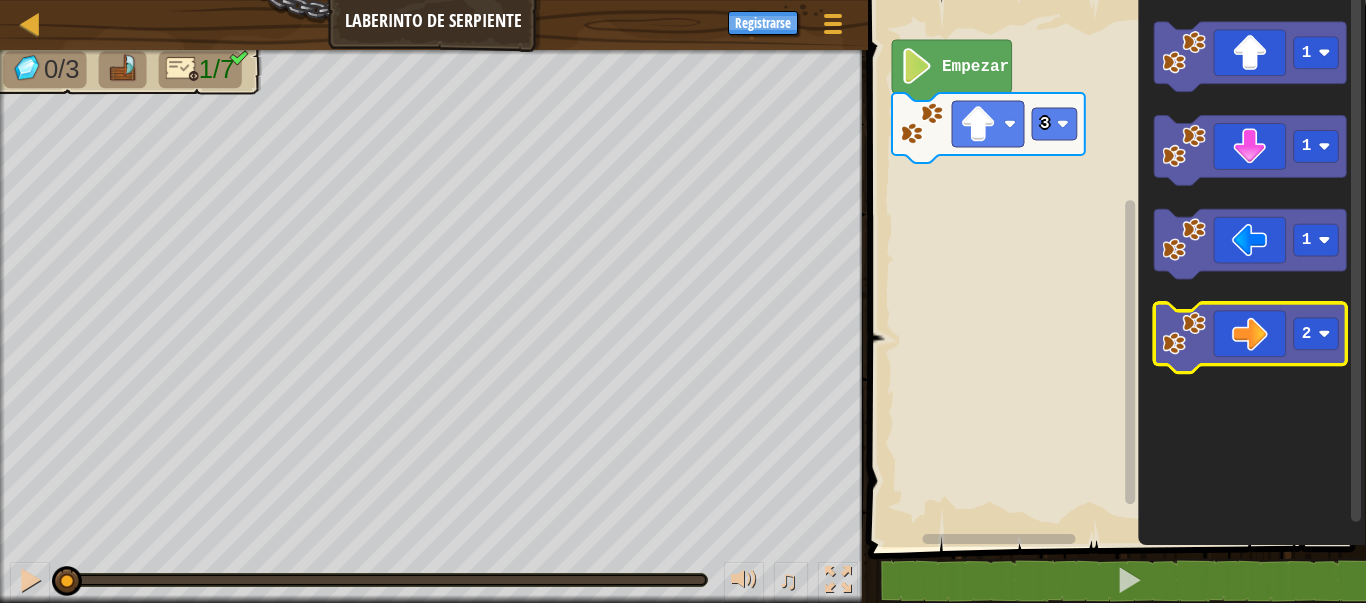 click 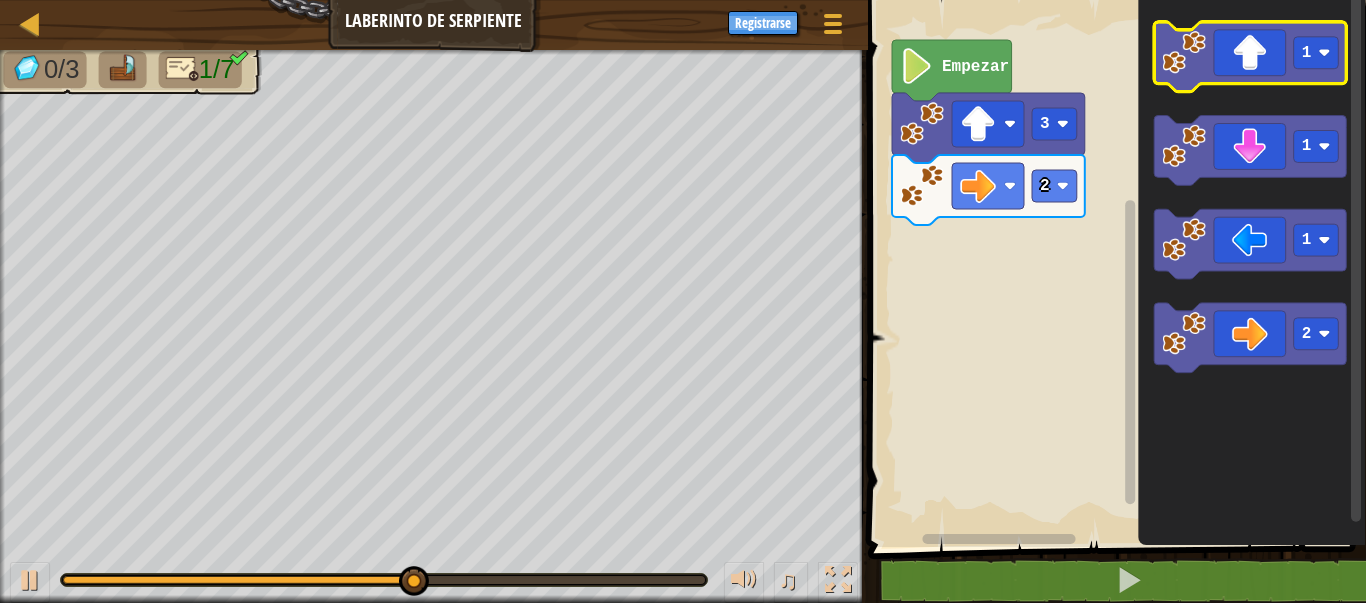 click 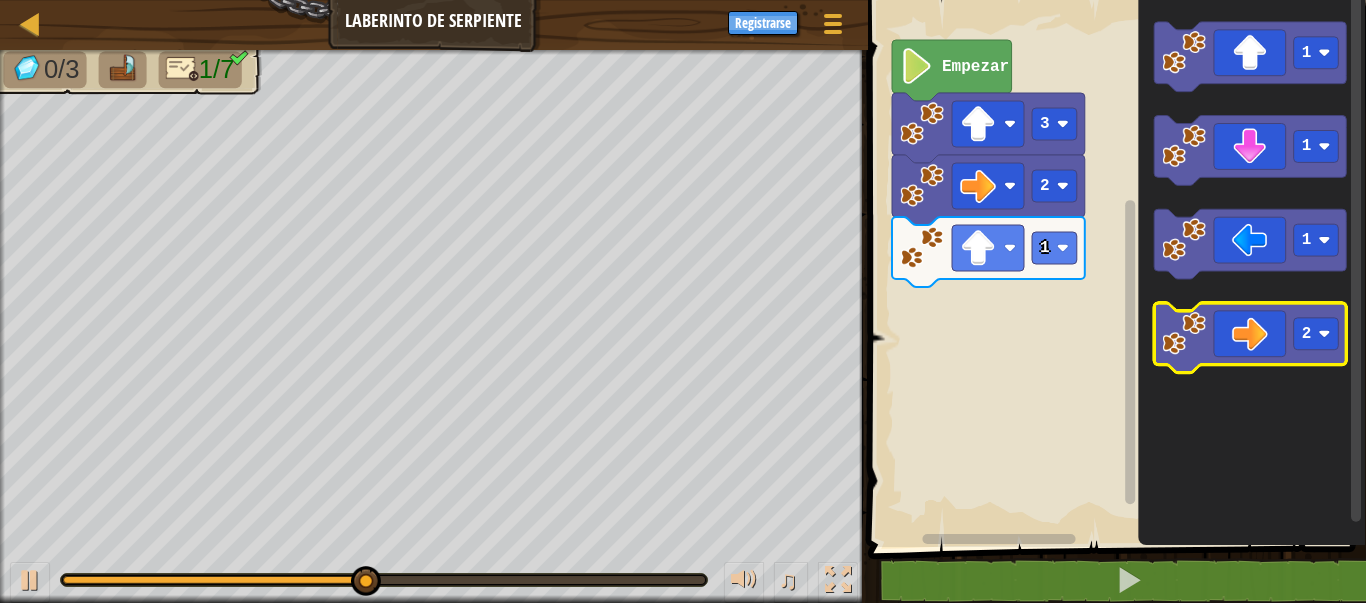 click 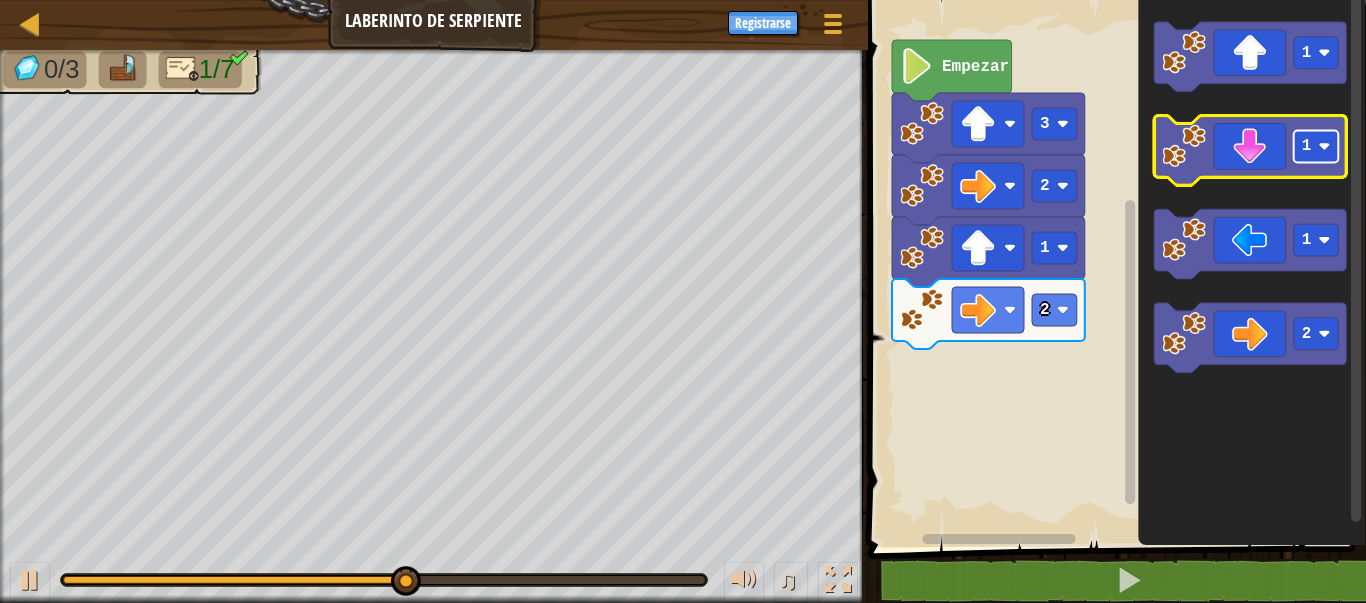 click on "1" 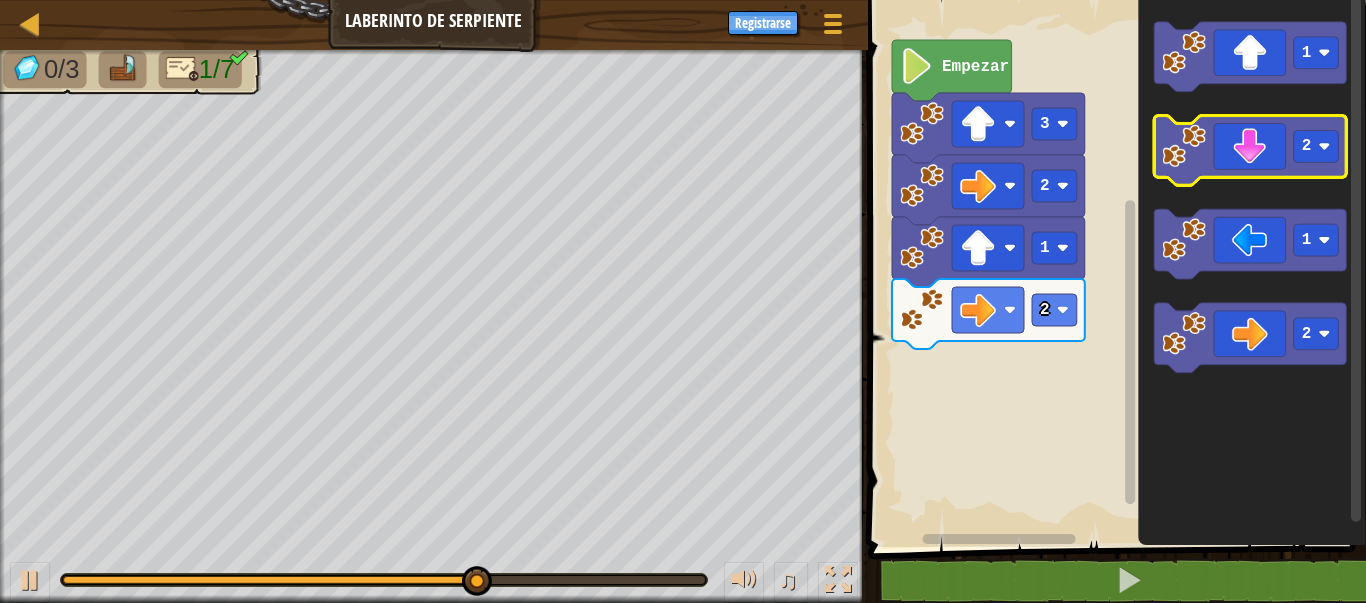 click 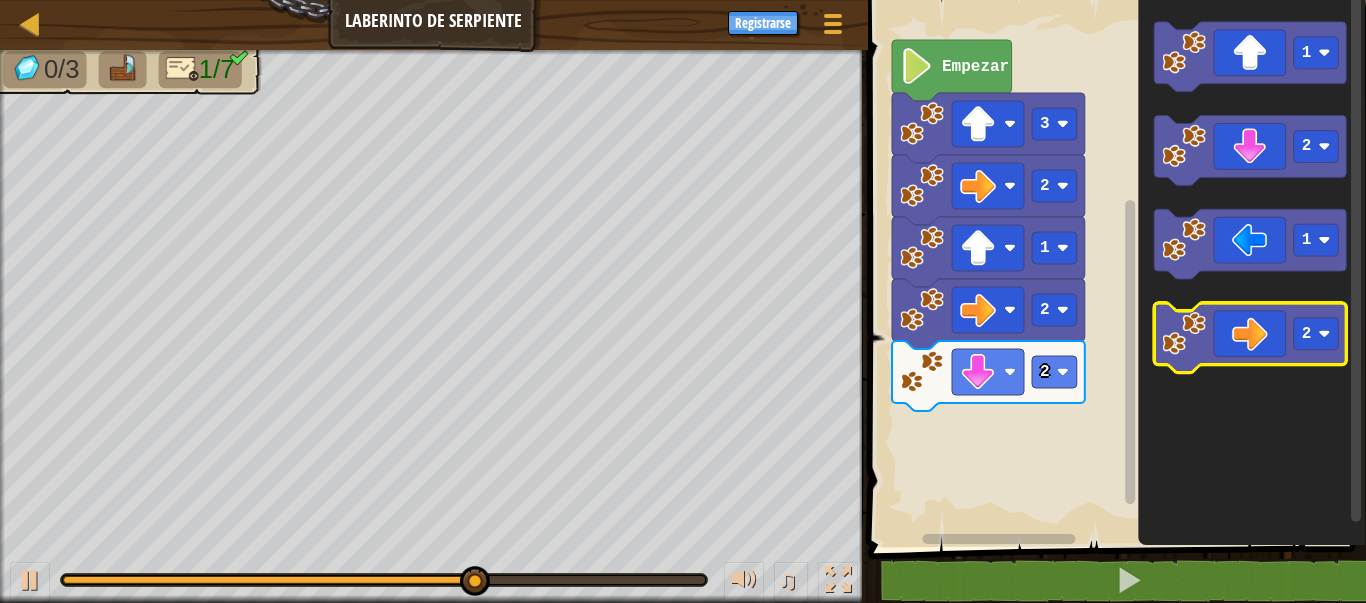 click 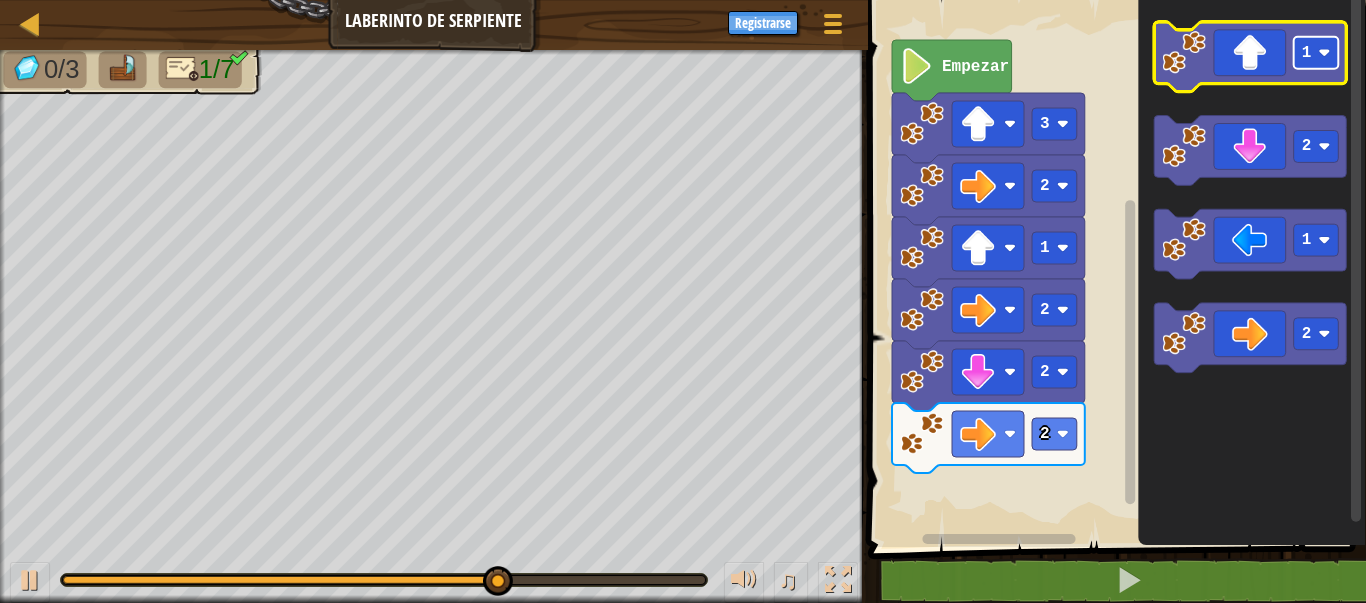 click on "1" 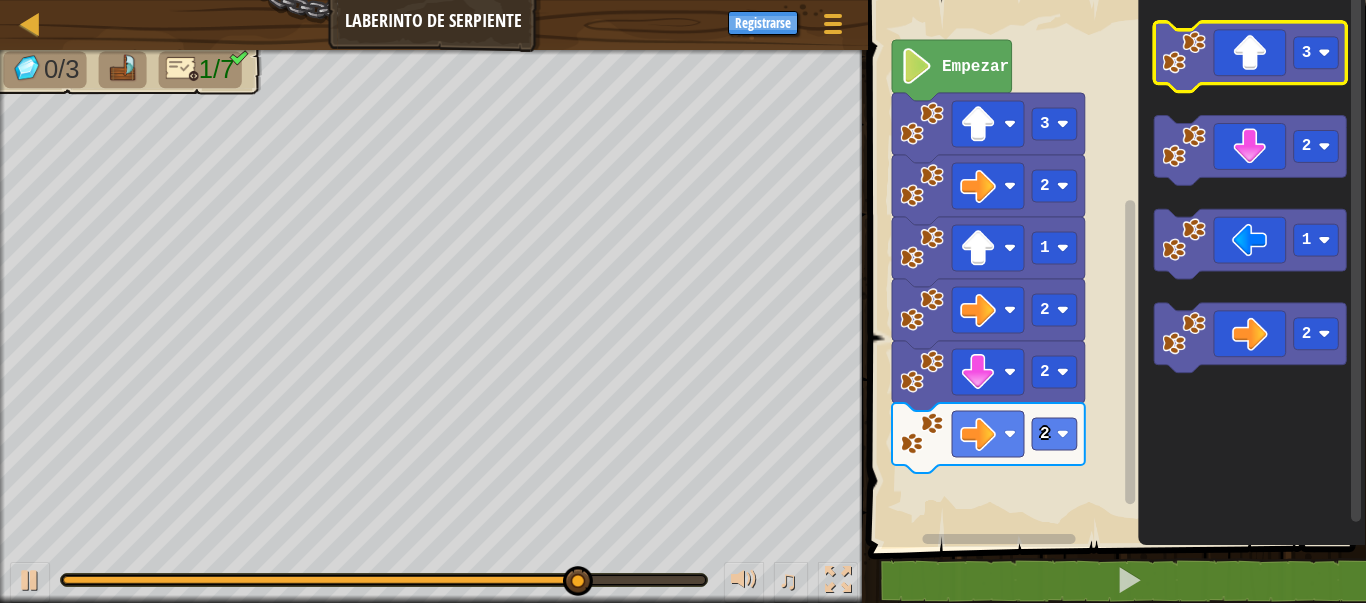 click 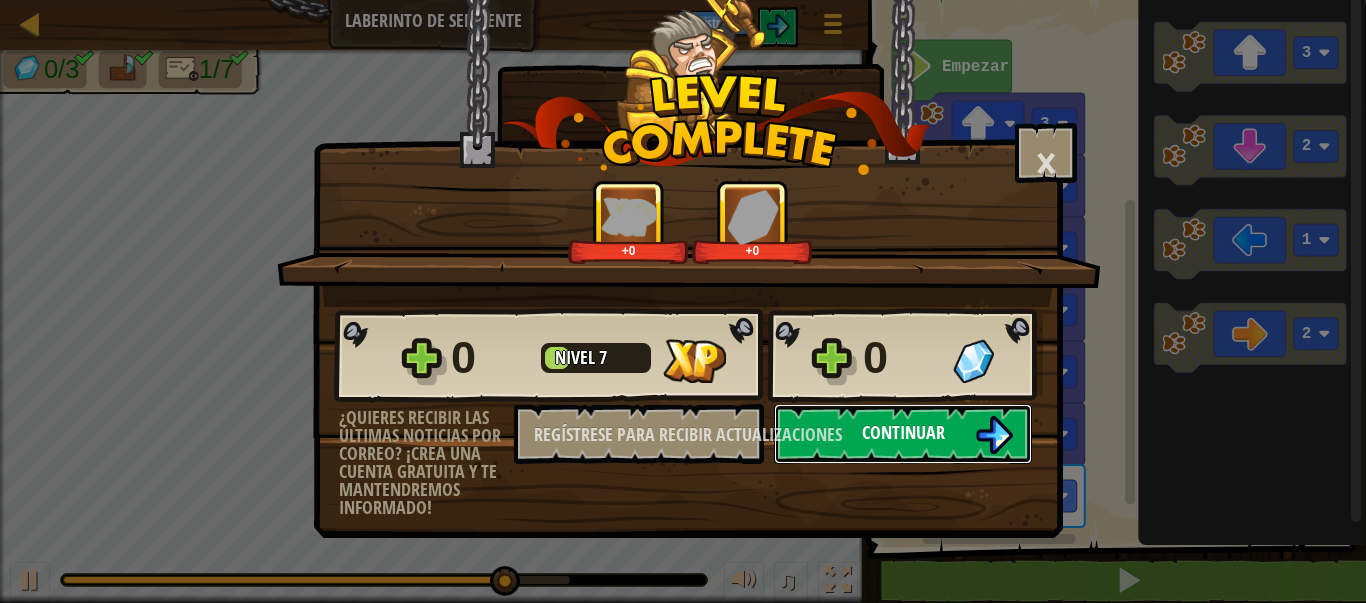 click on "Continuar" at bounding box center (903, 432) 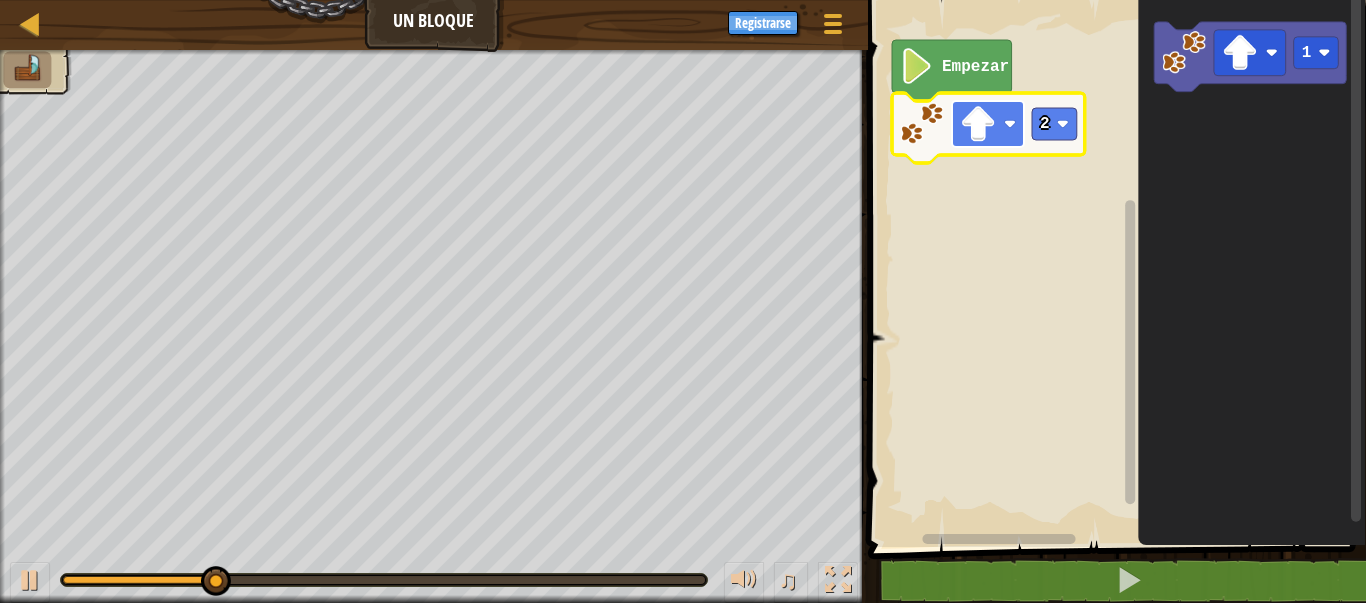 click 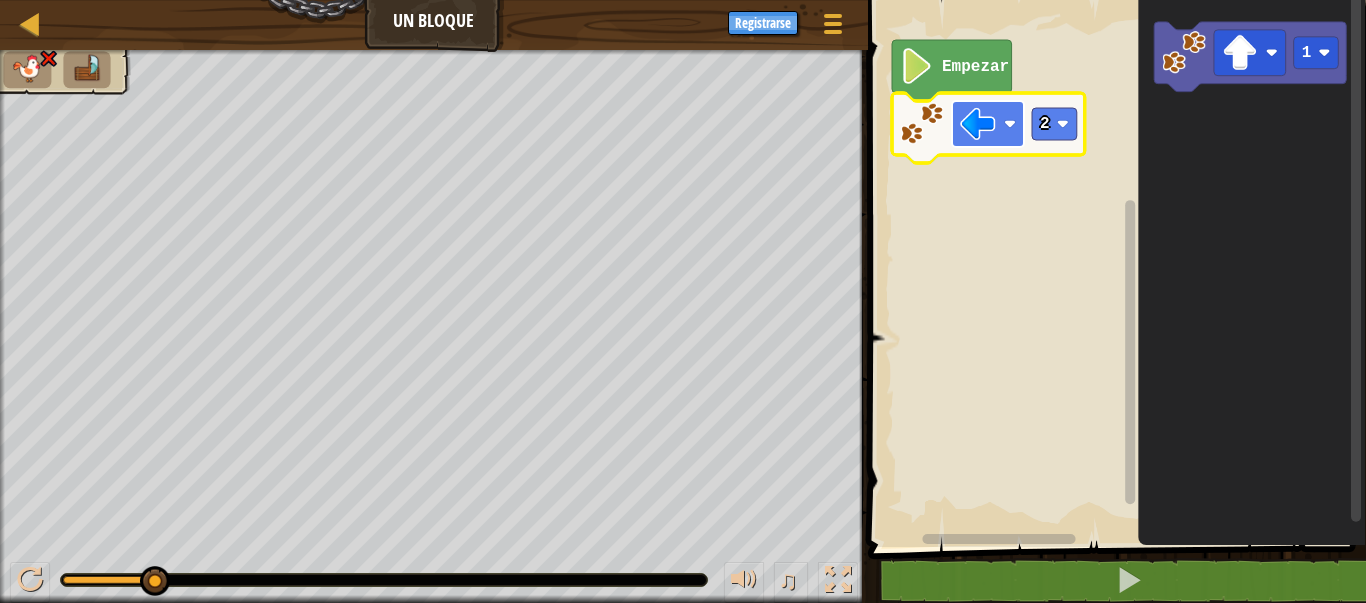 click 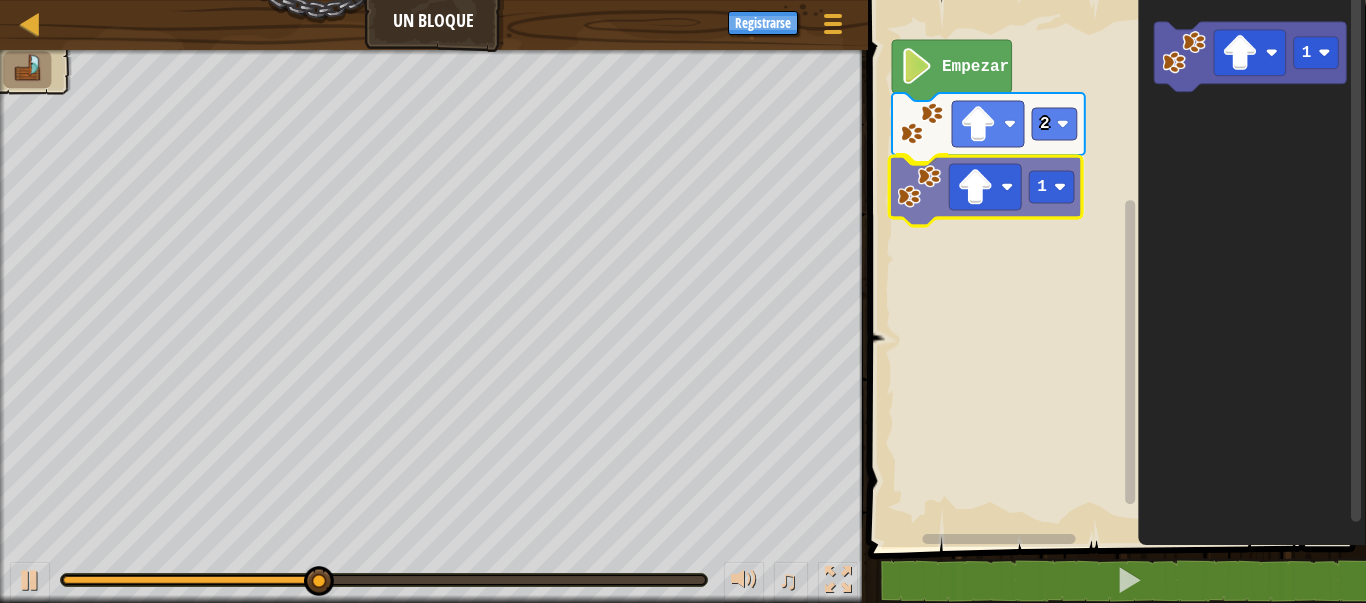 click on "Empezar 2 1 1 1" at bounding box center [1114, 268] 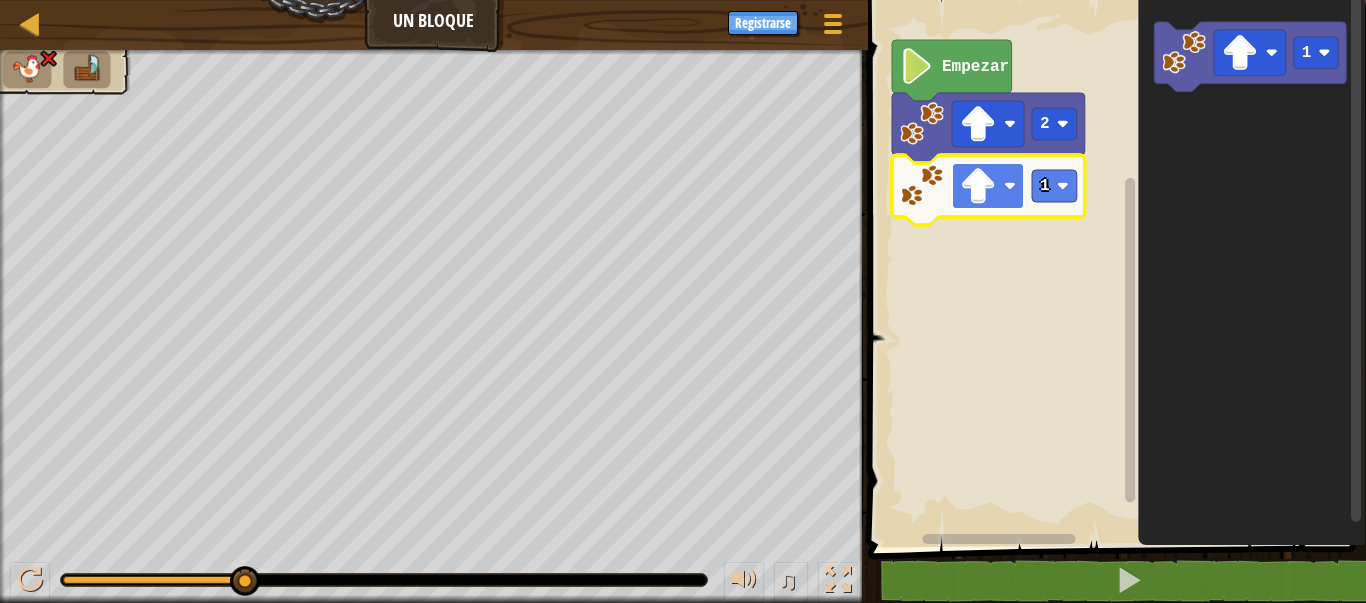 click 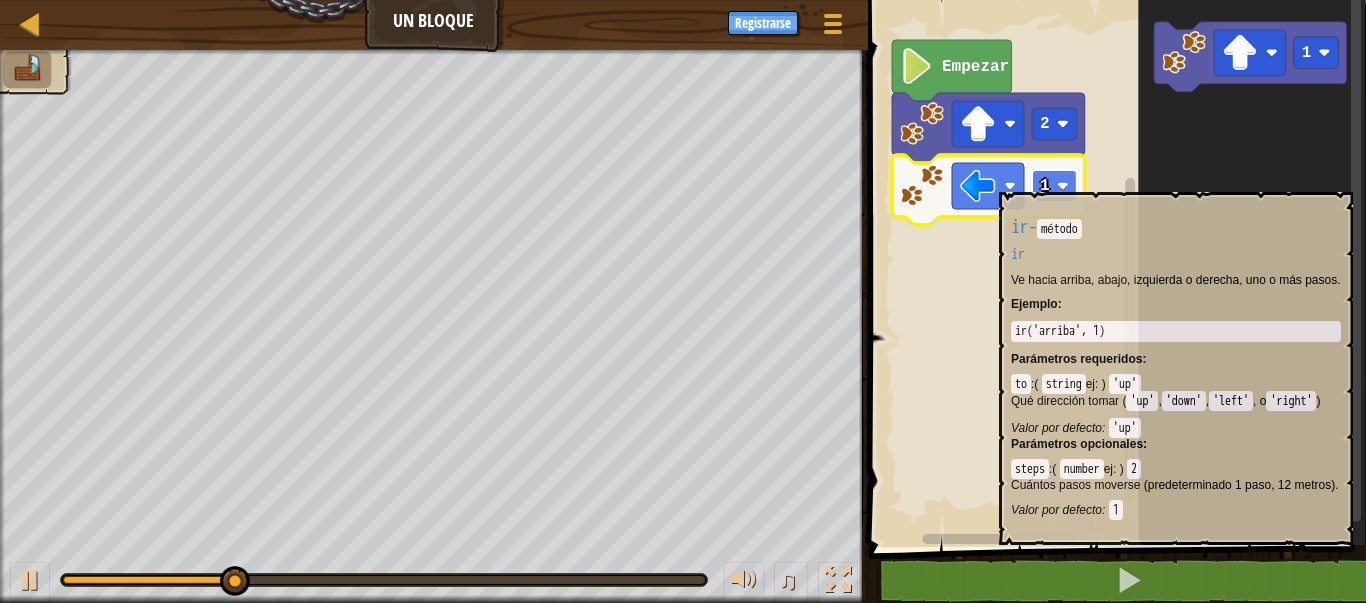 click 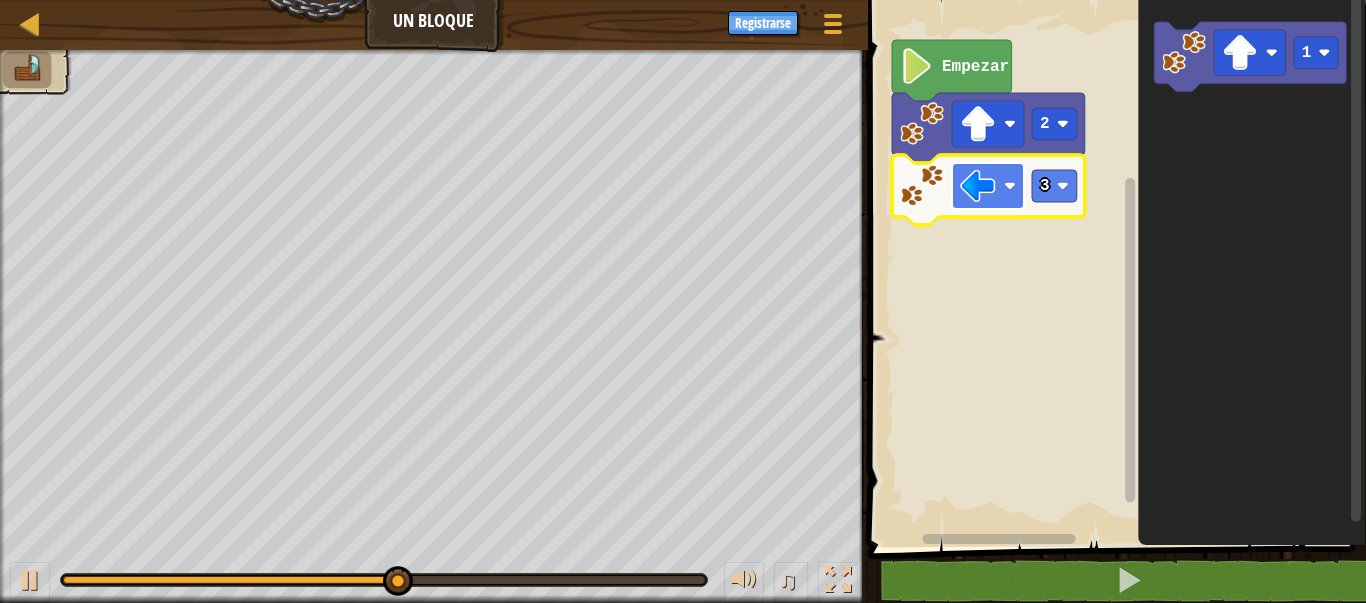 click 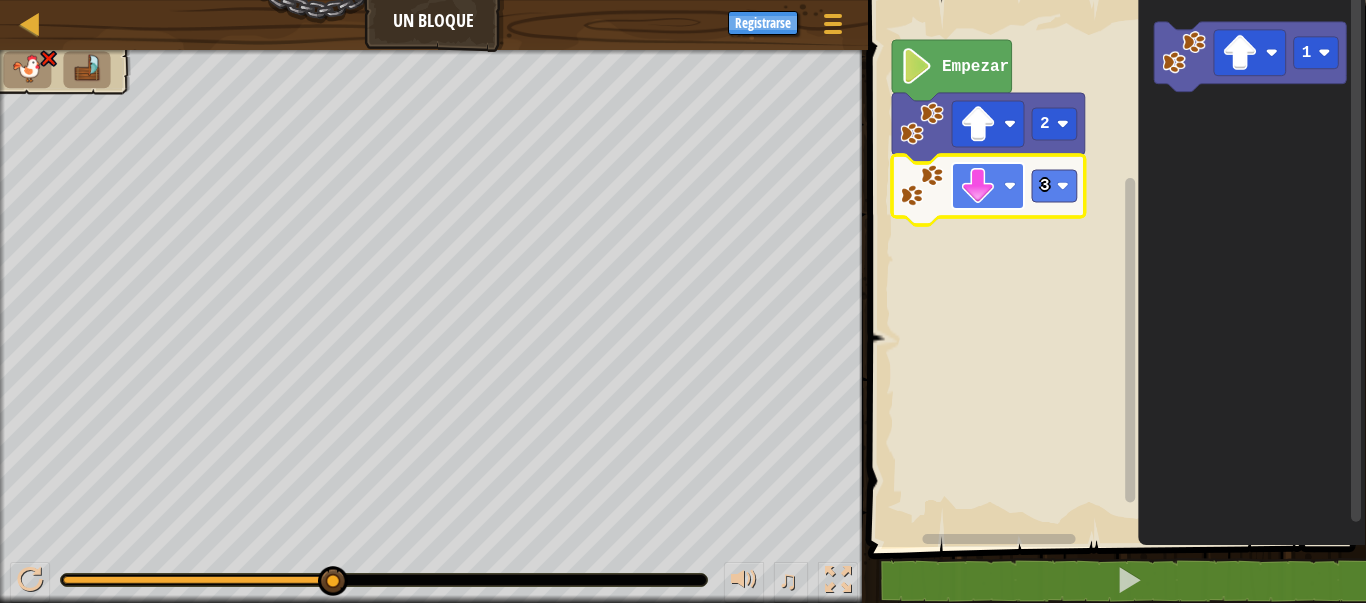 click 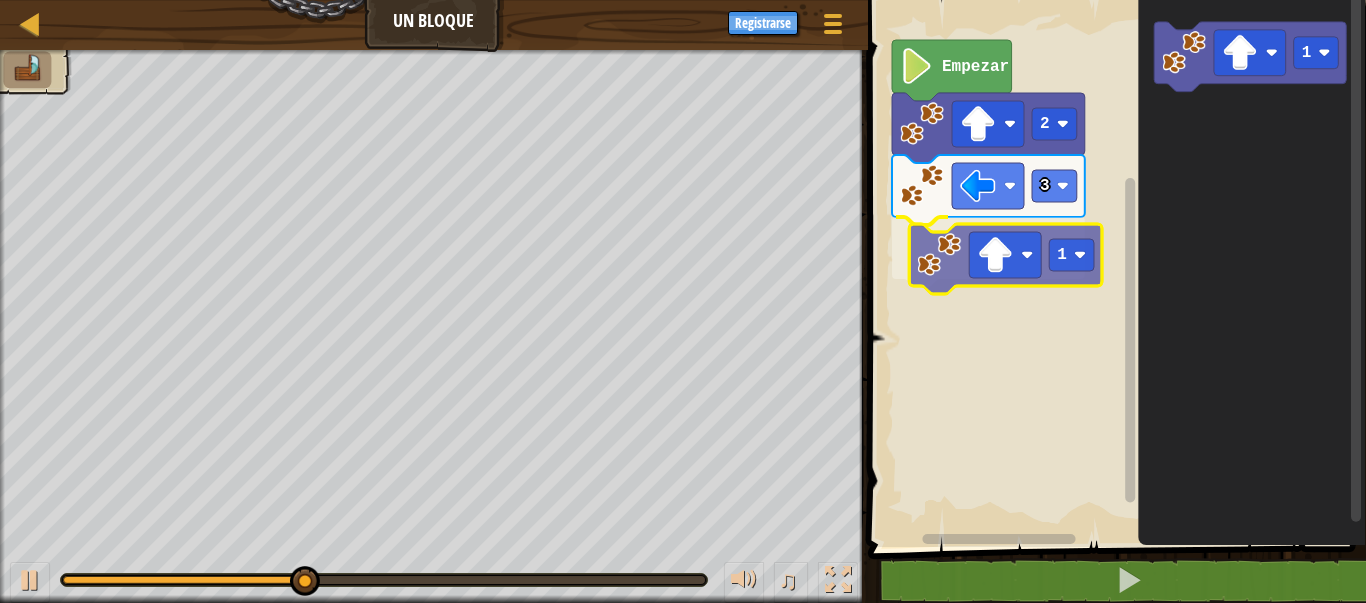 click on "Empezar 2 3 1 1 1" at bounding box center [1114, 268] 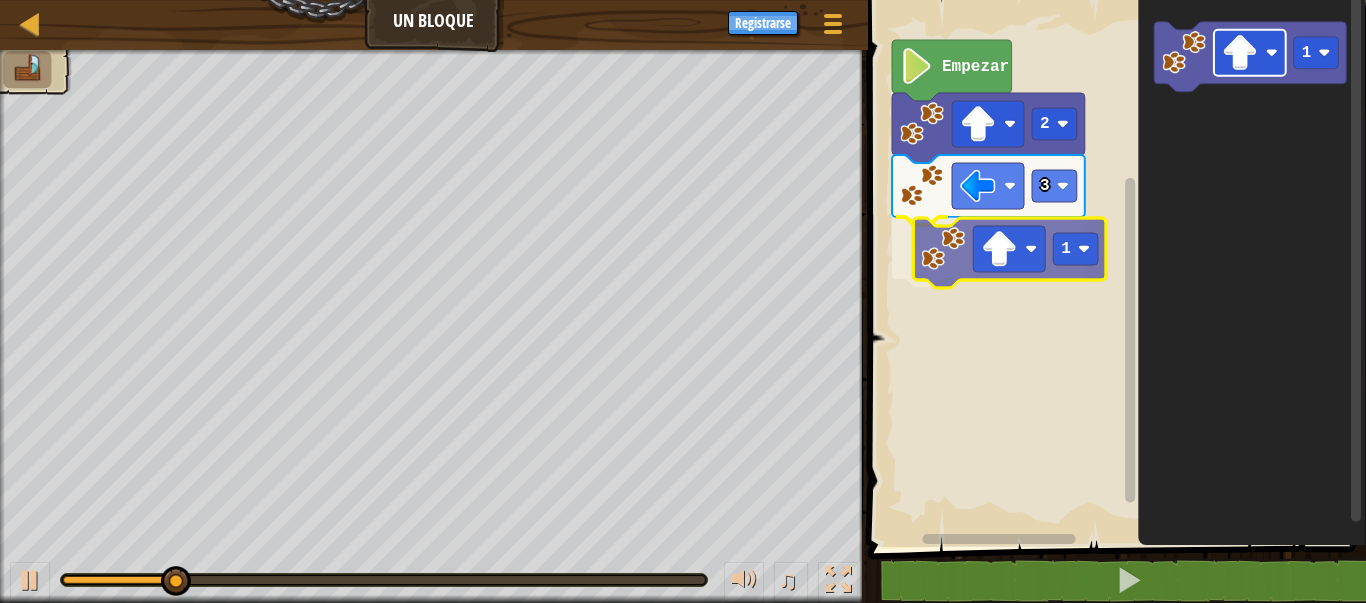 click on "Empezar 2 3 1 1 1" at bounding box center [1114, 268] 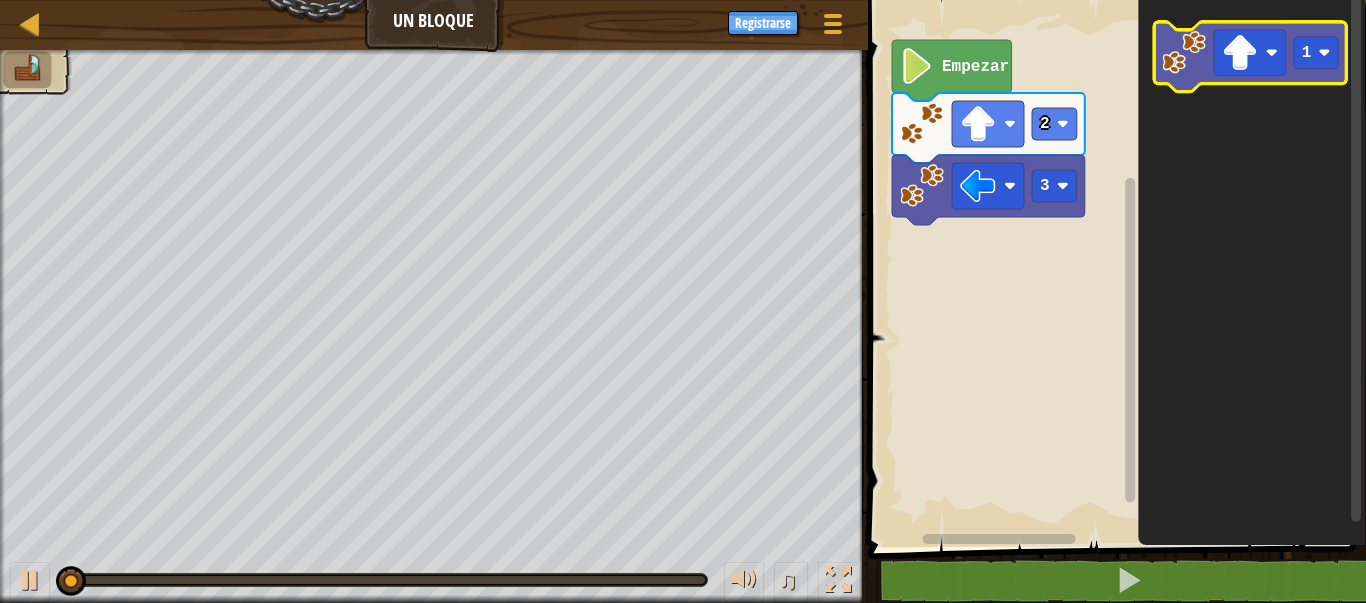 click 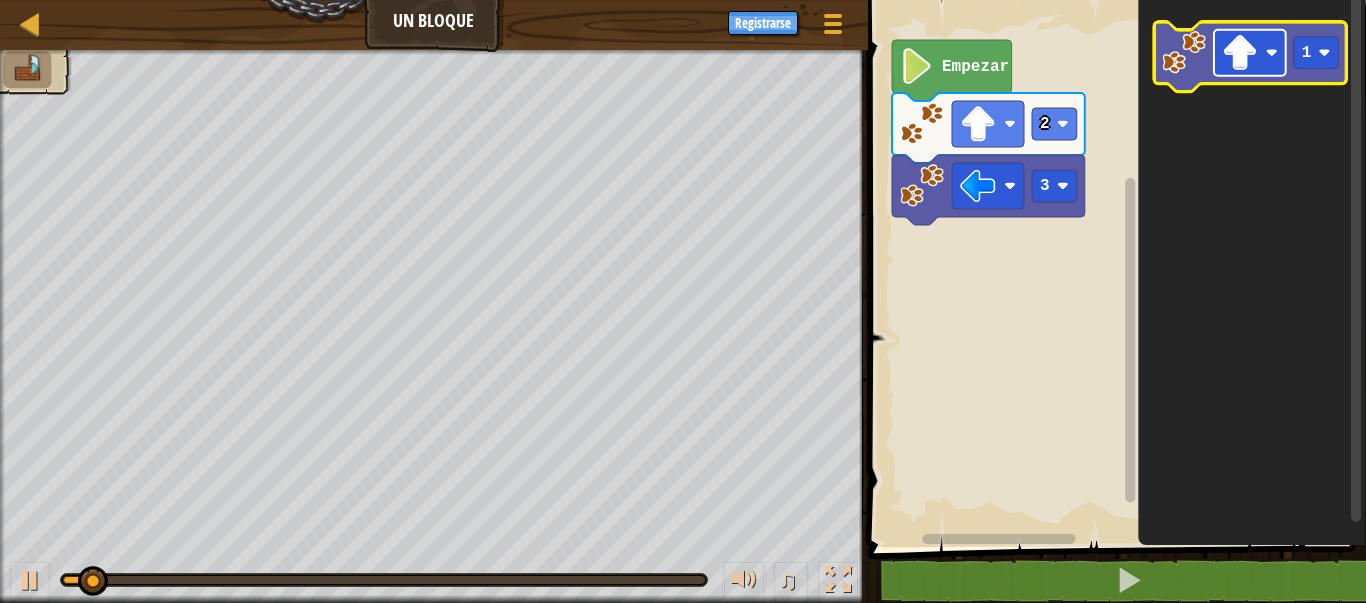 click 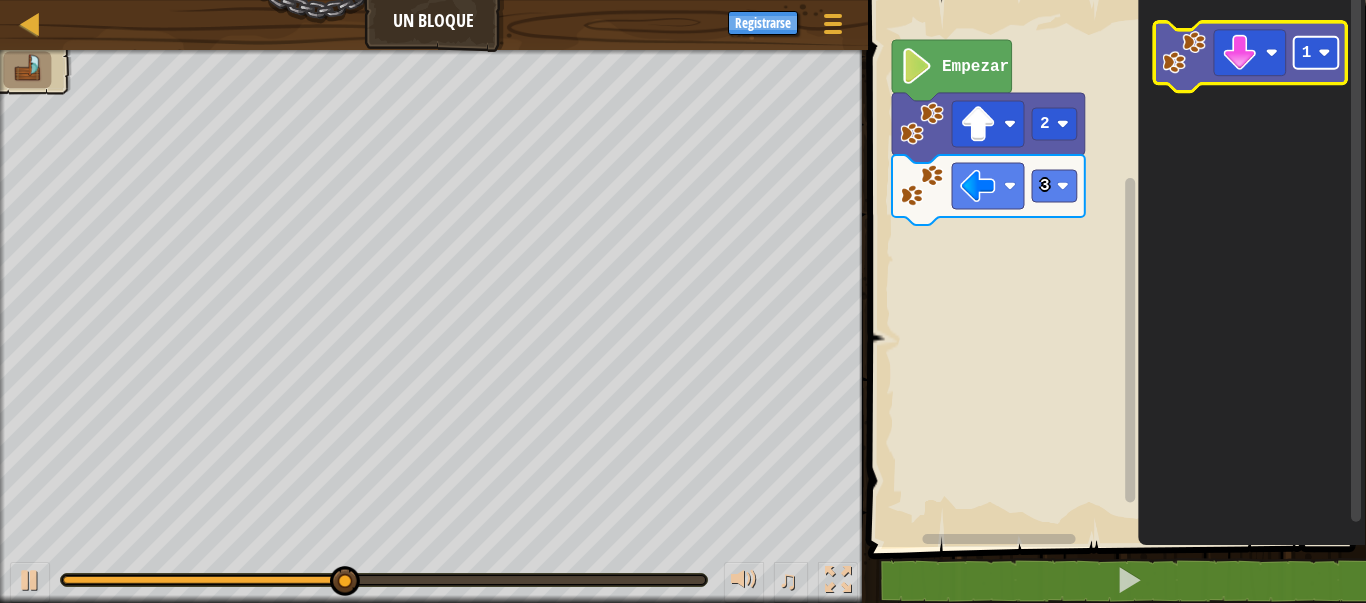 click 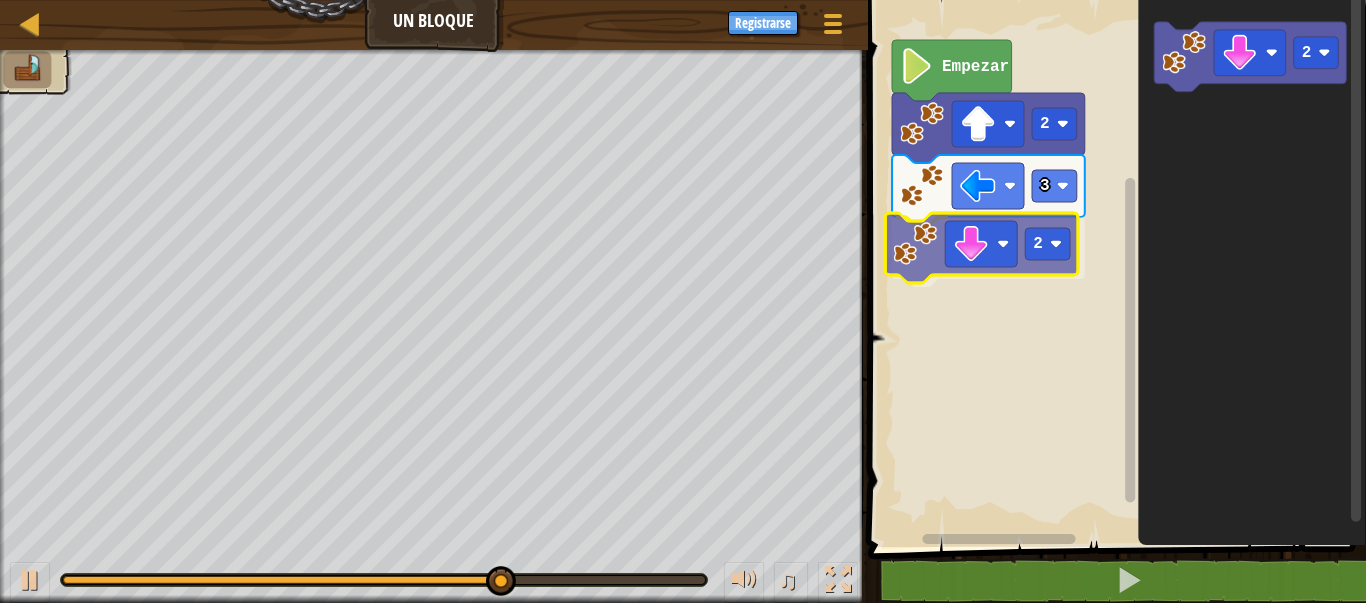 click on "Empezar 2 3 2 2 2" at bounding box center [1114, 268] 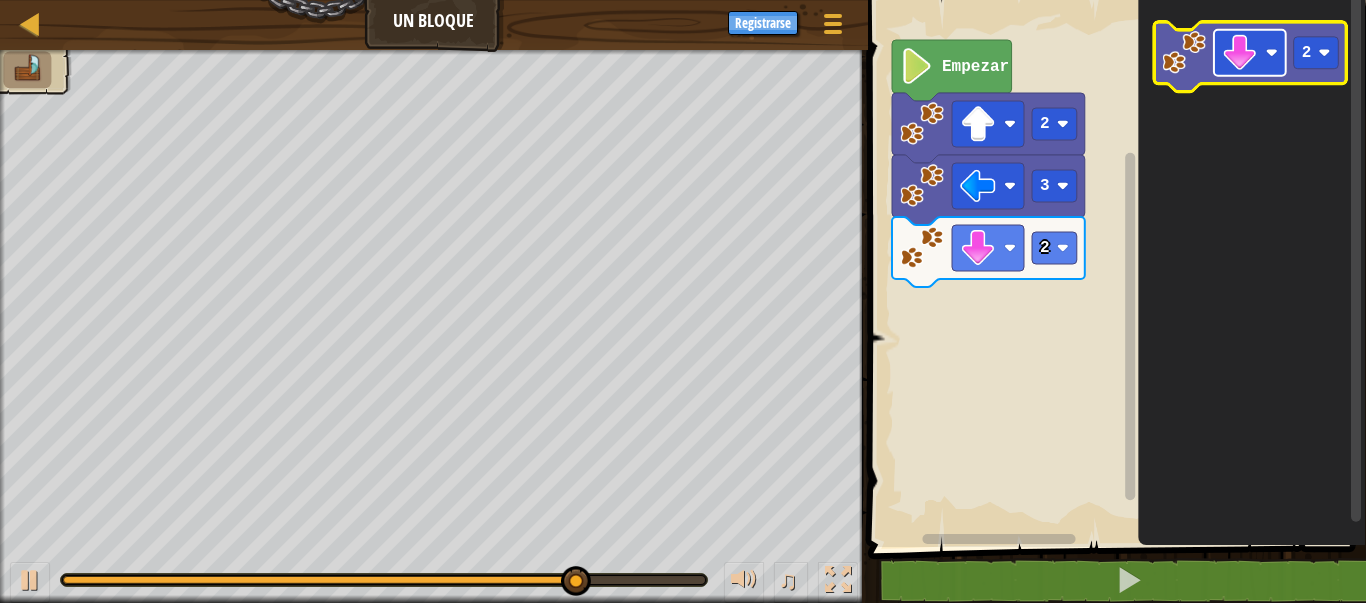 click 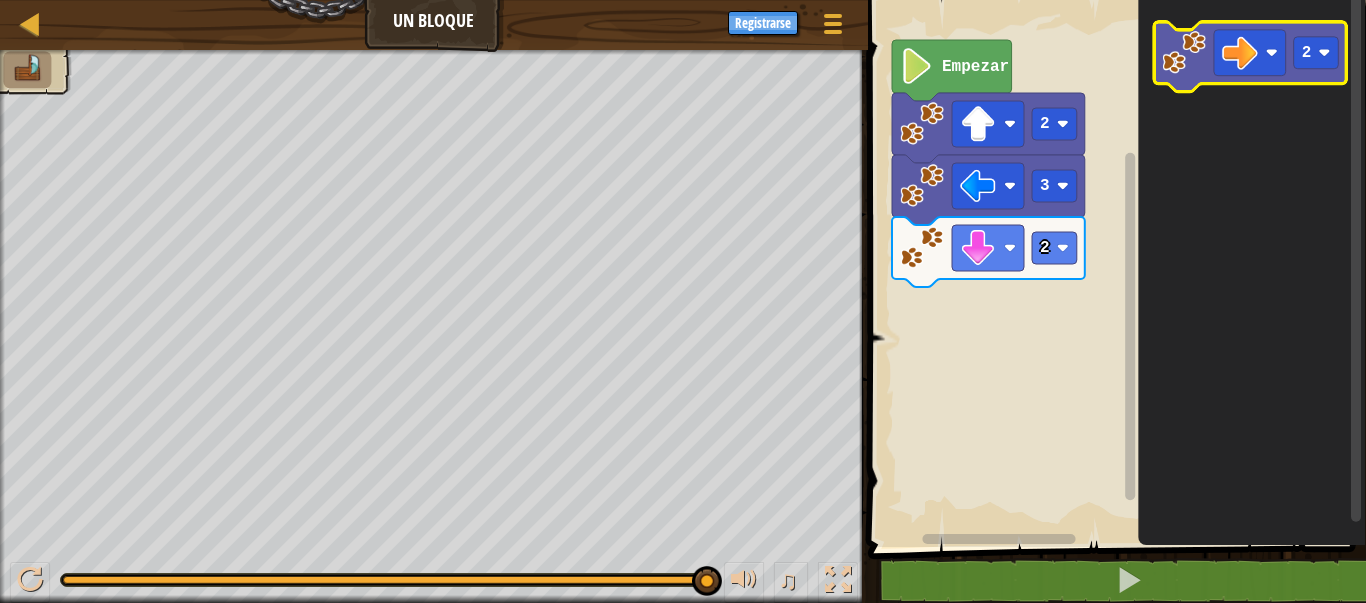 click 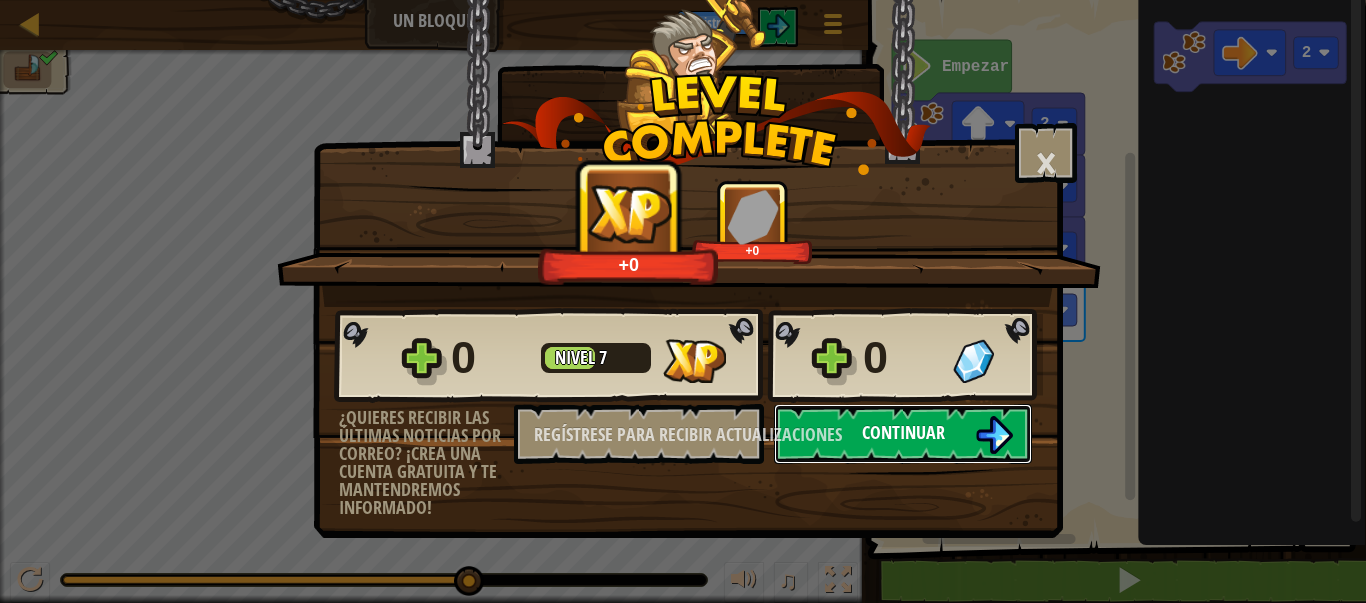 click on "Continuar" at bounding box center [903, 432] 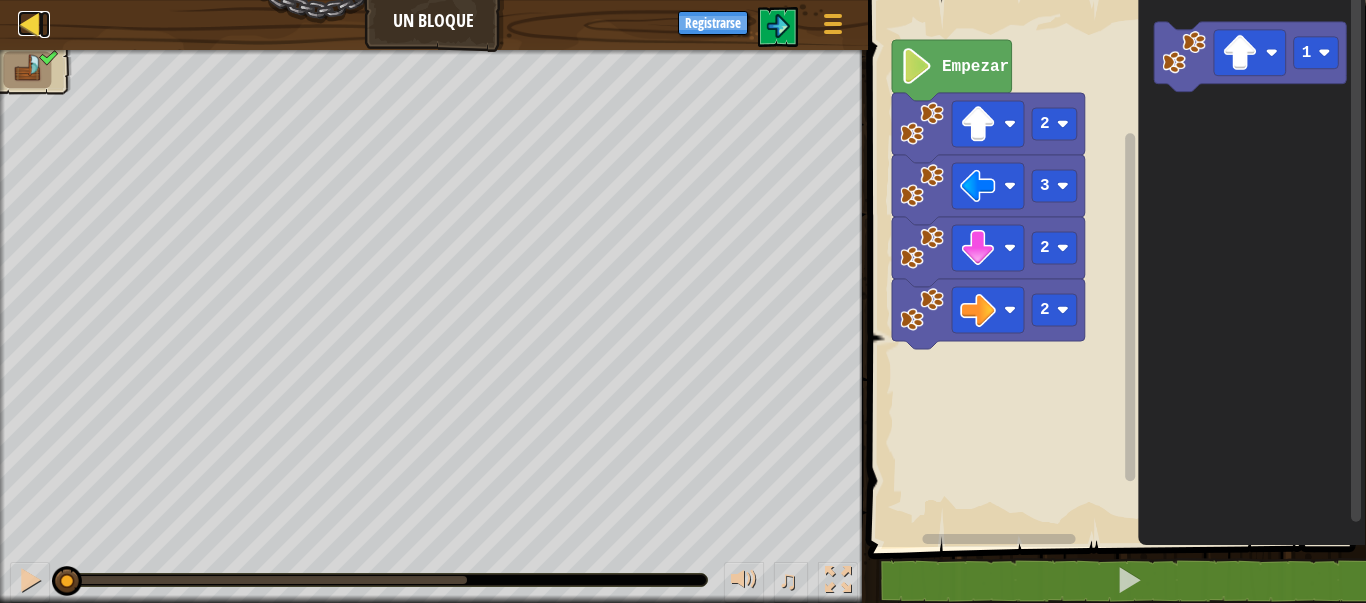 click at bounding box center [30, 23] 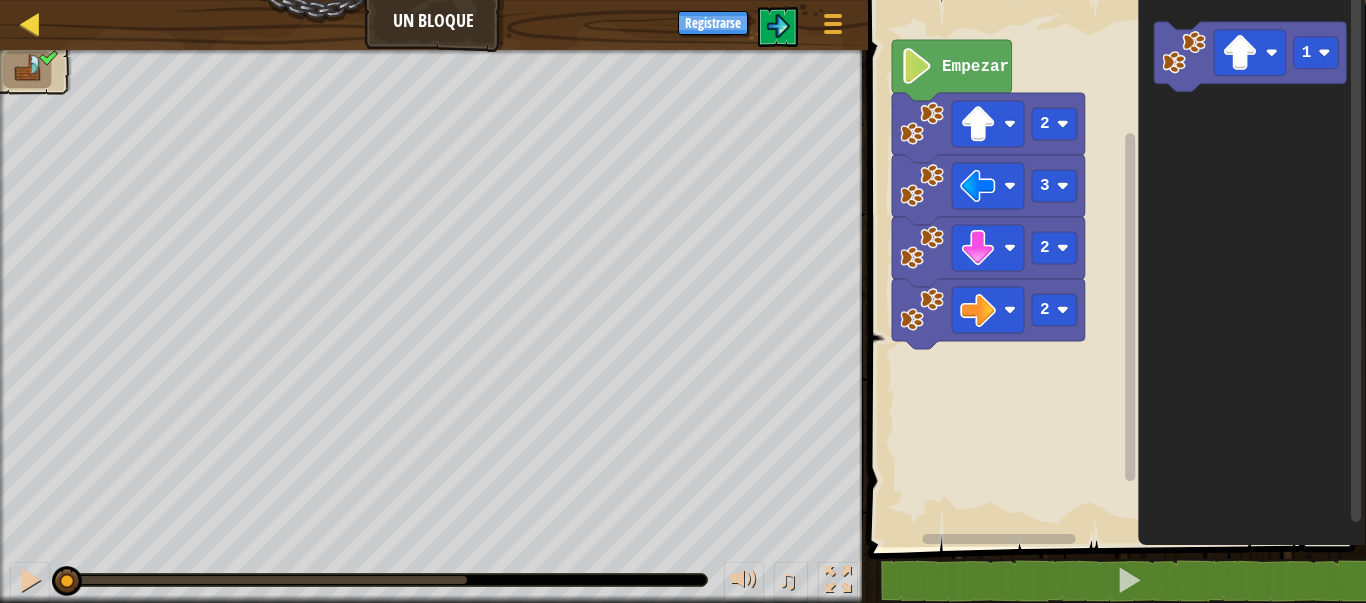 select on "es-419" 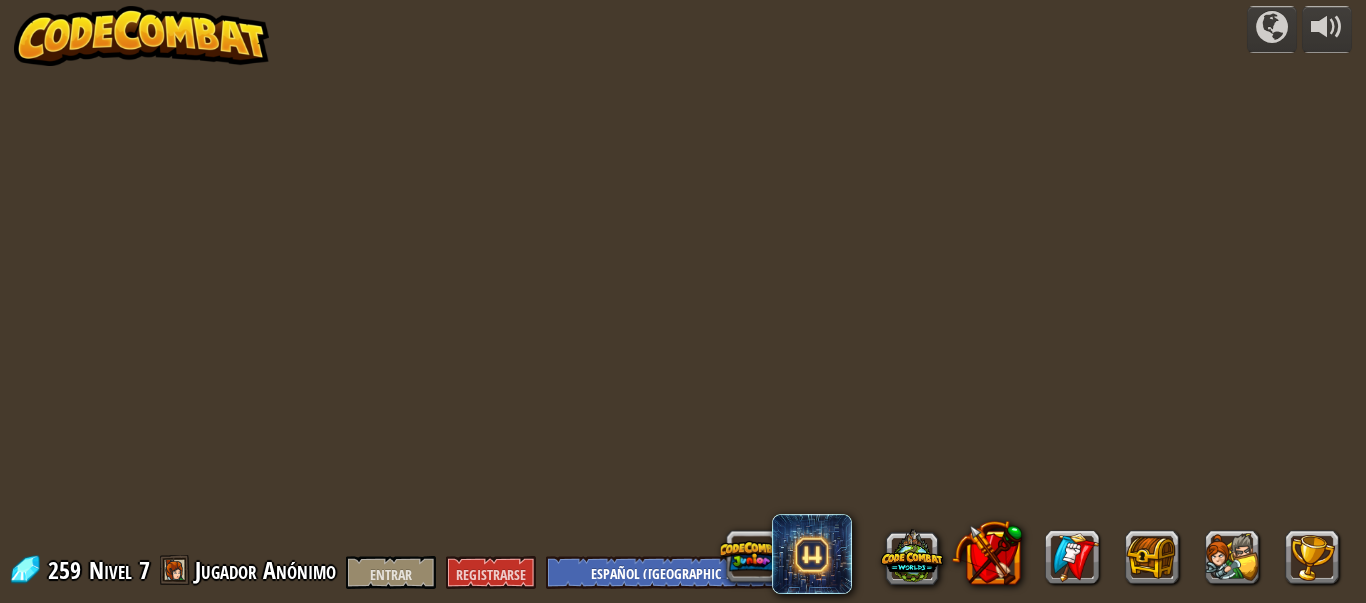 select on "es-419" 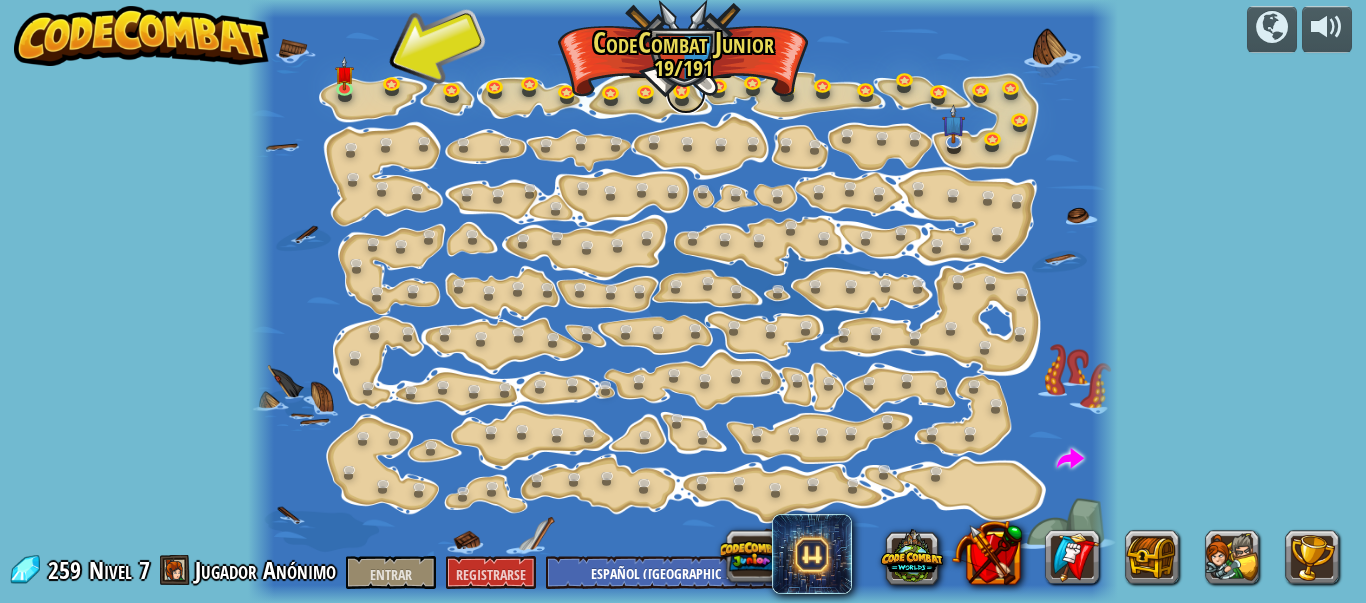 click at bounding box center (686, 94) 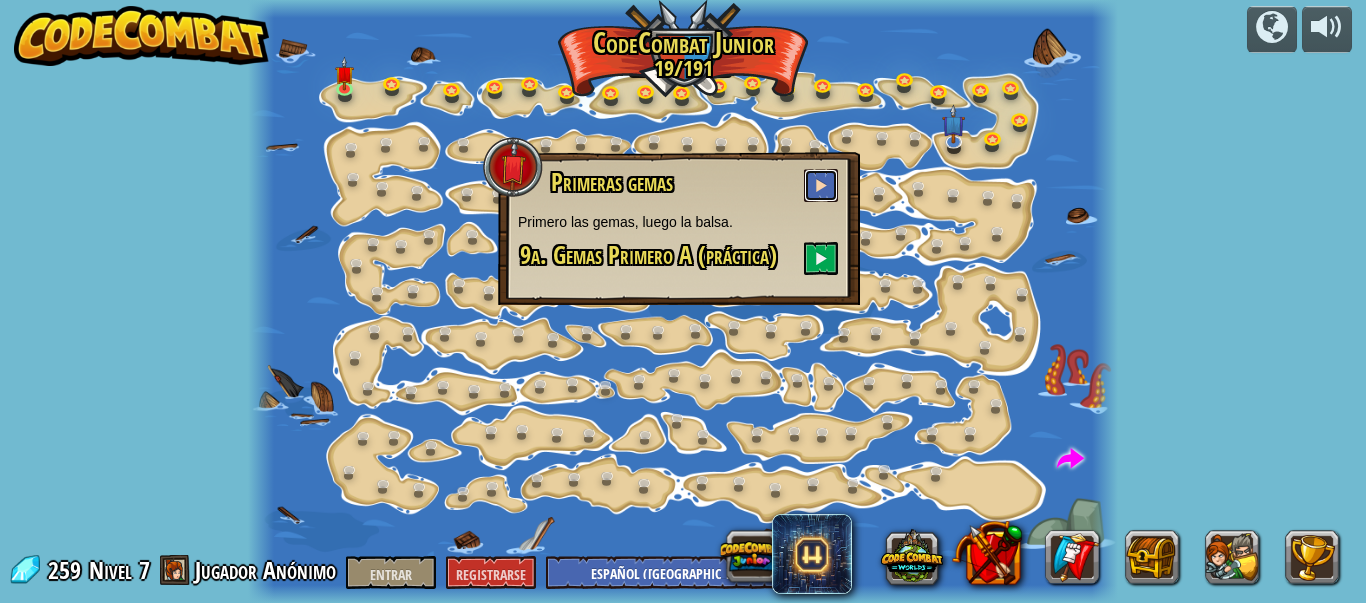 click at bounding box center [821, 185] 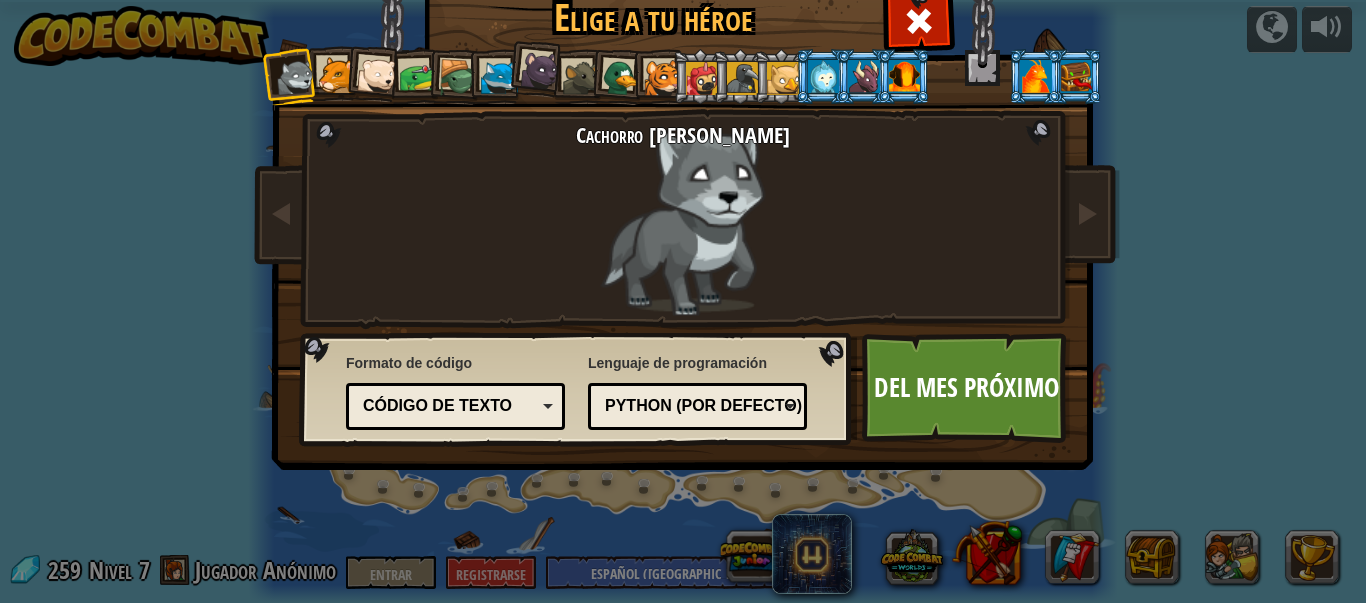 click on "Código de texto" at bounding box center [455, 406] 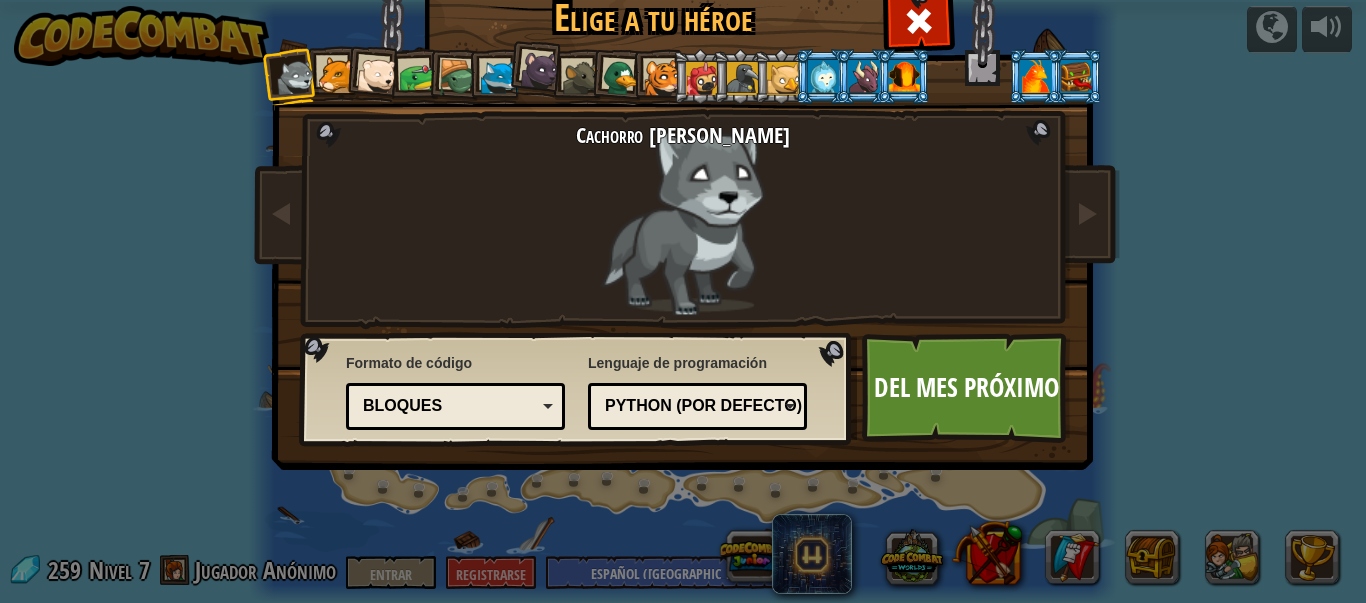 click on "Bloques" at bounding box center [449, 406] 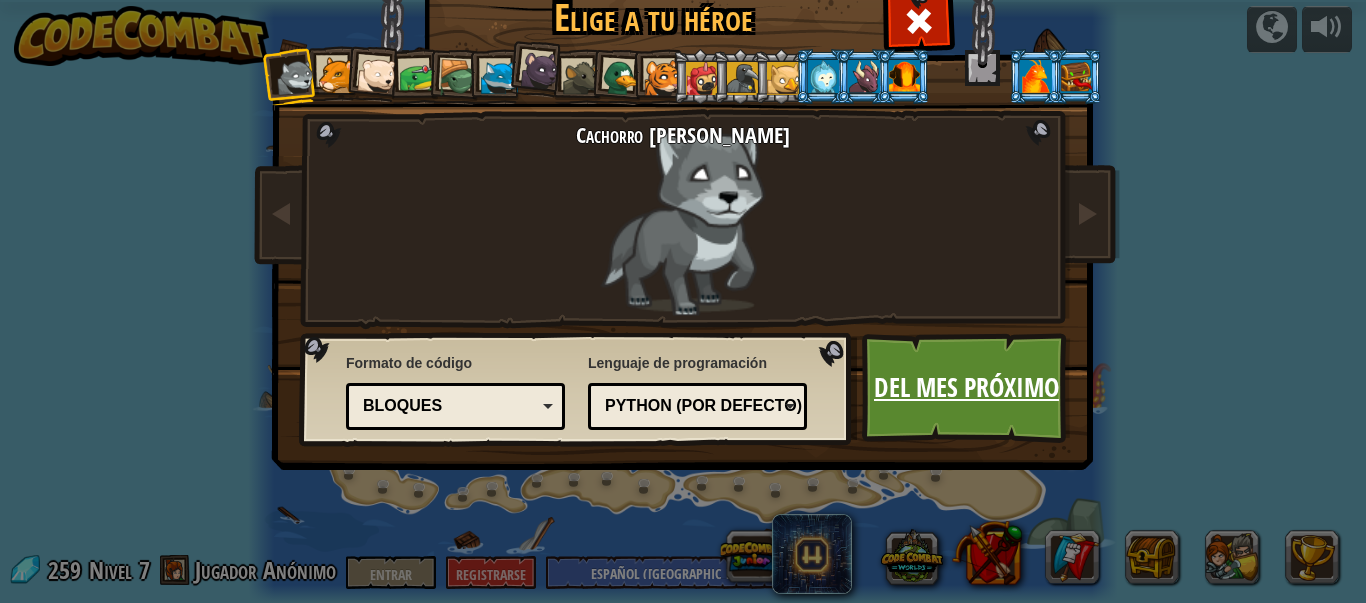 click on "Del mes próximo" at bounding box center (966, 387) 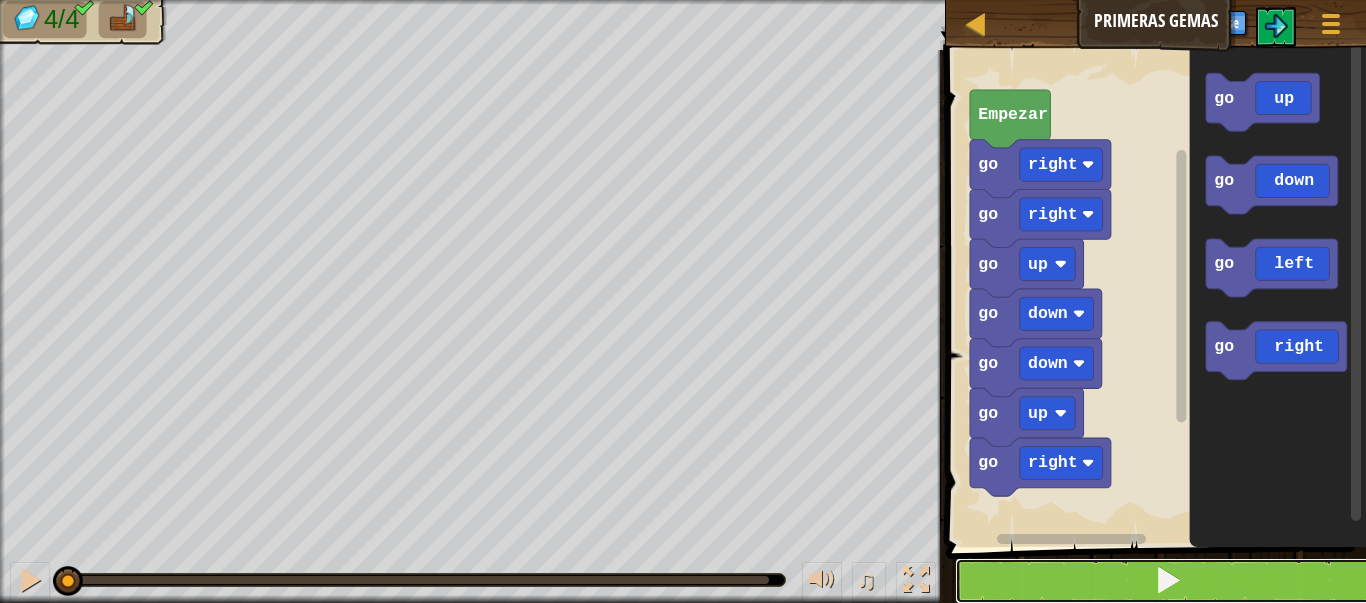 click at bounding box center (1168, 581) 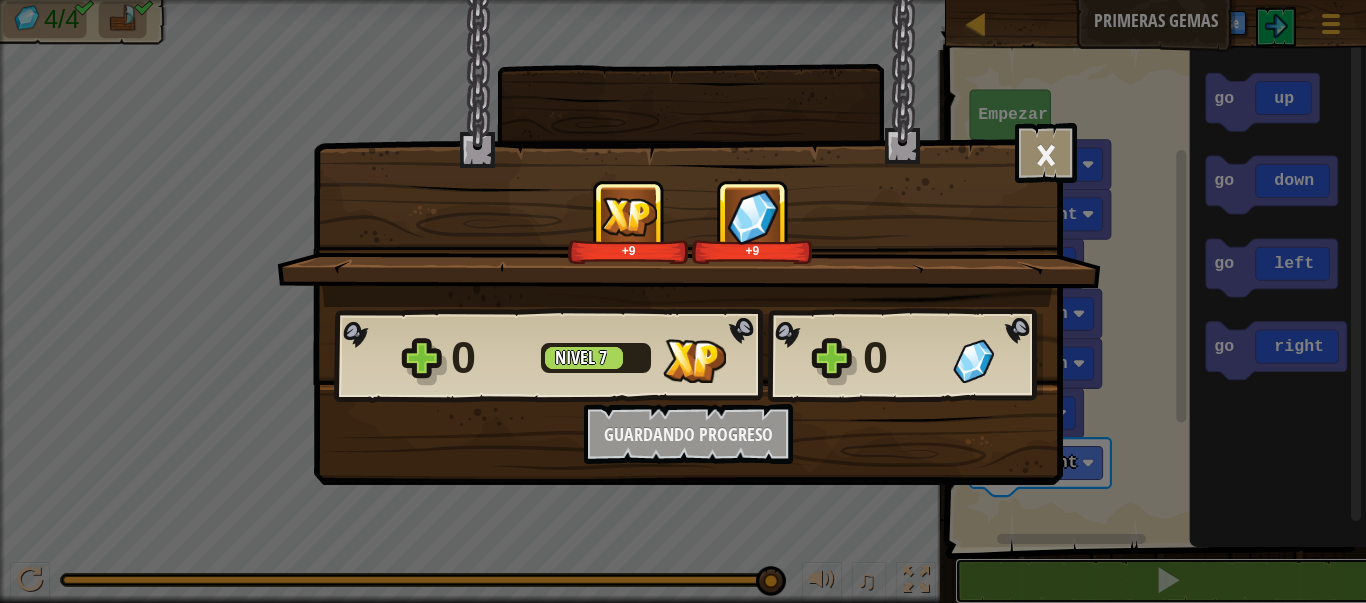 scroll, scrollTop: 1, scrollLeft: 0, axis: vertical 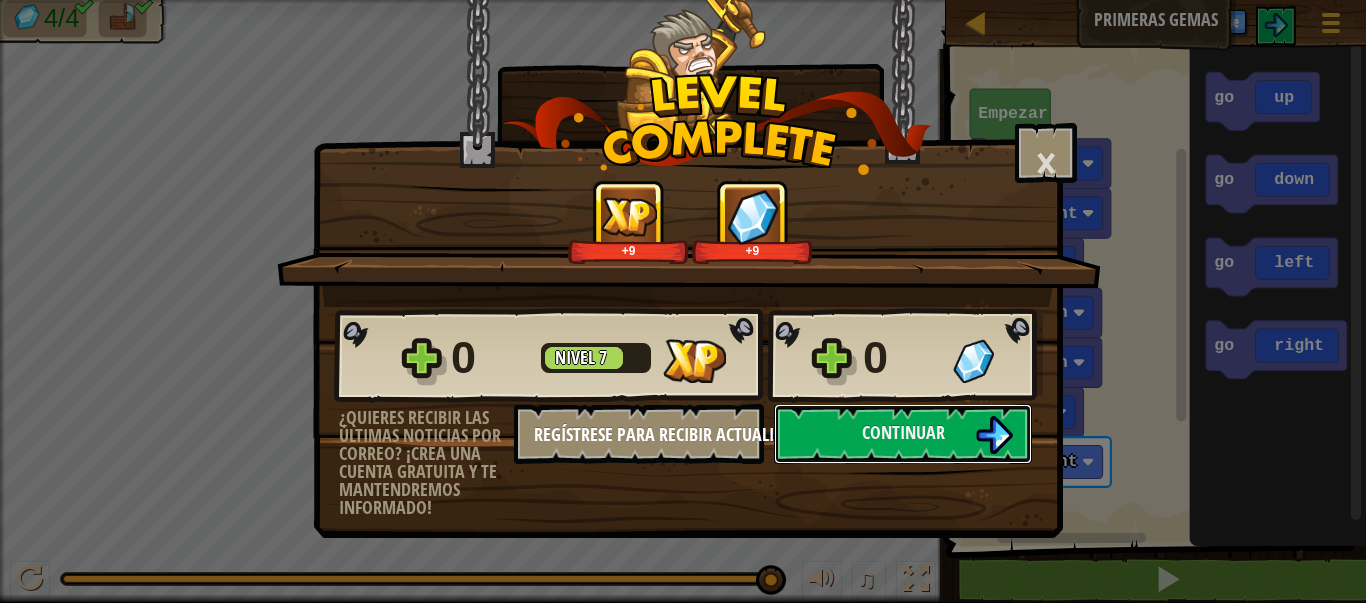 click on "0 Nivel  7 0 ¿Quieres recibir las últimas noticias por correo? ¡Crea una cuenta gratuita y te mantendremos informado! Regístrese para recibir actualizaciones Guardando Progreso Continuar" at bounding box center [688, 412] 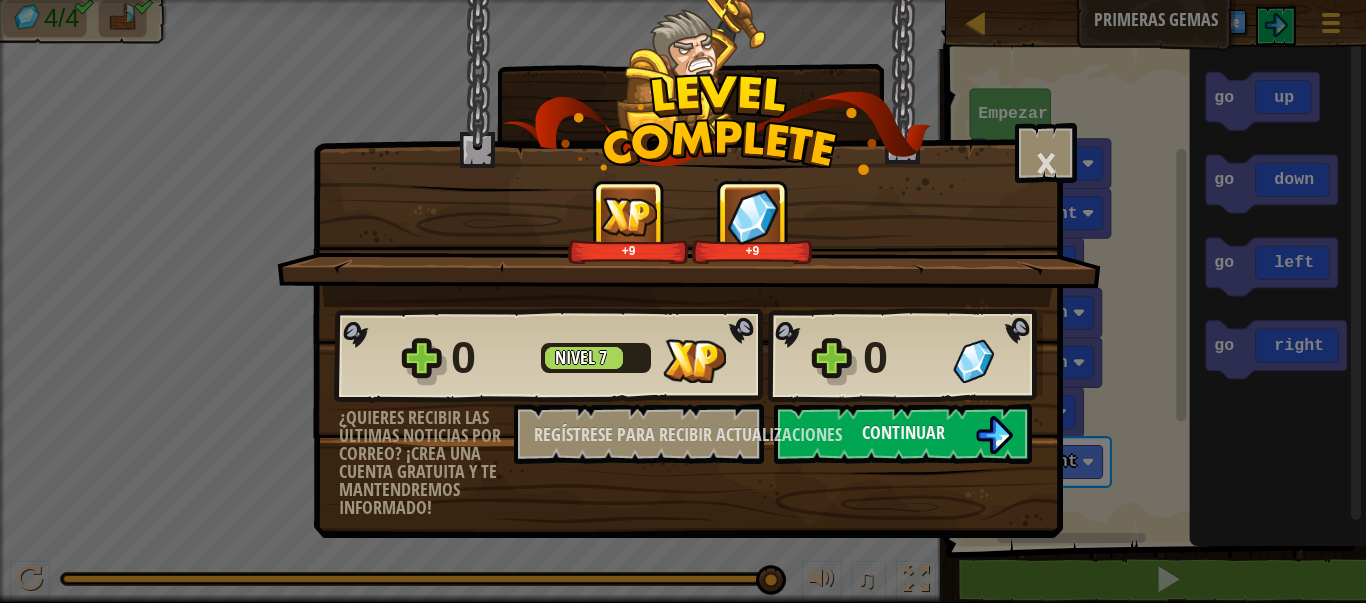 click on "0 Nivel  7 0" at bounding box center (688, 356) 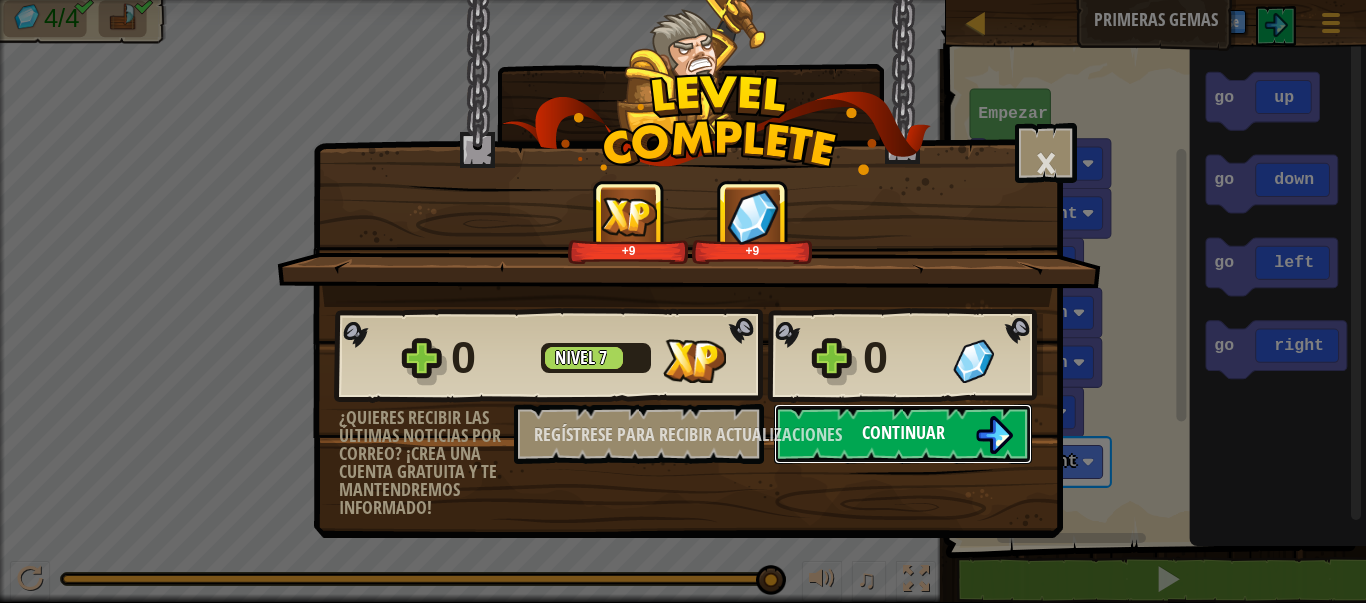 click on "Continuar" at bounding box center (903, 432) 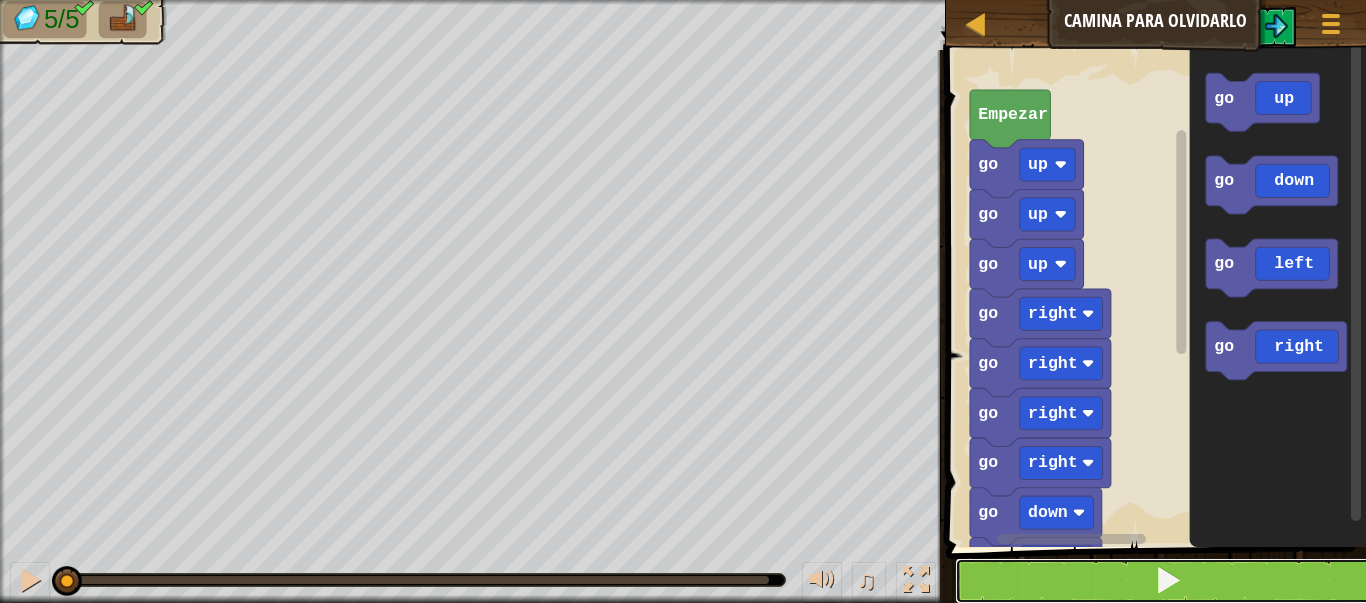 click at bounding box center (1168, 581) 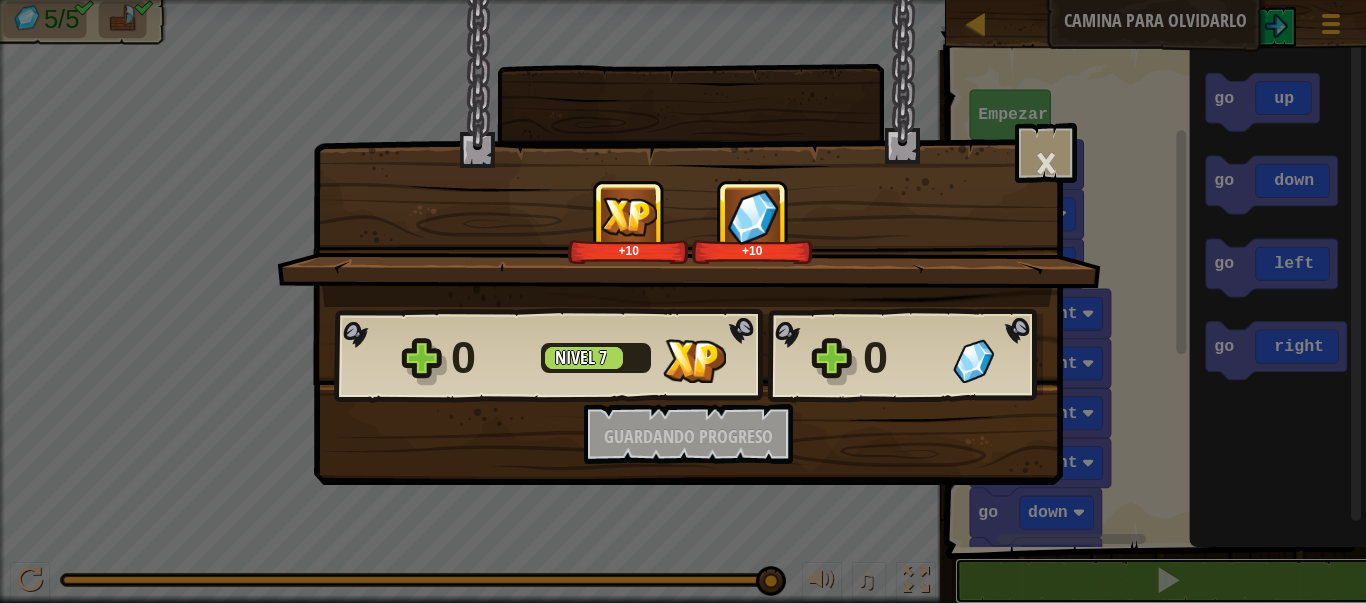 scroll, scrollTop: 1, scrollLeft: 0, axis: vertical 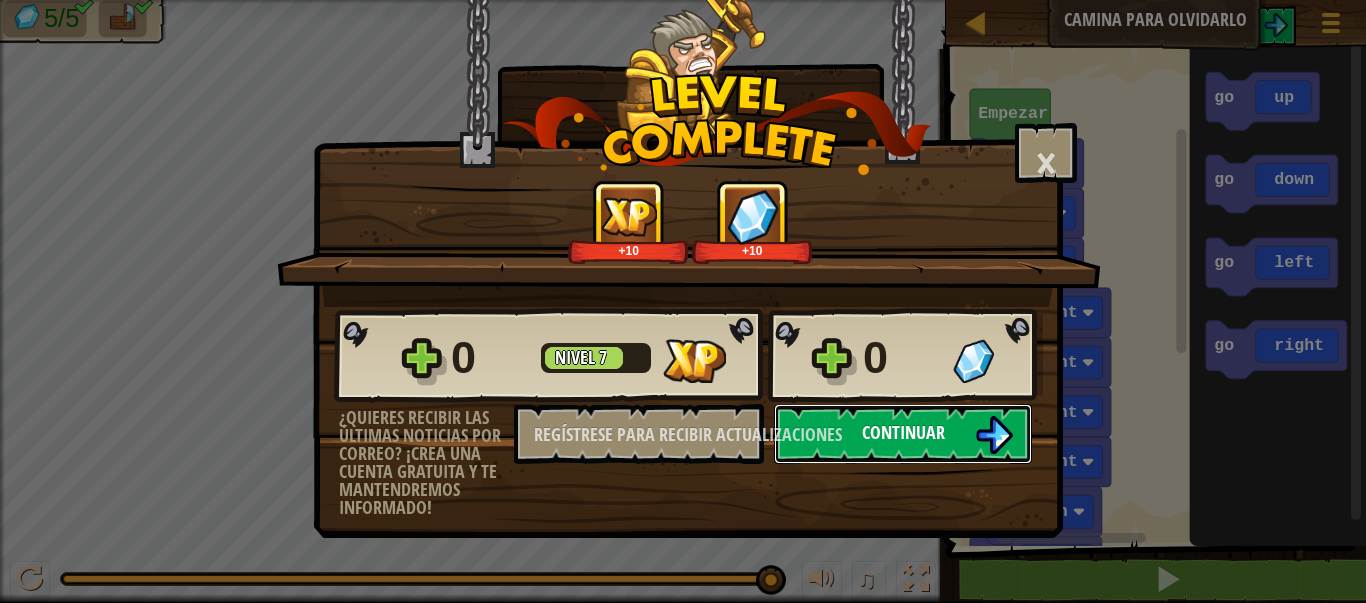 click on "Continuar" at bounding box center [903, 432] 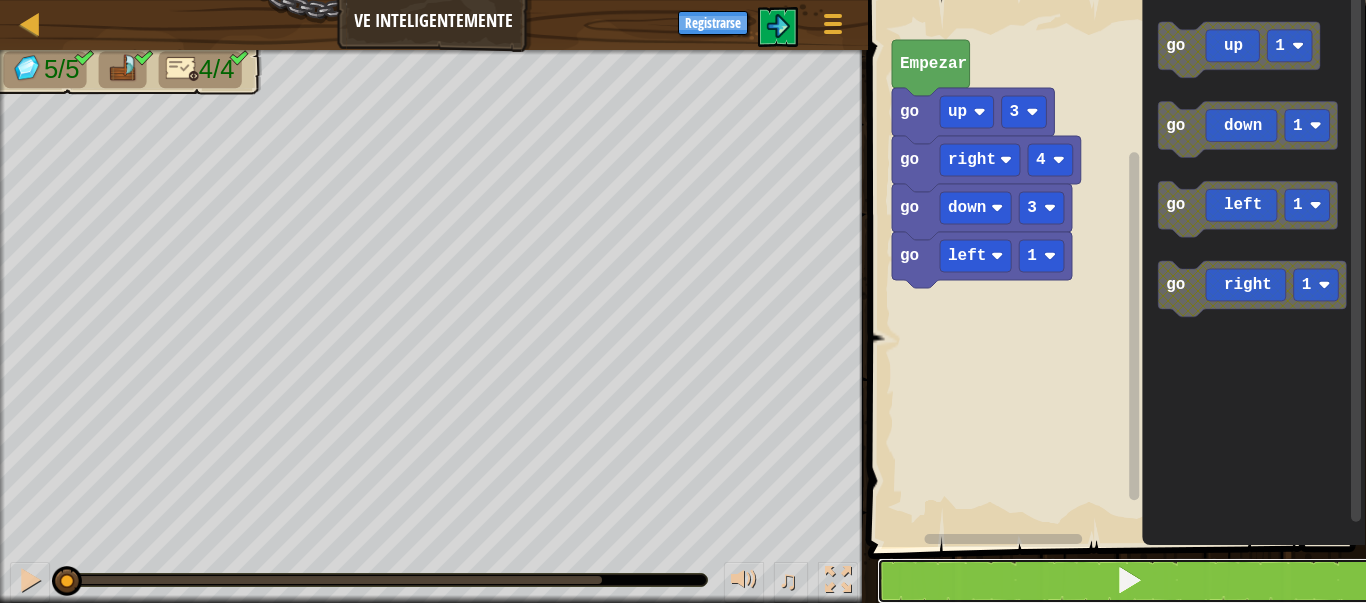 click at bounding box center [1129, 580] 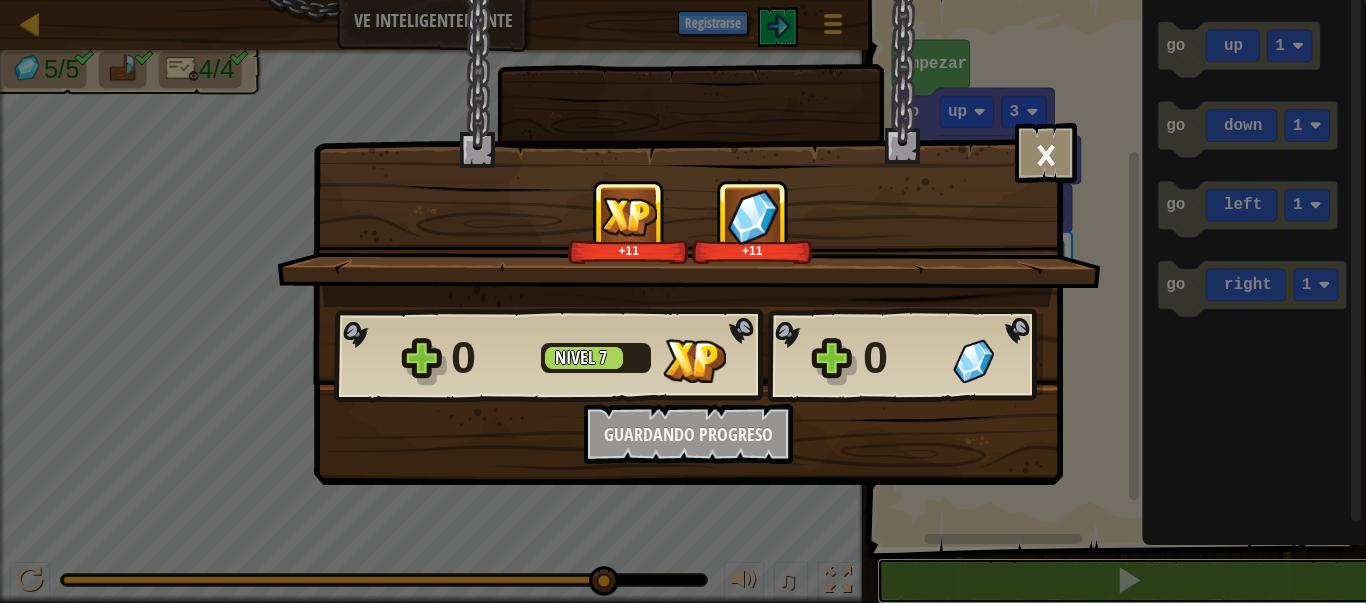 scroll, scrollTop: 1, scrollLeft: 0, axis: vertical 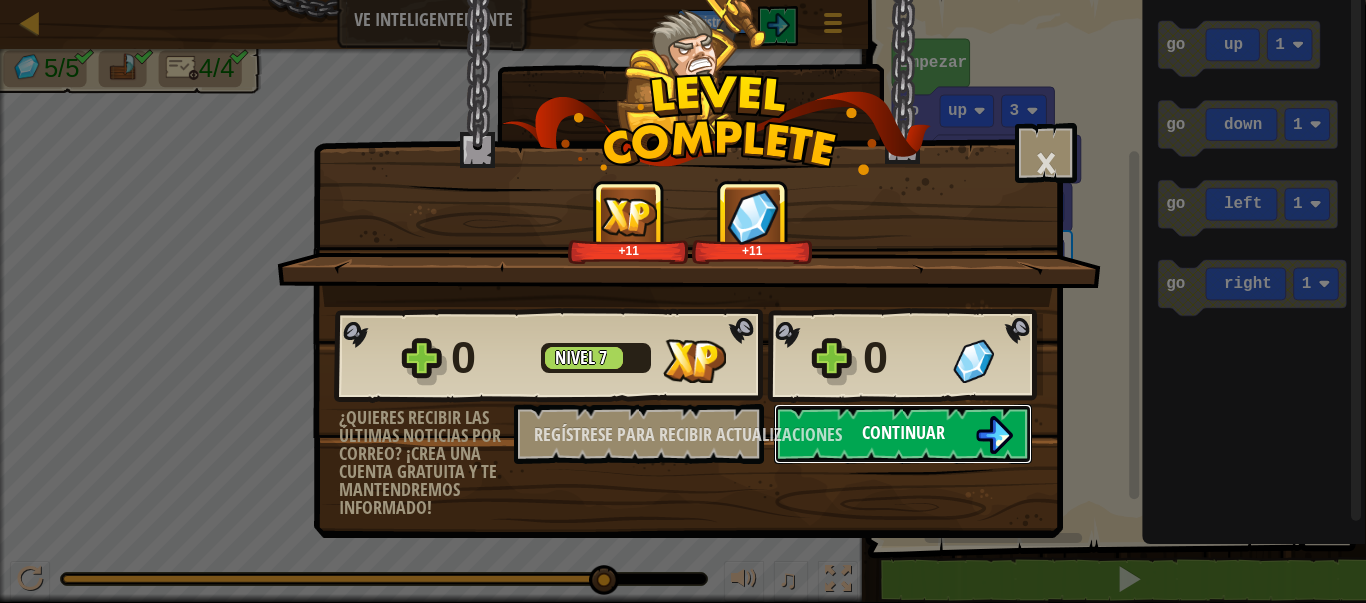 click on "Continuar" at bounding box center [903, 432] 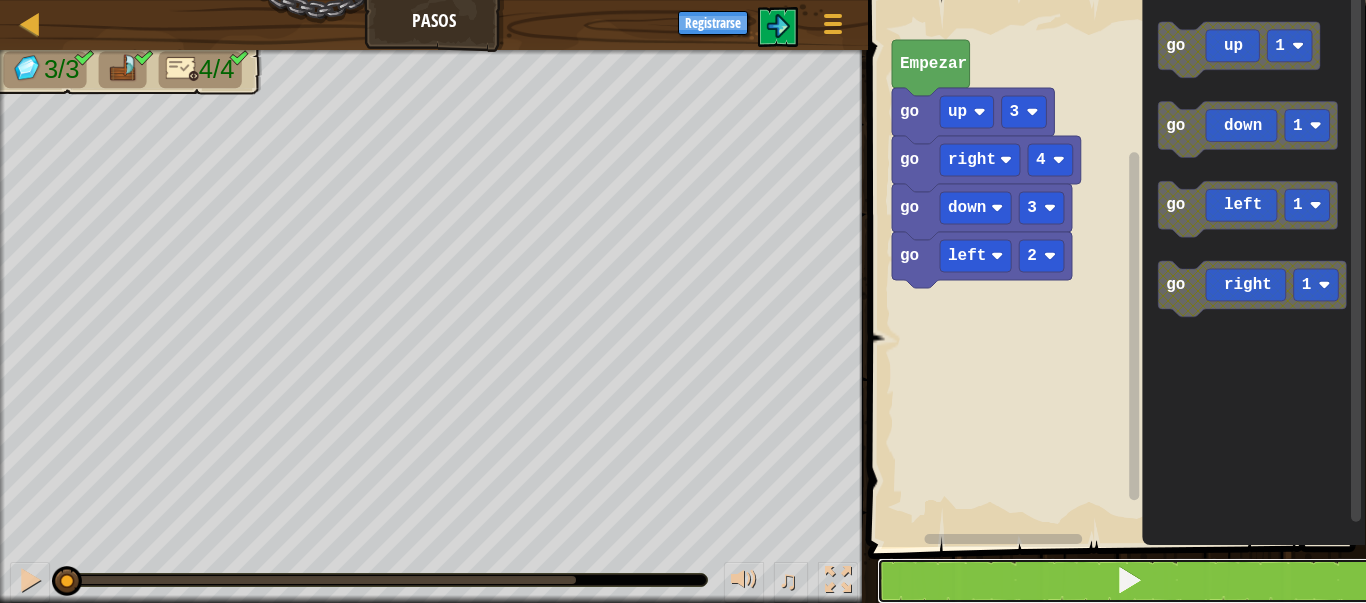 click at bounding box center [1129, 581] 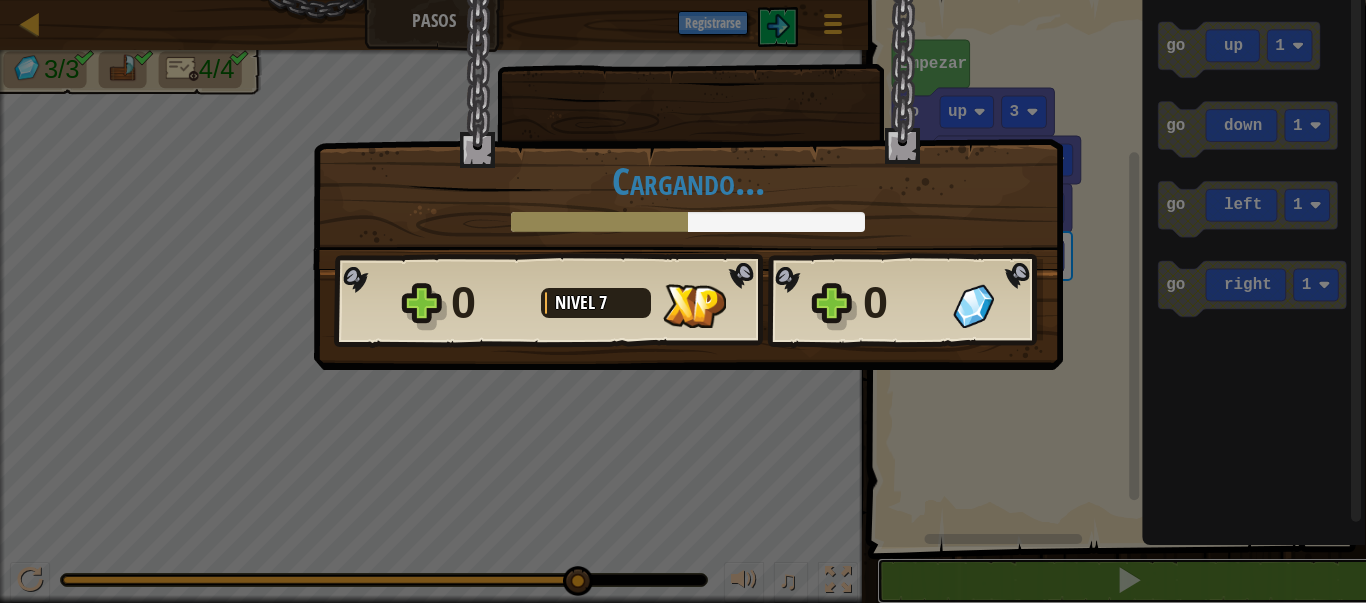 scroll, scrollTop: 1, scrollLeft: 0, axis: vertical 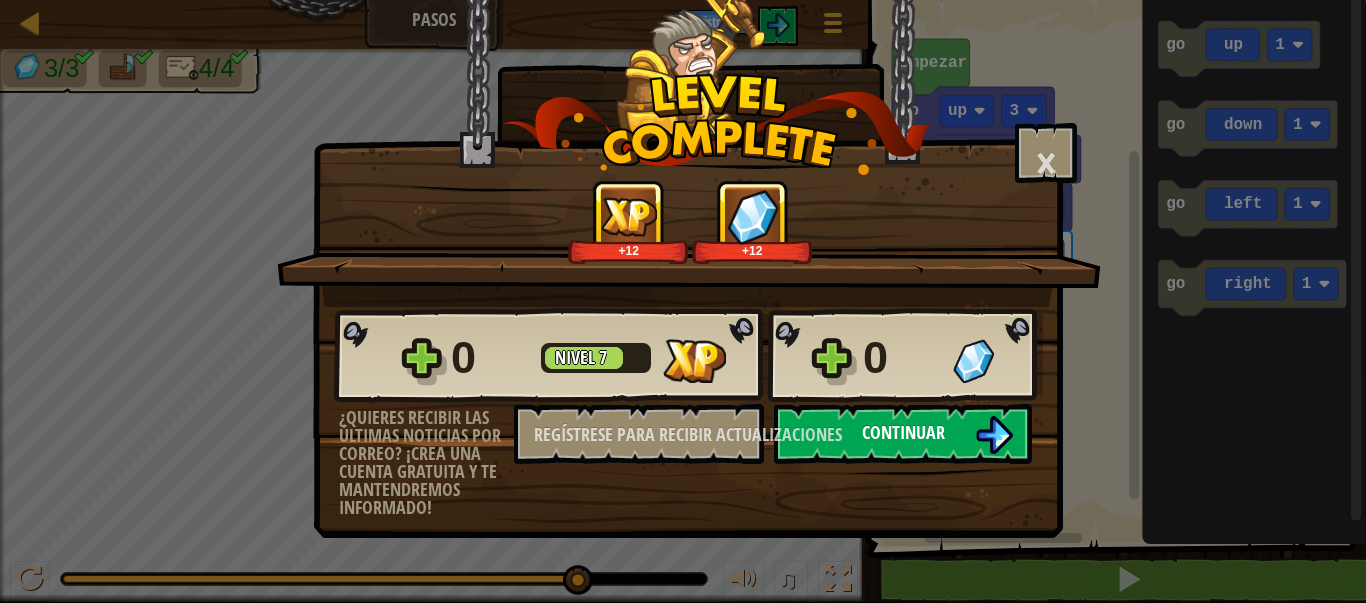 click on "Continuar" at bounding box center [903, 434] 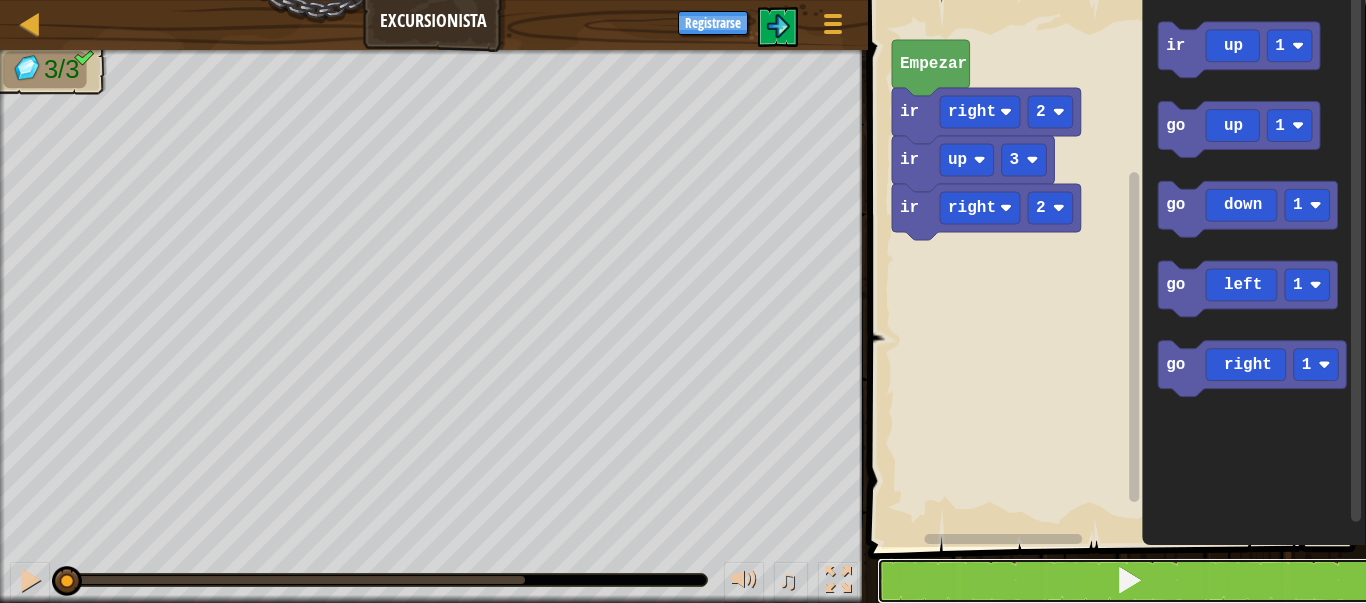 click at bounding box center (1129, 581) 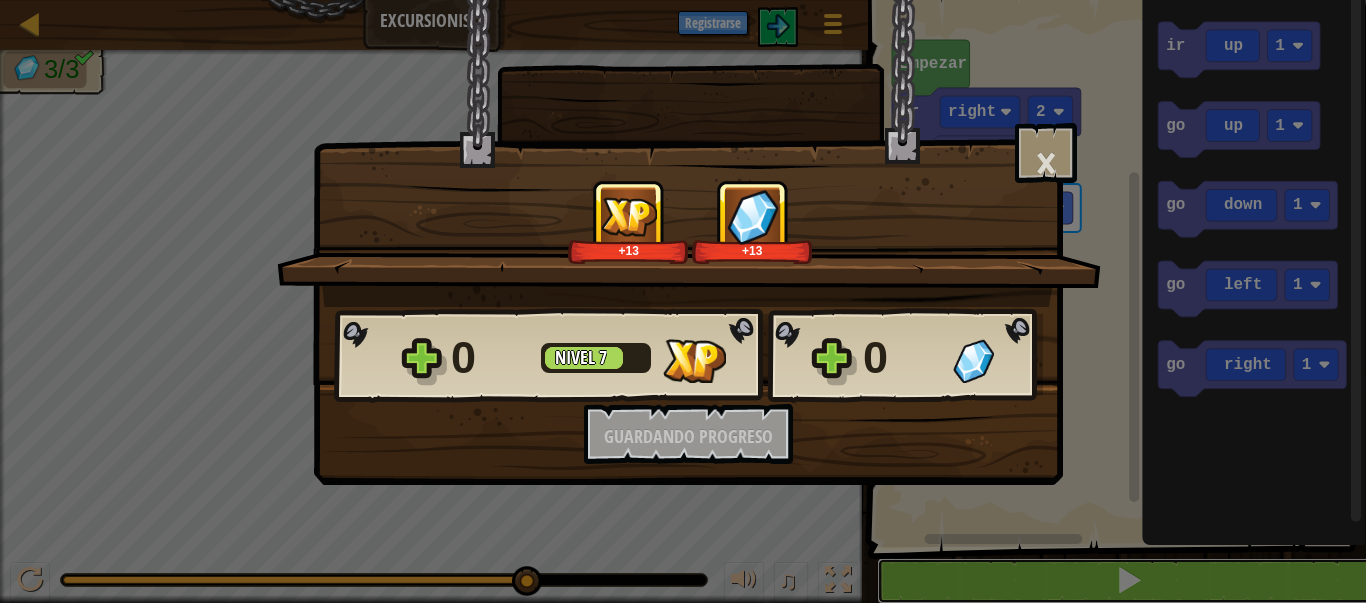scroll, scrollTop: 1, scrollLeft: 0, axis: vertical 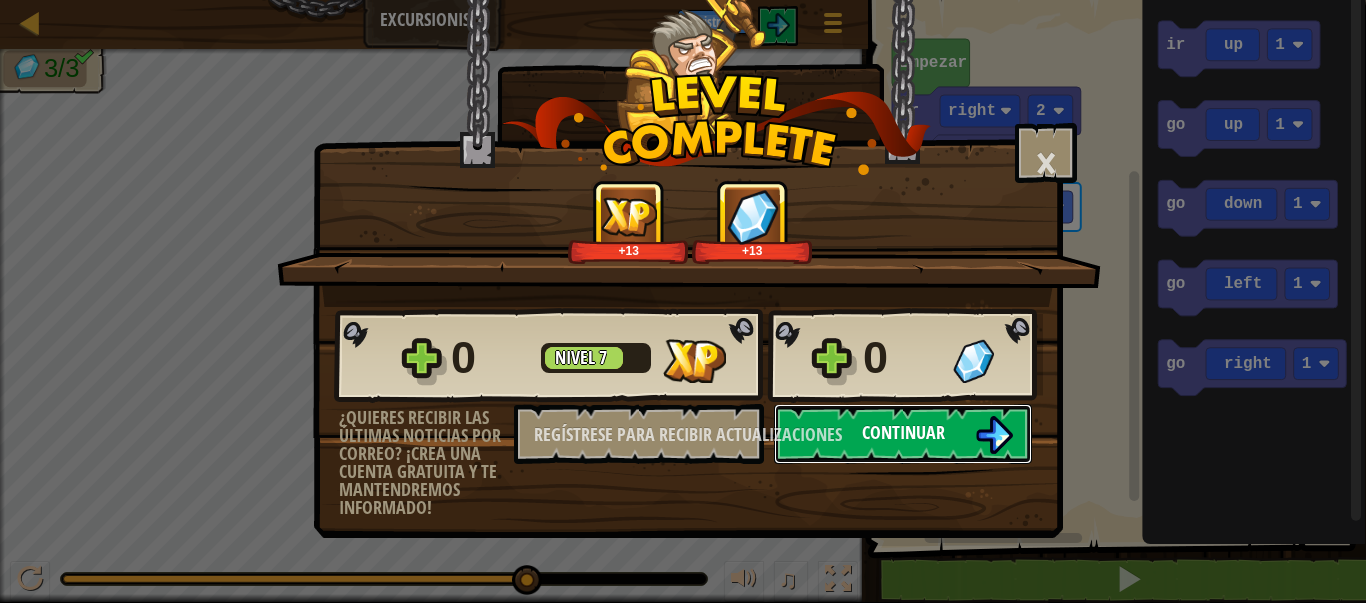 click on "Continuar" at bounding box center (903, 434) 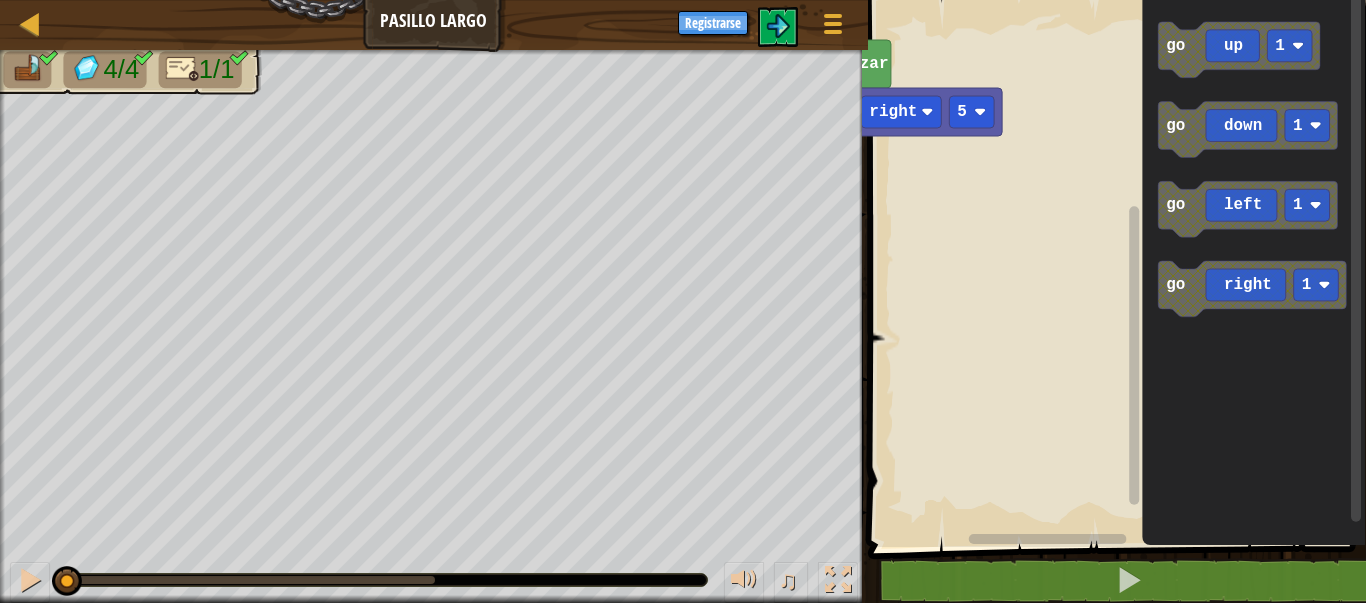 click 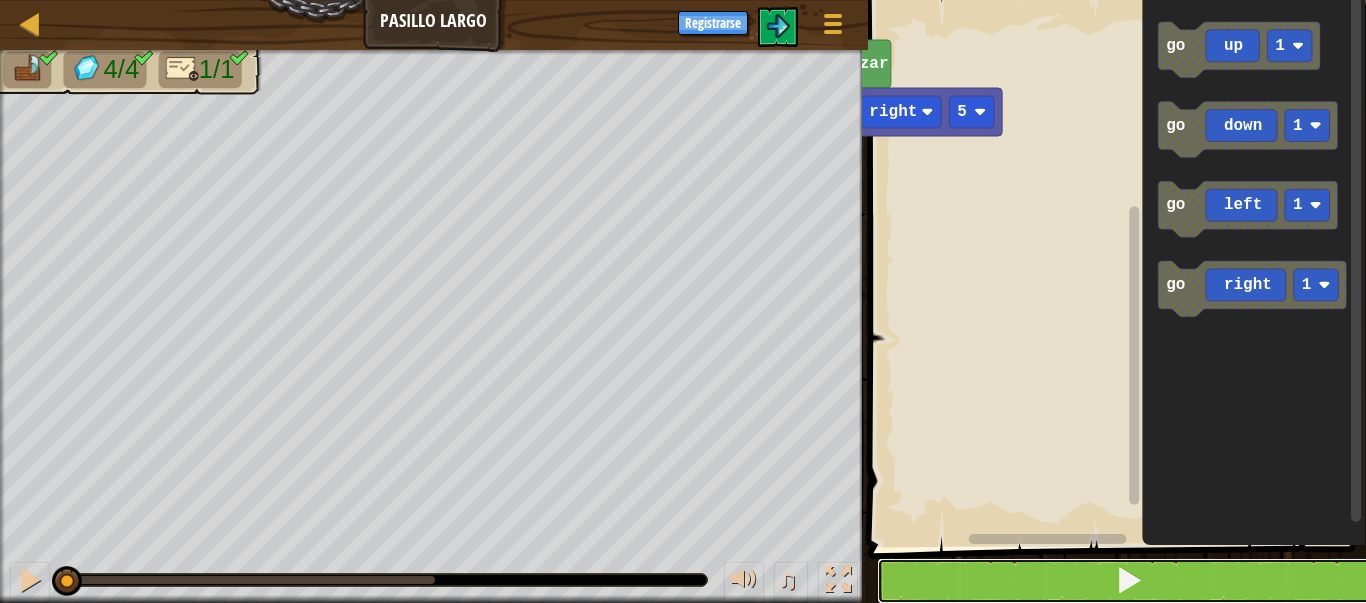 click at bounding box center [1129, 581] 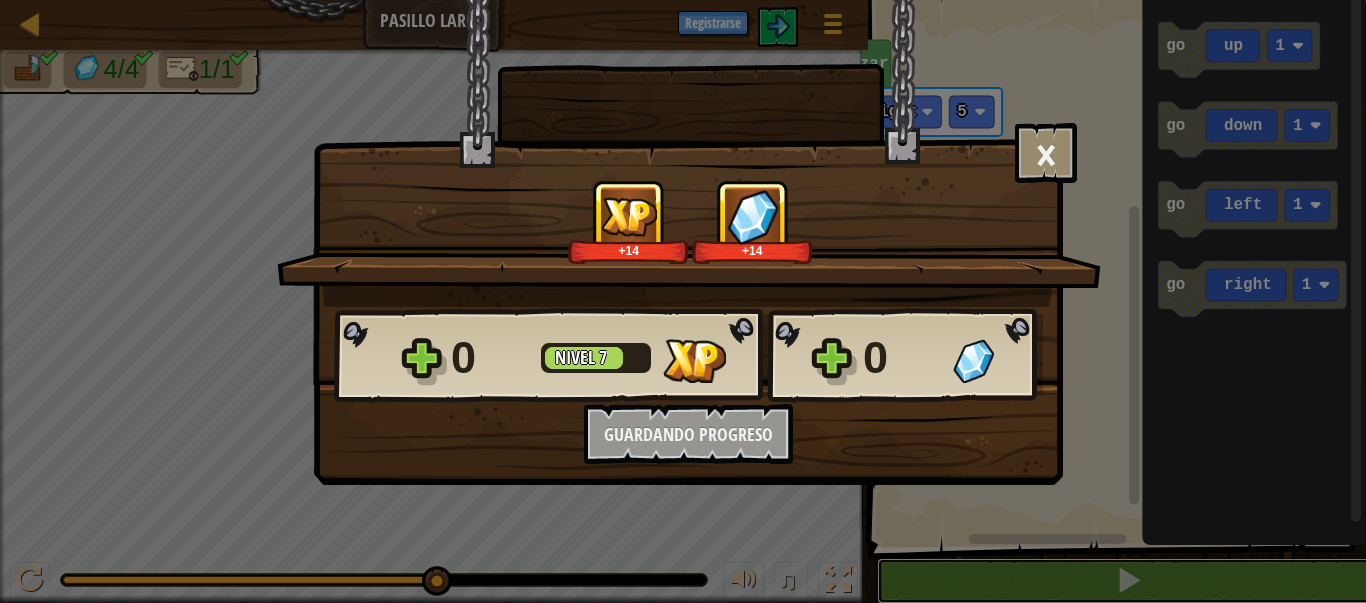 scroll, scrollTop: 1, scrollLeft: 0, axis: vertical 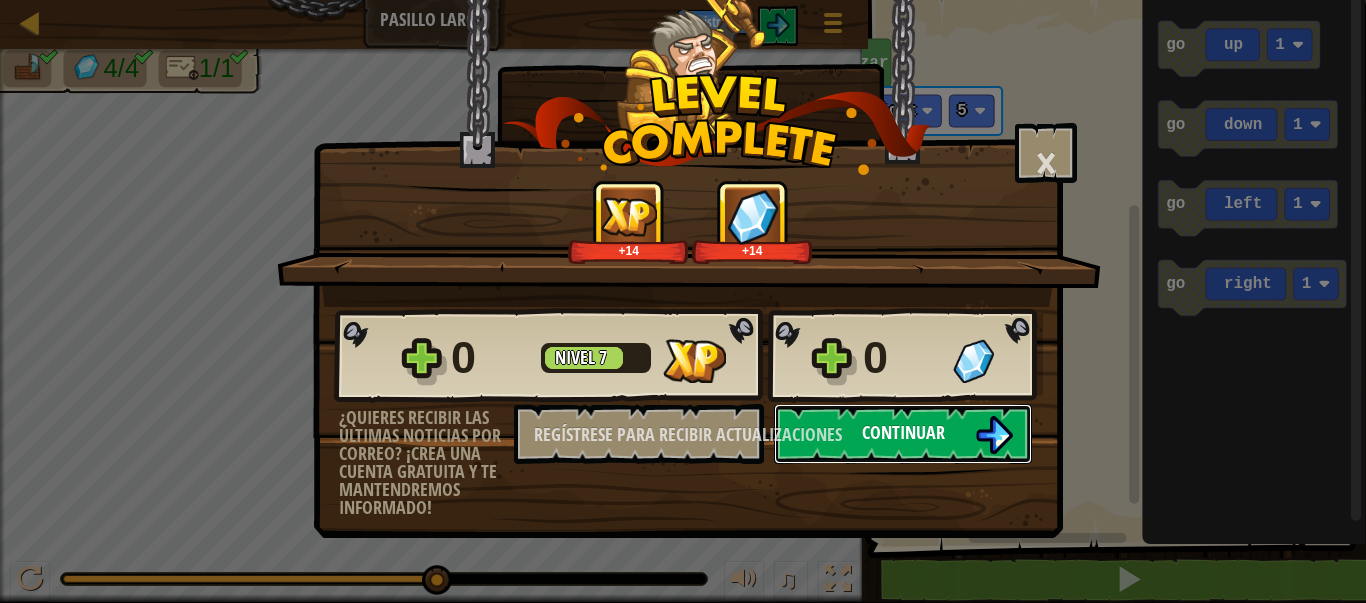 click on "Continuar" at bounding box center [903, 434] 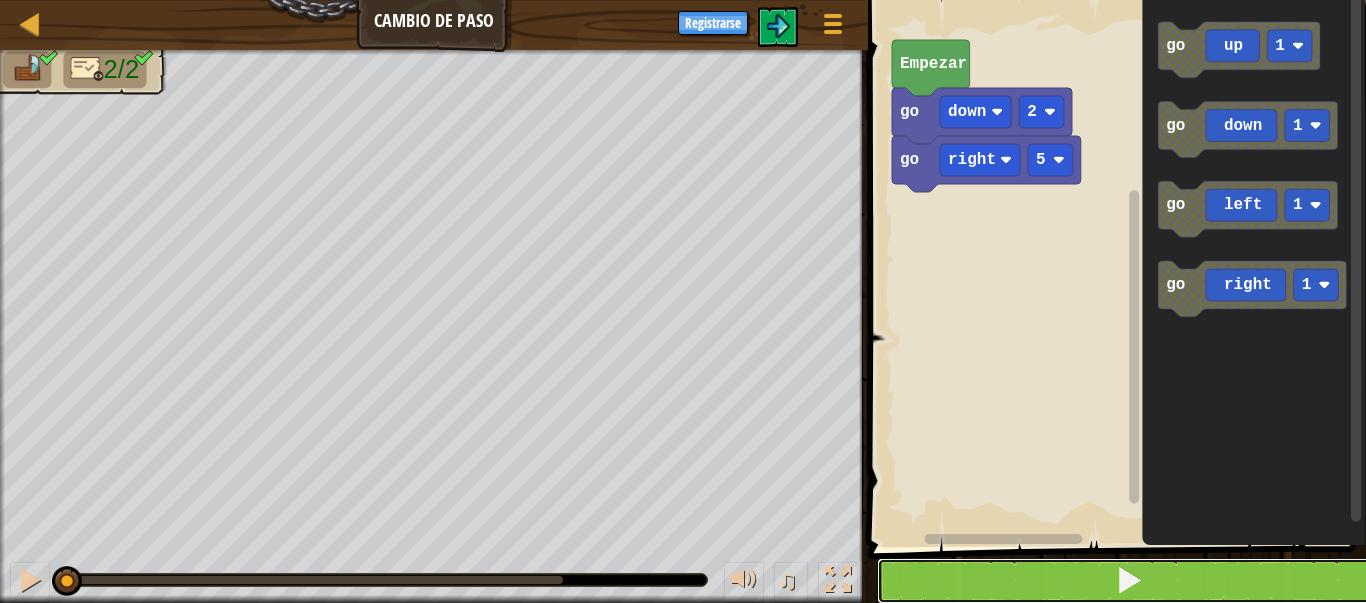 click at bounding box center [1129, 581] 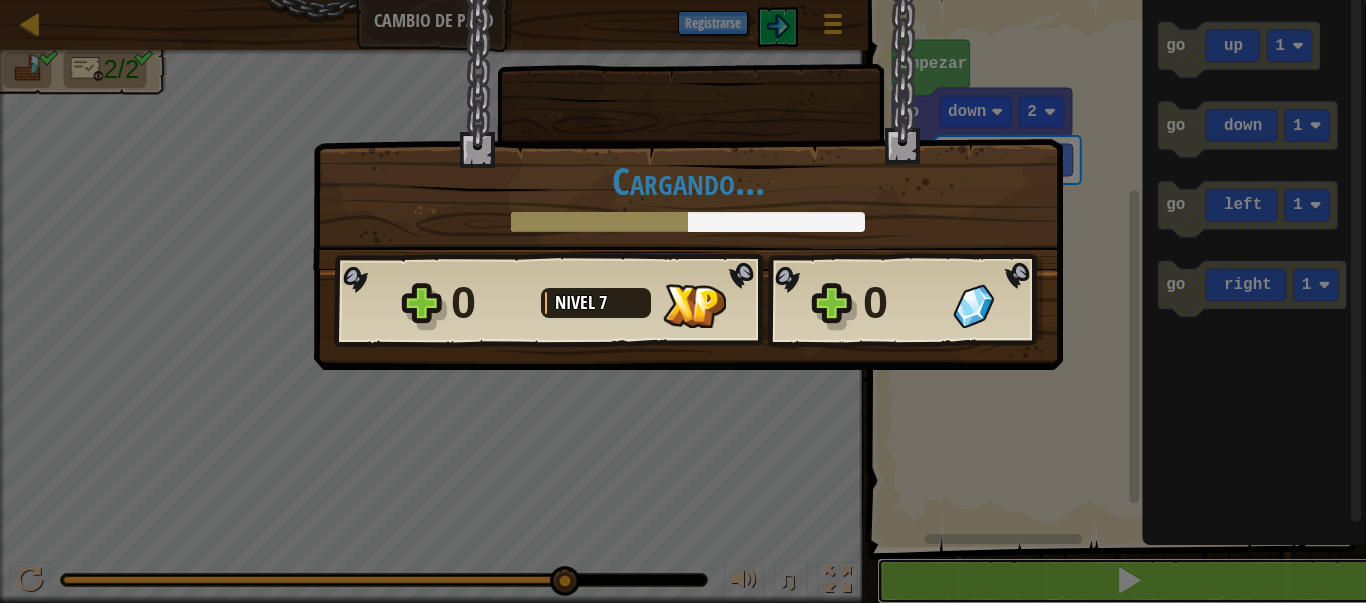 scroll, scrollTop: 1, scrollLeft: 0, axis: vertical 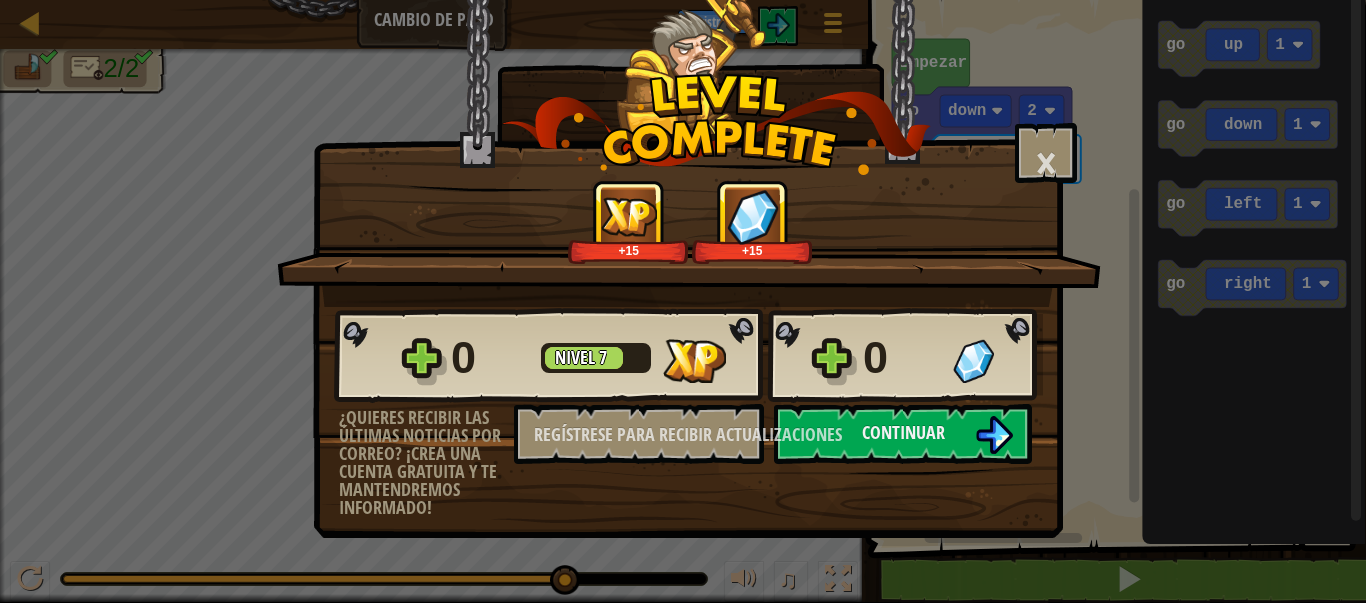 drag, startPoint x: 1039, startPoint y: 591, endPoint x: 1042, endPoint y: 570, distance: 21.213203 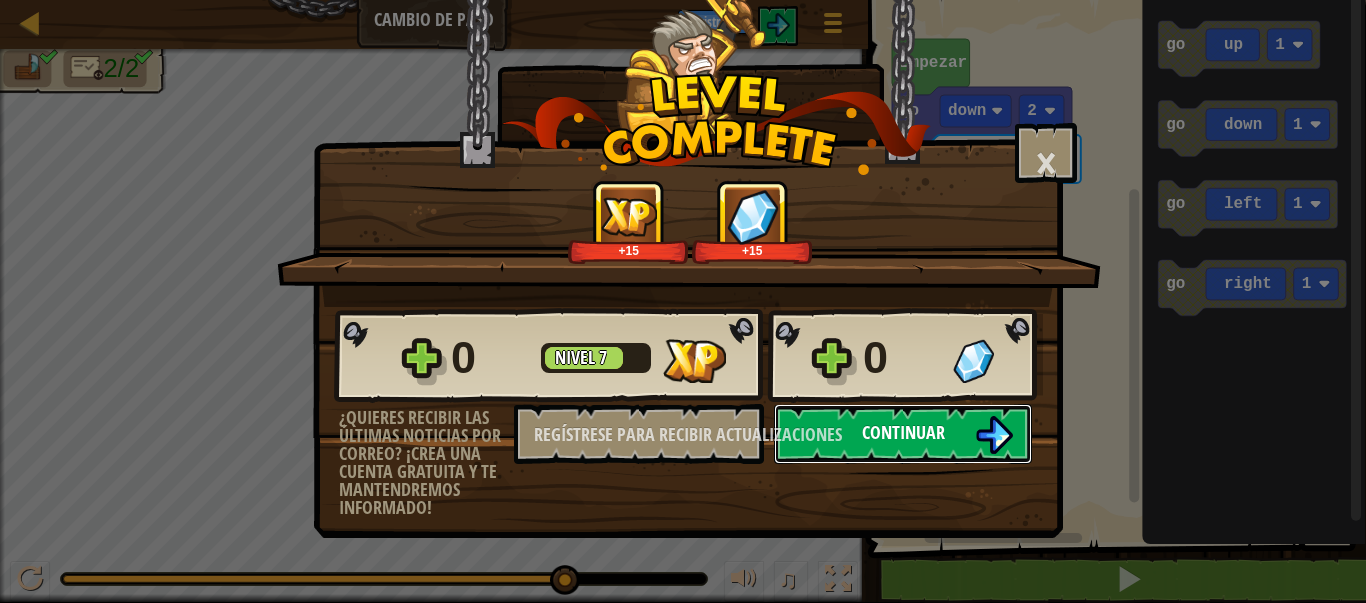 click on "Continuar" at bounding box center [903, 434] 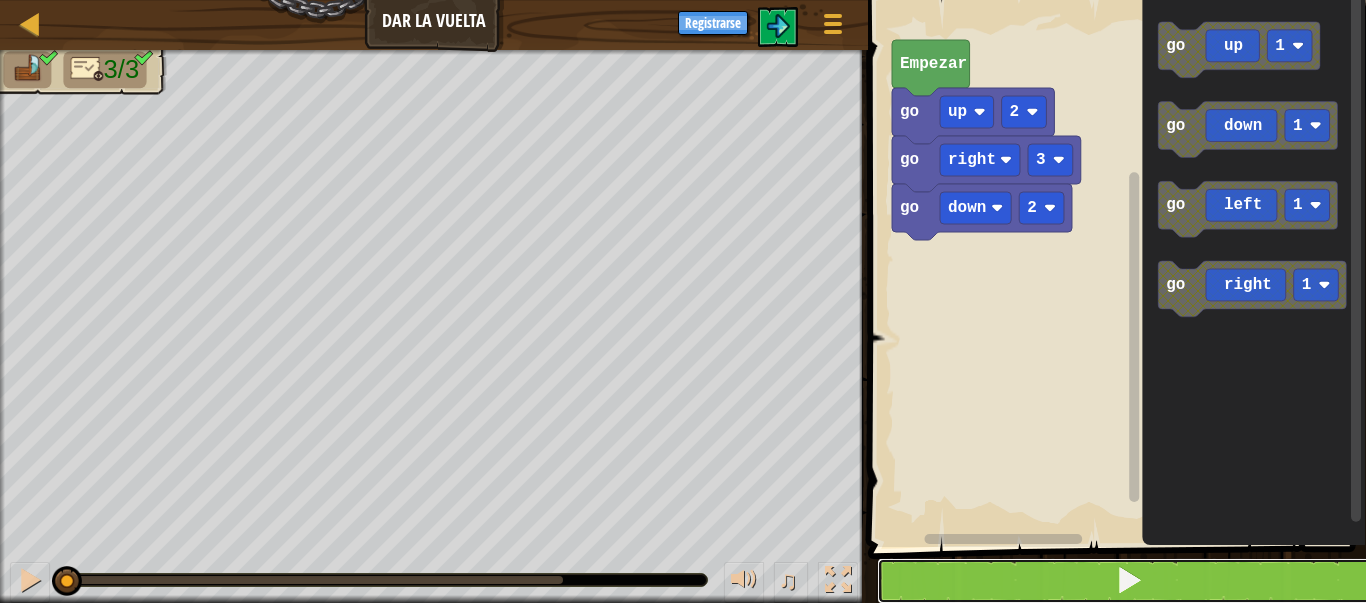 click at bounding box center (1129, 581) 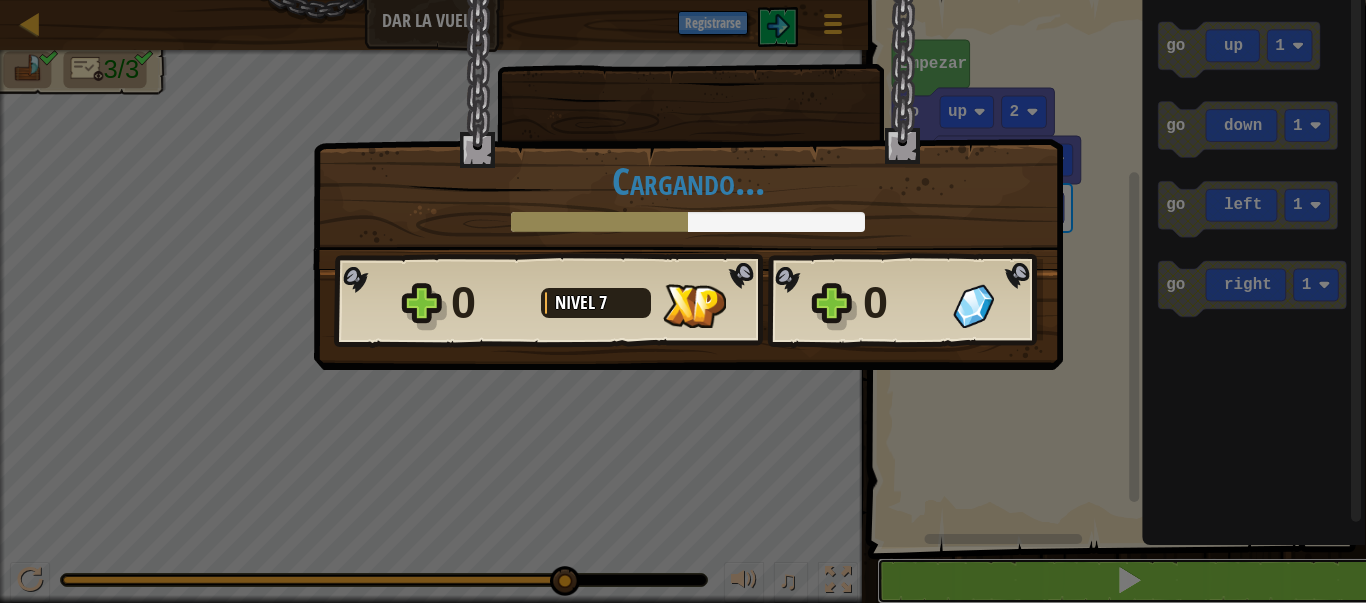 scroll, scrollTop: 1, scrollLeft: 0, axis: vertical 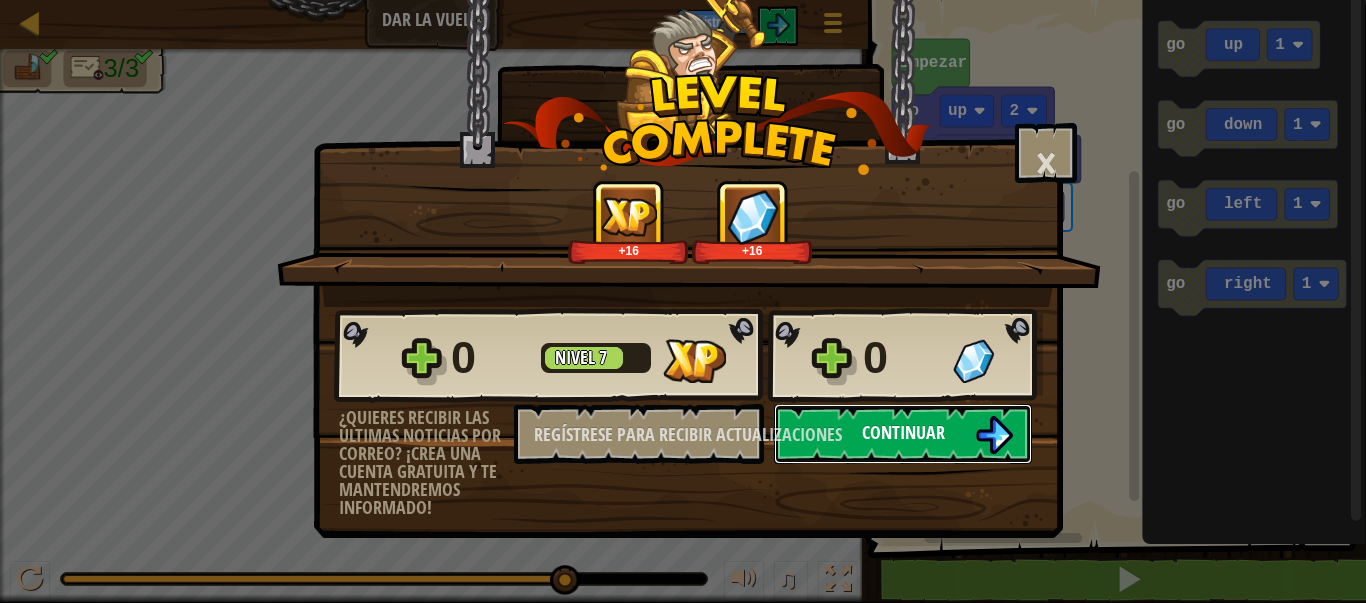 click at bounding box center [994, 435] 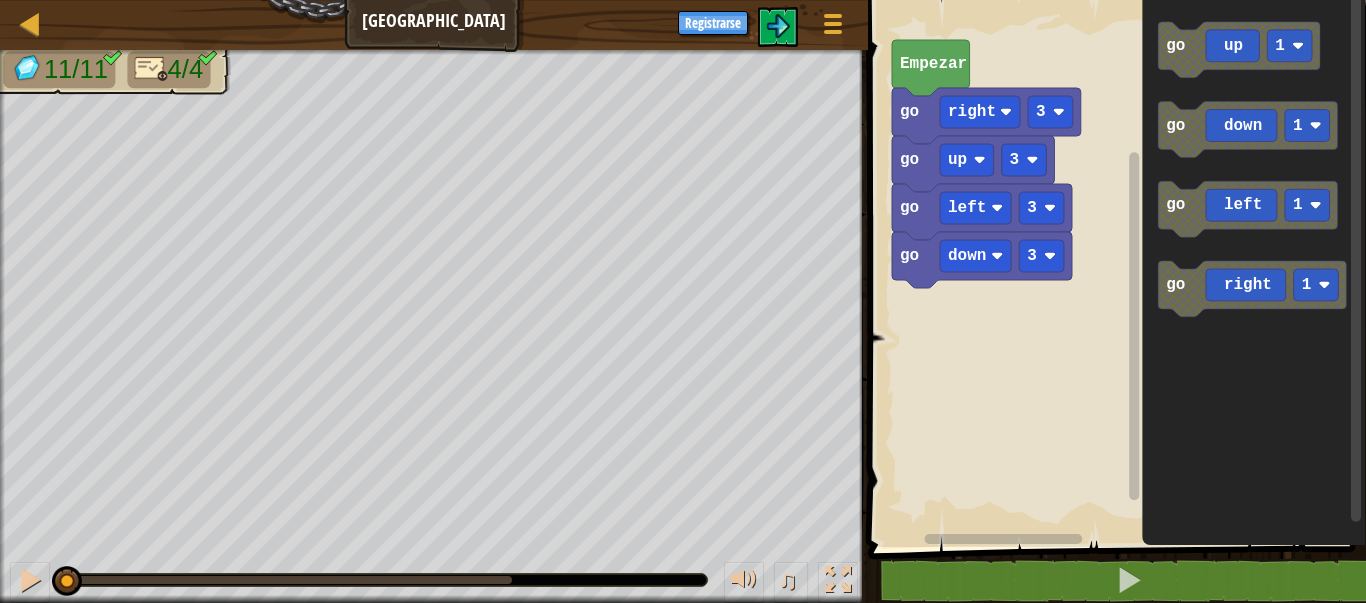 click at bounding box center (1119, 246) 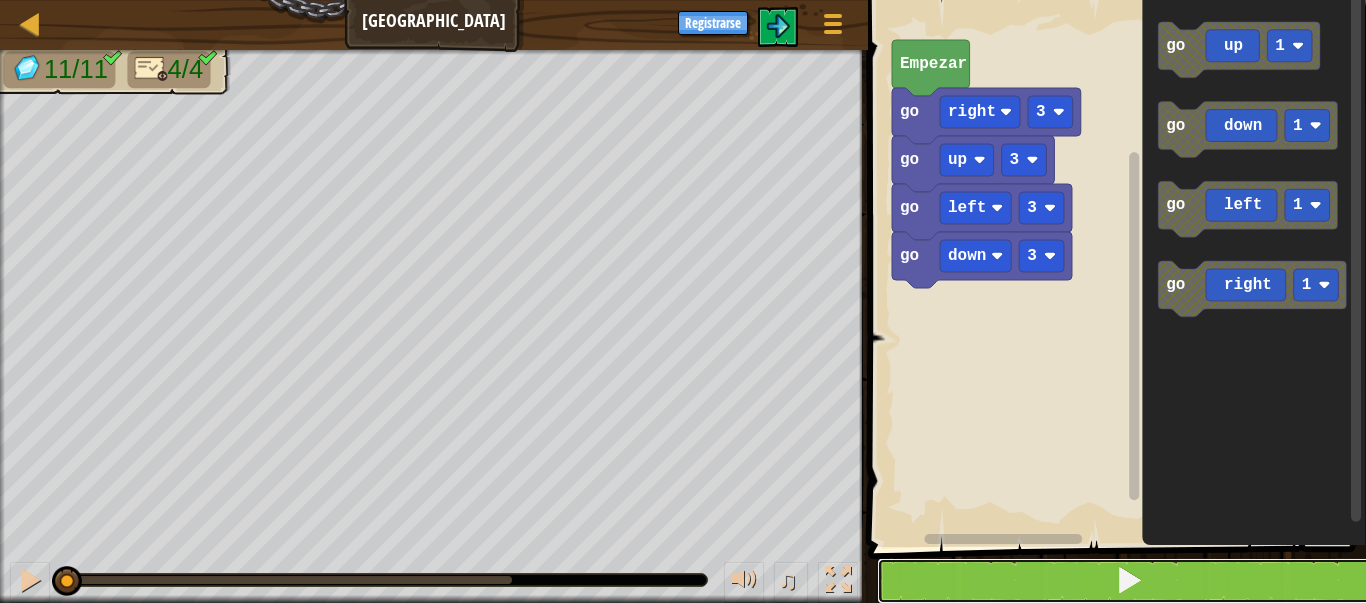 click at bounding box center [1129, 581] 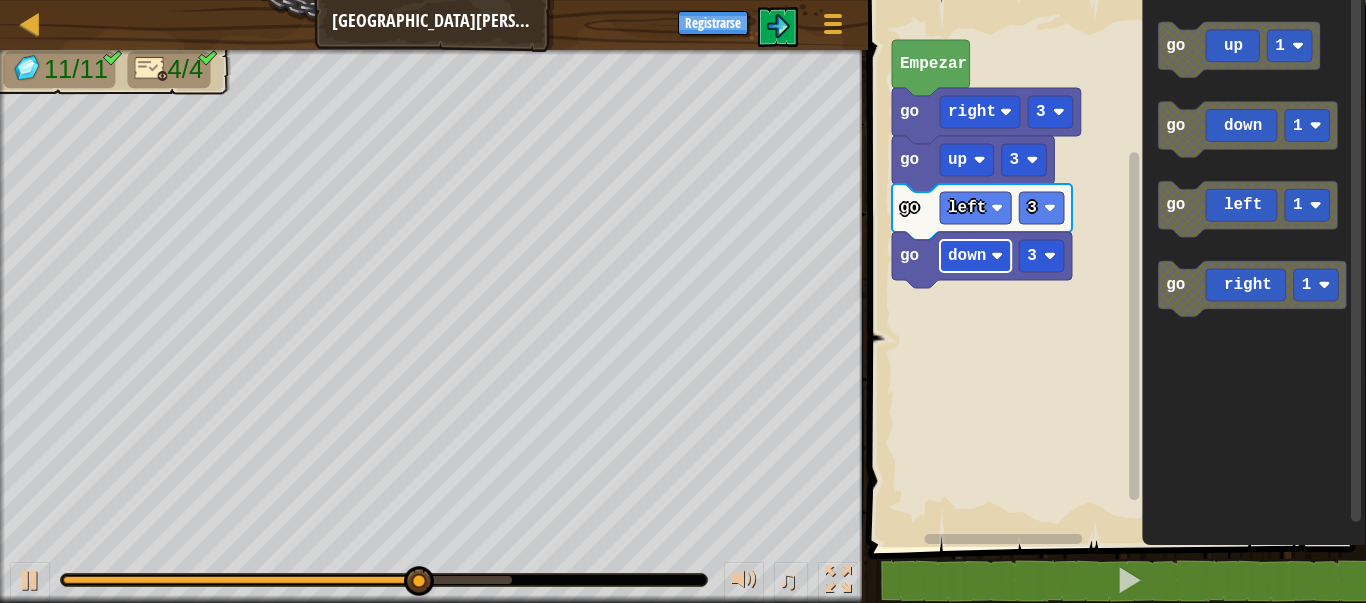 scroll, scrollTop: 0, scrollLeft: 0, axis: both 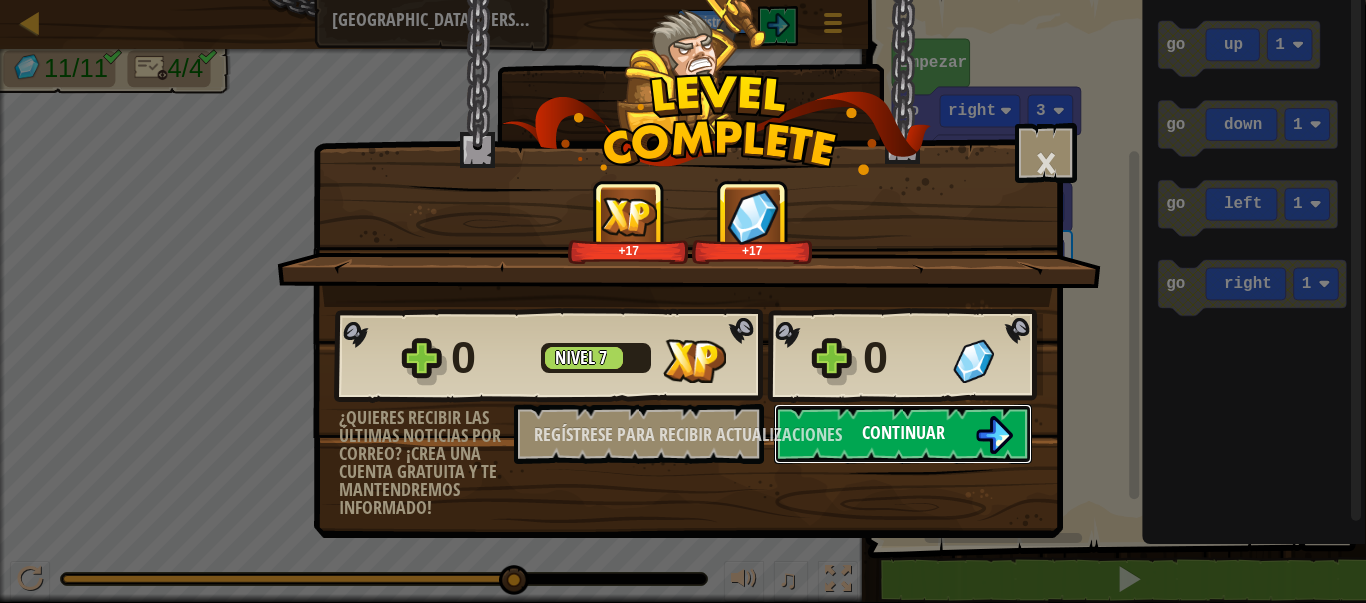 click on "Continuar" at bounding box center [903, 434] 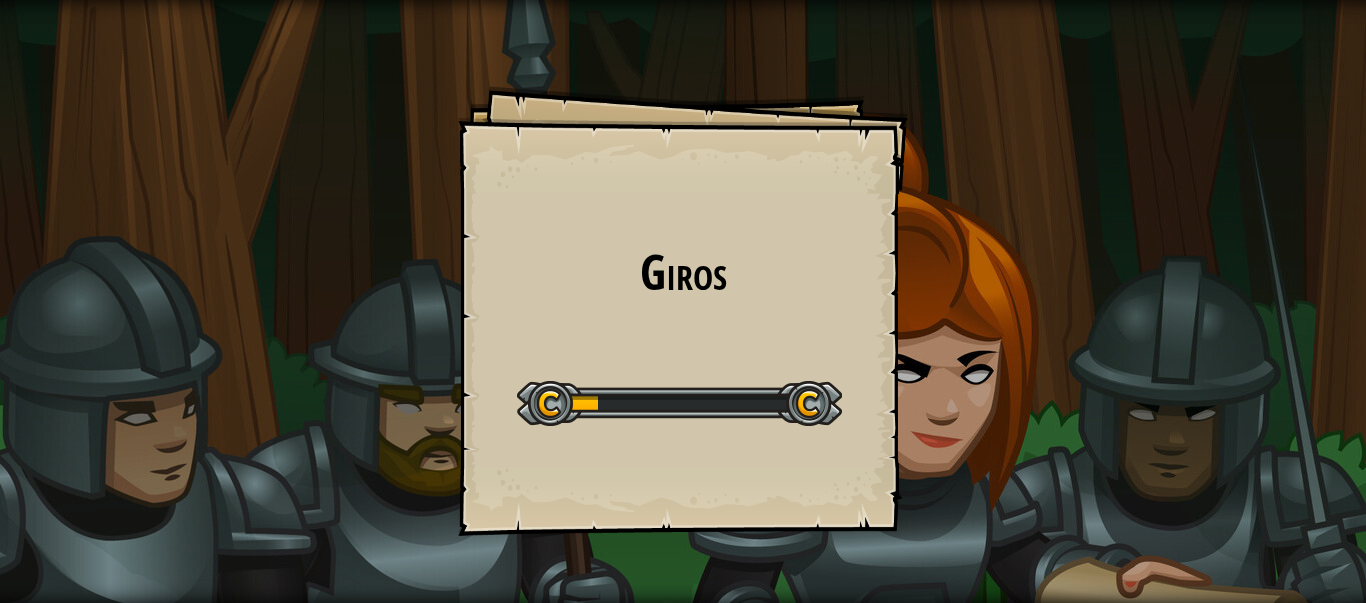 click on "Giros Objetivos Nivel inicial Error al cargar el servidor Necesitas una suscripción para jugar este nivel. Suscribirse Deberás unirte a un curso para jugar a este nivel. Volver a mis cursos ¡Pídele a tu docente que te asigne una licencia para que puedas continuar jugando CodeCombat! Volver a mis cursos Este nivel está bloqueado. Volver a mis cursos En teoría, no hay diferencia entre la teoría y la práctica. Pero en la práctica, si la hay. -Yogui [PERSON_NAME]" at bounding box center [683, 301] 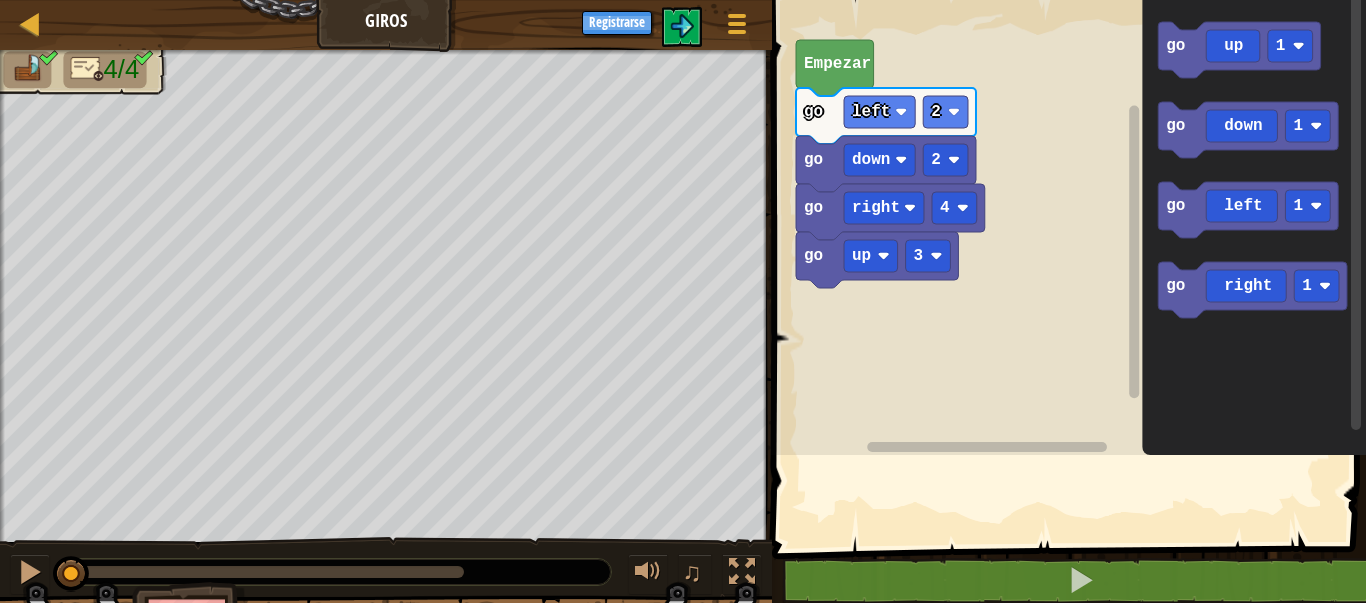 click at bounding box center [1071, 246] 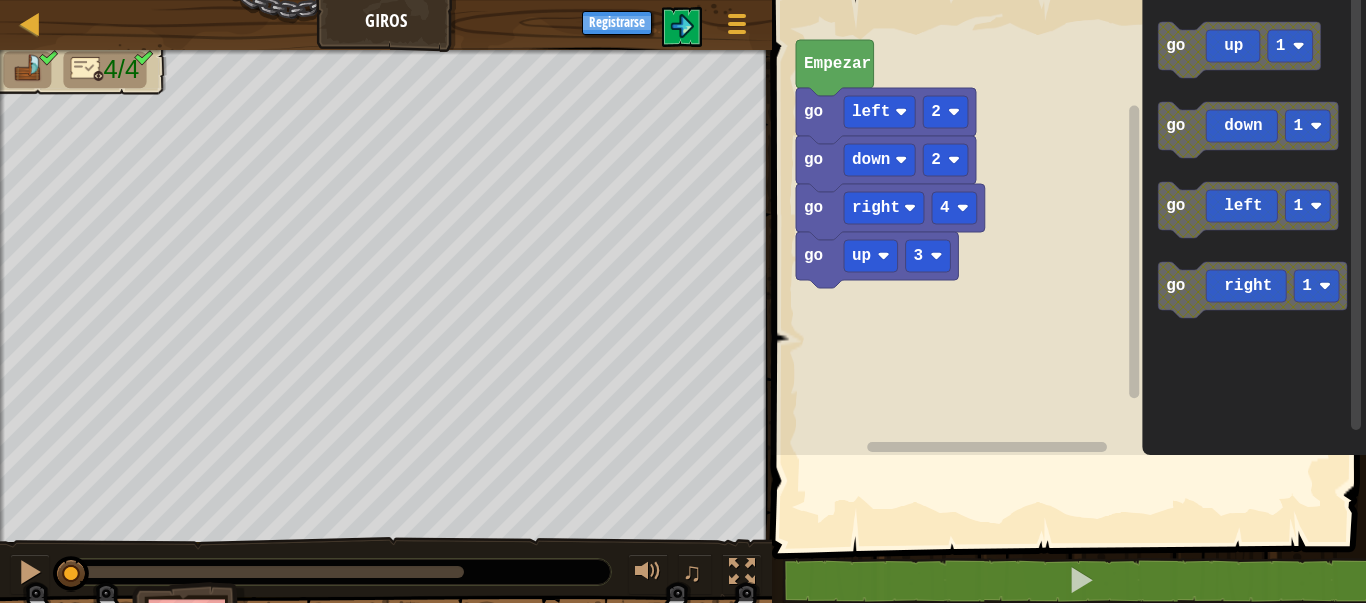 click at bounding box center (1071, 246) 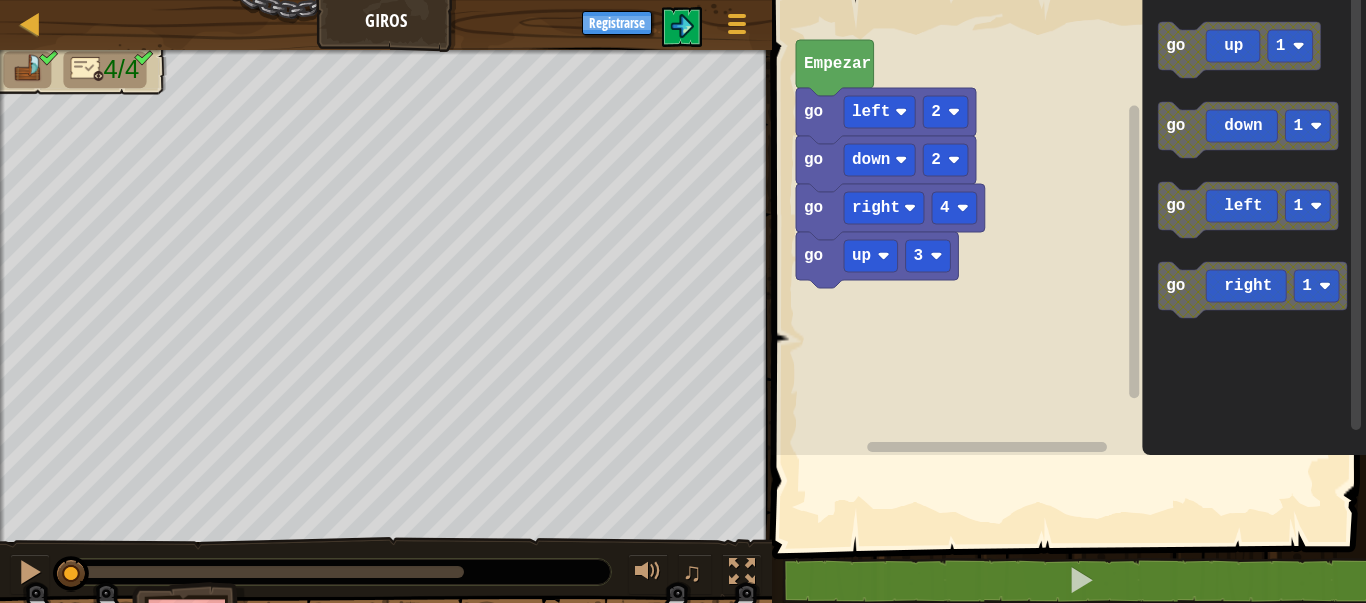 click at bounding box center [1071, 246] 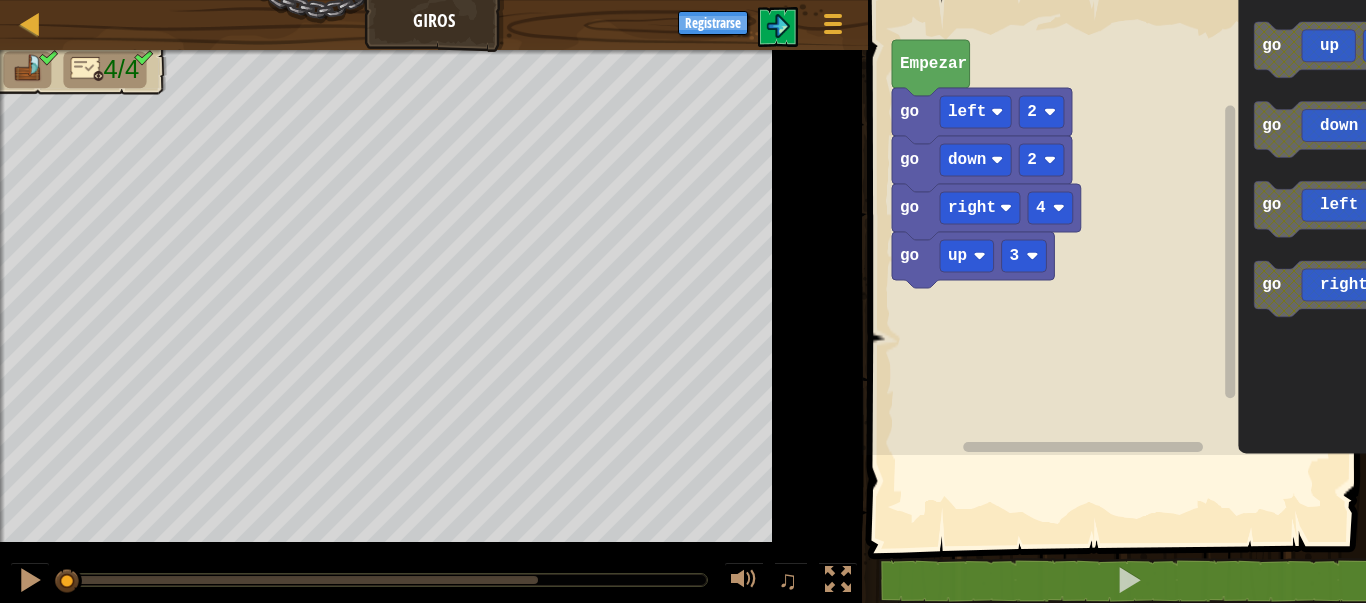 click at bounding box center (1119, 246) 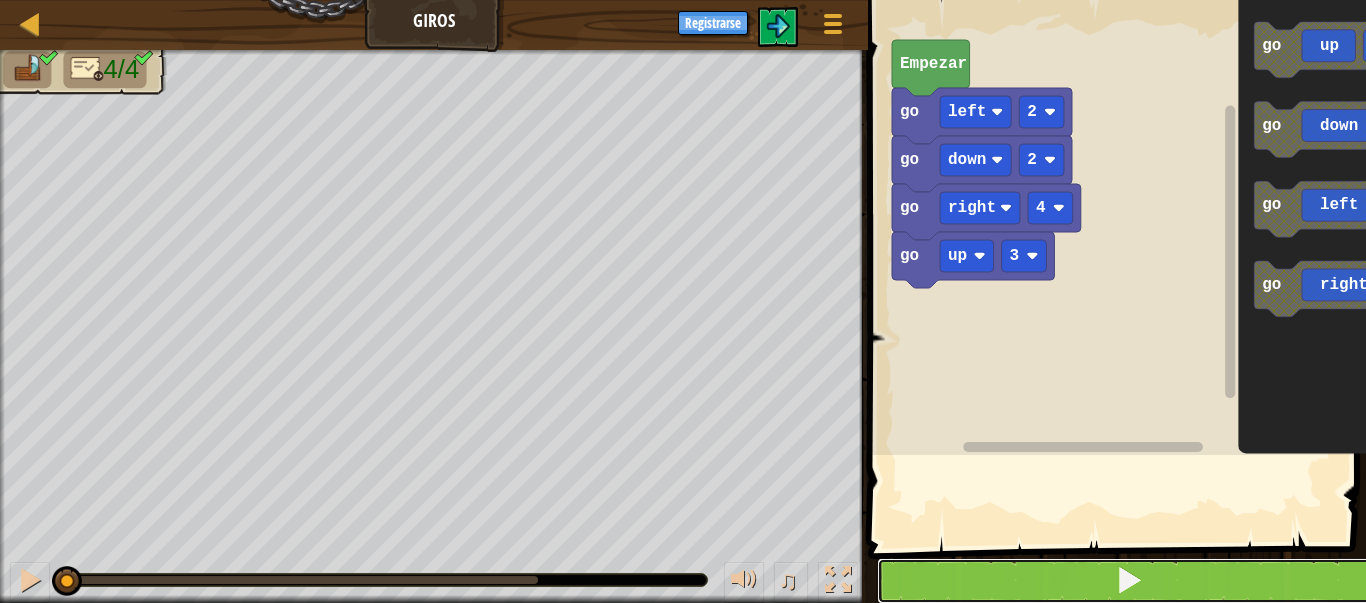 click at bounding box center (1129, 581) 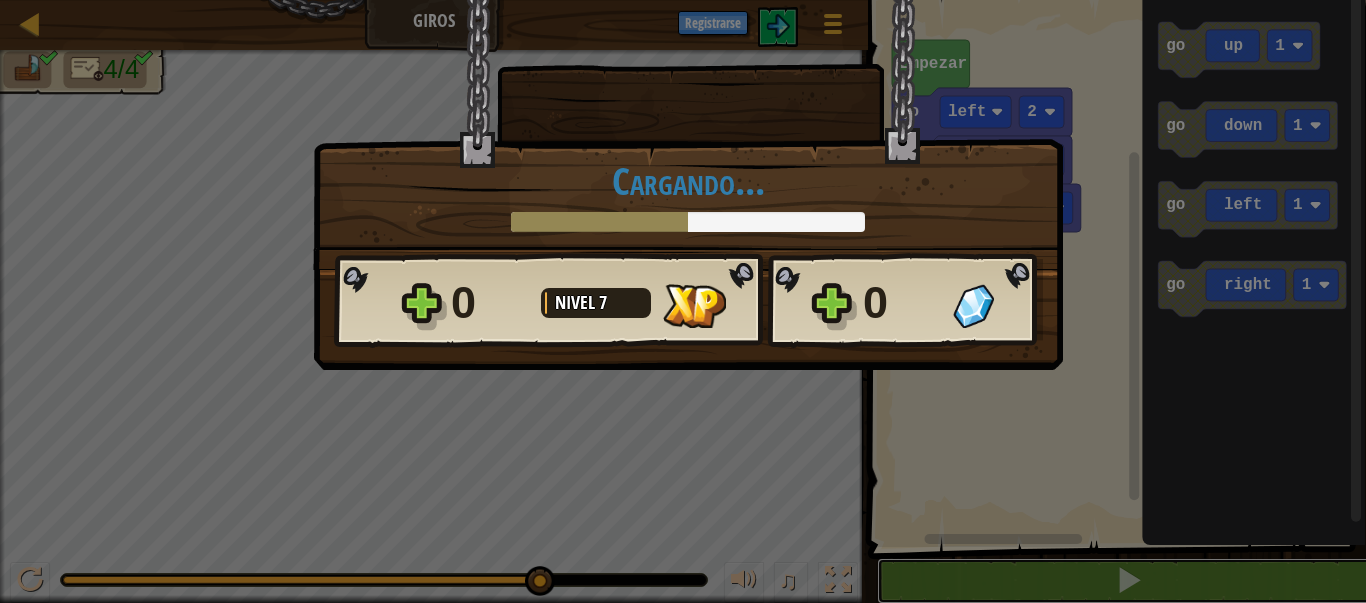 scroll, scrollTop: 1, scrollLeft: 0, axis: vertical 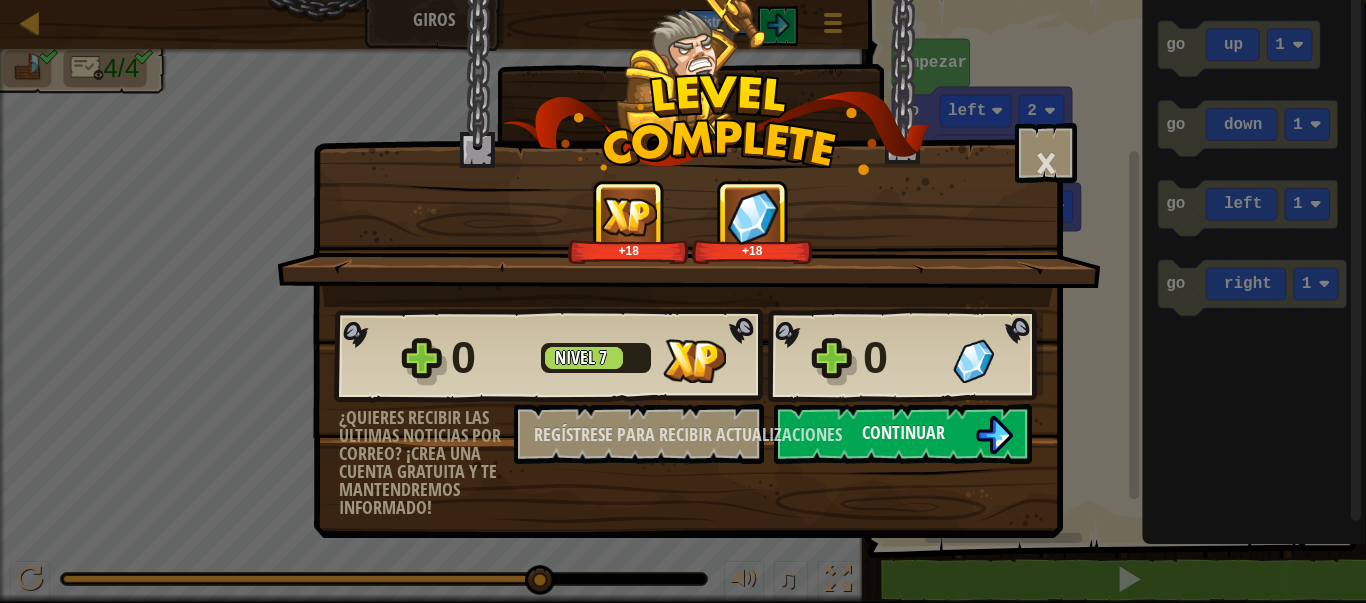 drag, startPoint x: 1211, startPoint y: 591, endPoint x: 1148, endPoint y: 567, distance: 67.41662 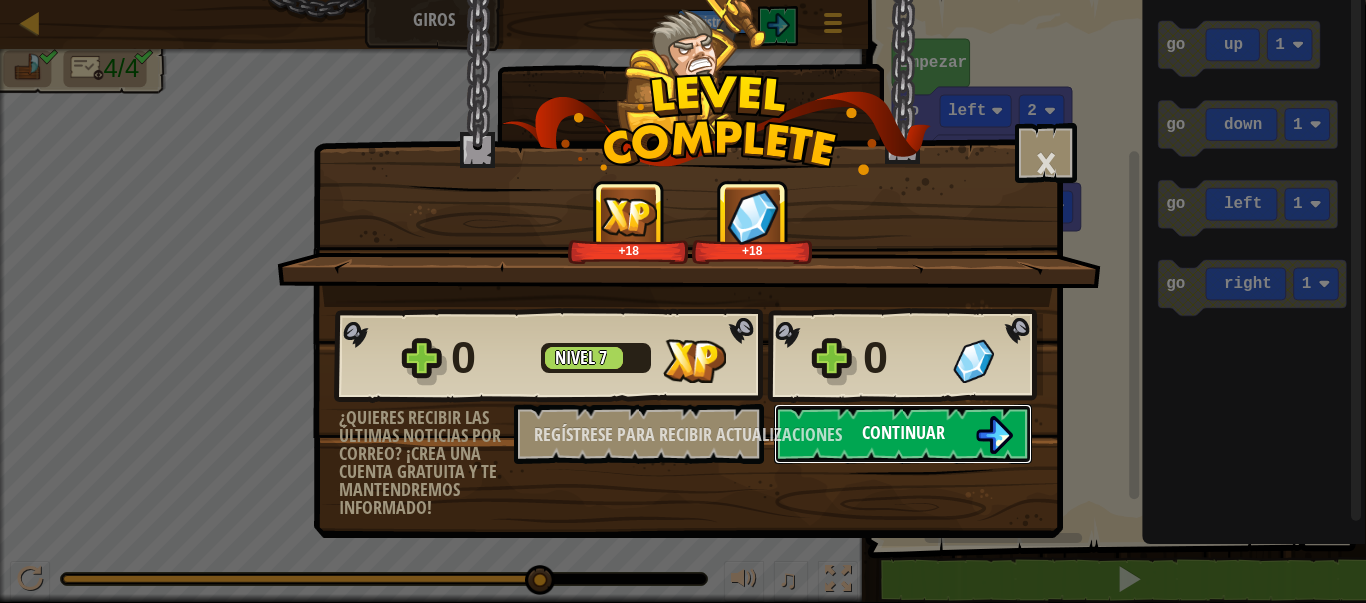 click on "Continuar" at bounding box center (903, 434) 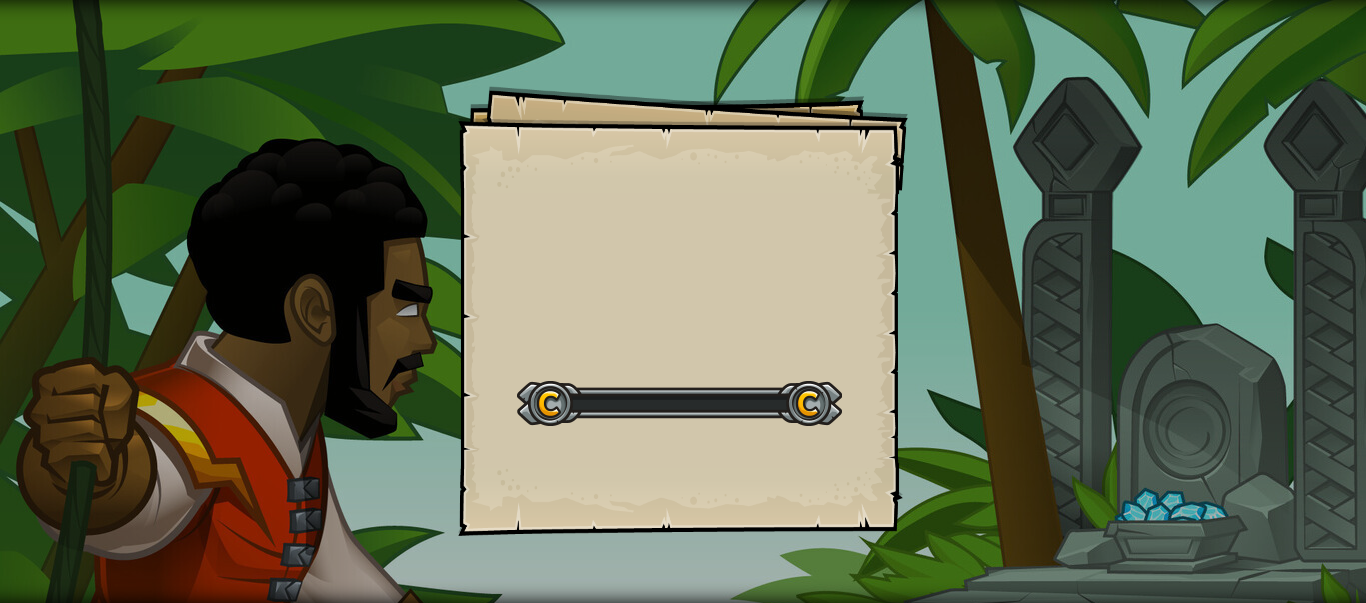 click on "Objetivos Nivel inicial Error al cargar el servidor Necesitas una suscripción para jugar este nivel. Suscribirse Deberás unirte a un curso para jugar a este nivel. Volver a mis cursos ¡Pídele a tu docente que te asigne una licencia para que puedas continuar jugando CodeCombat! Volver a mis cursos Este nivel está bloqueado. Volver a mis cursos ¿Disfrutando de CodeCombat? ¡Cuéntale a tus amigos acerca de nosotros!" at bounding box center (683, 301) 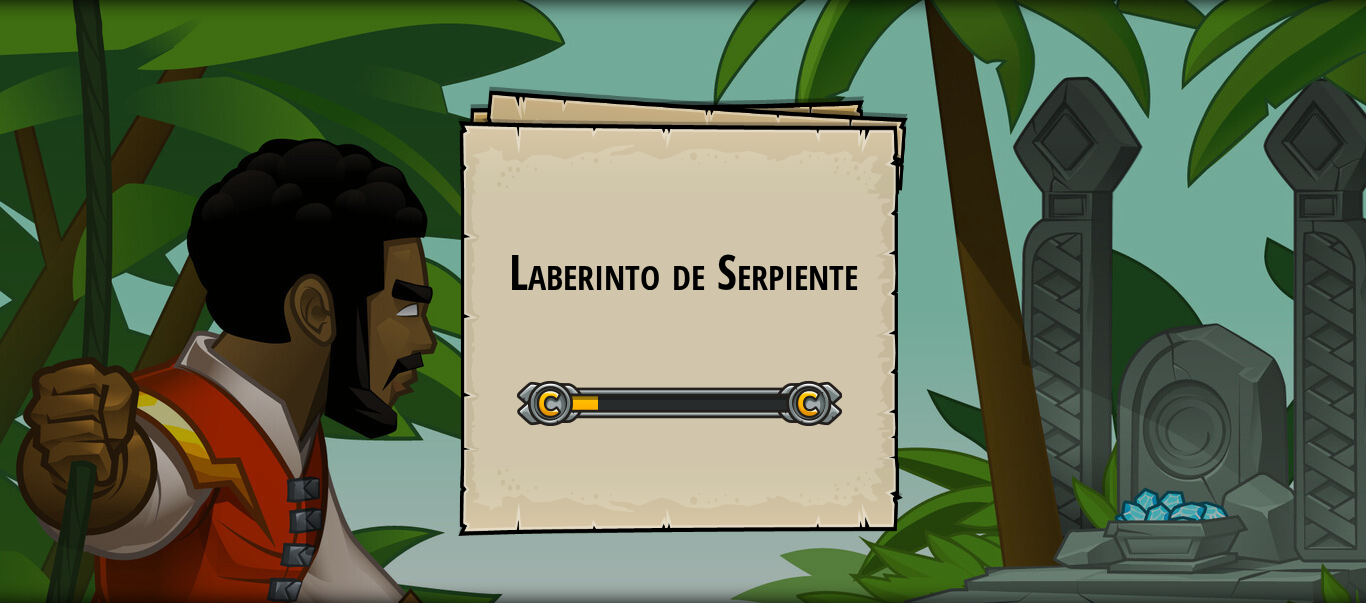 click on "Laberinto de Serpiente Objetivos Nivel inicial Error cargando del servidor Necesitas una suscripción para jugar este nivel. Suscribirse Deberás unirte a un curso para jugar a este nivel. Volver a mis cursos ¡Pídele a tu docente que te asigne una licencia para que puedas continuar jugando CodeCombat! Volver a mis cursos Este nivel está bloqueado. Volver a mis cursos ¿Disfrutando de CodeCombat? ¡Cuéntale a tus amigos acerca de nosotros!" at bounding box center (683, 301) 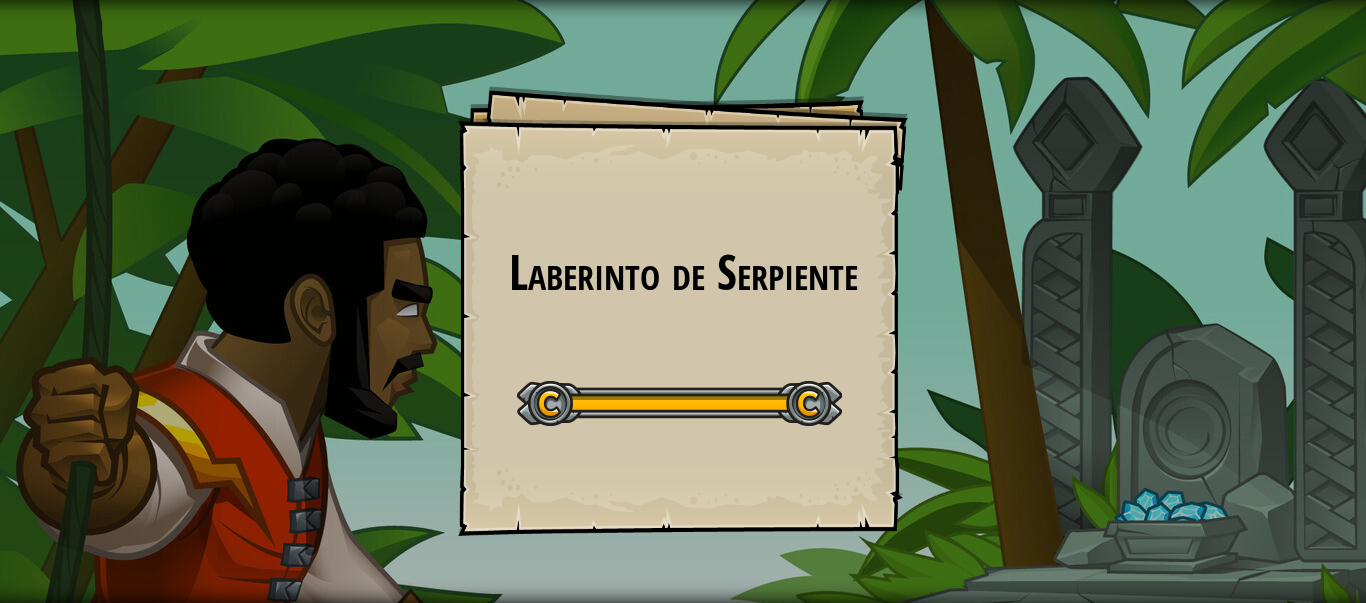 click at bounding box center [0, 0] 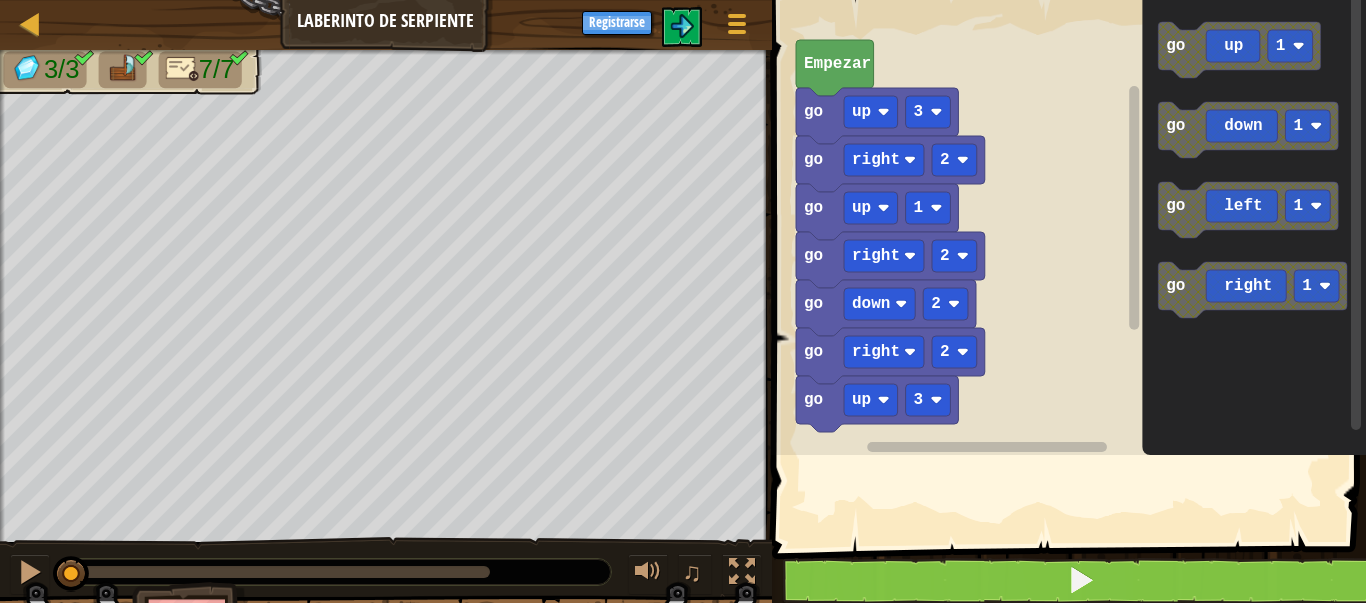 click at bounding box center (1081, 581) 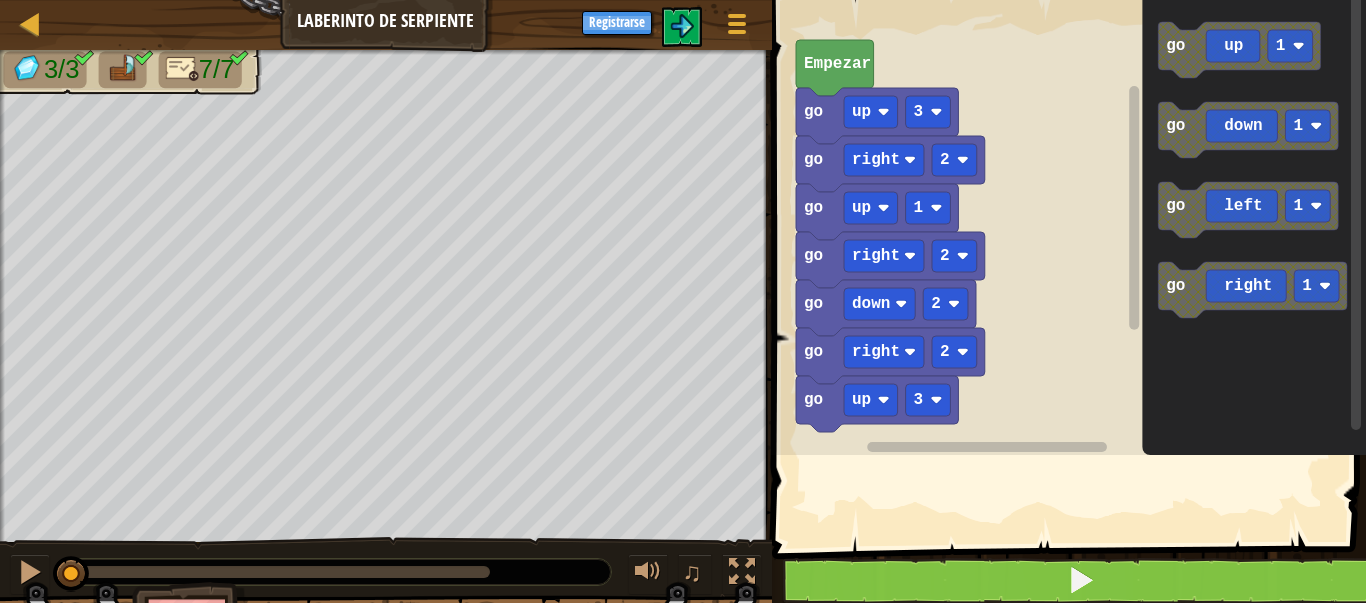 click at bounding box center [1081, 581] 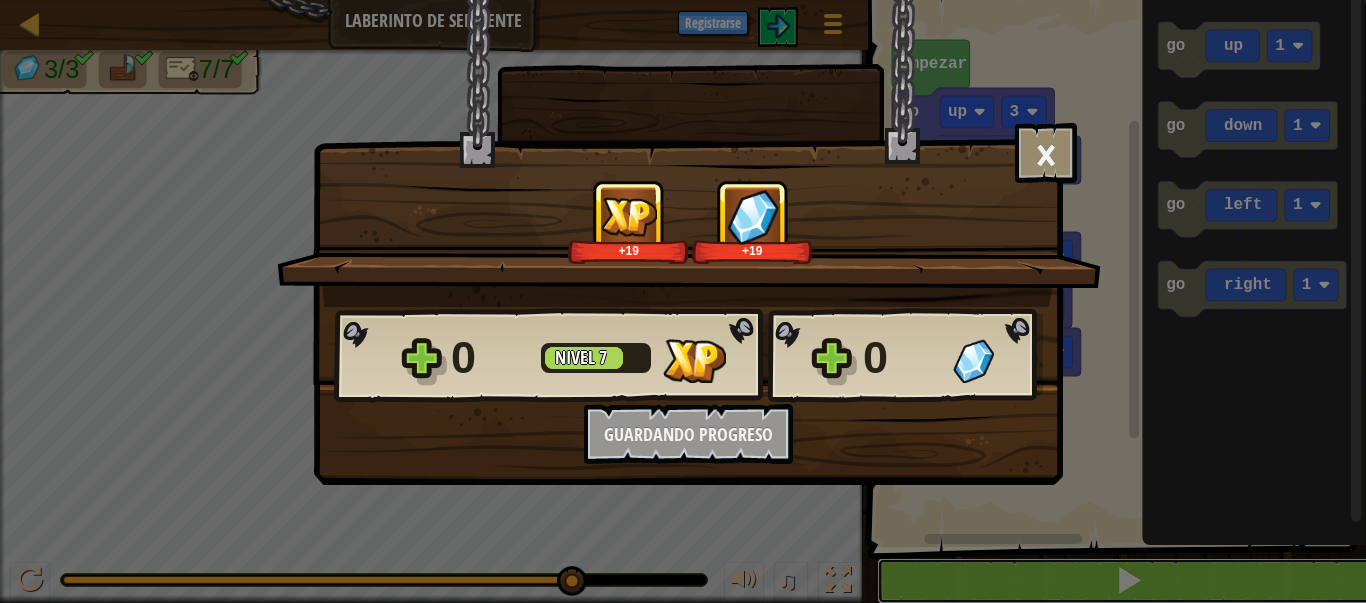 scroll, scrollTop: 1, scrollLeft: 0, axis: vertical 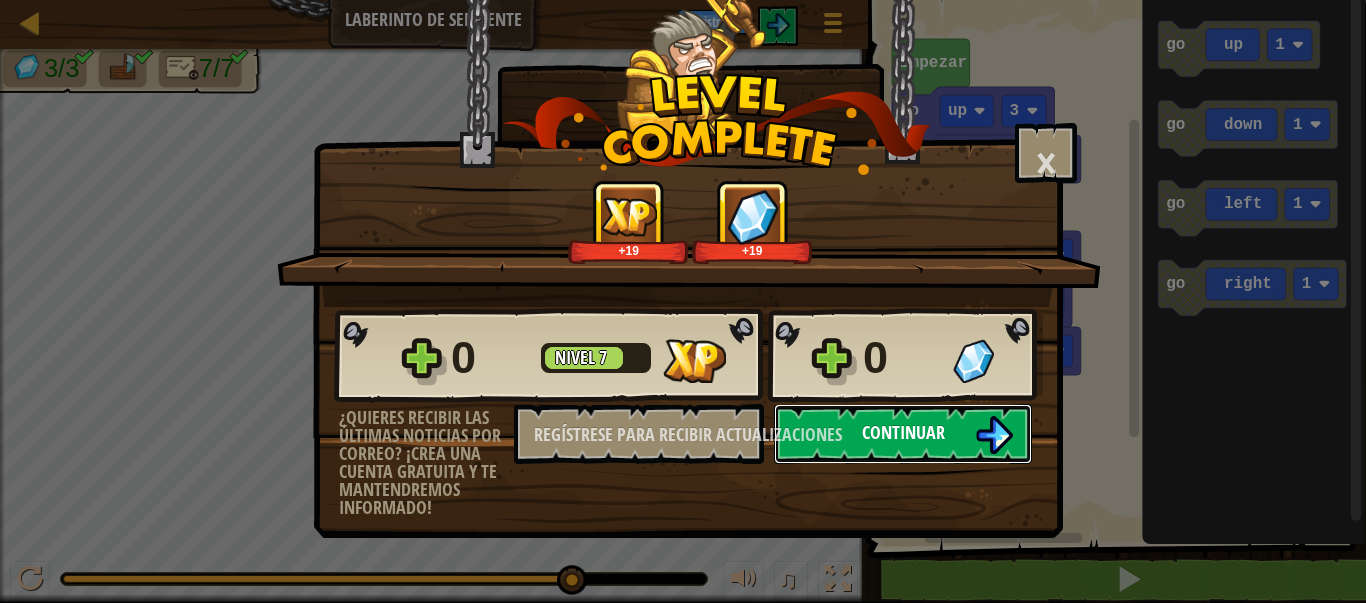 click at bounding box center [994, 435] 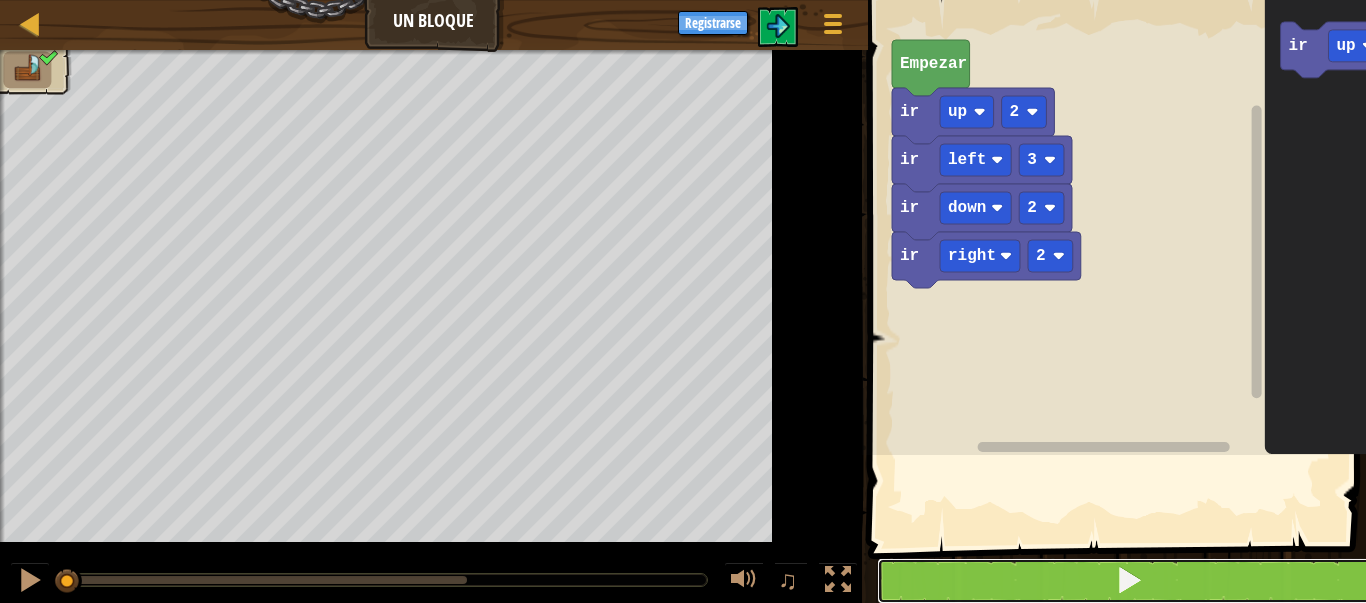 drag, startPoint x: 1101, startPoint y: 564, endPoint x: 1091, endPoint y: 569, distance: 11.18034 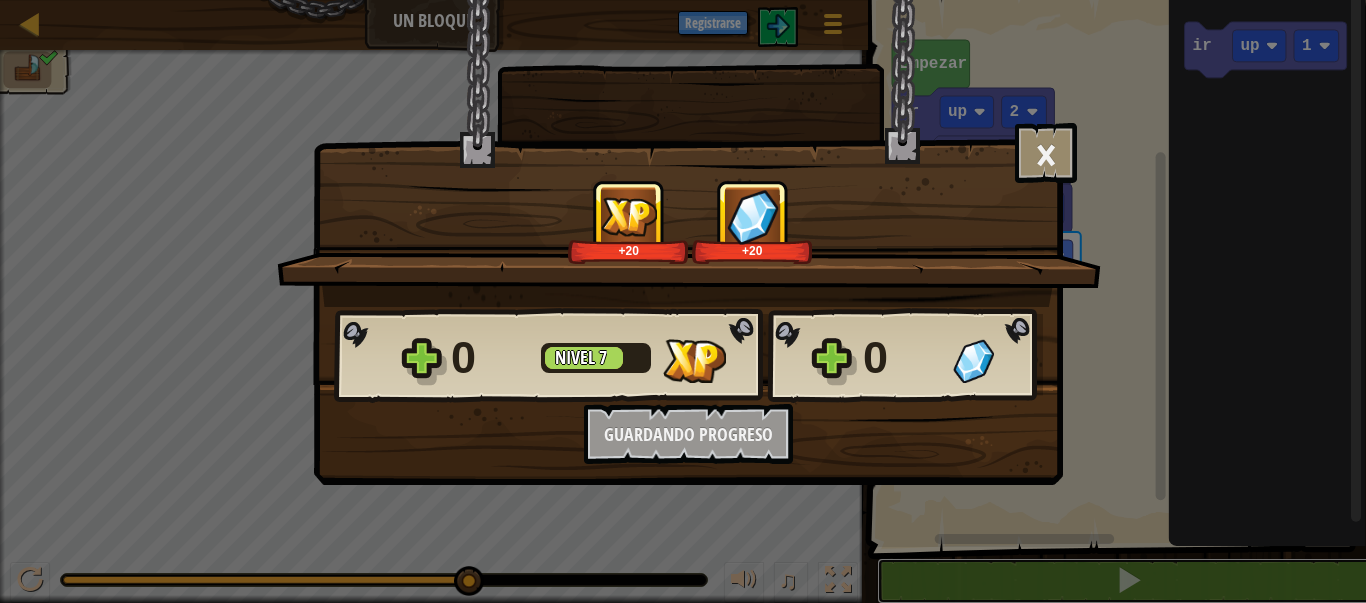 scroll, scrollTop: 1, scrollLeft: 0, axis: vertical 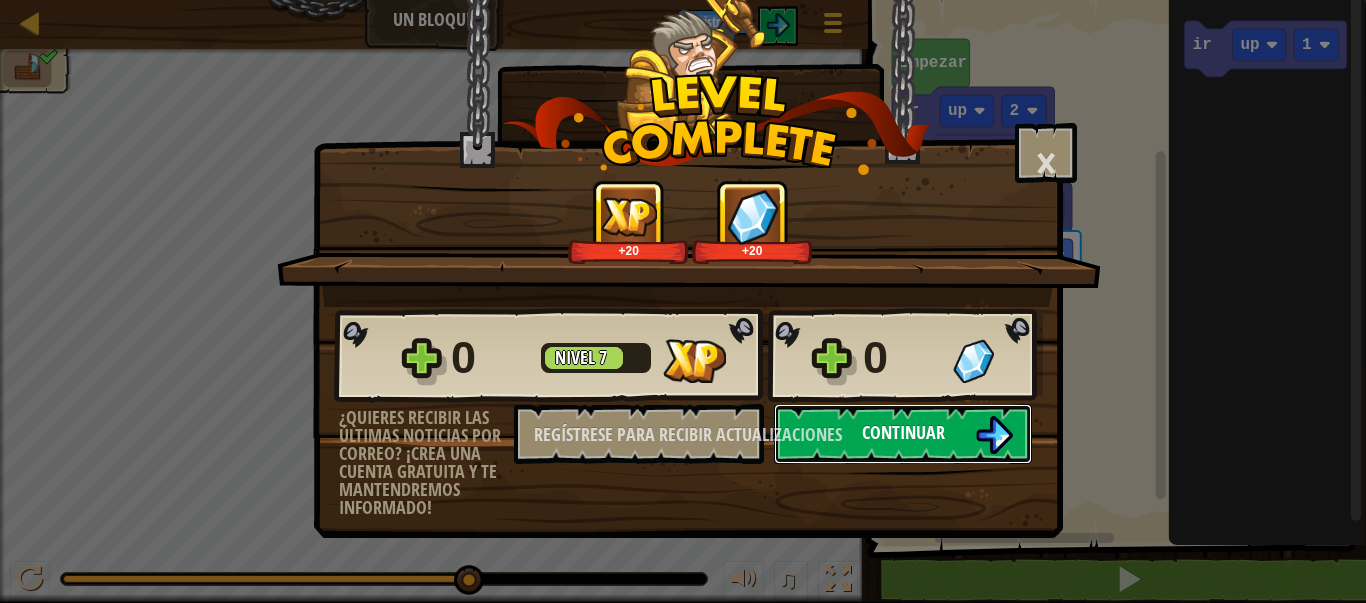 click on "Continuar" at bounding box center (903, 434) 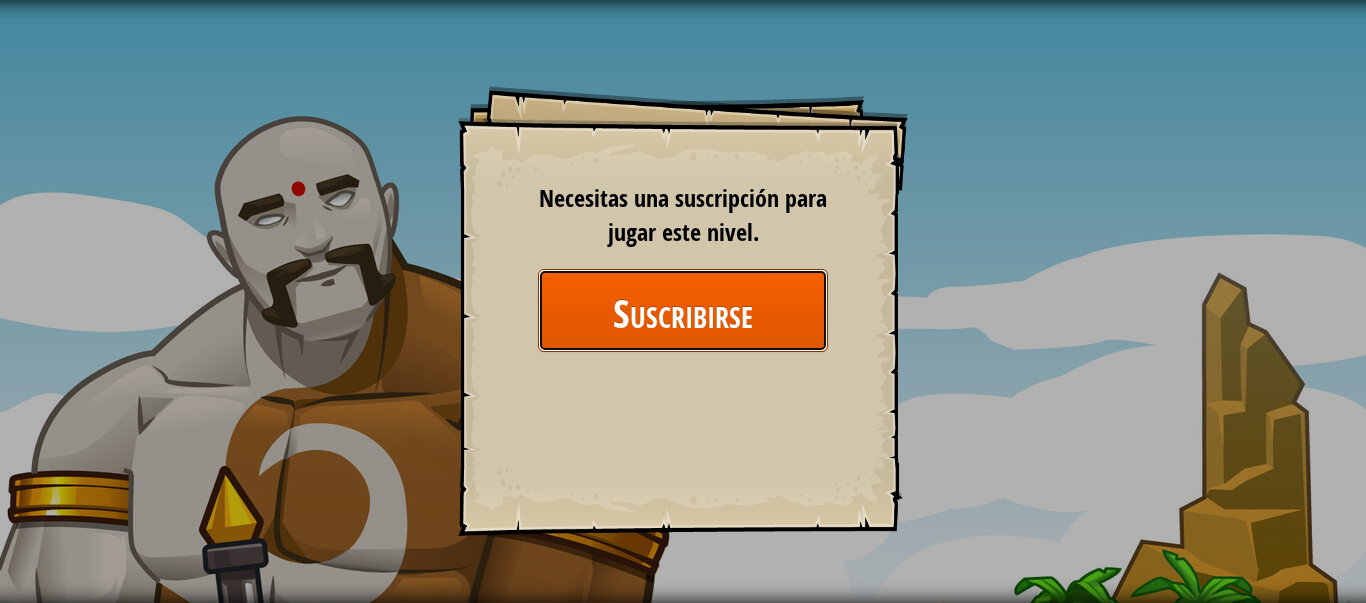 click on "Suscribirse" at bounding box center (683, 312) 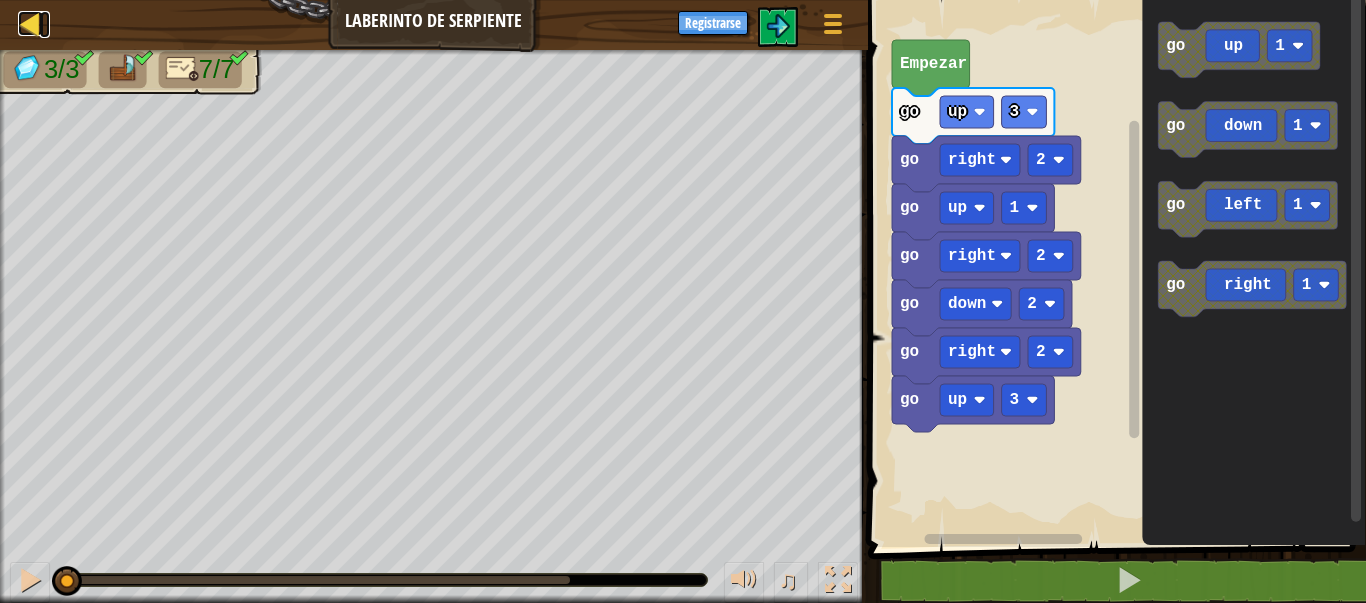 click on "Mapa" at bounding box center (45, 24) 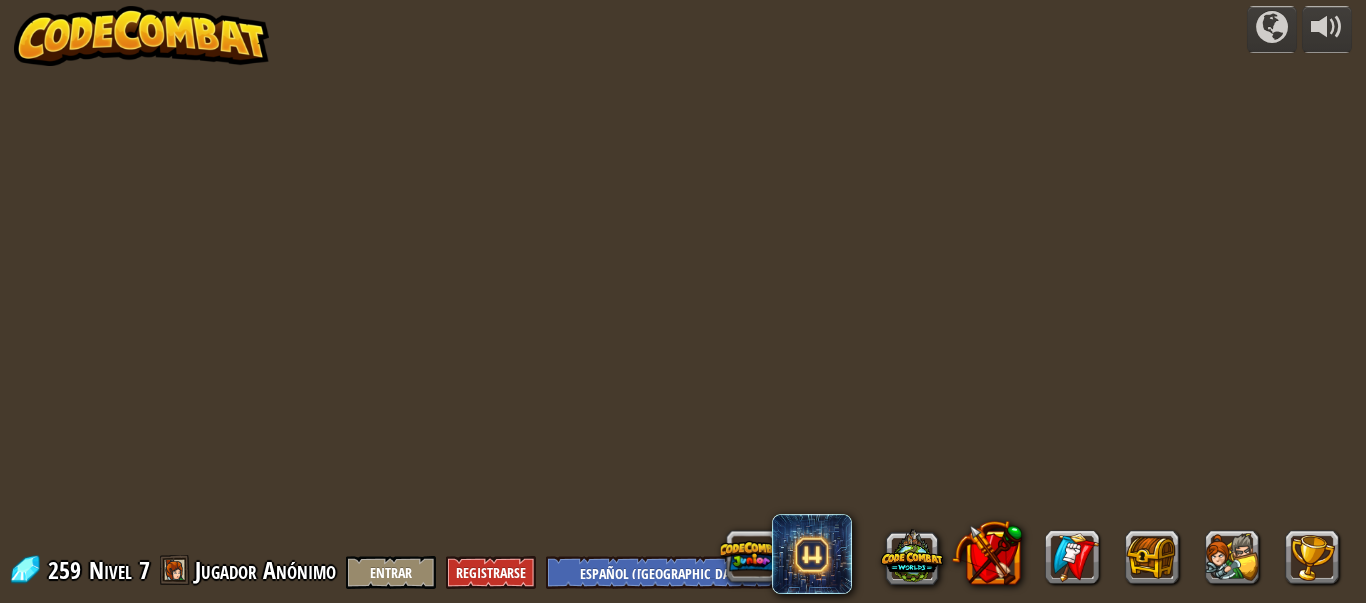 select on "es-419" 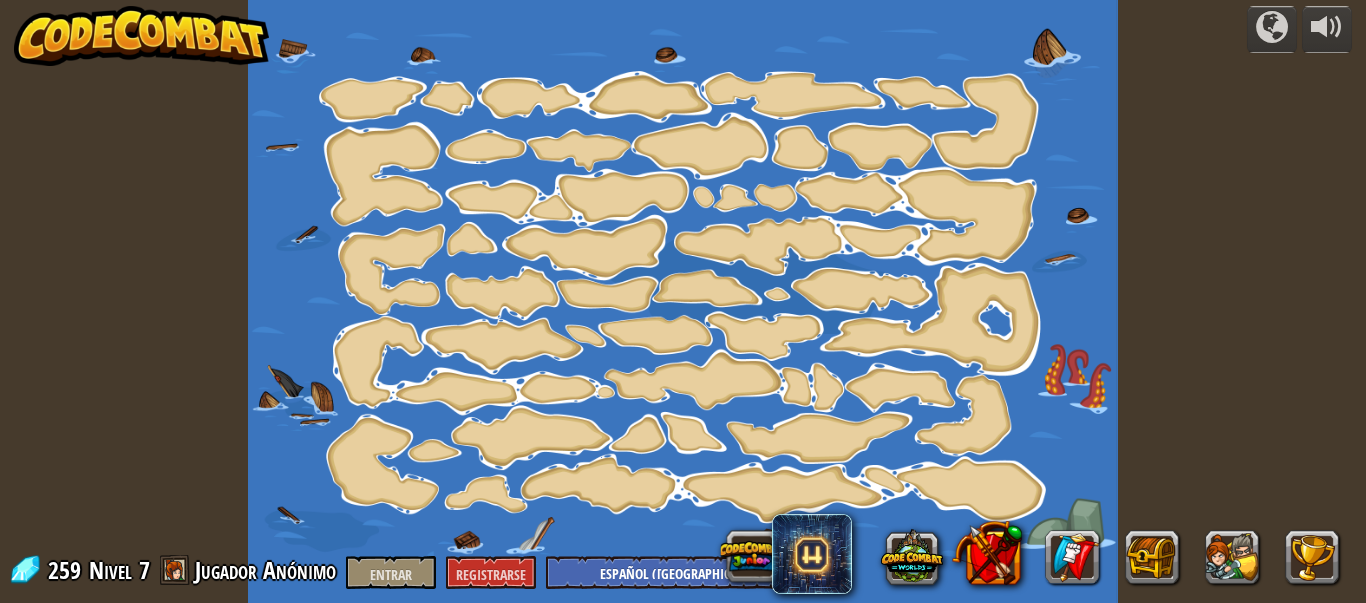 select on "es-419" 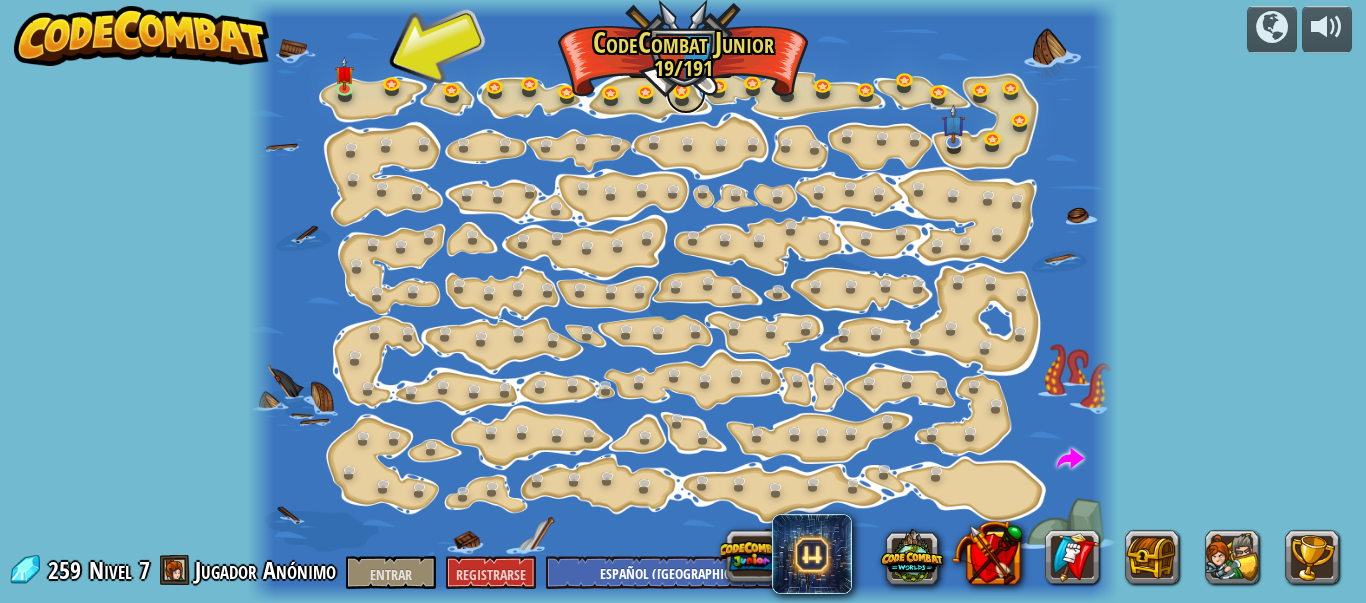 click at bounding box center [686, 94] 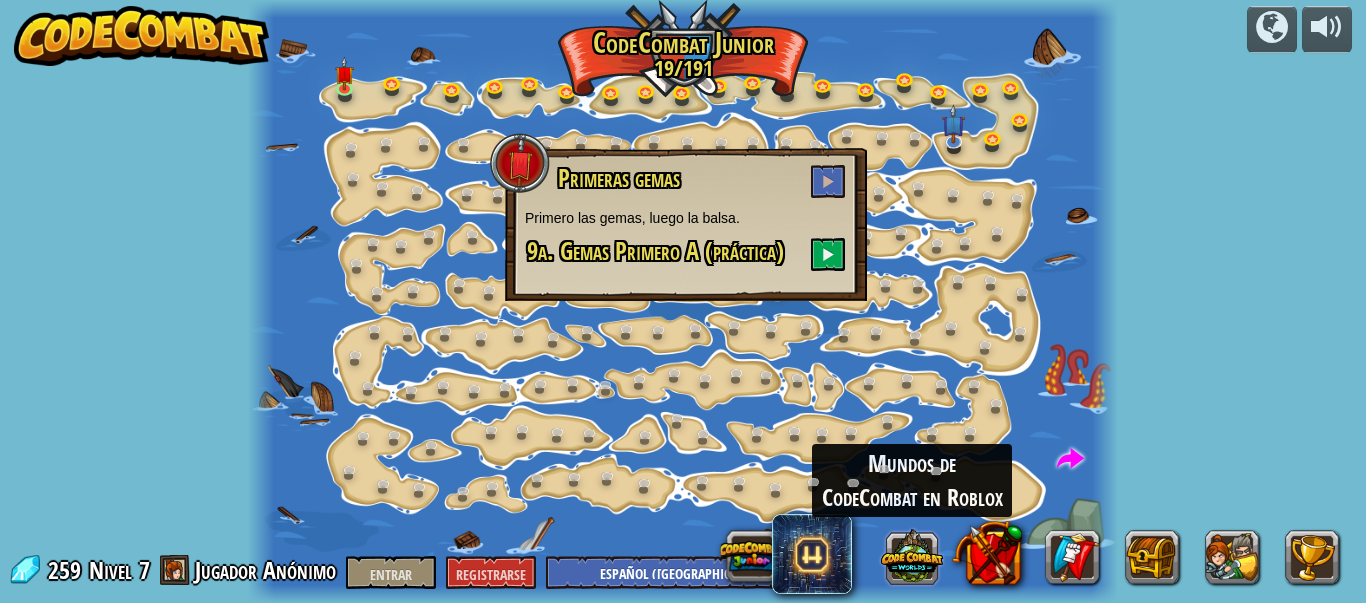 click at bounding box center (912, 556) 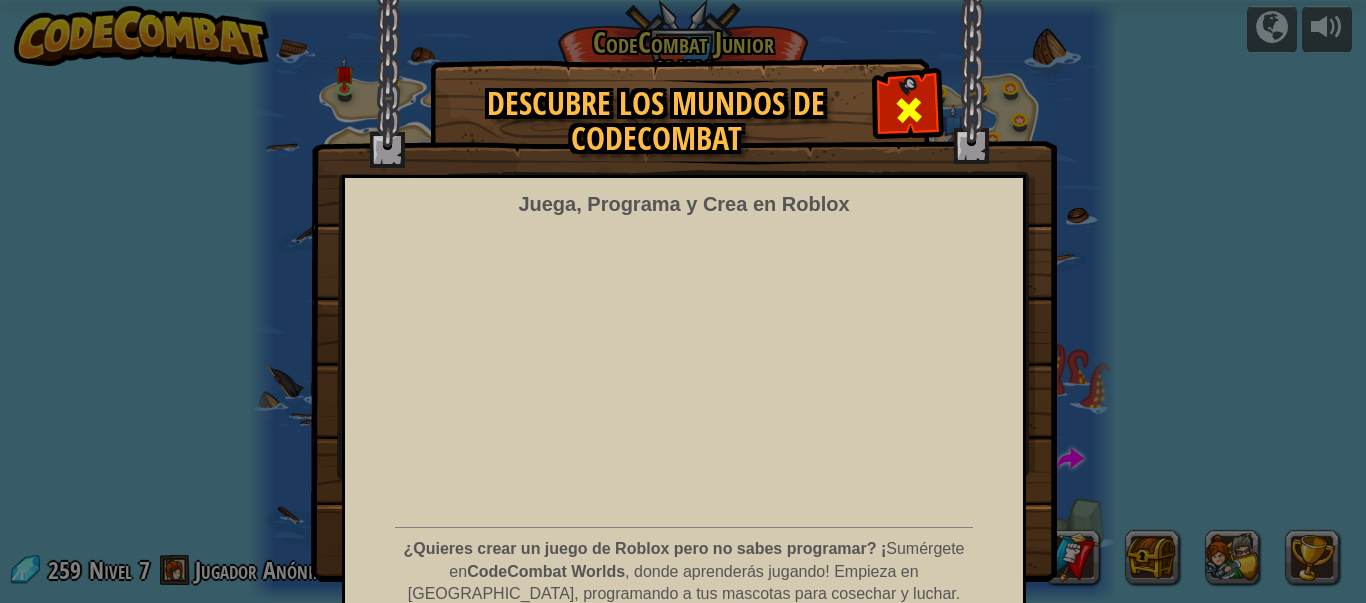 click at bounding box center (909, 110) 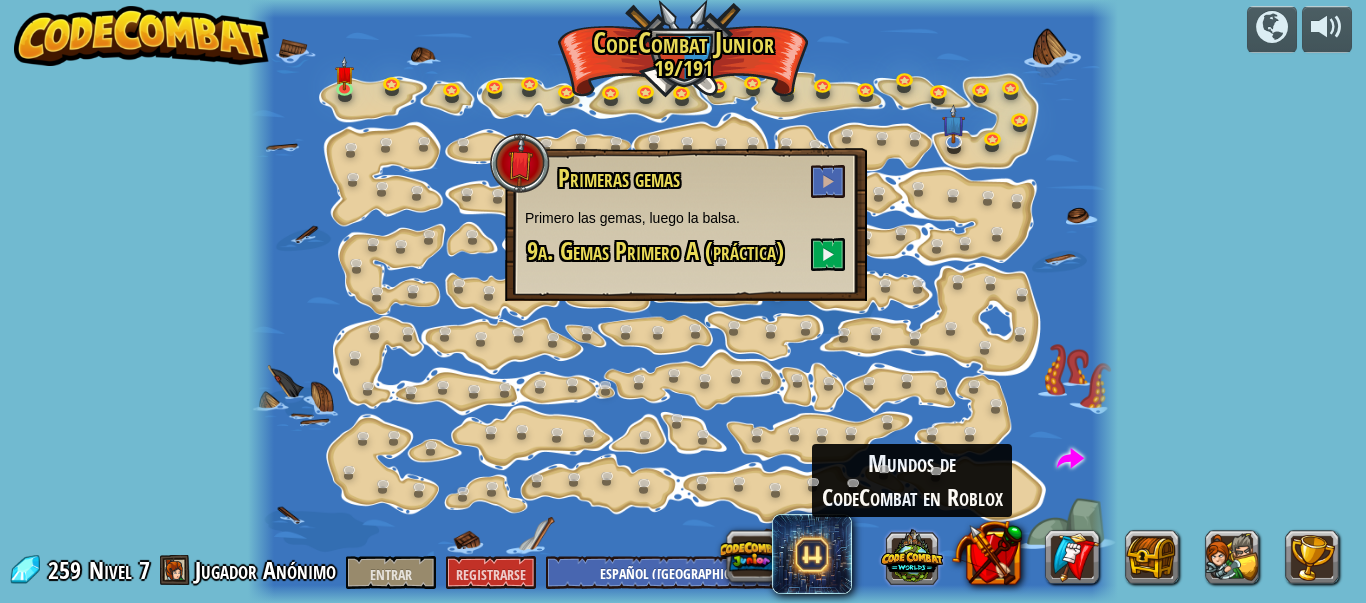 click at bounding box center [912, 556] 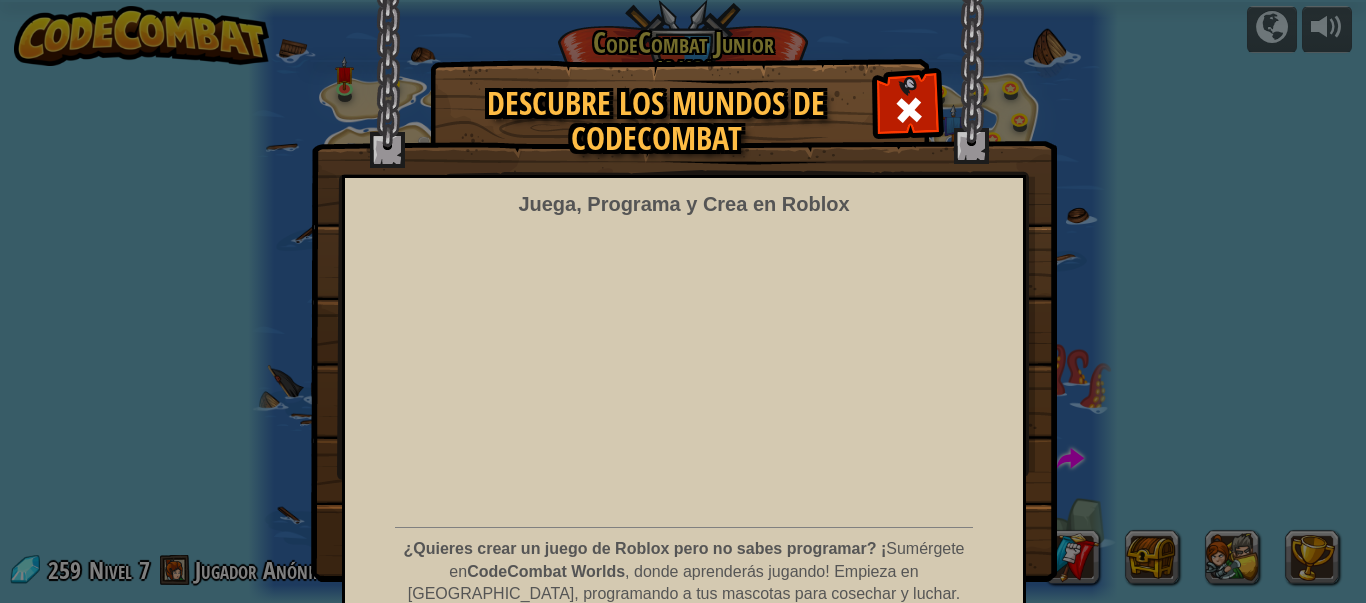 click at bounding box center (909, 110) 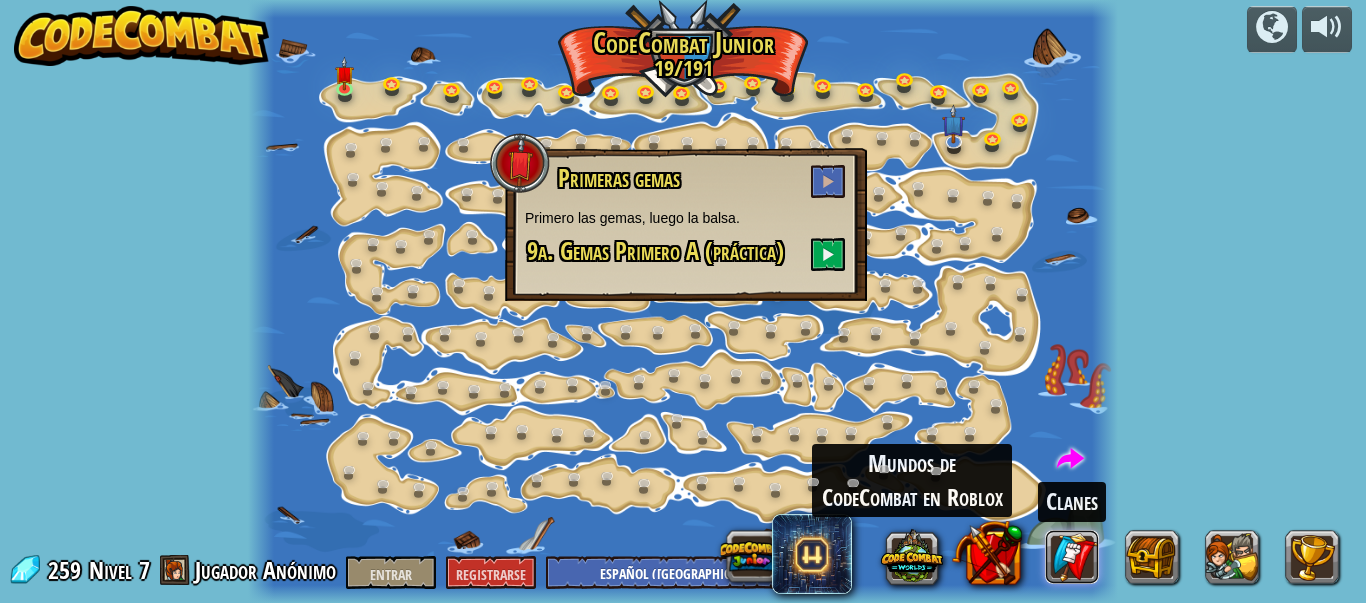 click at bounding box center (1073, 557) 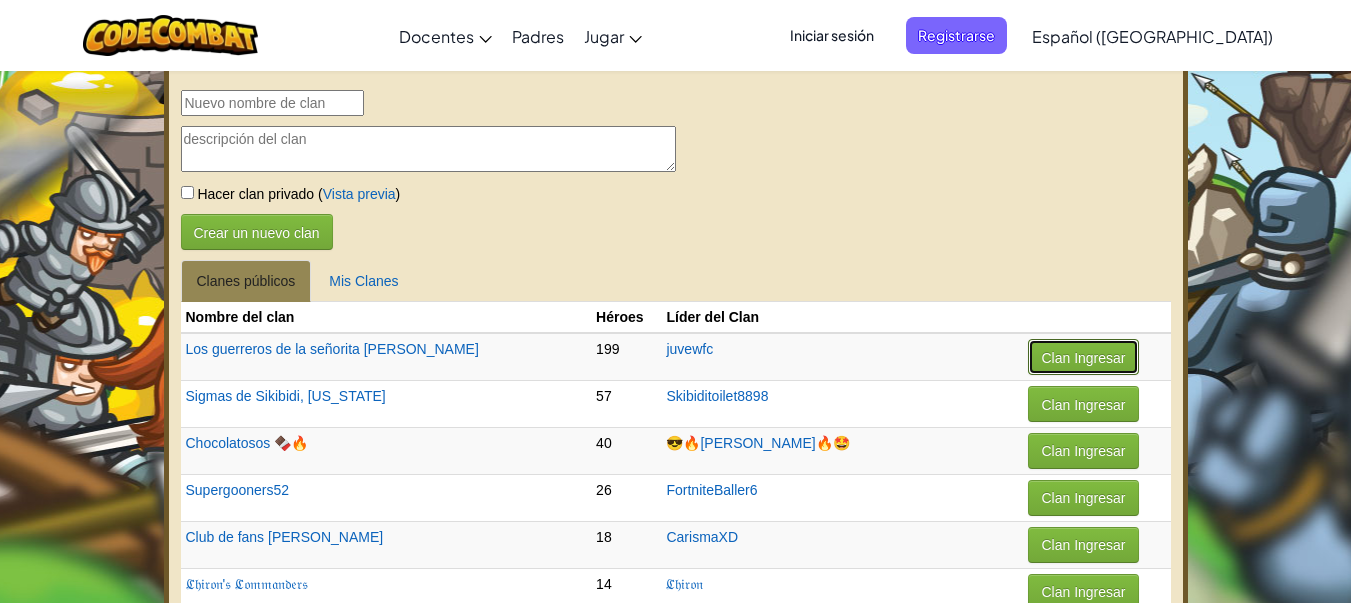 click on "Clan Ingresar" at bounding box center (1083, 358) 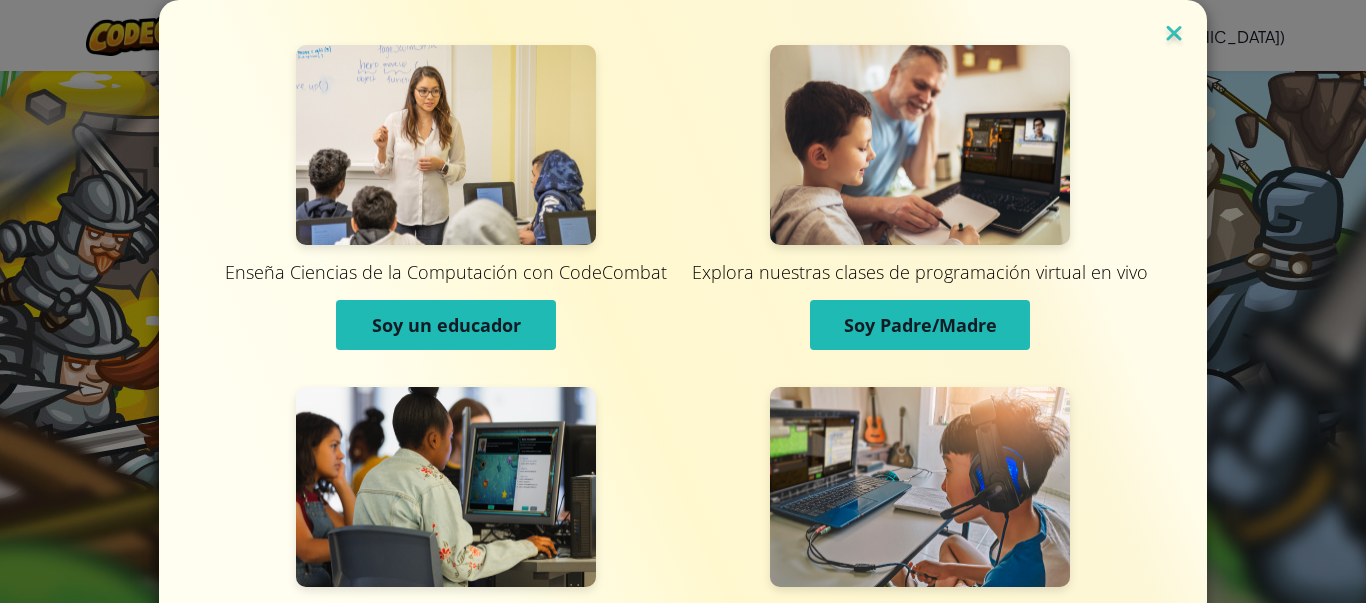 click at bounding box center [1174, 35] 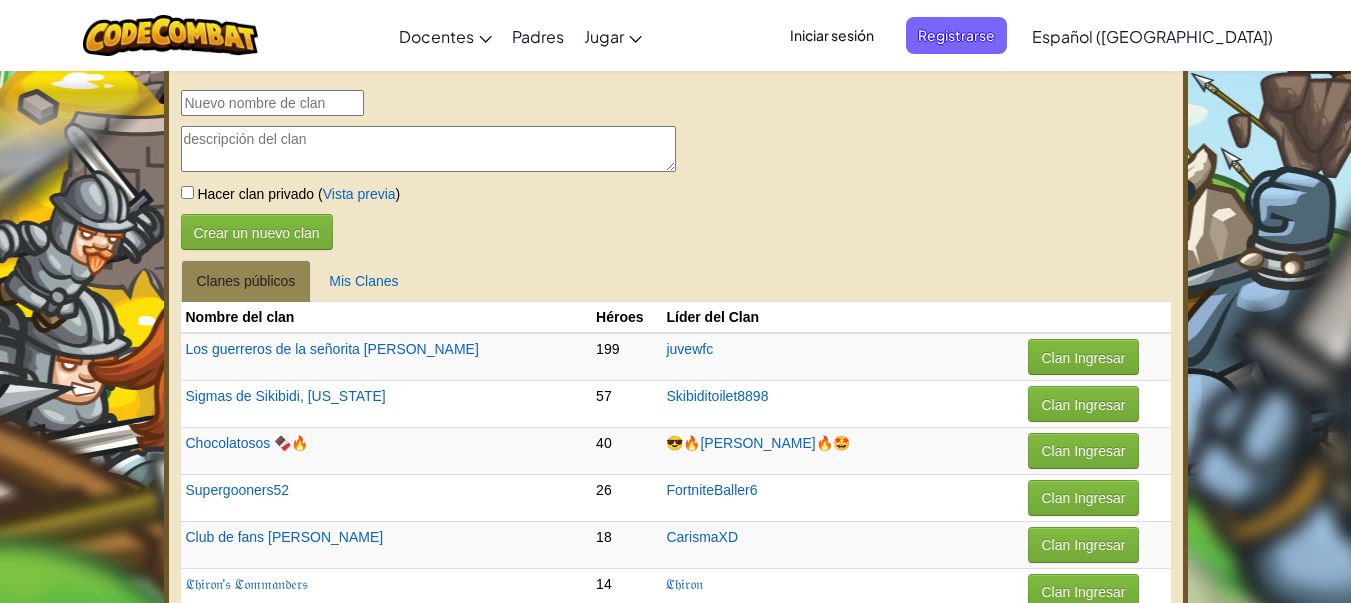 click on "Cambiar la navegación Docentes Crear cuenta gratis Soluciones para Escuelas y Distritos Vista previa de herramientas del profesor Cumplimiento de normas Estudios de eficacia Historias de éxito Desarrollo profesional Hora del Código Recursos de Subvenciones y Financiamiento Solicitar una Demo o Cotización. Padres Jugar Inicio de CodeCombat Con acceso a los 530 niveles y características exclusivas como mascotas, artículos solo para miembros premium y héroes, cualquiera puede sumergirse completamente en el mundo de la programación. Aula de CodeCombat Un plan de estudios completo de CS que abarca desde conceptos básicos hasta desarrollo web, desarrollo de juegos y AP CSP. CodeCombat Junior Nuestro currículo insignia de K-5 presenta una progresión de niveles de aprendizaje que enseñan conceptos básicos de codificación a un ritmo más lento, diseñado específicamente para estudiantes de primaria. Aula de Ozaria CSP de AP Deportes electrónicos de la Liga IA Mundos de CodeCombat en Roblox     ruso Ya" at bounding box center (675, 3080) 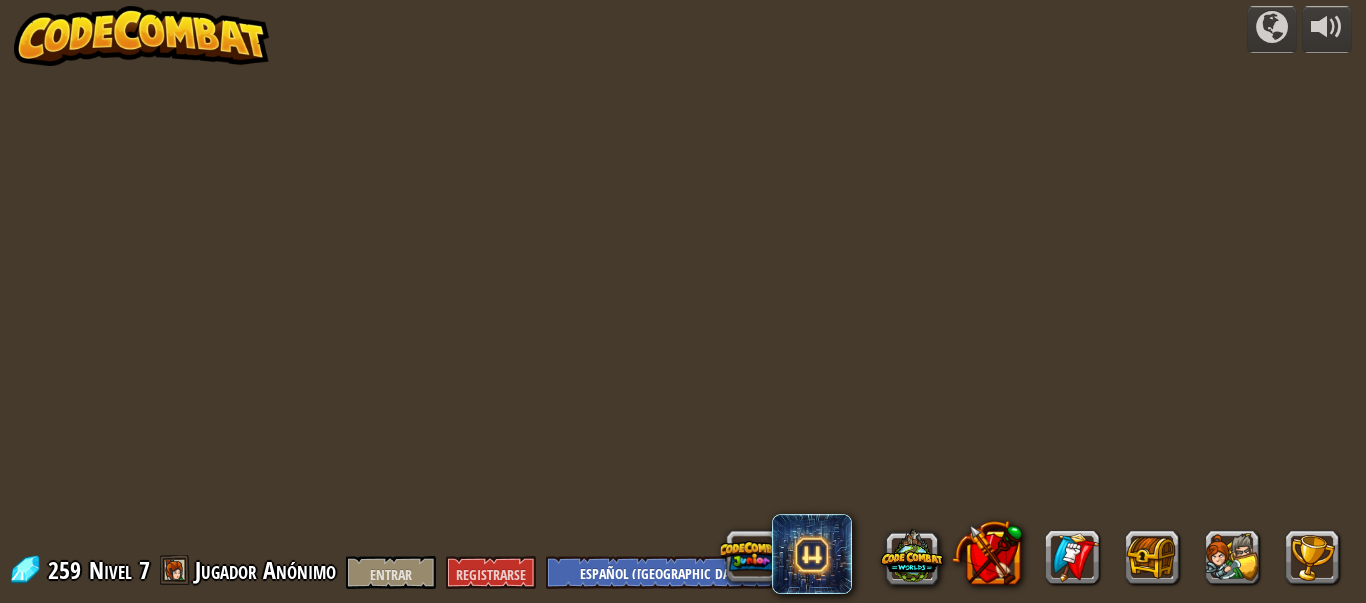 select on "es-419" 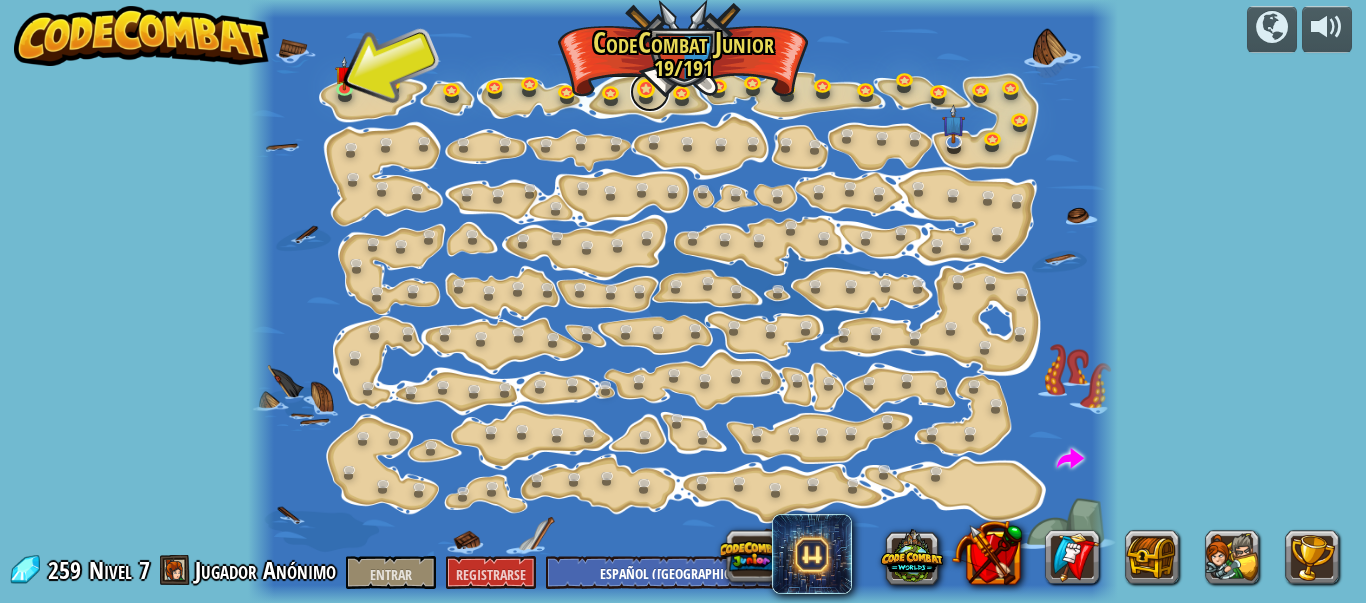 click at bounding box center (650, 92) 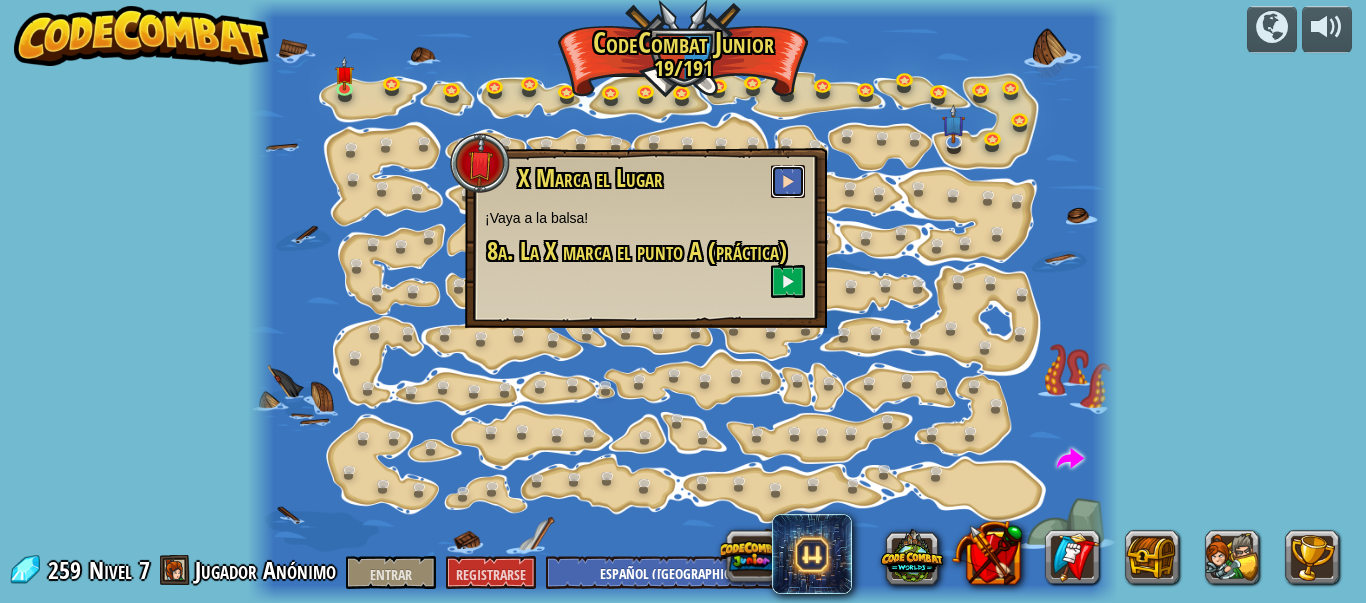 click at bounding box center (788, 181) 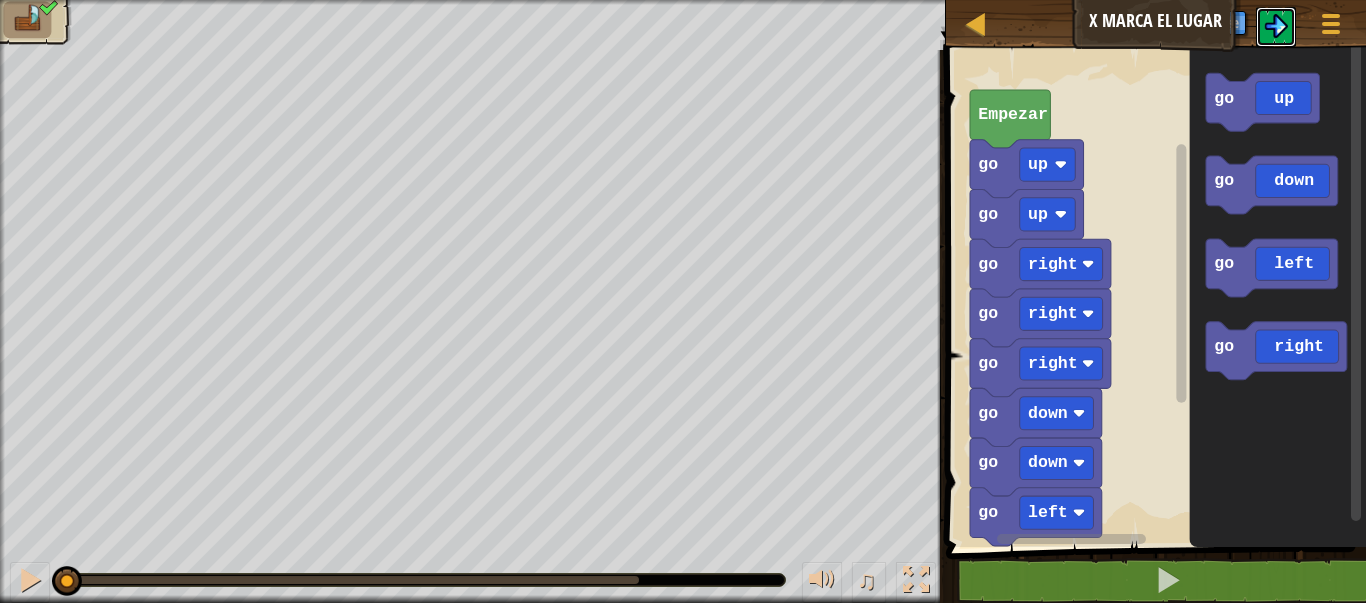 click at bounding box center (1276, 27) 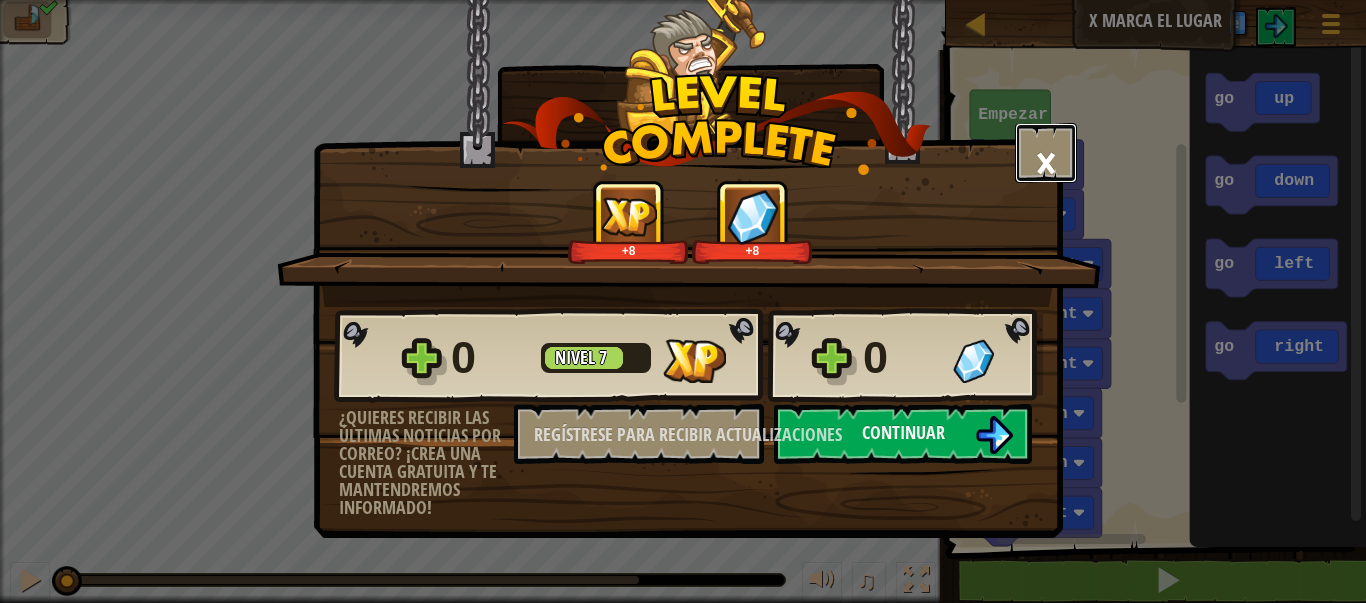 click on "×" at bounding box center [1046, 162] 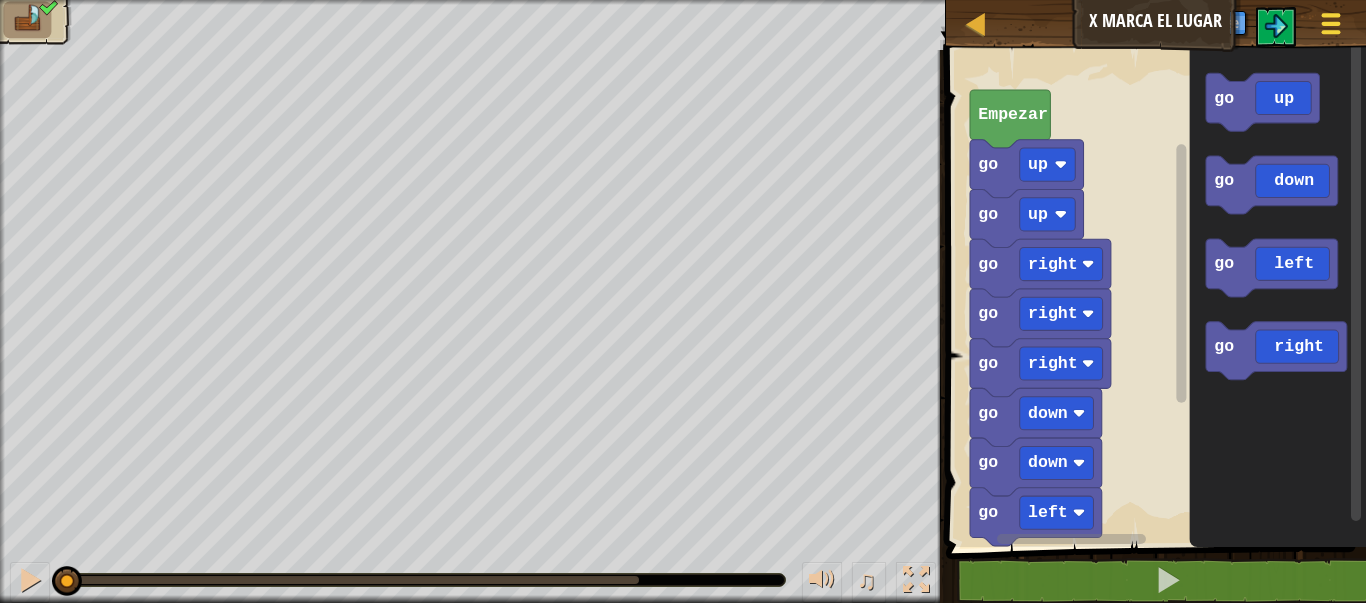 click at bounding box center (1331, 24) 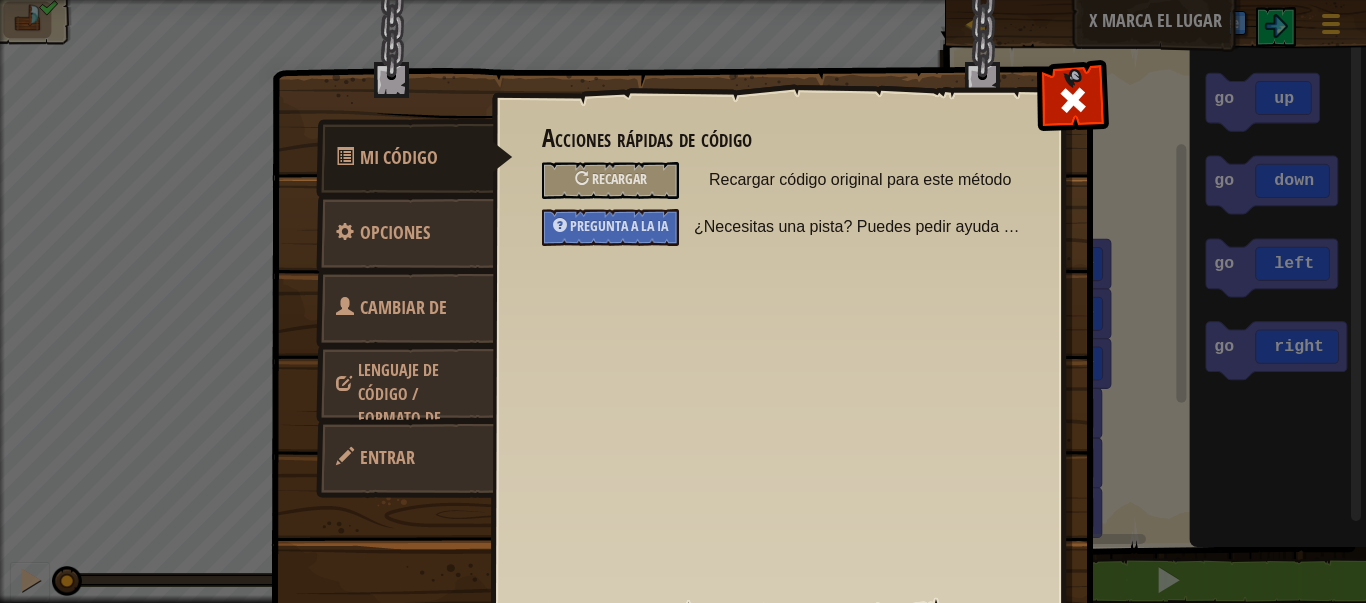 click on "Lenguaje de código / Formato de código" at bounding box center [388, 406] 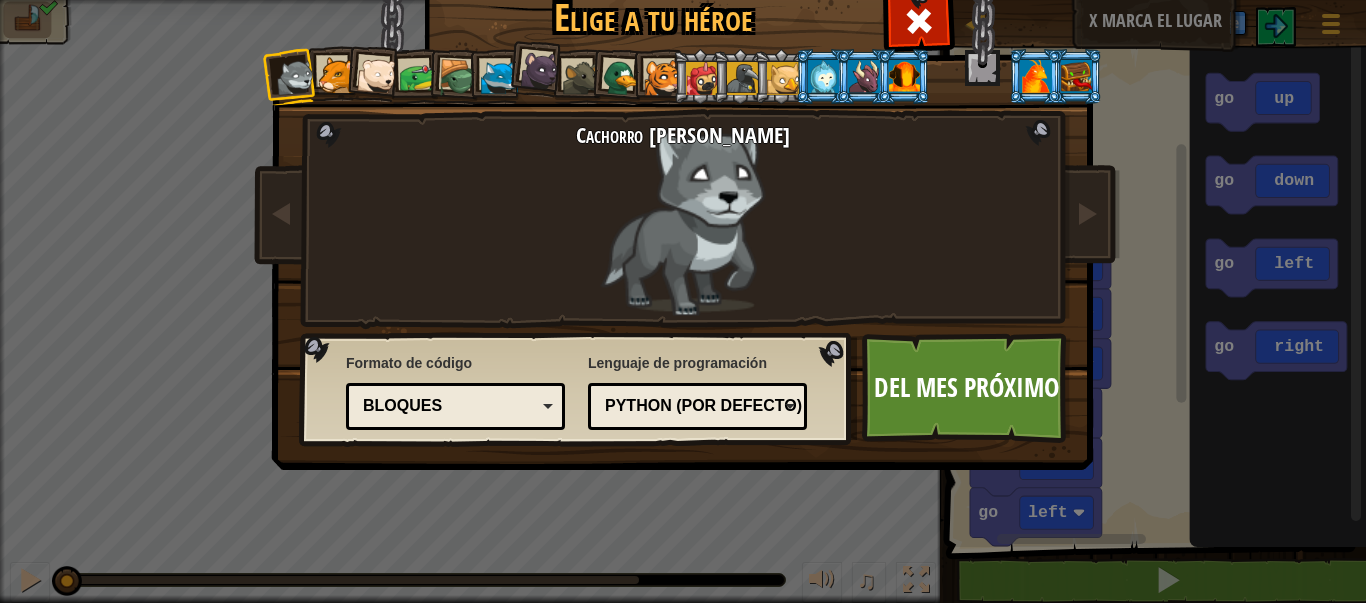 click on "Bloques" at bounding box center (402, 405) 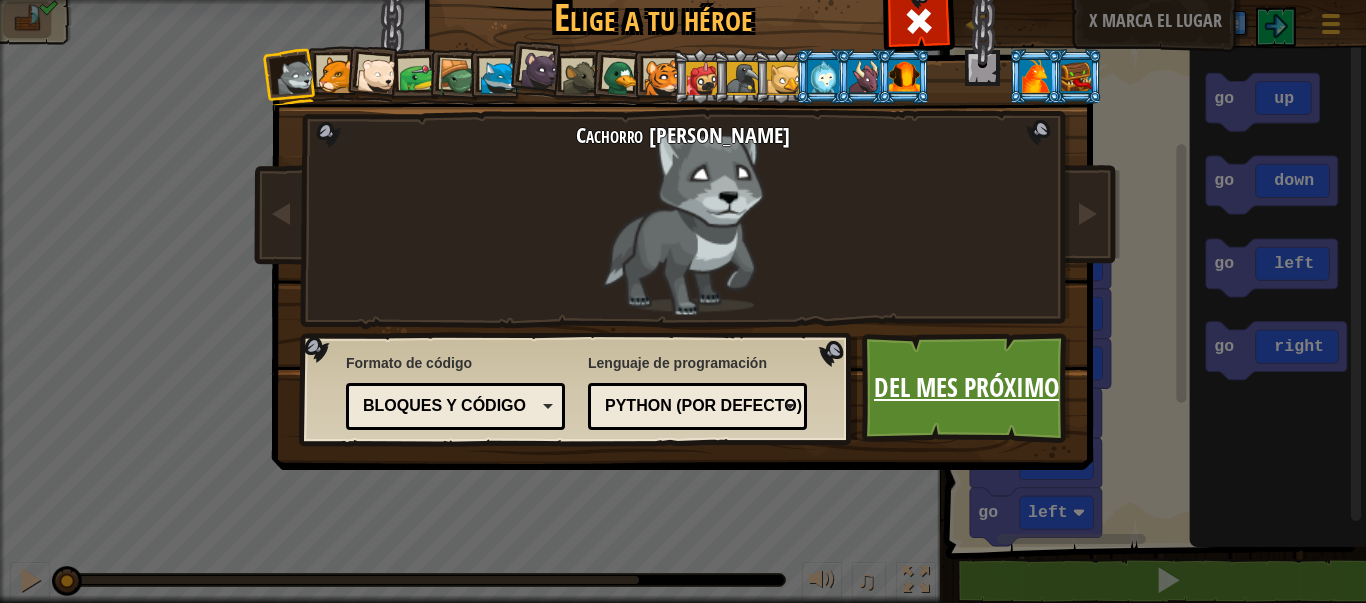click on "Del mes próximo" at bounding box center (966, 387) 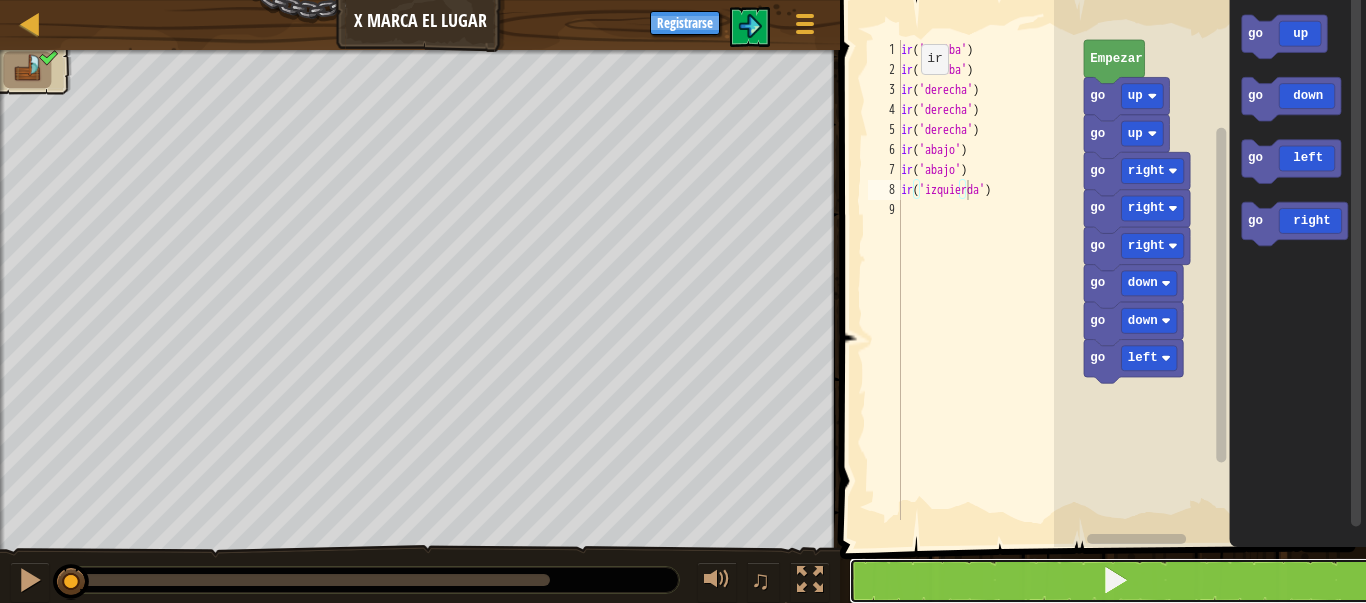 click at bounding box center [1115, 581] 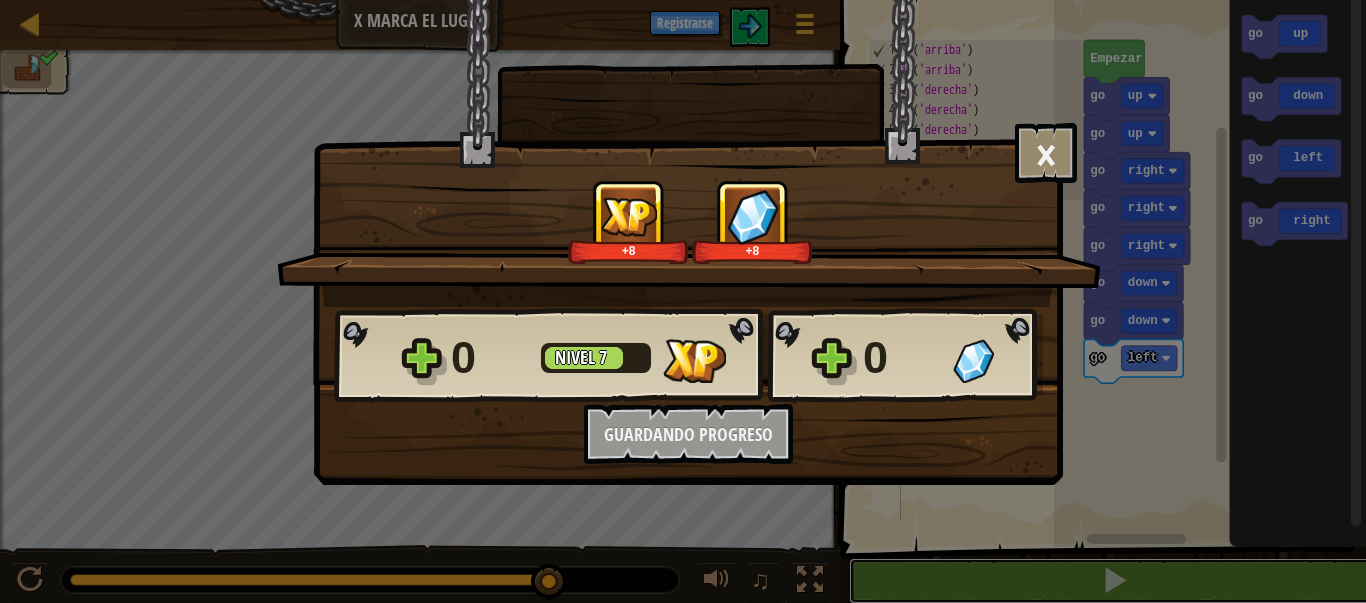 scroll, scrollTop: 1, scrollLeft: 0, axis: vertical 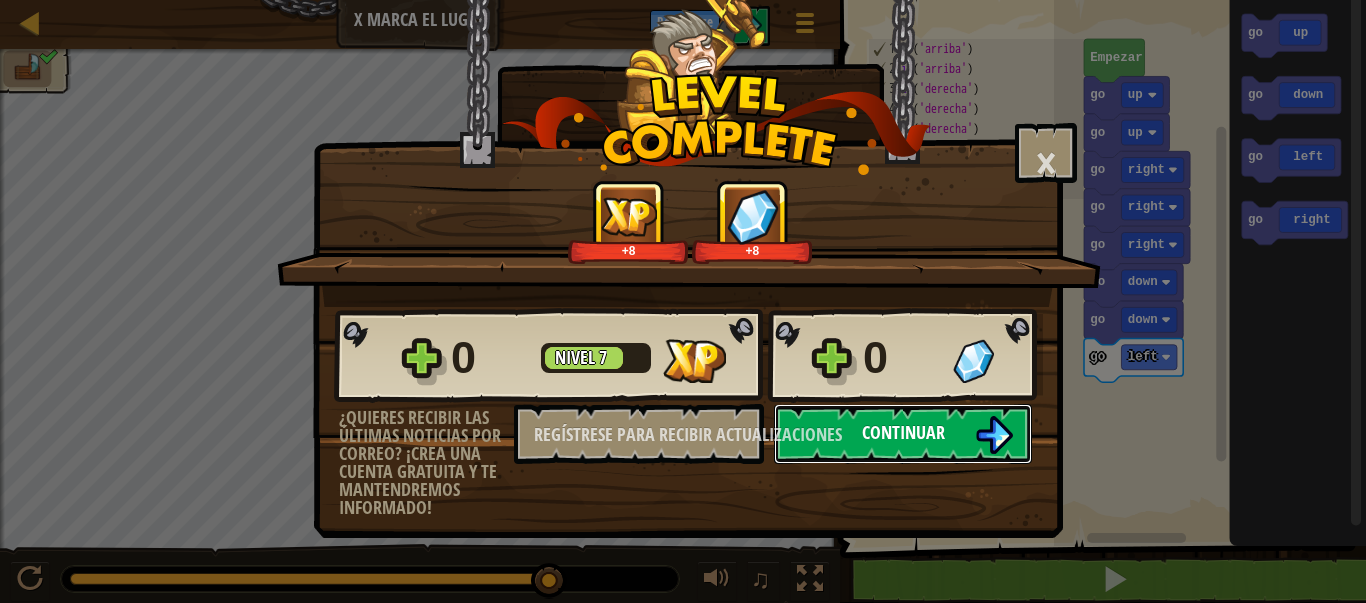 click at bounding box center [994, 435] 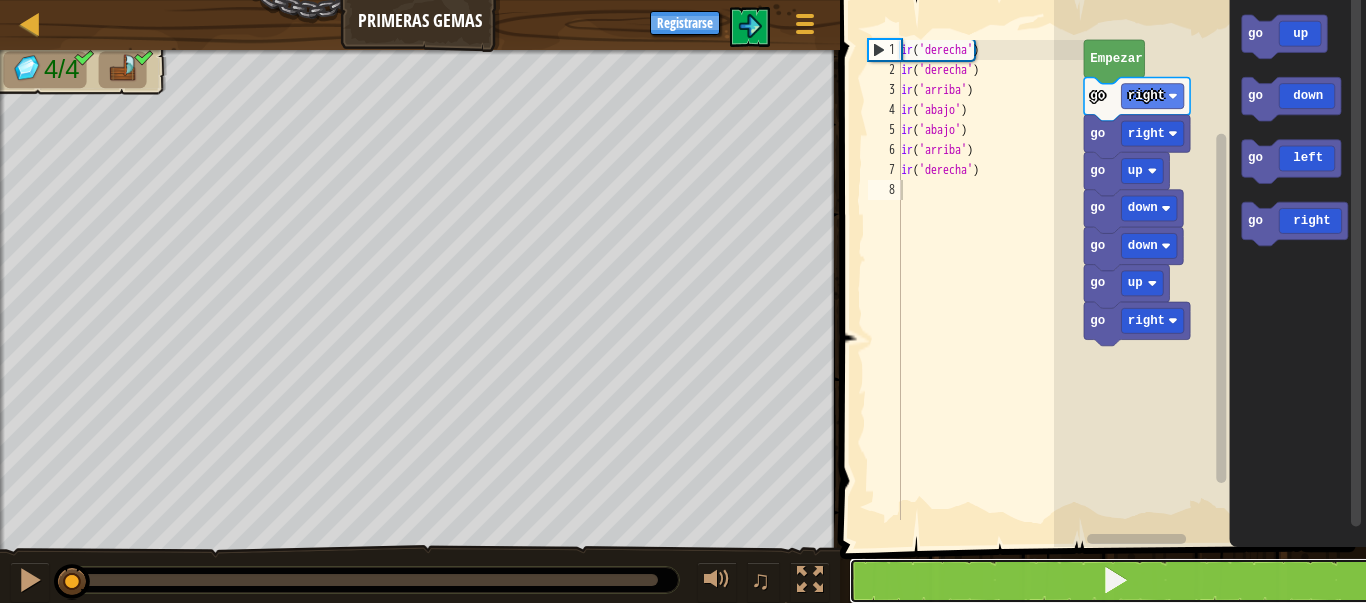 click at bounding box center [1115, 581] 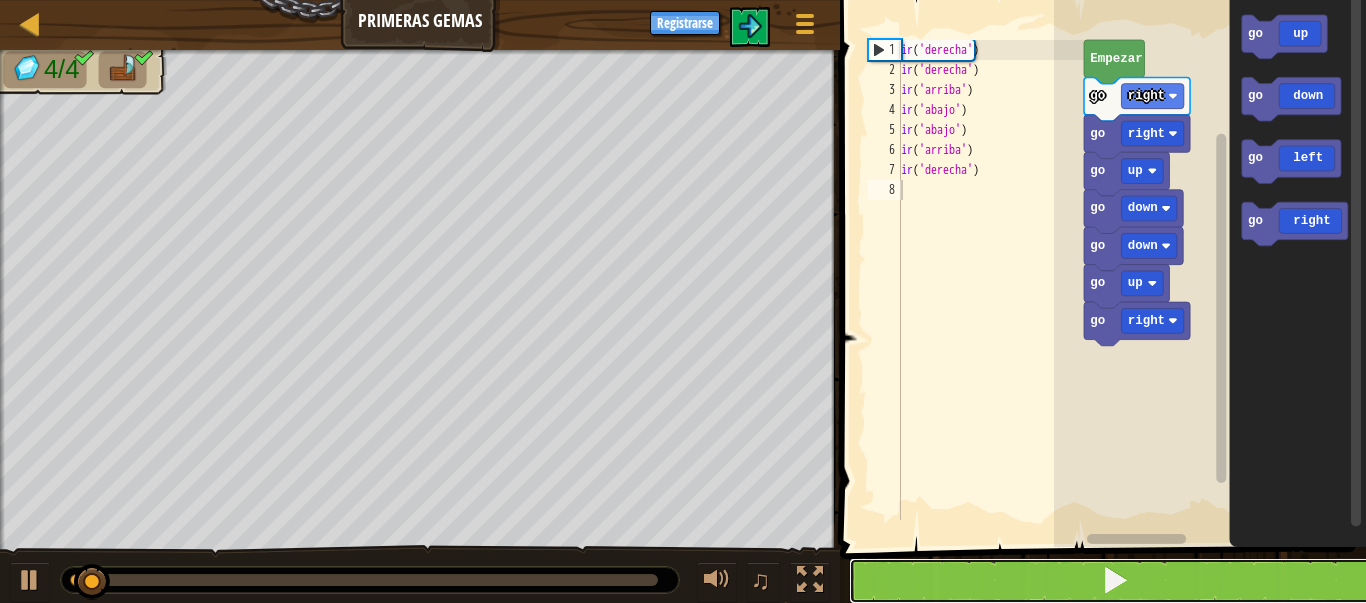 click at bounding box center [1115, 581] 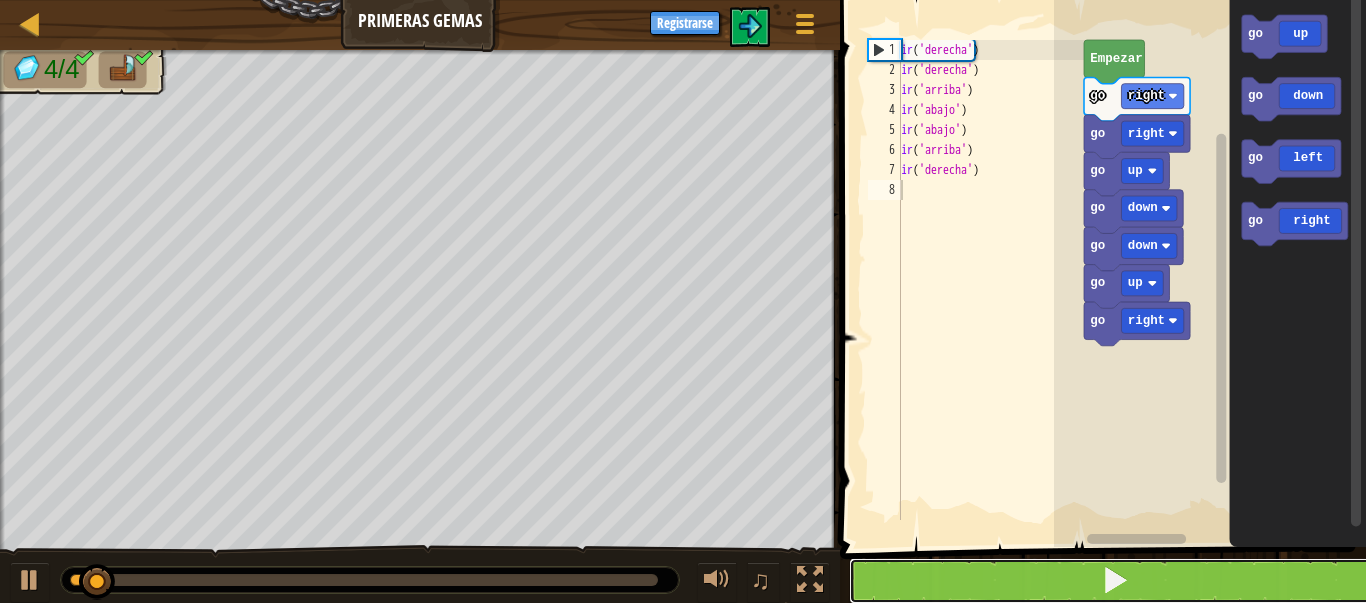 click at bounding box center (1115, 581) 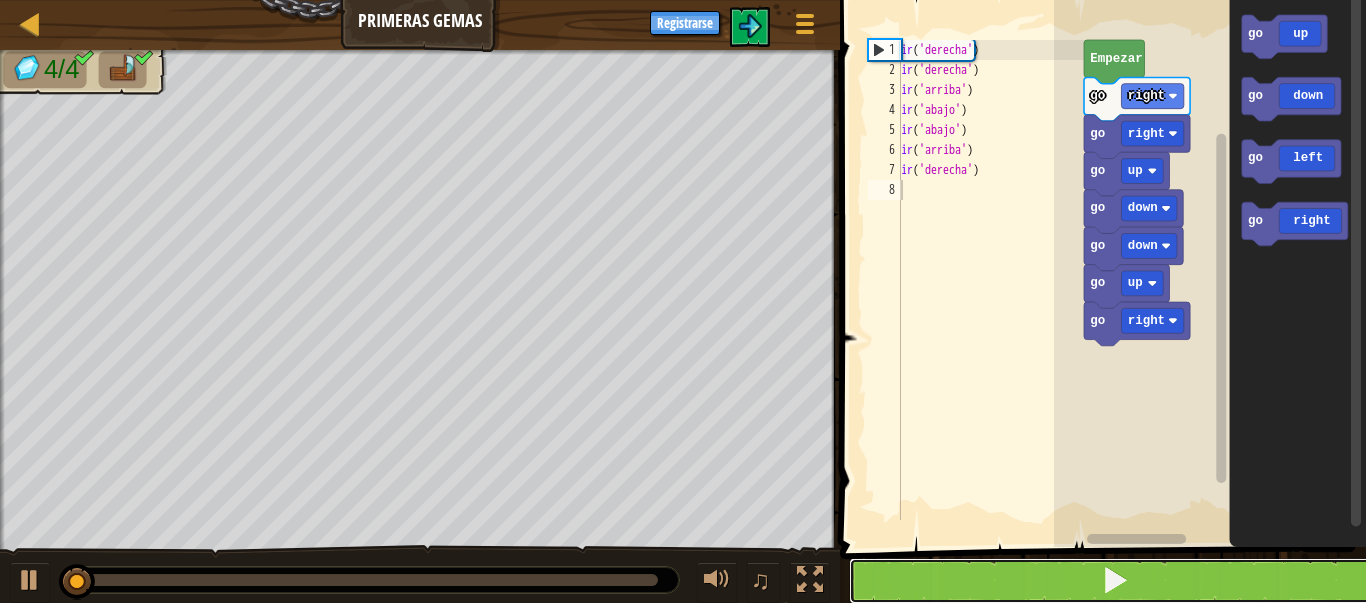 click at bounding box center [1115, 581] 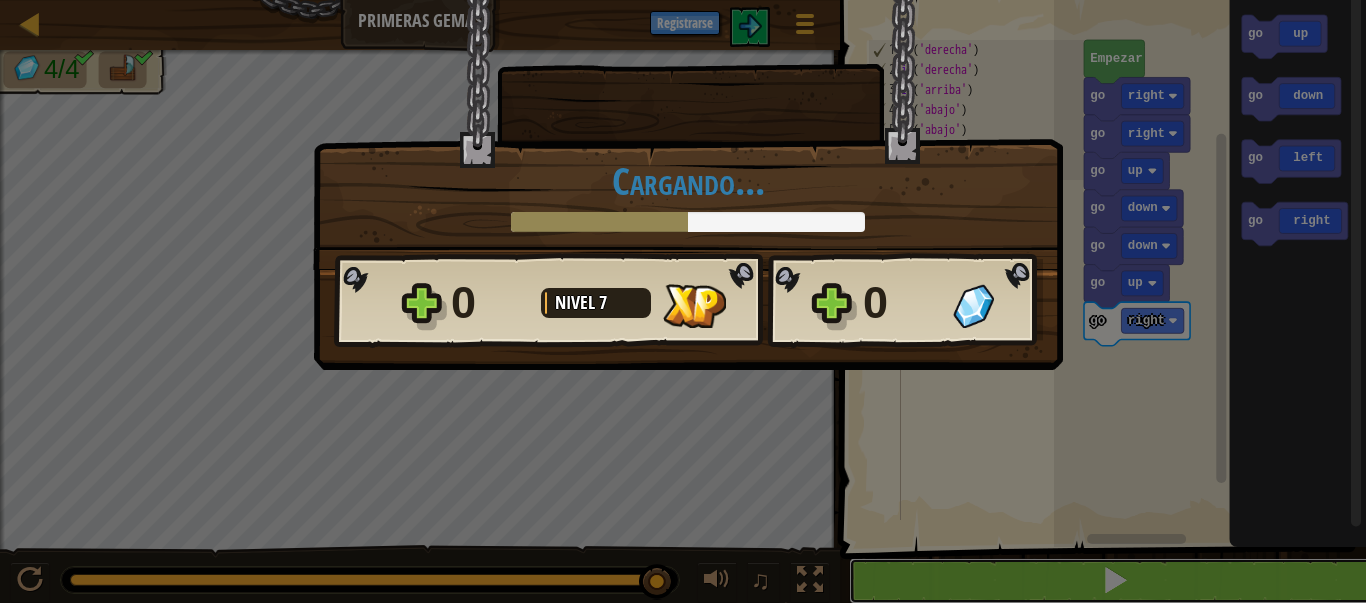 scroll, scrollTop: 1, scrollLeft: 0, axis: vertical 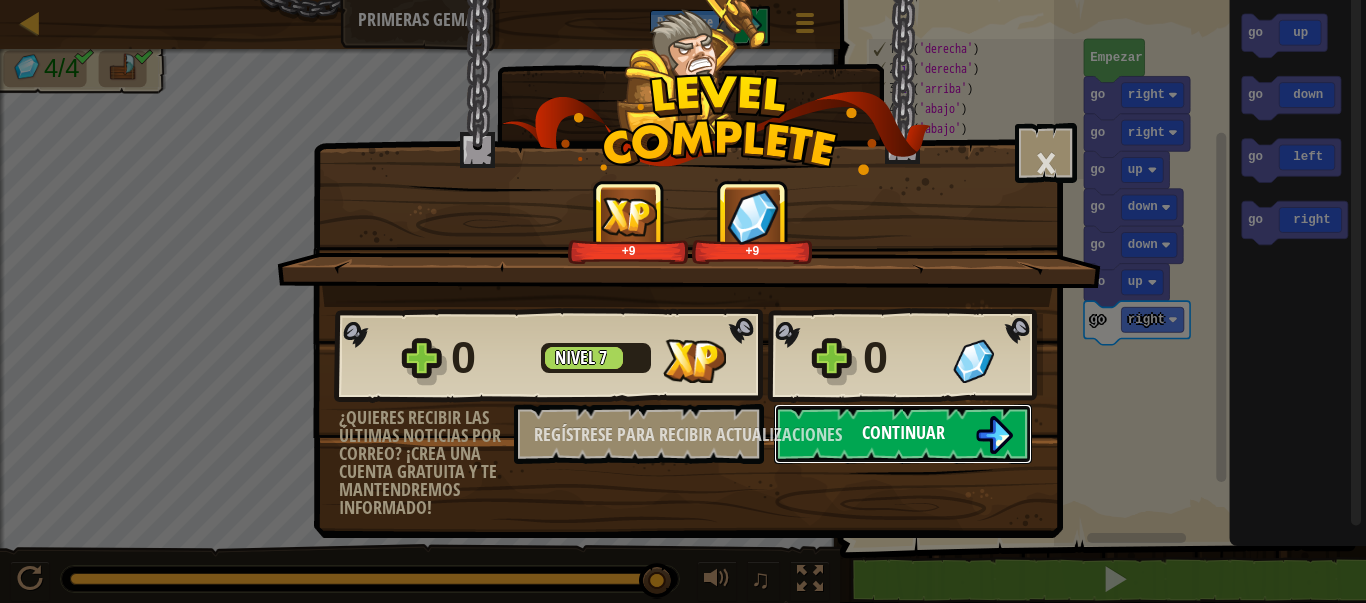 click at bounding box center (994, 435) 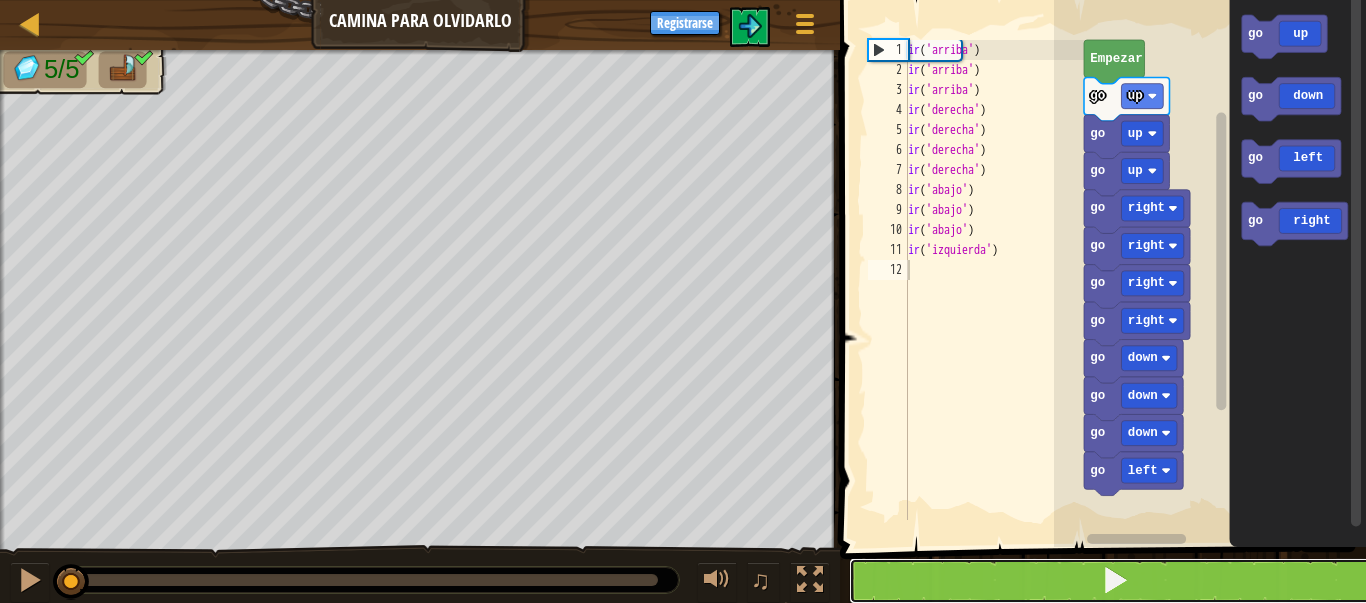 click at bounding box center (1115, 581) 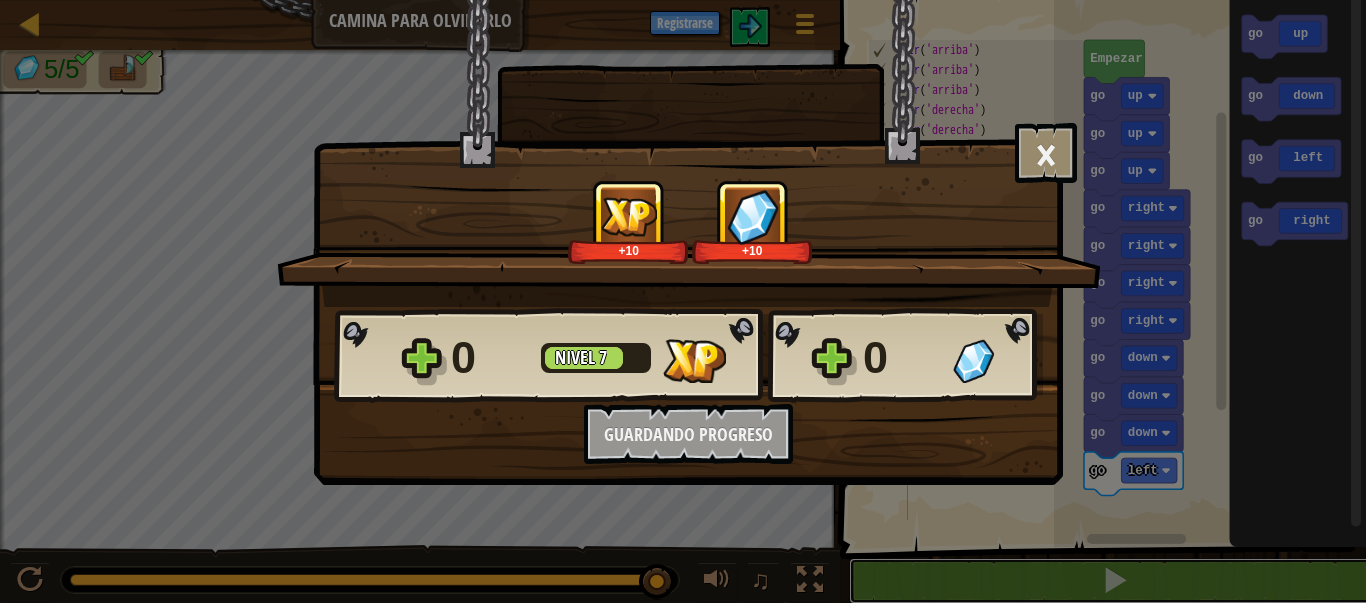 scroll, scrollTop: 1, scrollLeft: 0, axis: vertical 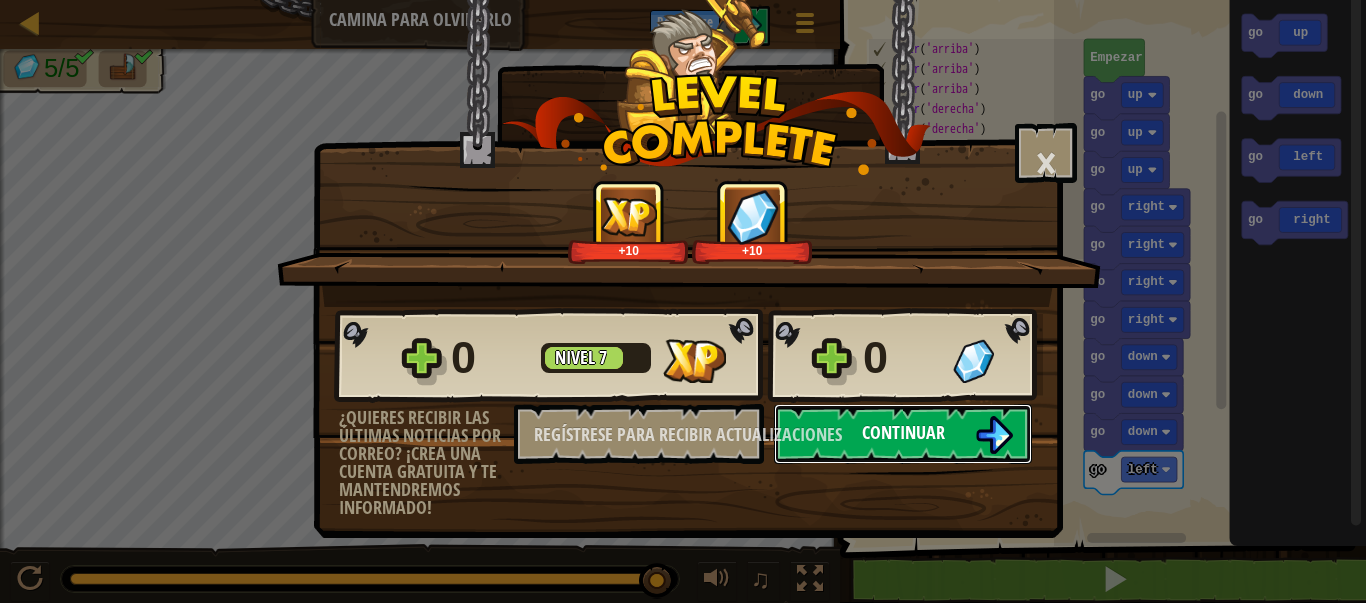 click on "Continuar" at bounding box center [903, 434] 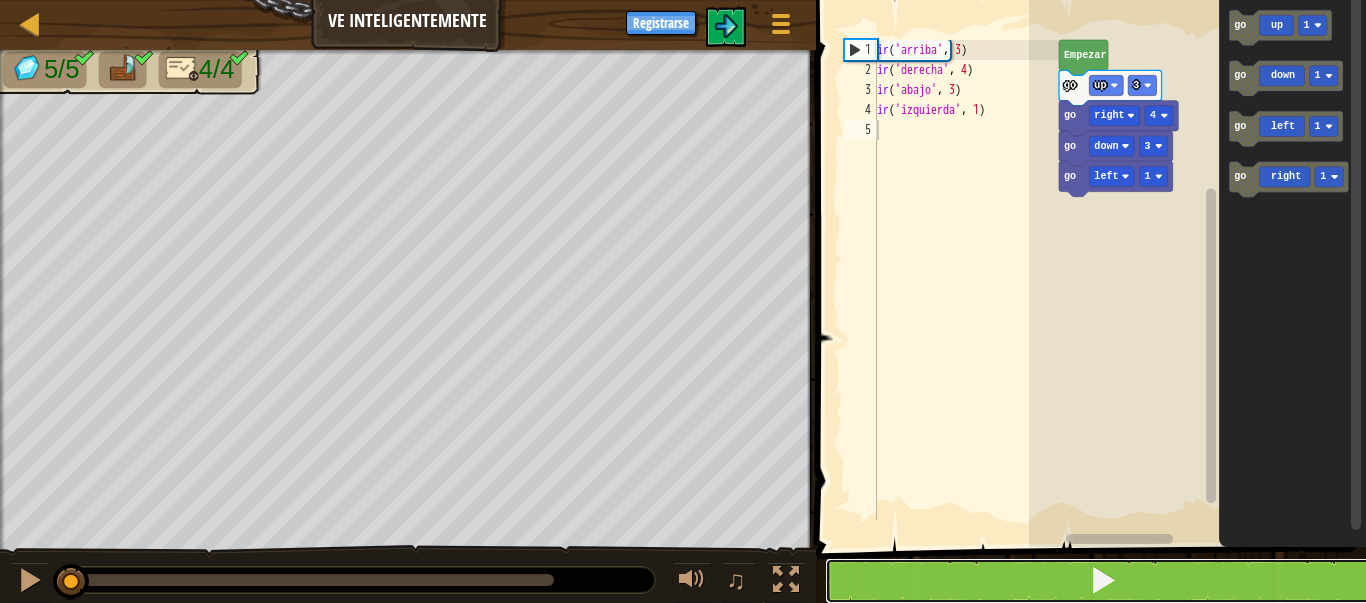 click at bounding box center [1103, 581] 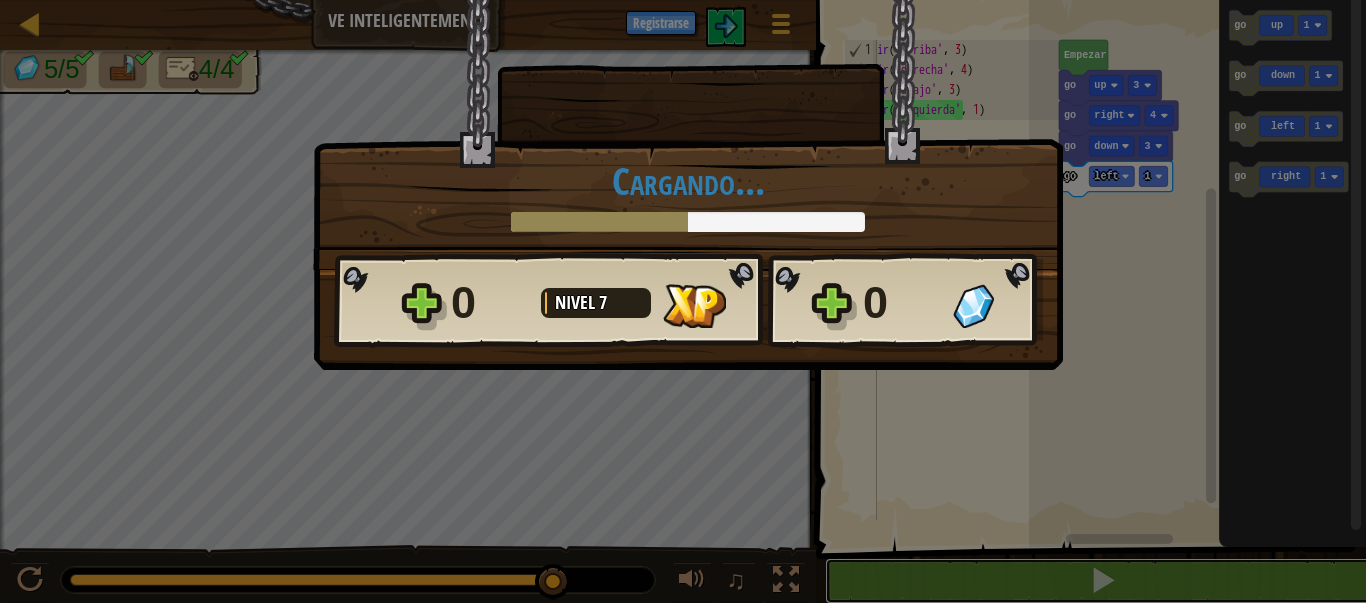 scroll, scrollTop: 1, scrollLeft: 0, axis: vertical 